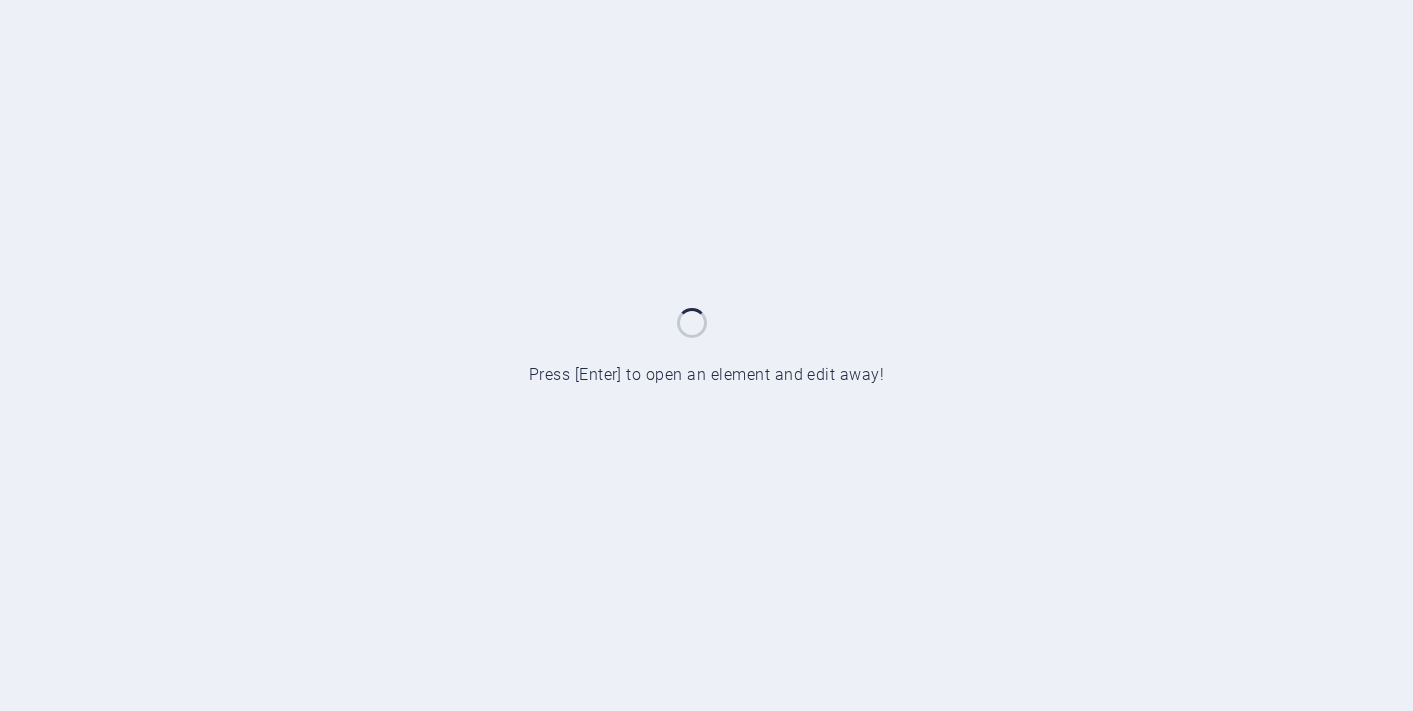scroll, scrollTop: 0, scrollLeft: 0, axis: both 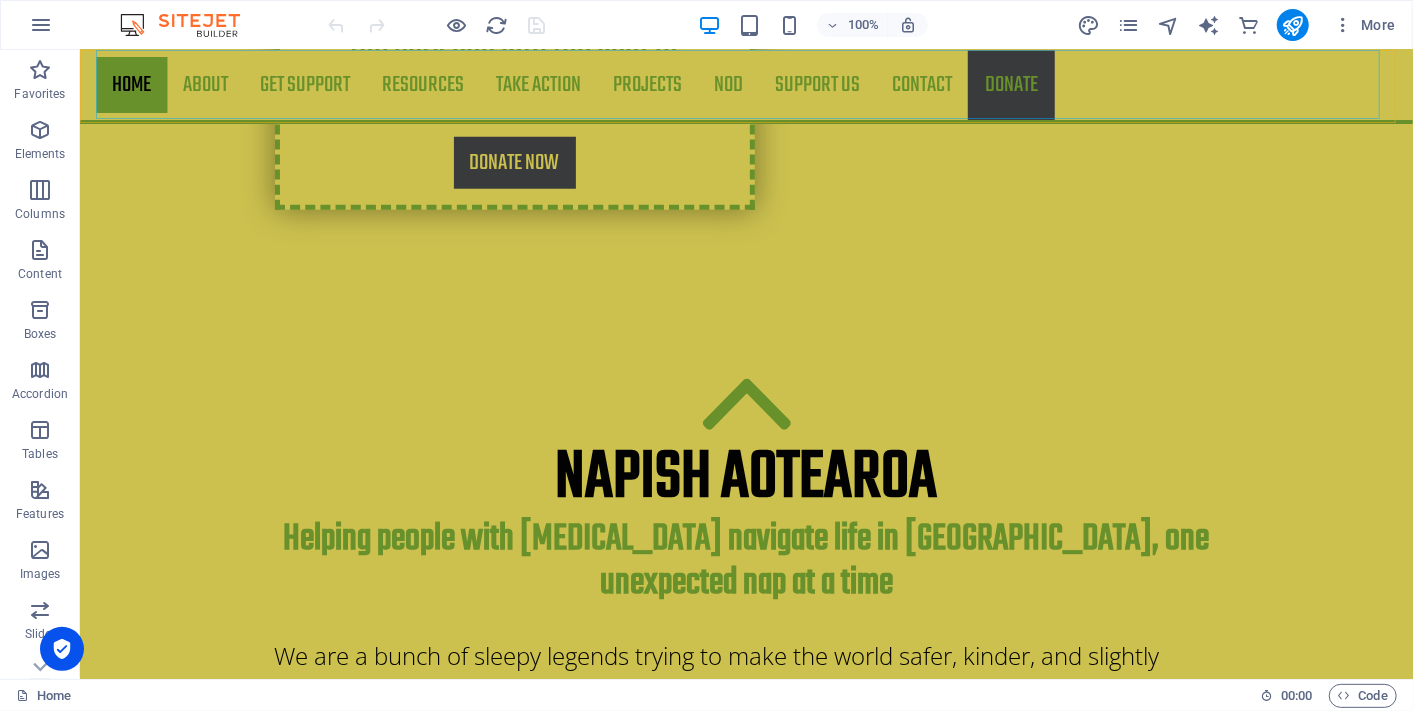 click on "Home About Charter Get Support Accessibility Cards Resources Take Action Projects NOD Support Us Volunteer Donate Survey Contact DONATE" at bounding box center [745, 84] 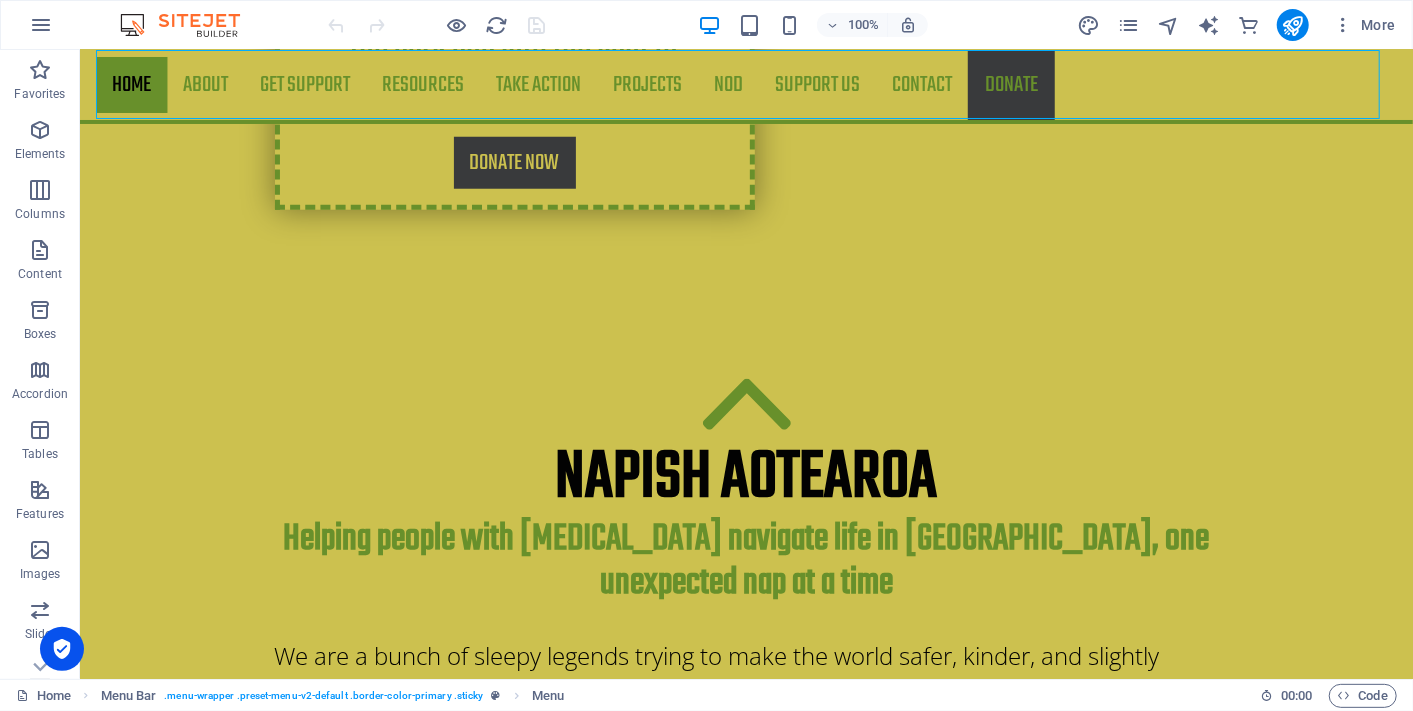 click on "More" at bounding box center (1240, 25) 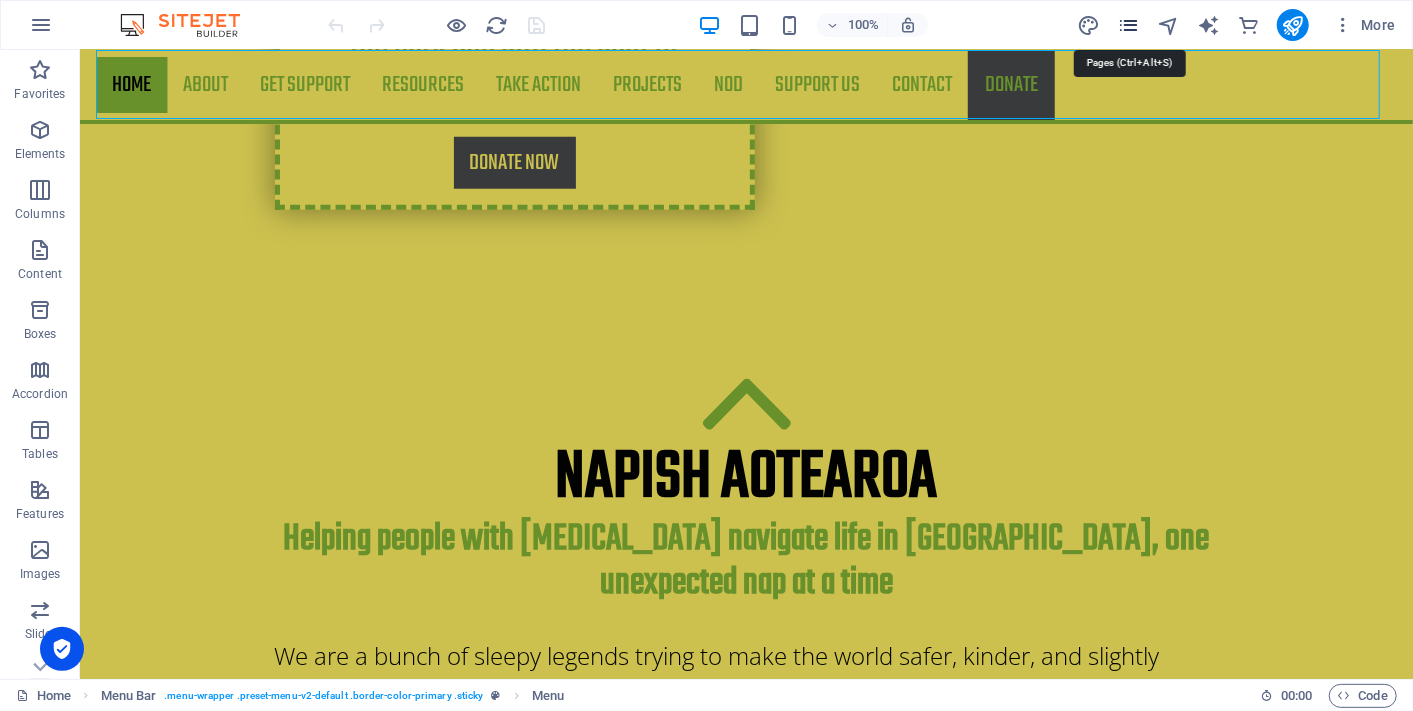 click at bounding box center (1128, 25) 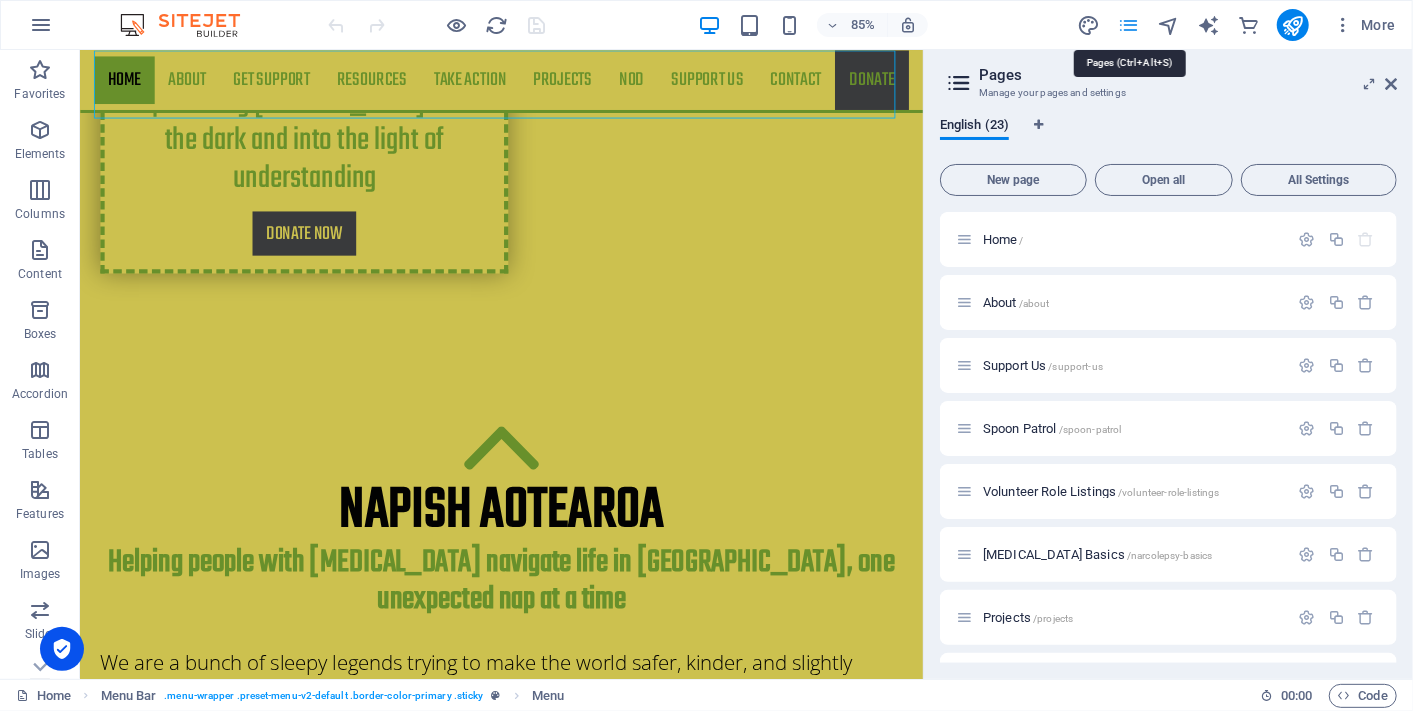 scroll, scrollTop: 1120, scrollLeft: 0, axis: vertical 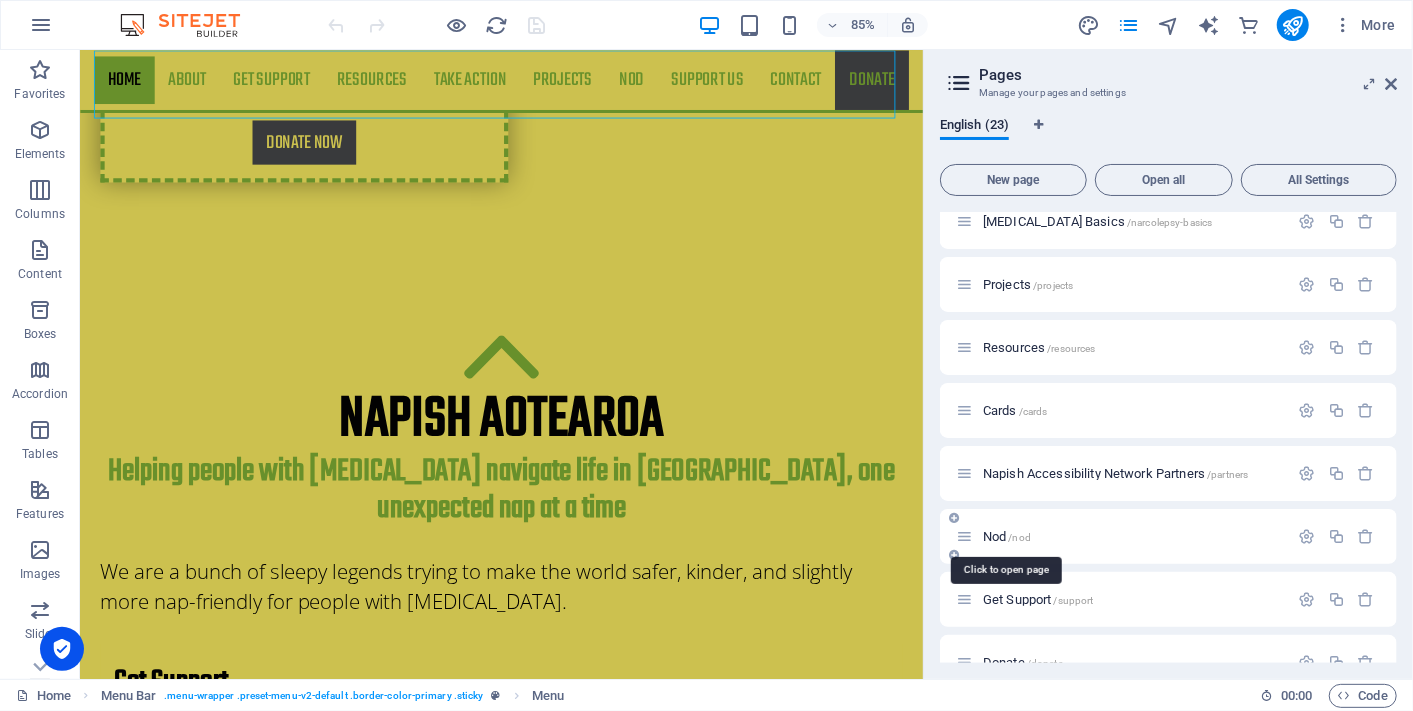 click on "Nod /nod" at bounding box center [1007, 536] 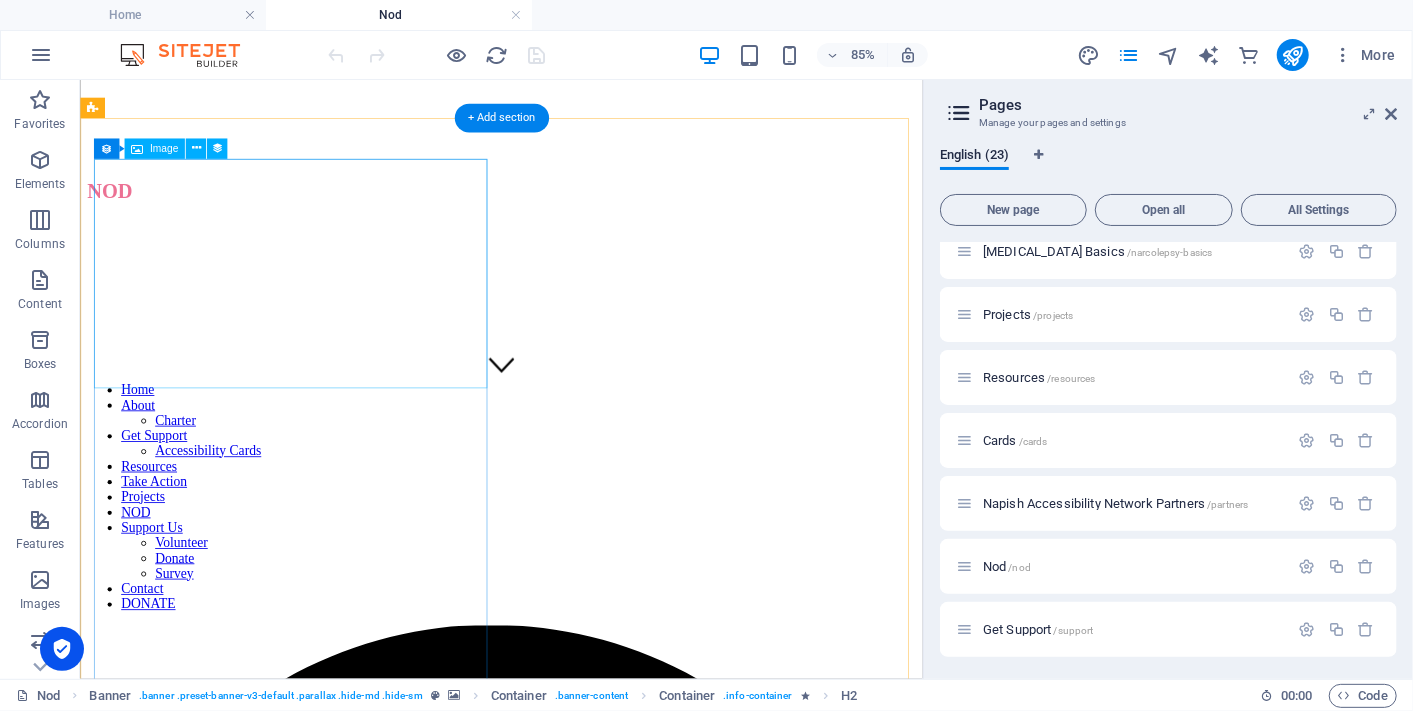 scroll, scrollTop: 468, scrollLeft: 0, axis: vertical 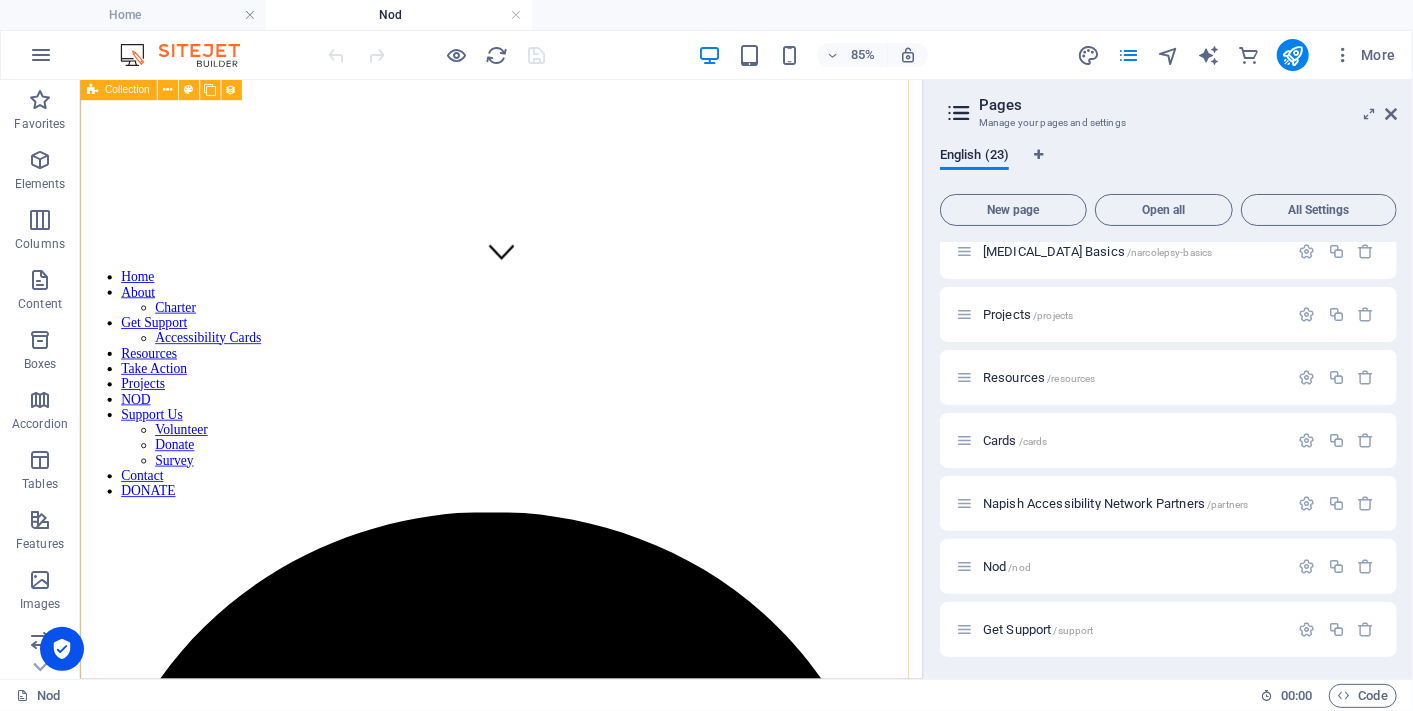 click on "Hallucinations: Brought to you by REM at the wrong time Spoon Patrol The Sleep Brief Jul 6, 2025 Hallucinations with narcolepsy aren’t trippy fun or alien encounters — they’re dream fragments bleeding into waking life. Shadowy figures, whispers, floating sensations… all while you’re paralysed and panicking. It’s not psychosis. It’s REM sleep misfiring. Scary? Sometimes. Treatable? Often.  Sleepless in Suburbia: Marriage, mayhem, and mystery naps Phil Snooze Stories Jul 5, 2025 For years, we didn’t know my ex-wife had narcolepsy. Looking back, the signs were everywhere — but without a diagnosis, it was easy to misread her symptoms as distance or disinterest. Narcolepsy shaped our family, our marriage, and her self-worth. Diagnosis changed everything. I hope Napish can help others get there faster — with understanding, support, and the tools to stop mistaking symptoms for character flaws. Caught Between Zoom and Zzz: Life with ADHD & Narcolepsy Michelle Snooze Stories Jul 4, 2025 and Next" at bounding box center [575, 4989] 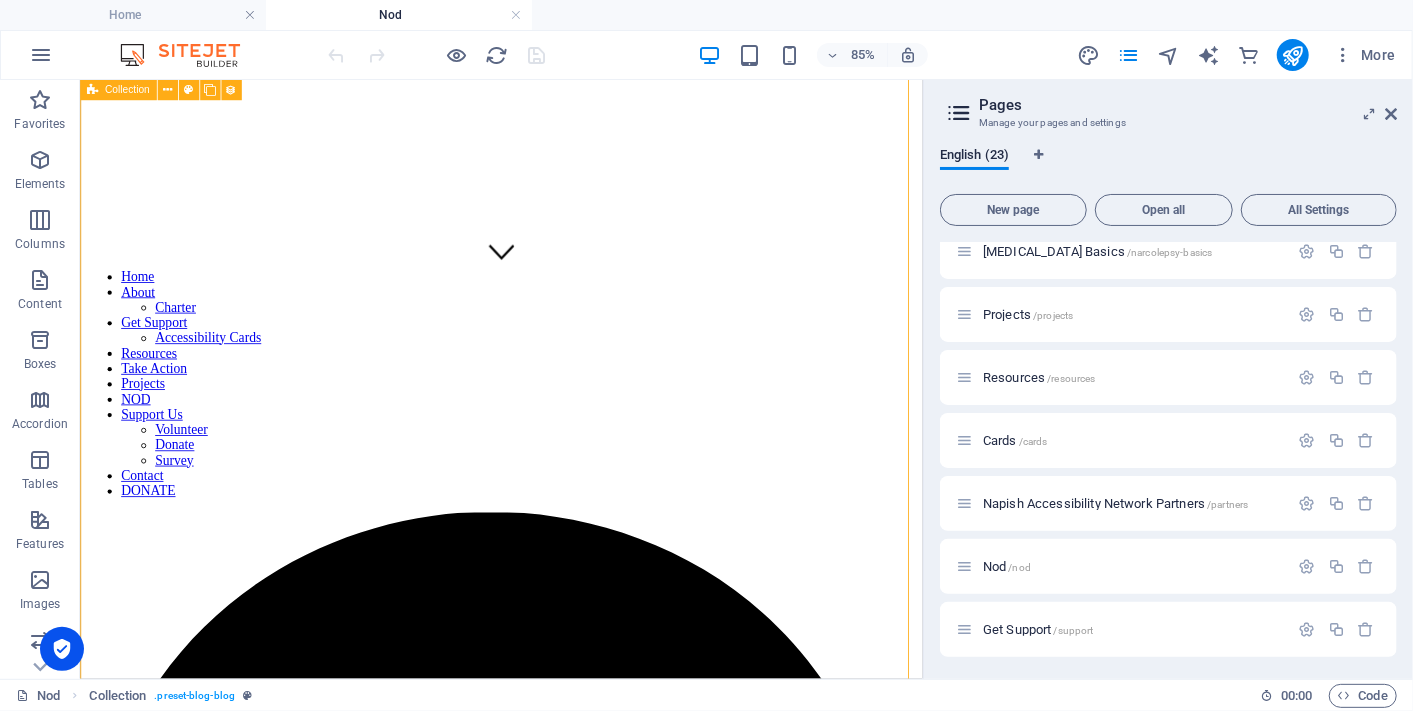 click on "Hallucinations: Brought to you by REM at the wrong time Spoon Patrol The Sleep Brief Jul 6, 2025 Hallucinations with narcolepsy aren’t trippy fun or alien encounters — they’re dream fragments bleeding into waking life. Shadowy figures, whispers, floating sensations… all while you’re paralysed and panicking. It’s not psychosis. It’s REM sleep misfiring. Scary? Sometimes. Treatable? Often.  Sleepless in Suburbia: Marriage, mayhem, and mystery naps Phil Snooze Stories Jul 5, 2025 For years, we didn’t know my ex-wife had narcolepsy. Looking back, the signs were everywhere — but without a diagnosis, it was easy to misread her symptoms as distance or disinterest. Narcolepsy shaped our family, our marriage, and her self-worth. Diagnosis changed everything. I hope Napish can help others get there faster — with understanding, support, and the tools to stop mistaking symptoms for character flaws. Caught Between Zoom and Zzz: Life with ADHD & Narcolepsy Michelle Snooze Stories Jul 4, 2025 and Next" at bounding box center [575, 4989] 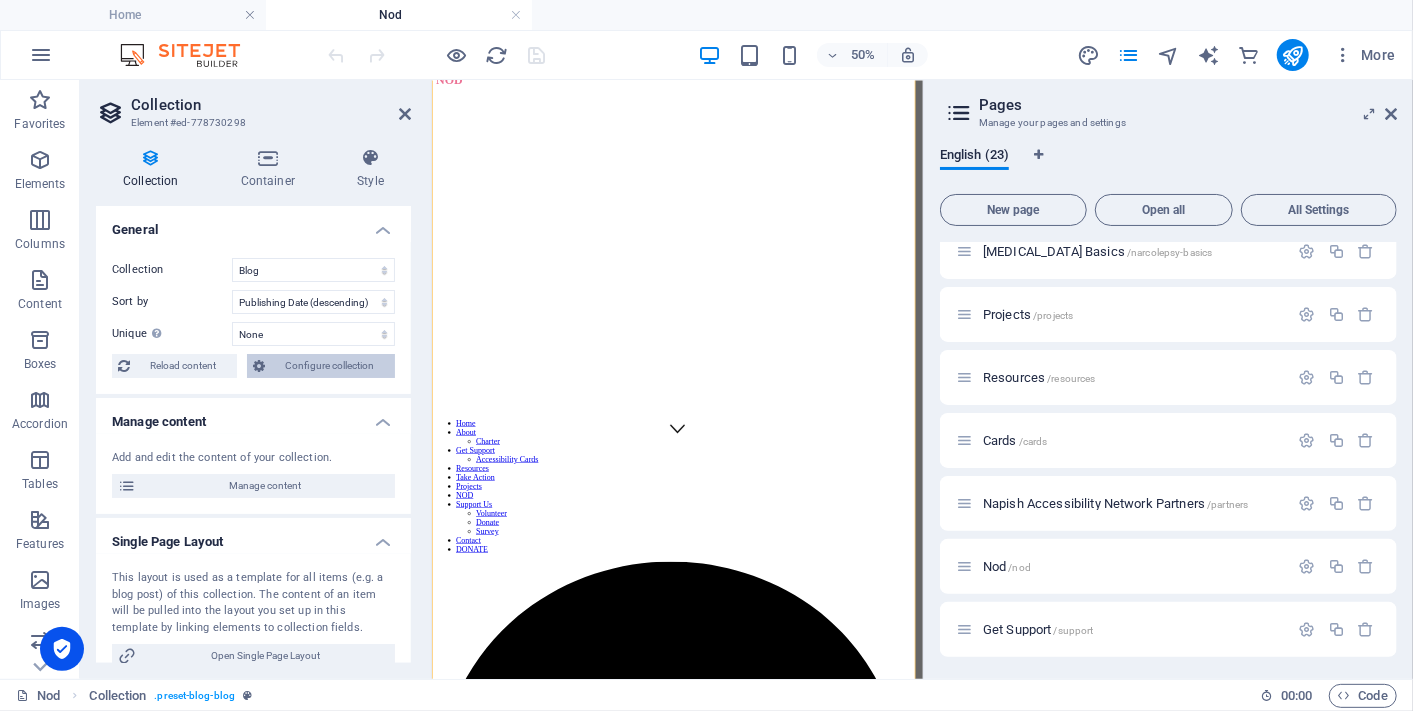 click on "Configure collection" at bounding box center (330, 366) 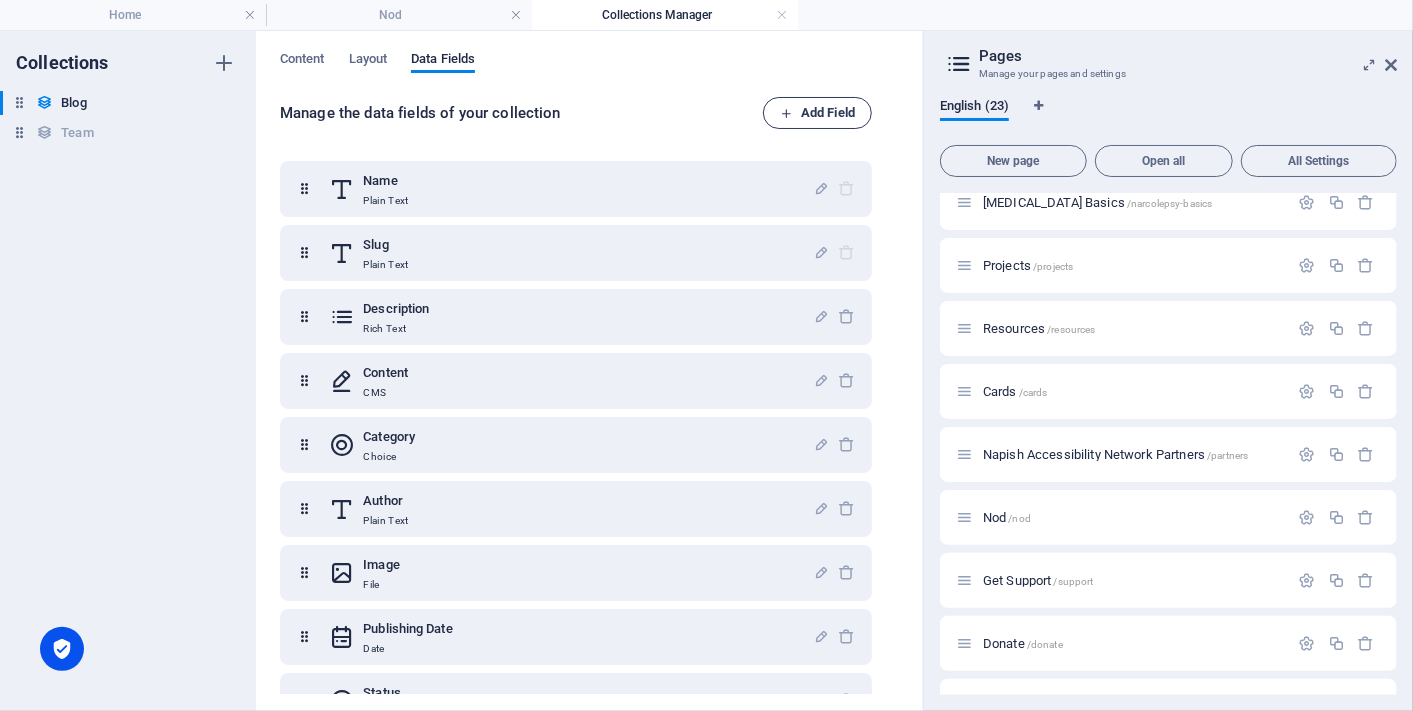 click on "Add Field" at bounding box center [817, 113] 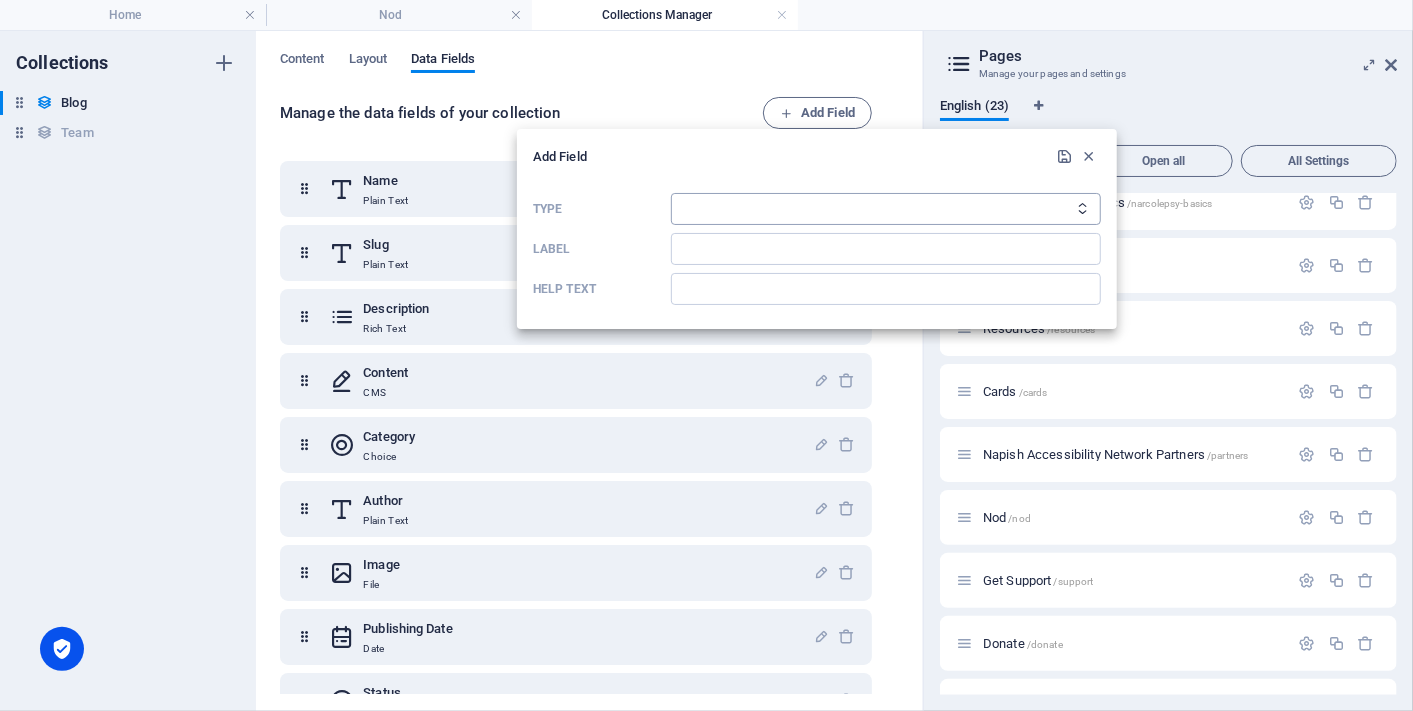 click on "Plain Text Link CMS Rich Text File Multiple Files Checkbox Choice Date Number" at bounding box center [886, 209] 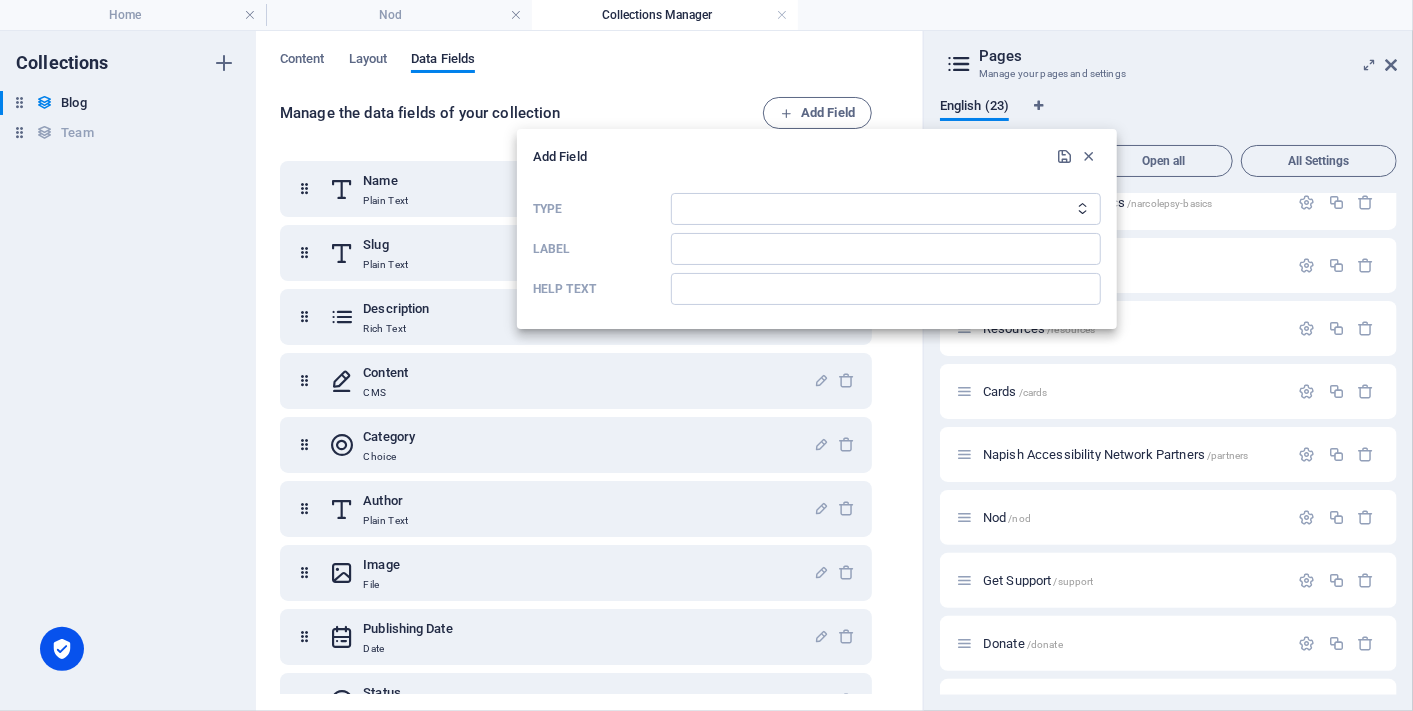 click at bounding box center [706, 355] 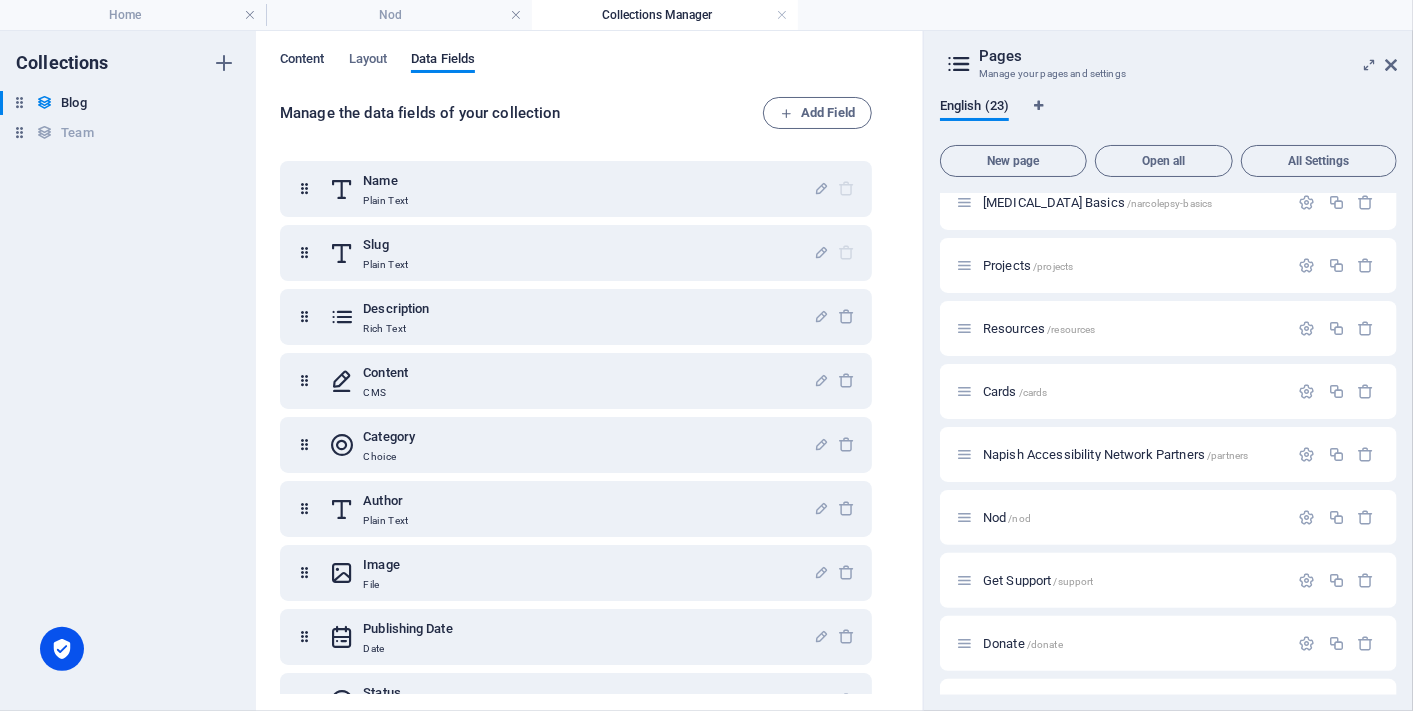 click on "Content" at bounding box center [302, 61] 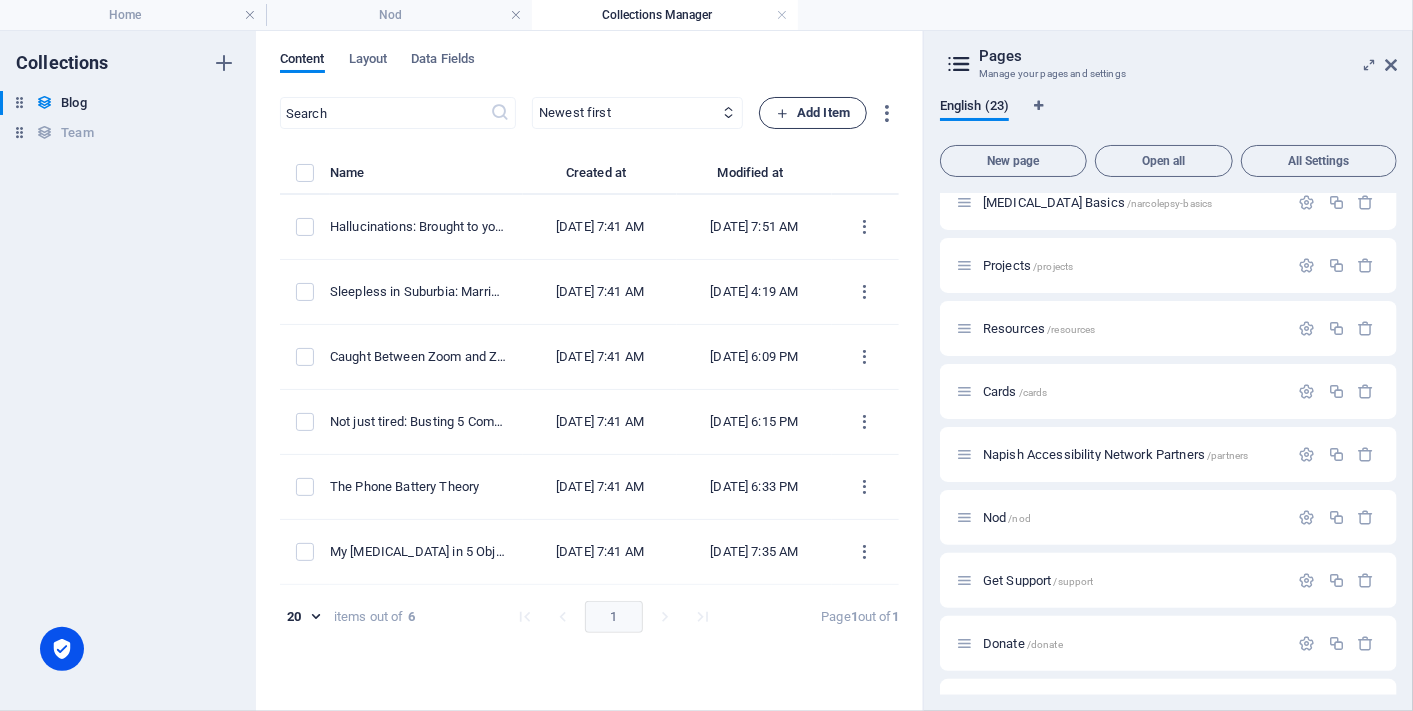 click on "Add Item" at bounding box center [813, 113] 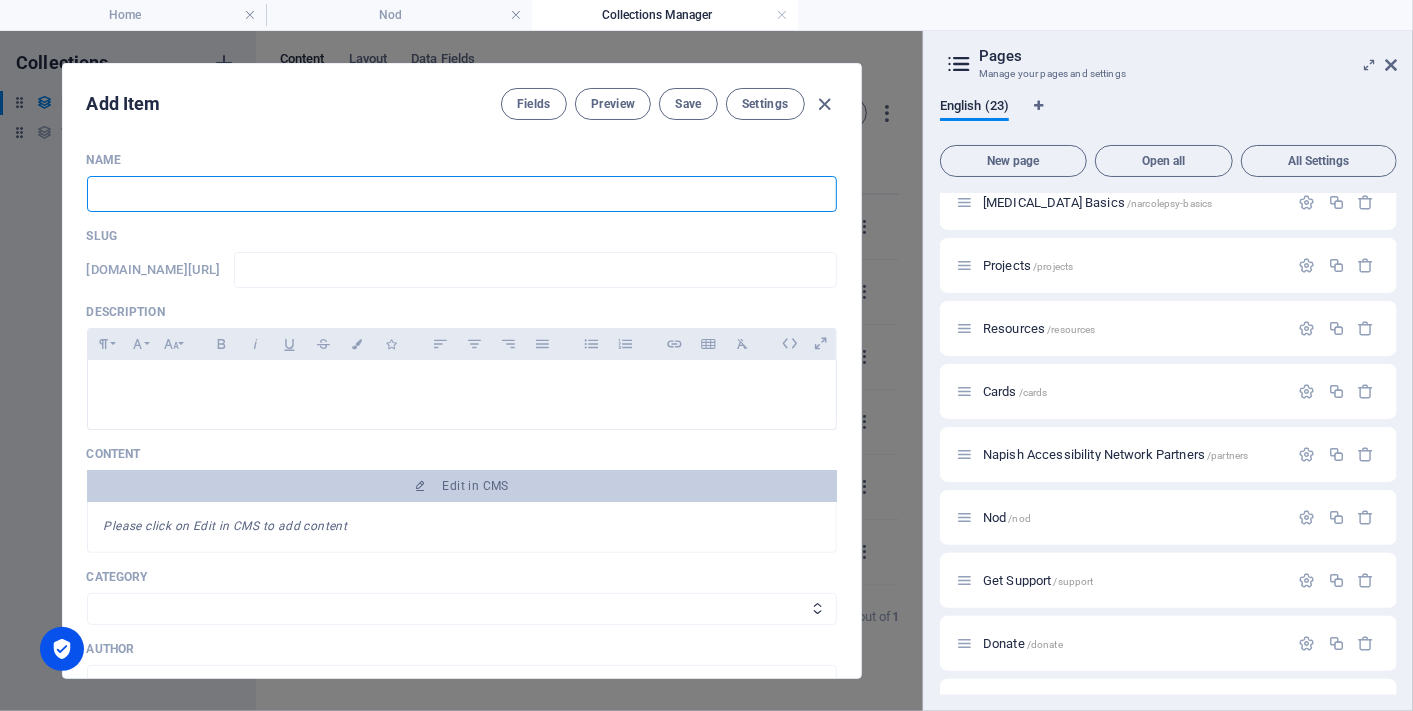 click at bounding box center [462, 194] 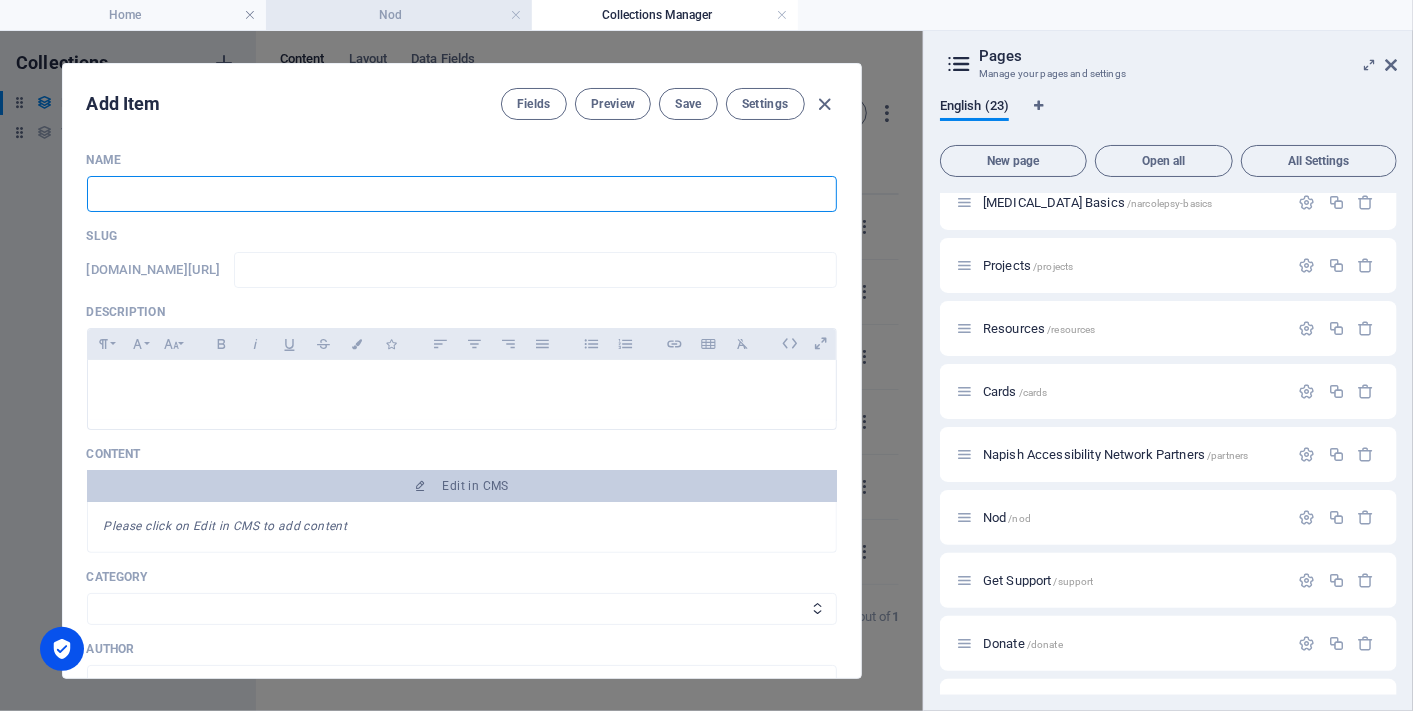 type on "n" 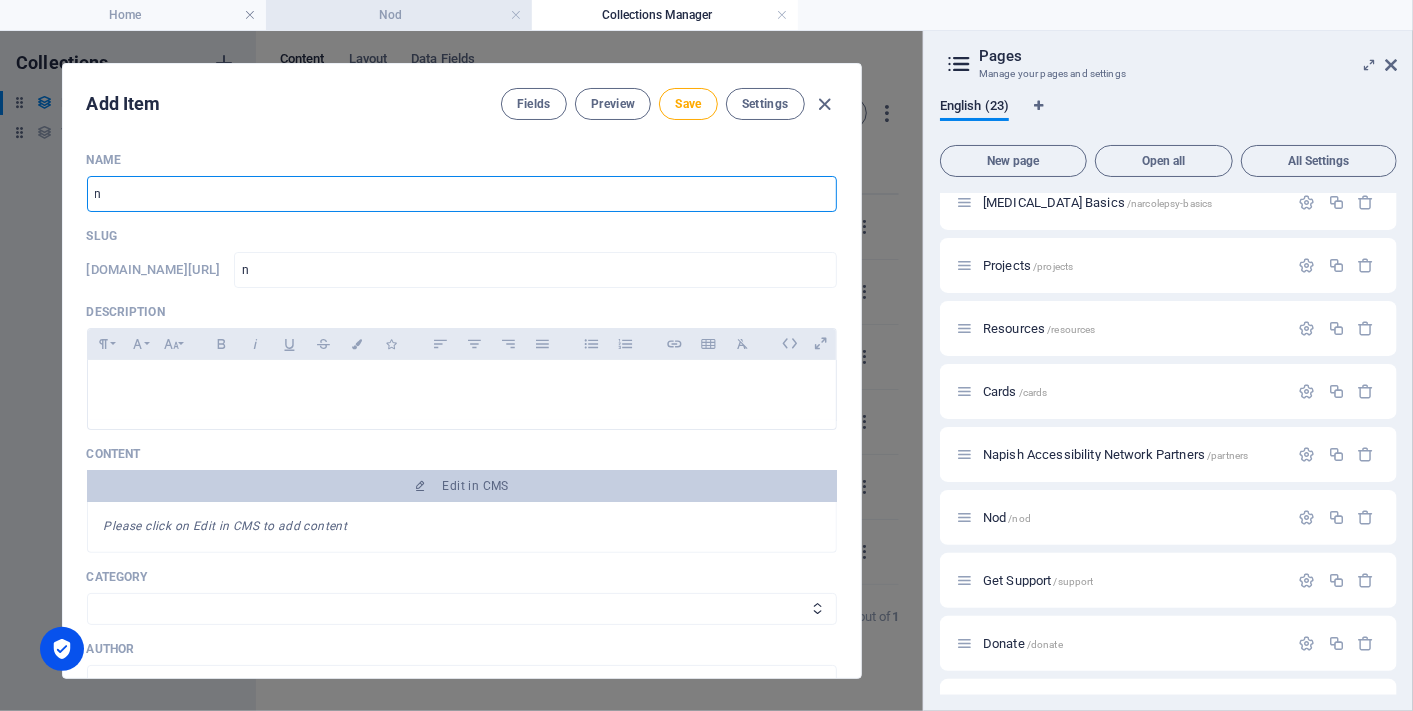type on "no" 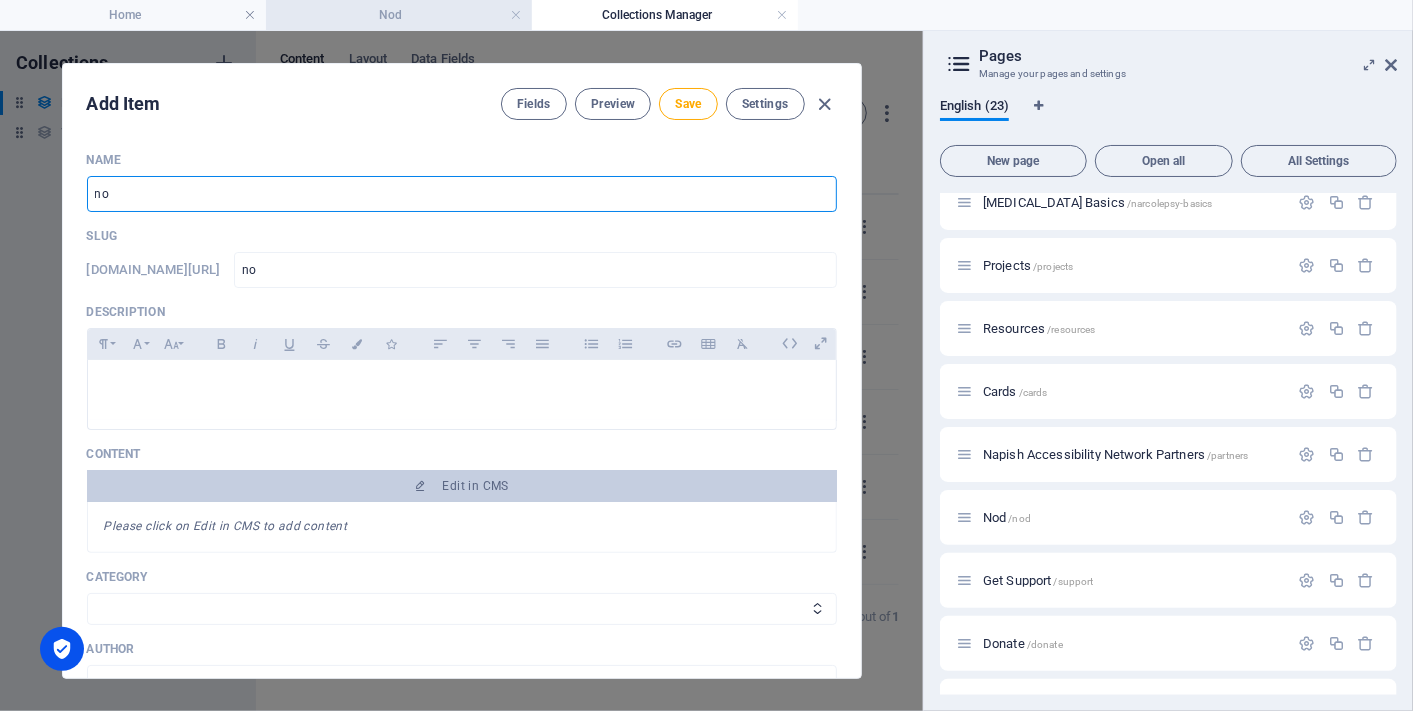 type on "not" 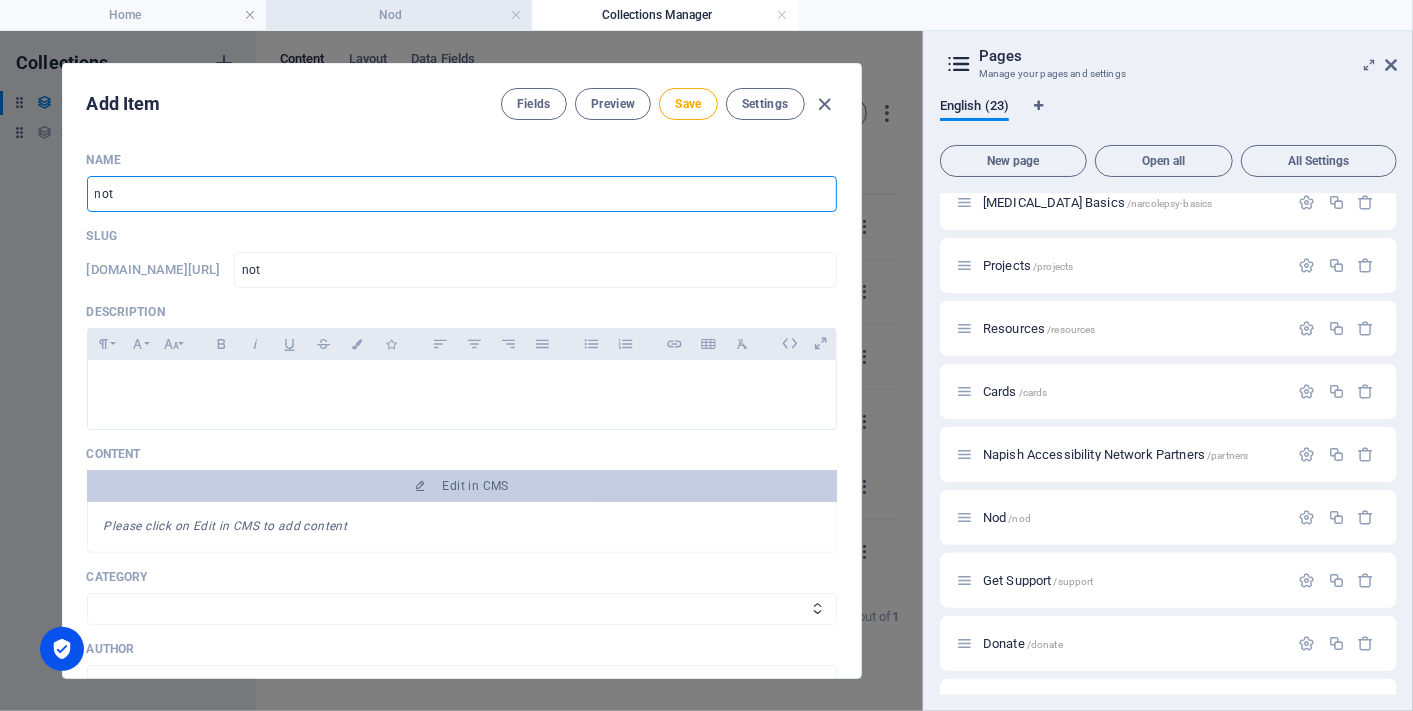 type on "noth" 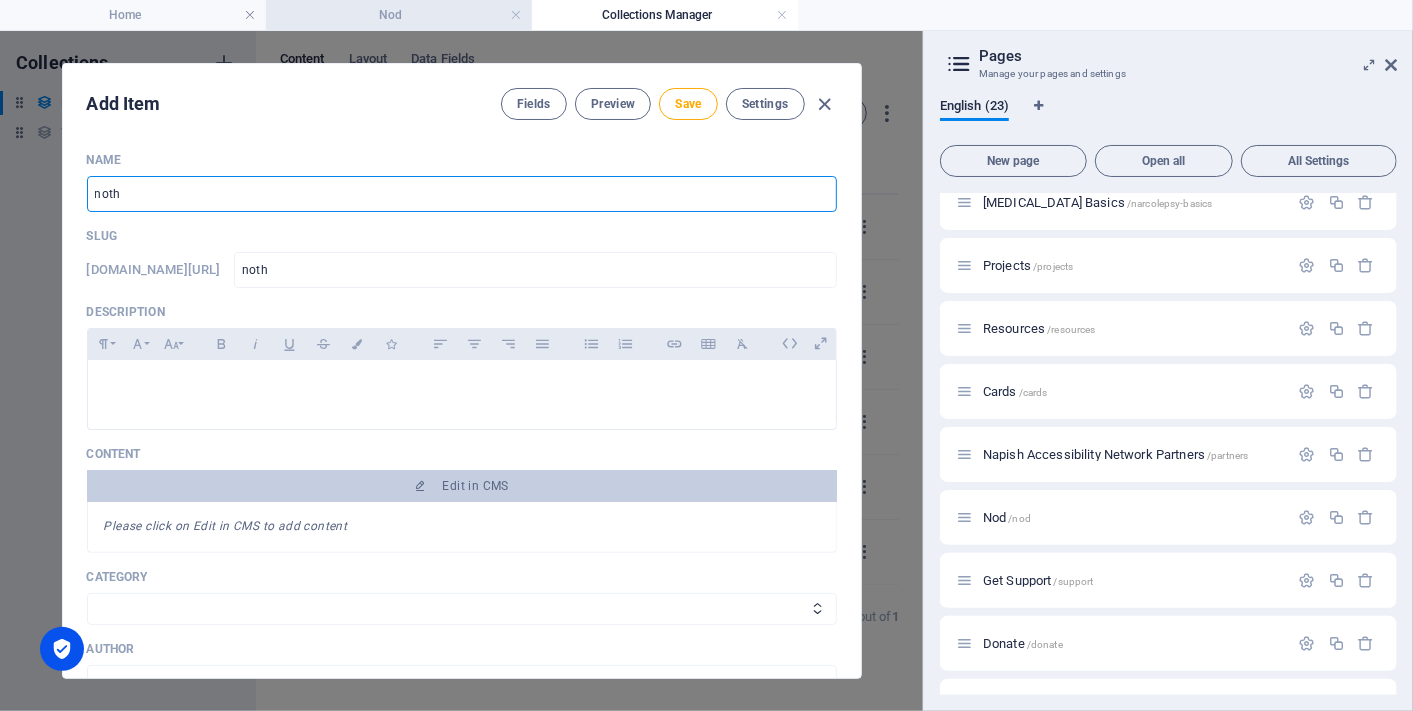 type on "nothi" 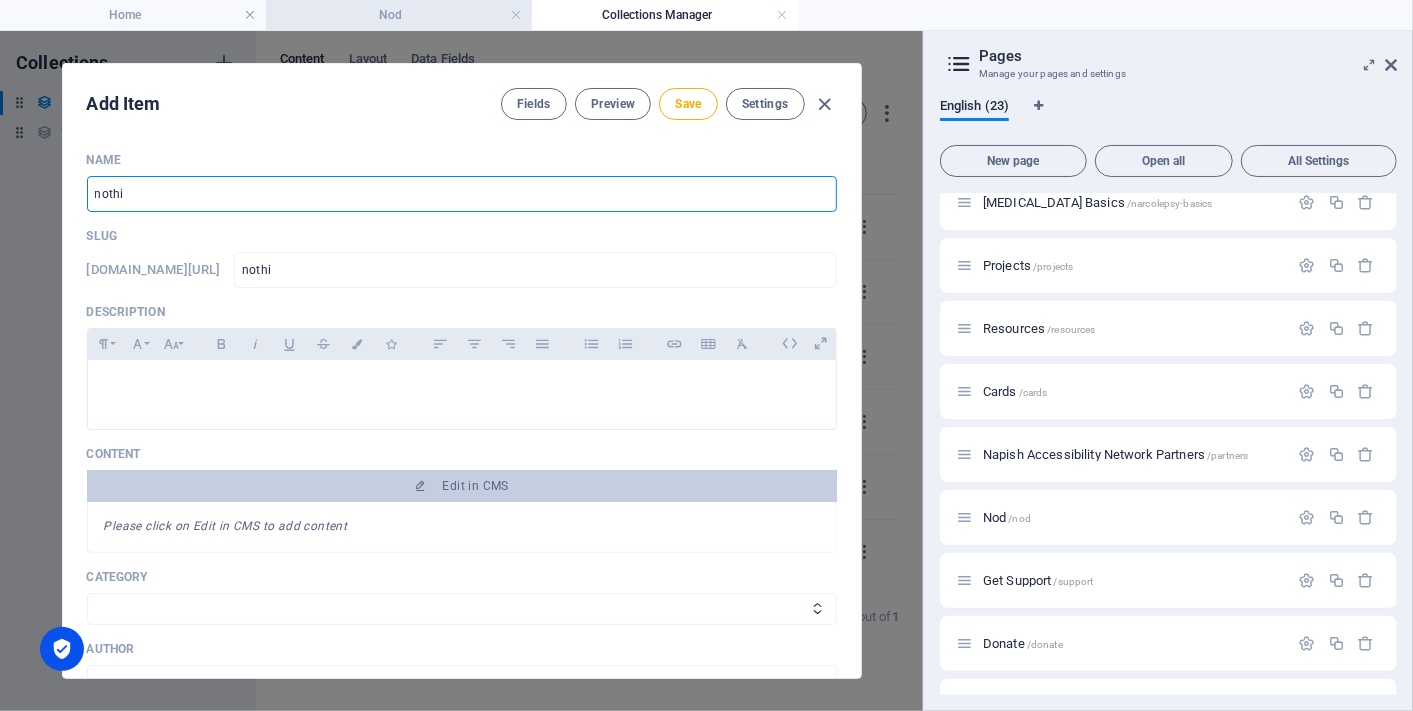 type on "nothin" 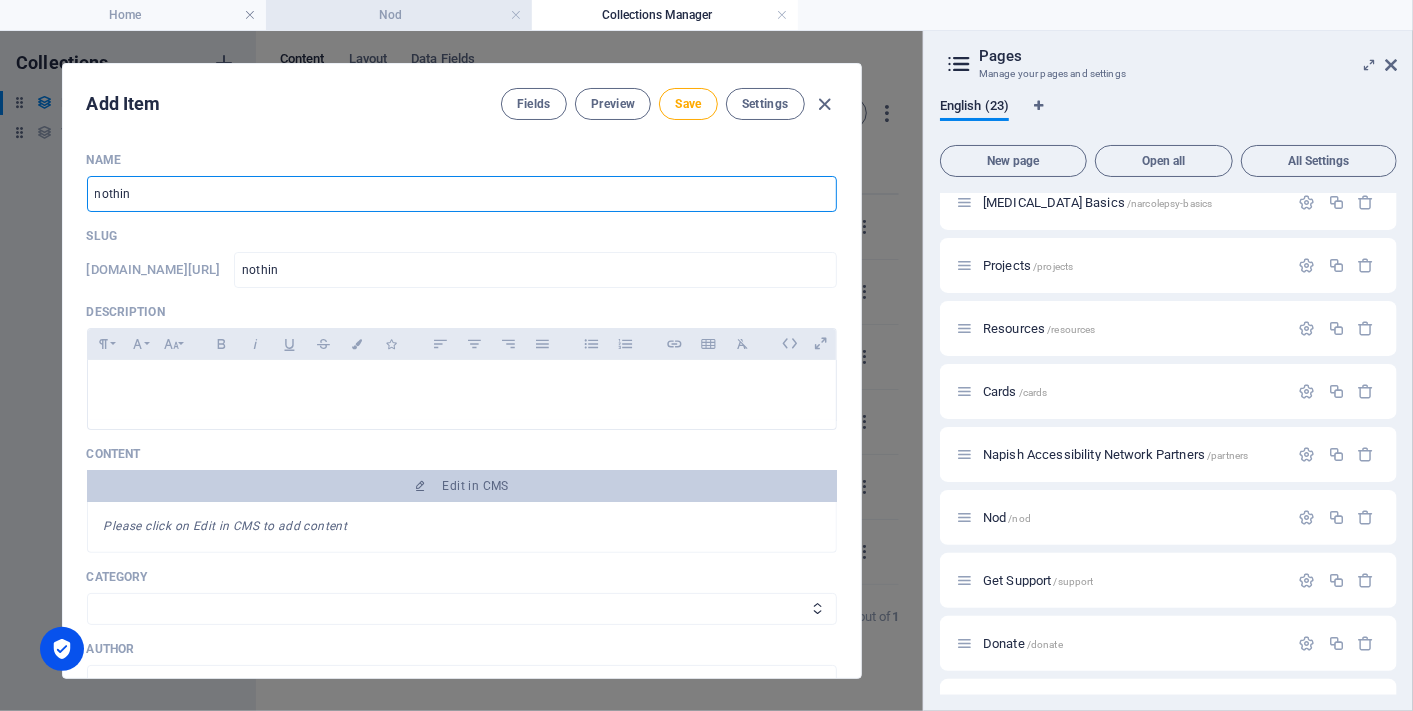 type on "nothing" 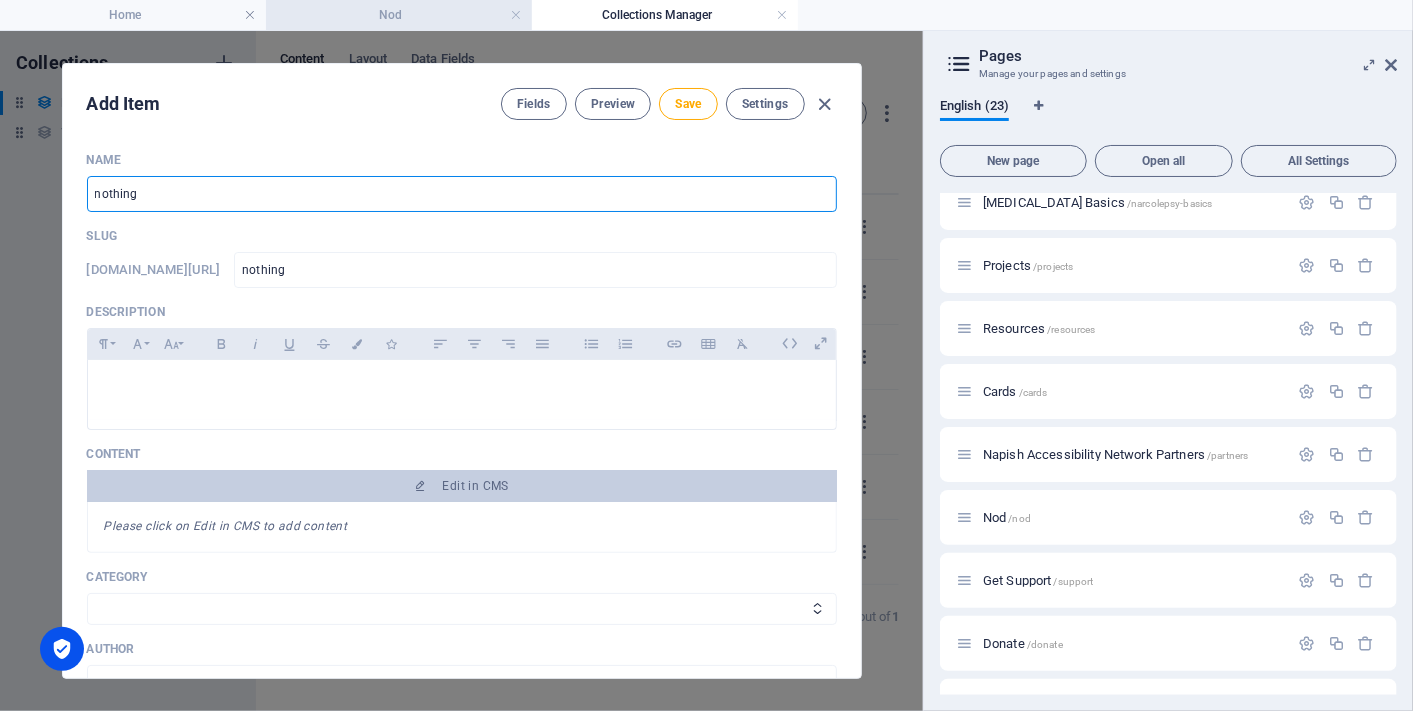 type on "nothing i" 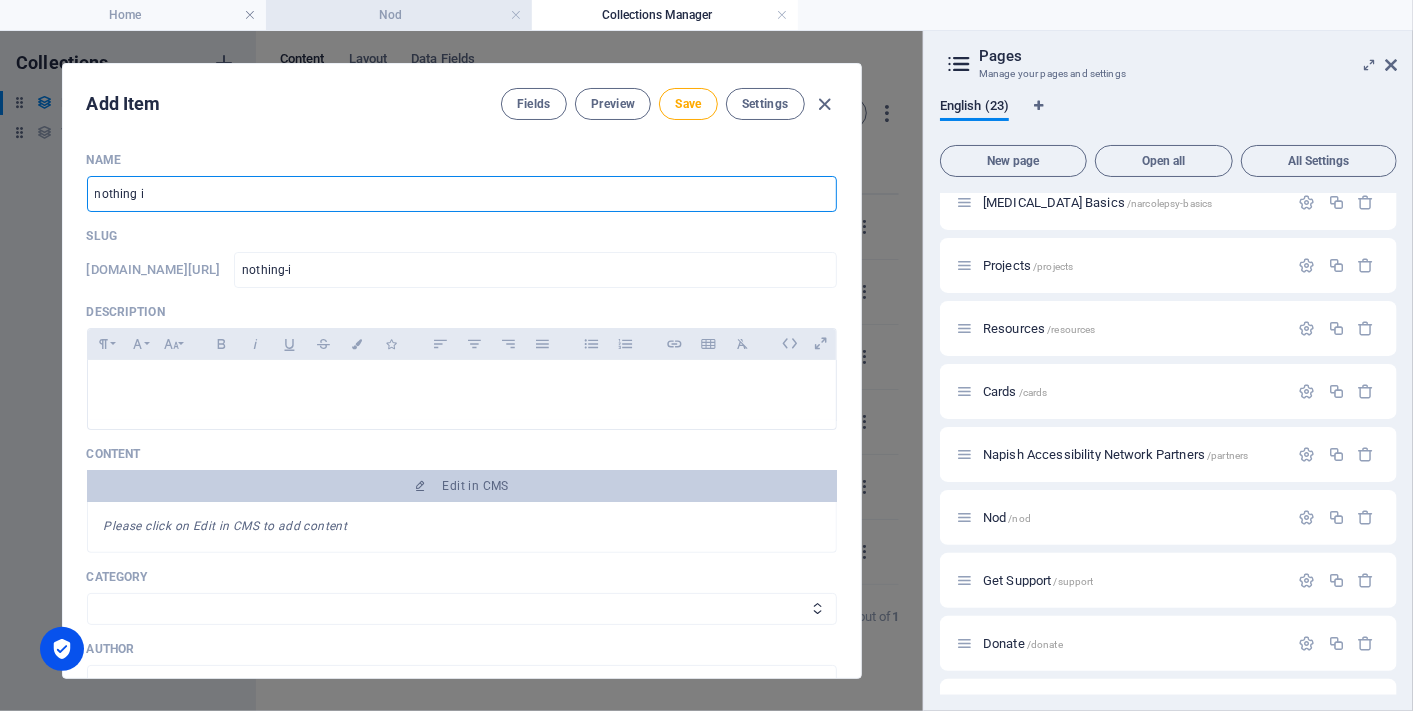 type on "nothing i n" 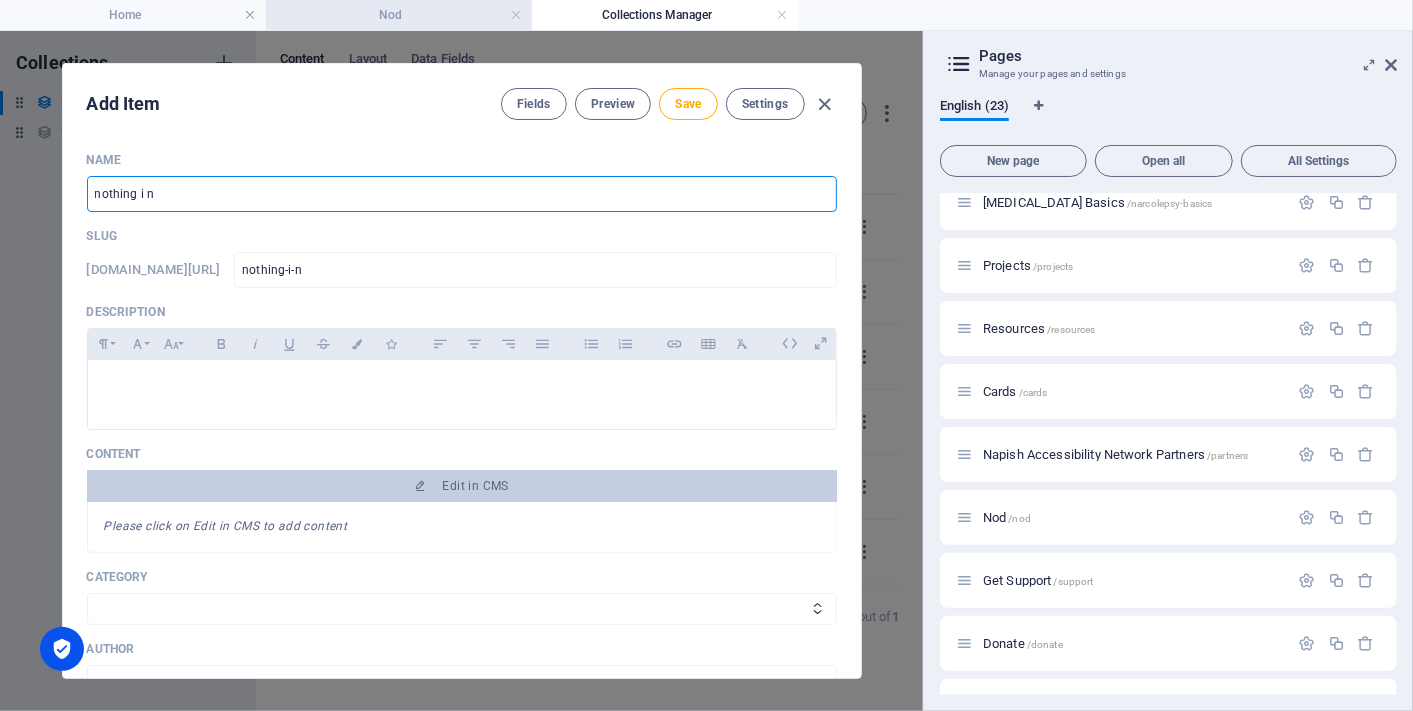 type on "nothing i ne" 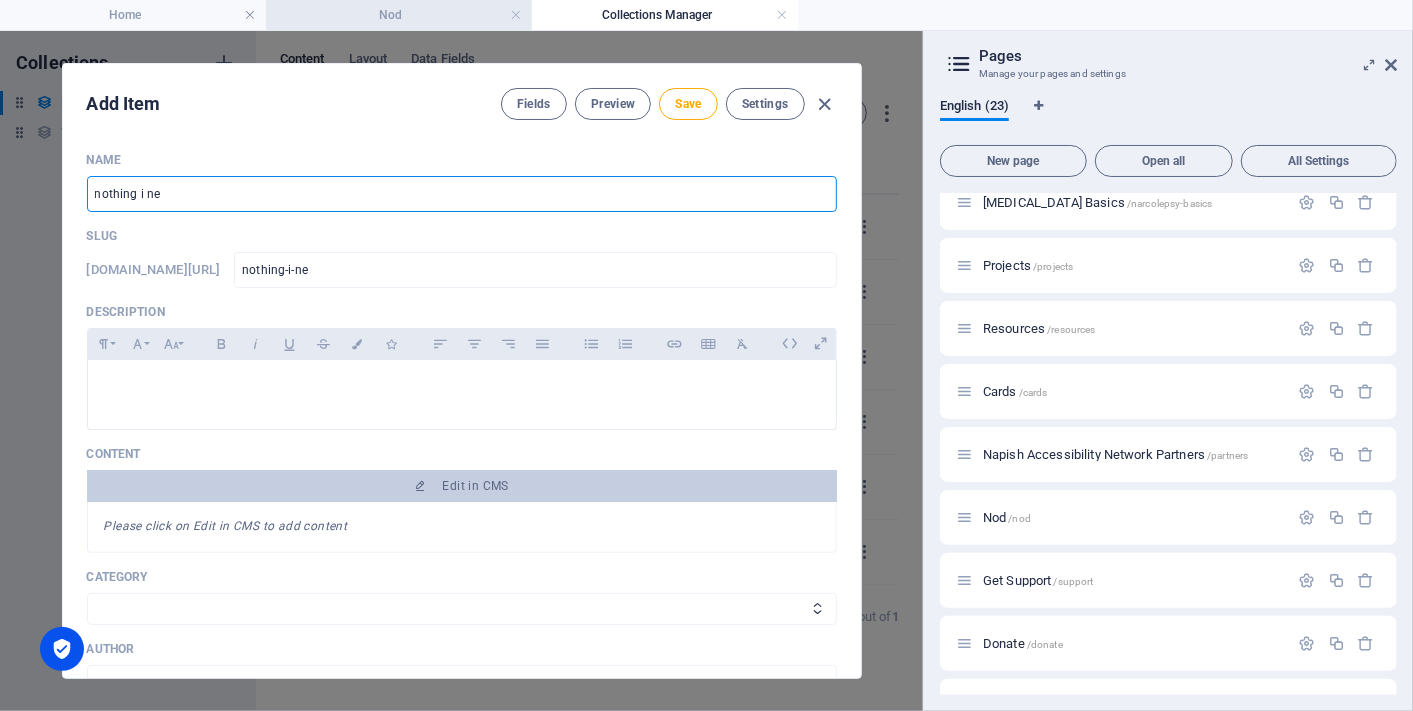 type on "nothing i nee" 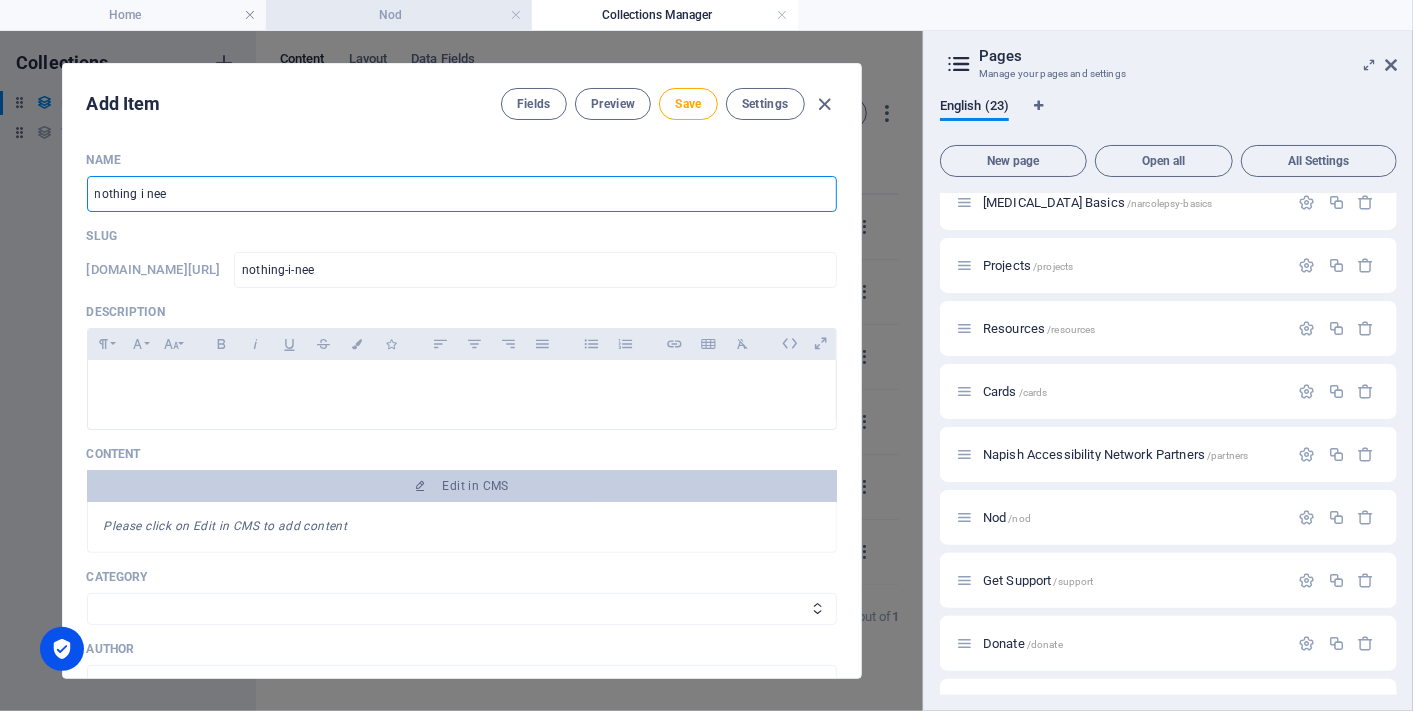 type on "nothing i need" 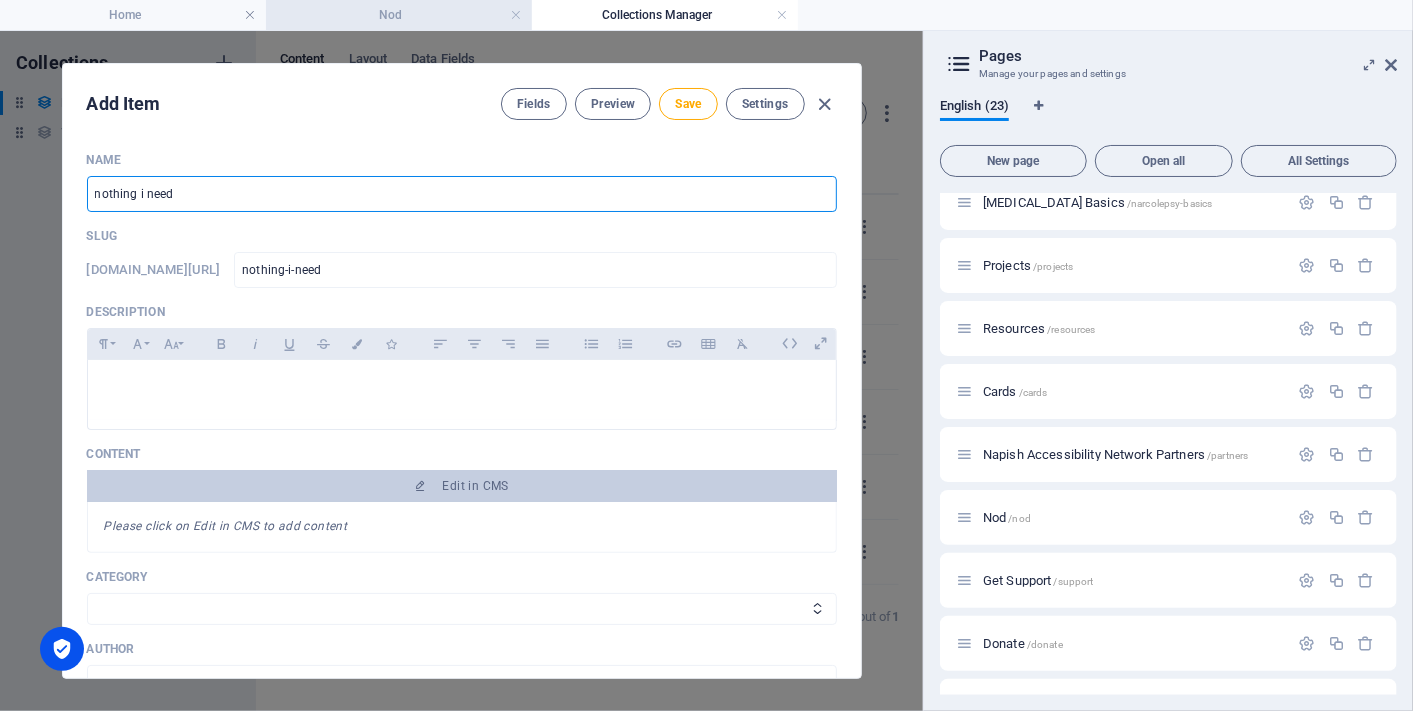 type on "nothing i need t" 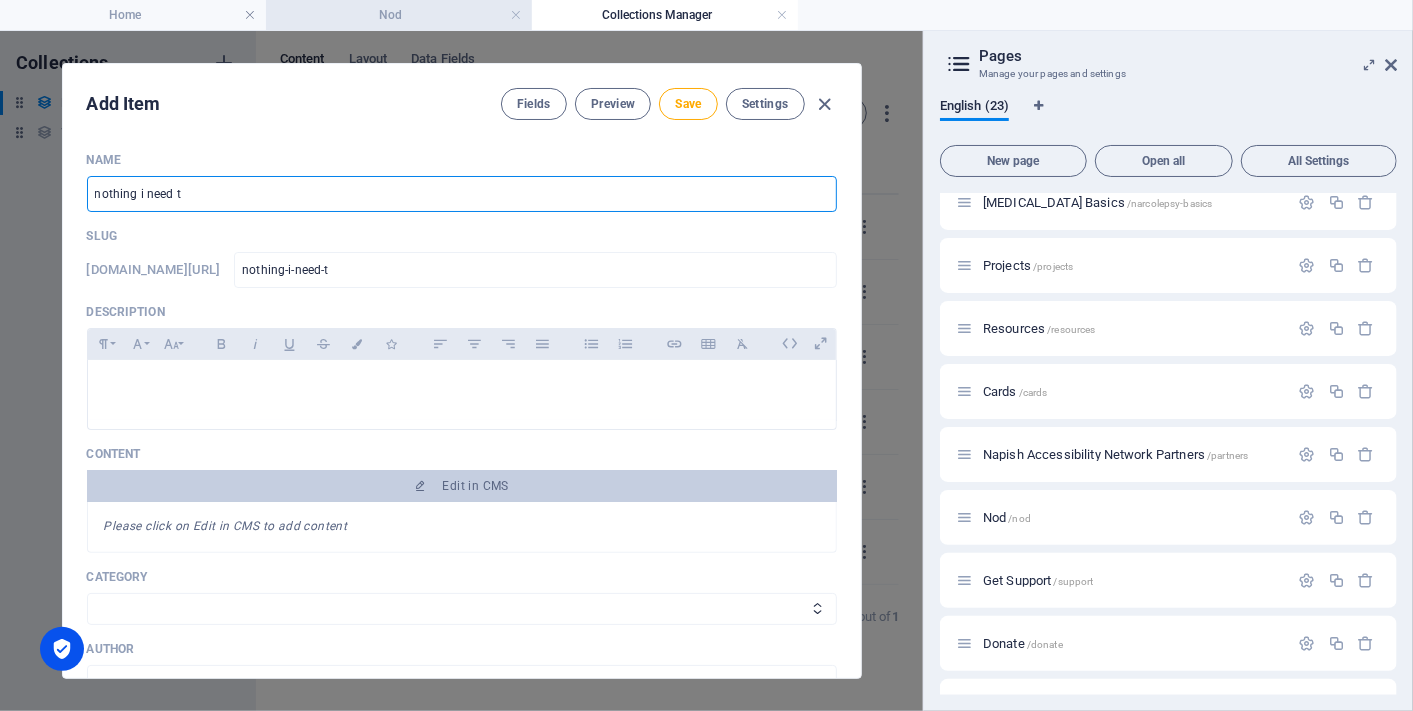 type on "nothing i need to" 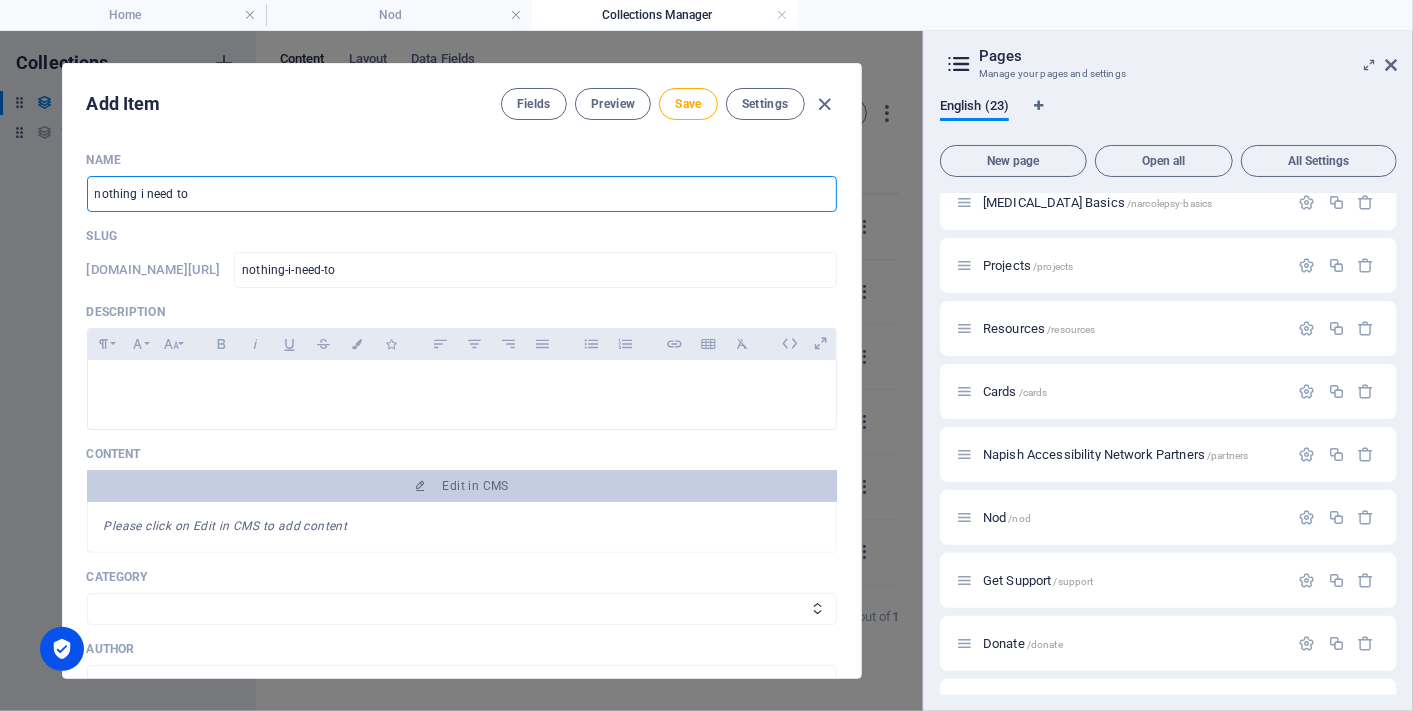 drag, startPoint x: 234, startPoint y: 183, endPoint x: -5, endPoint y: 183, distance: 239 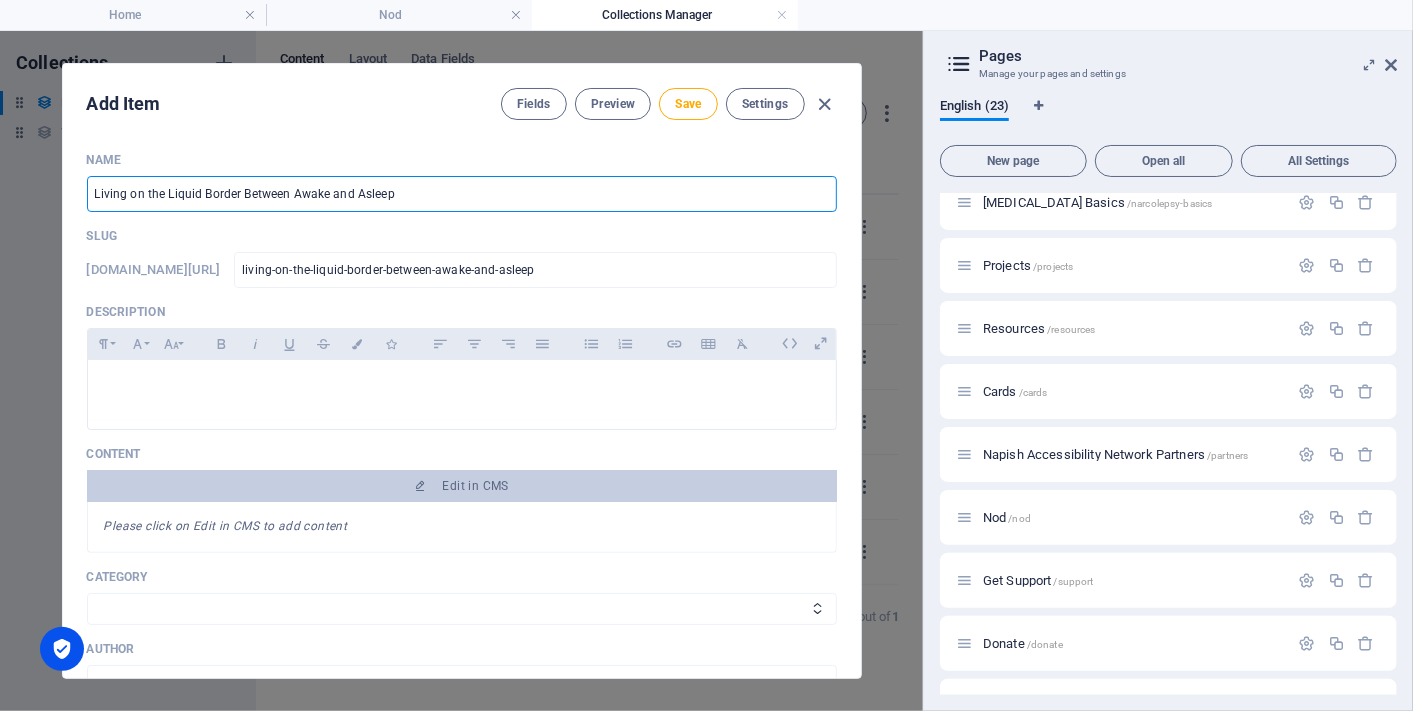 type on "Living on the Liquid Border Between Awake and Asleep" 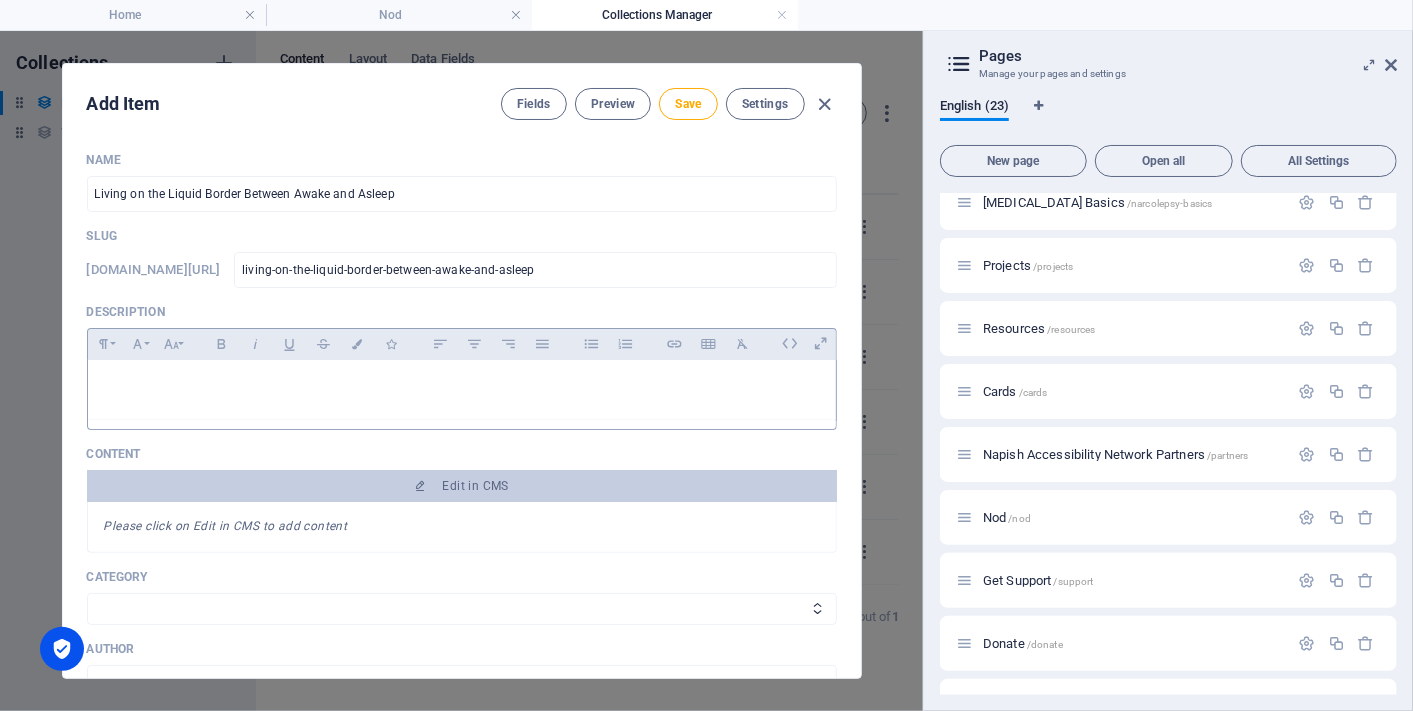 click at bounding box center (462, 390) 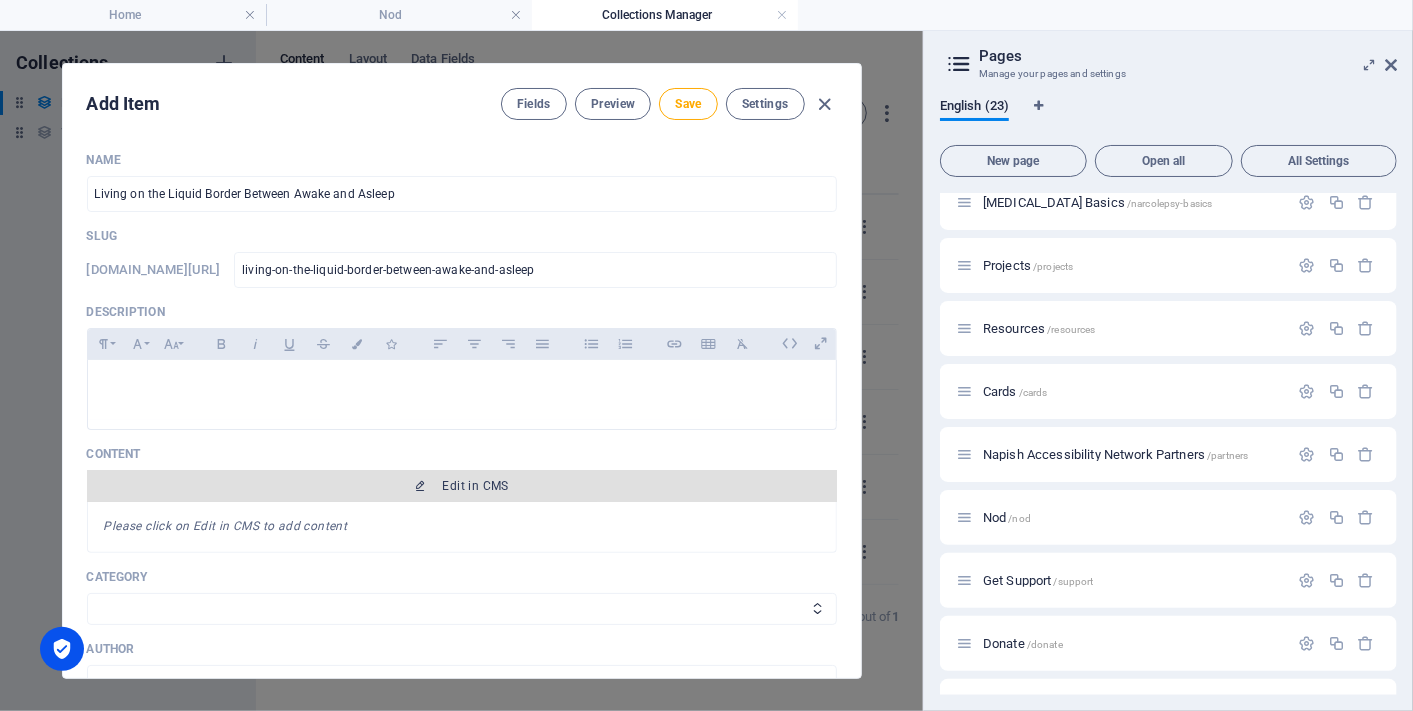click on "Edit in CMS" at bounding box center [476, 486] 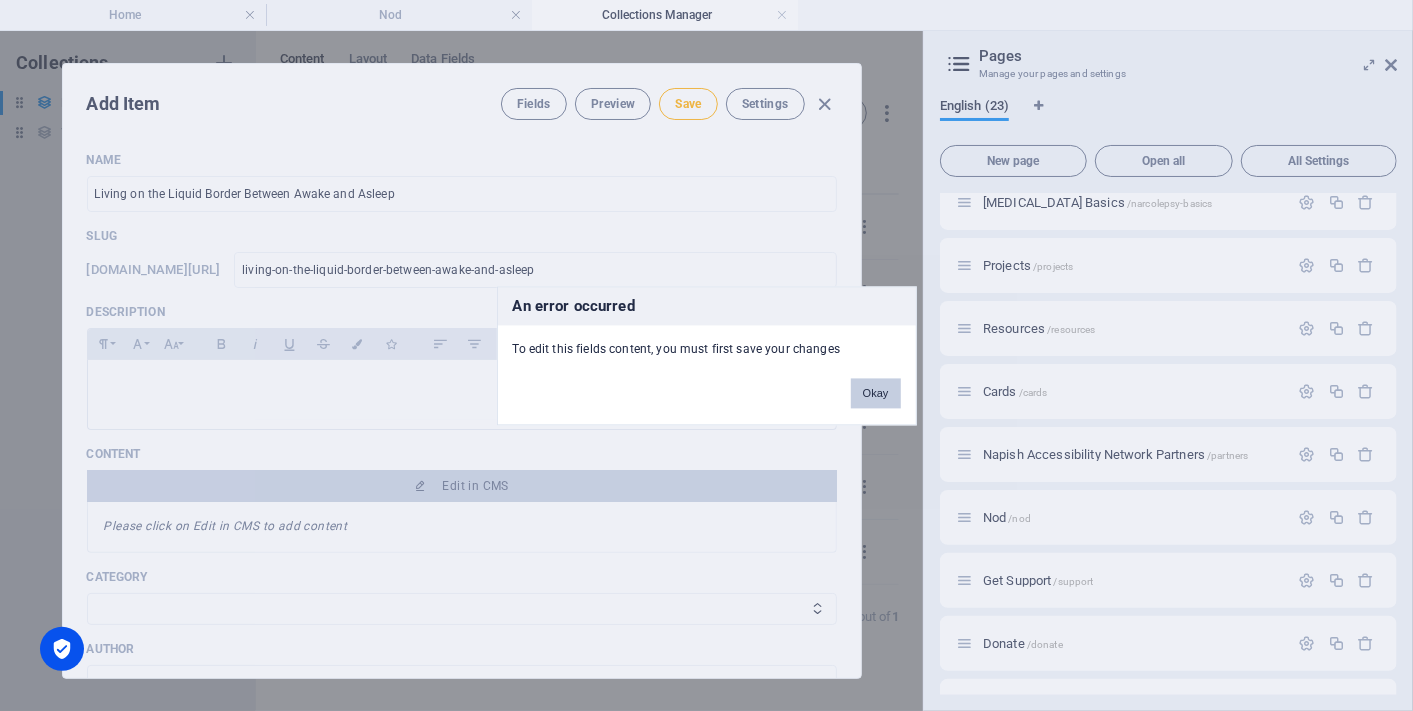 click on "Okay" at bounding box center [876, 393] 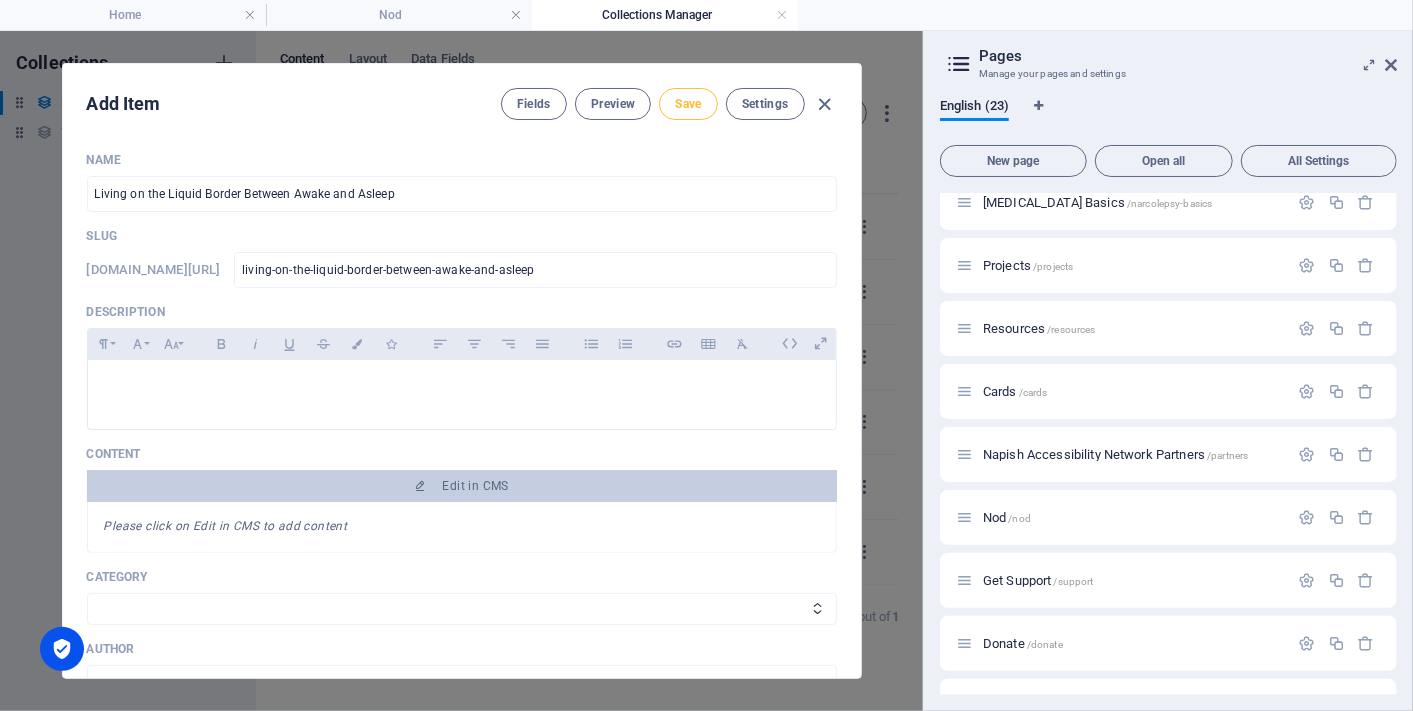 click on "Save" at bounding box center (688, 104) 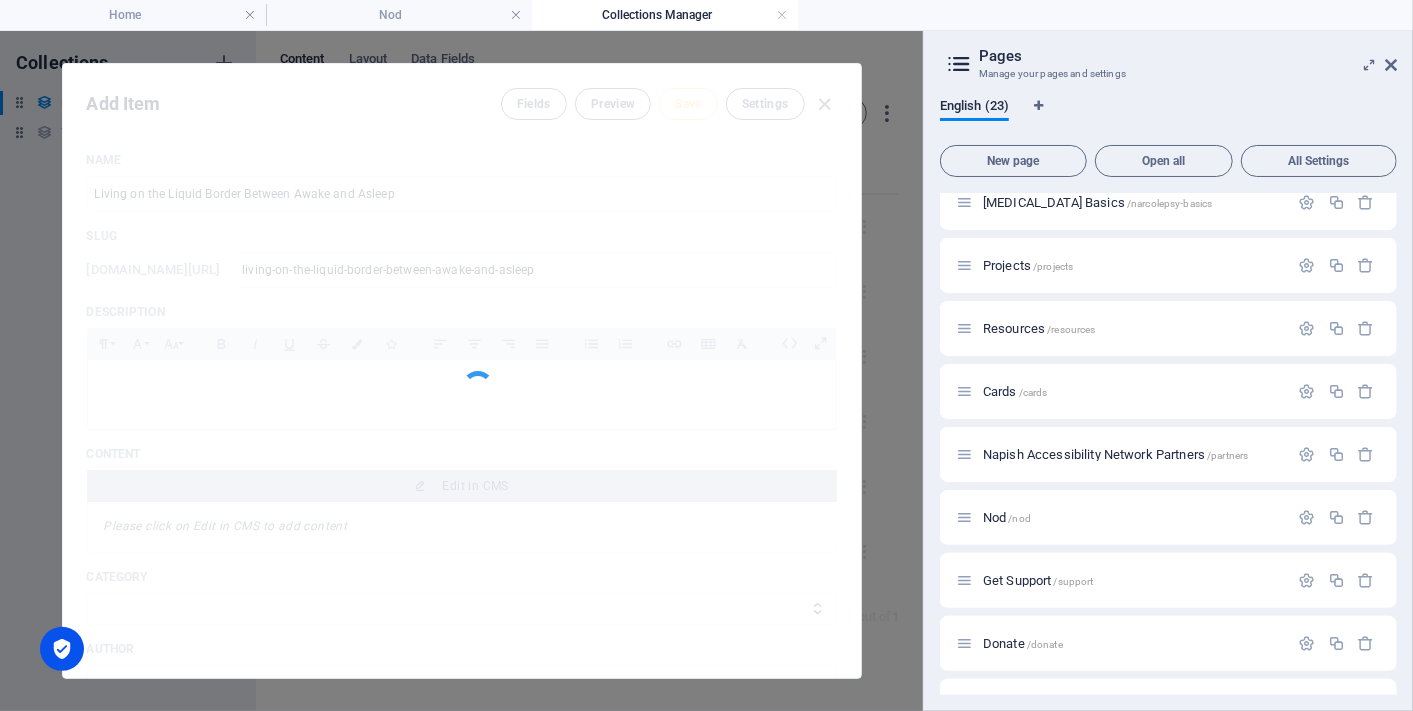 type on "living-on-the-liquid-border-between-awake-and-asleep" 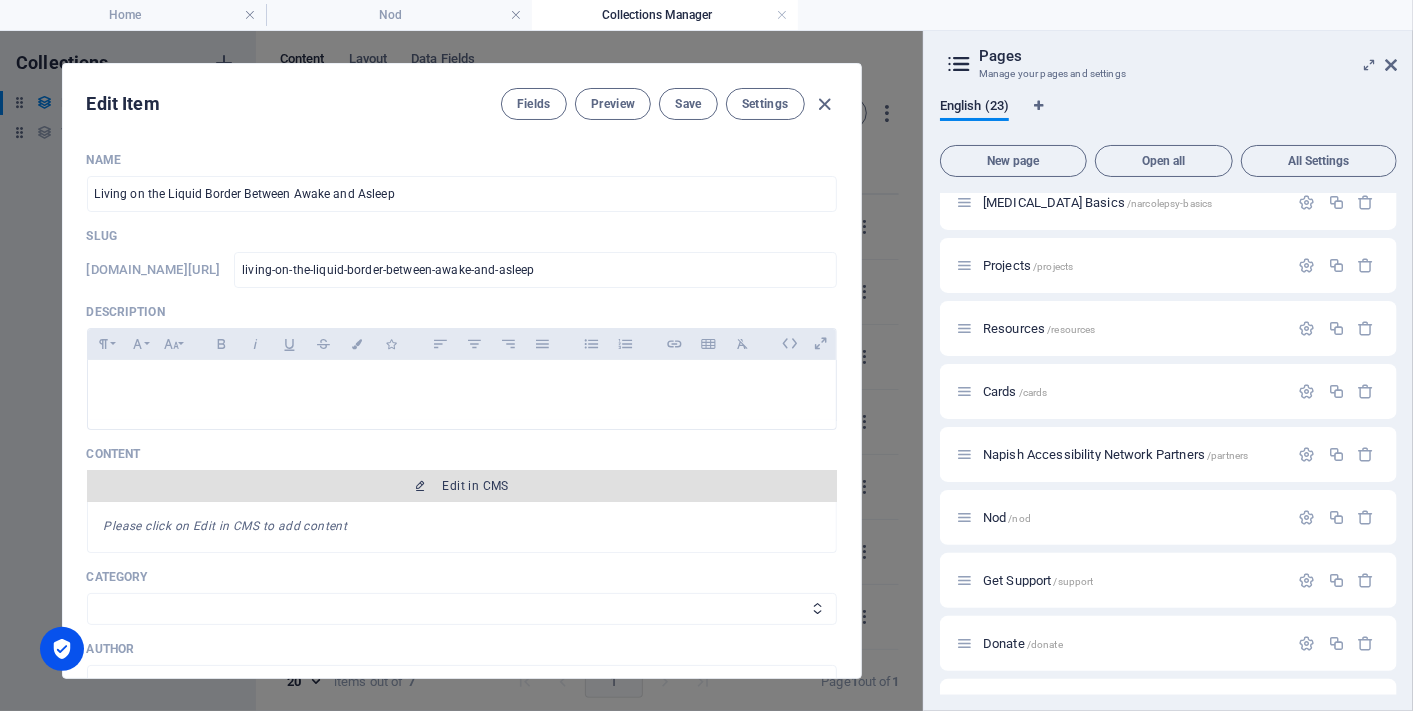 click on "Edit in CMS" at bounding box center (476, 486) 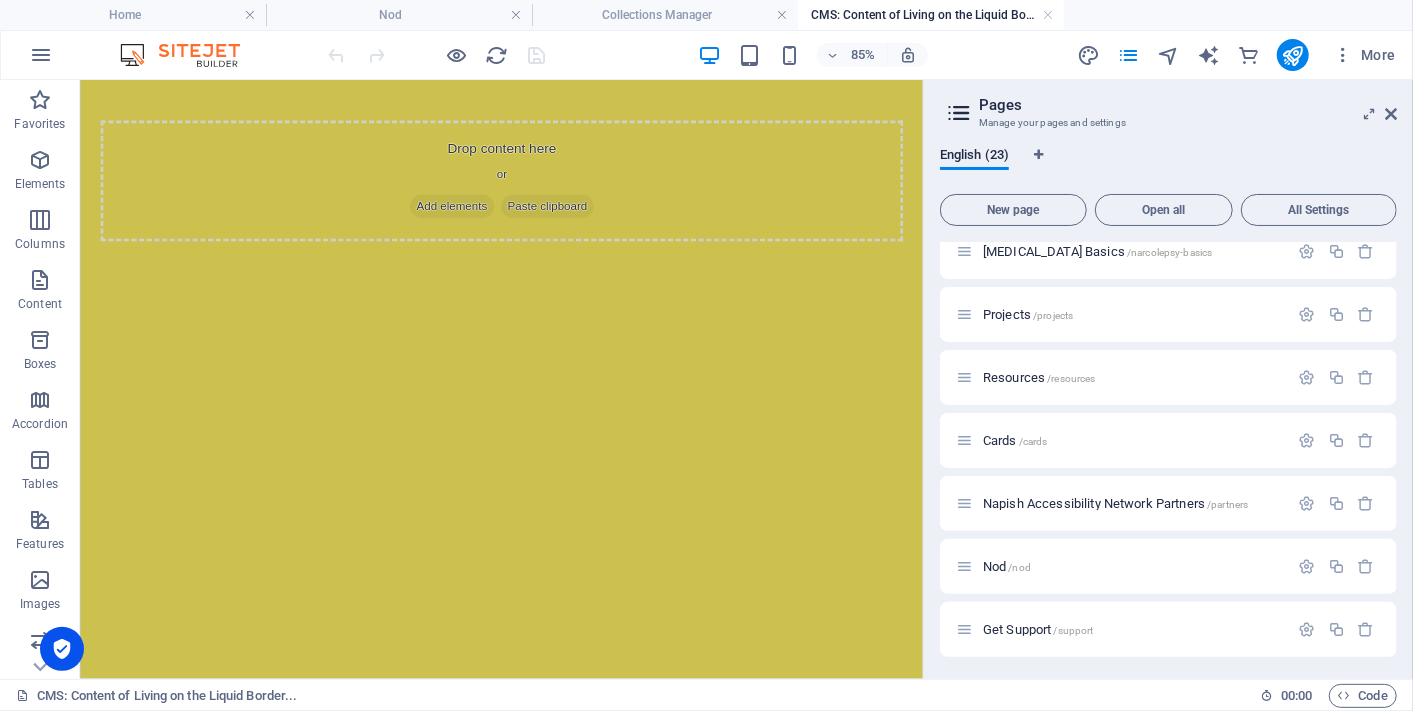 scroll, scrollTop: 0, scrollLeft: 0, axis: both 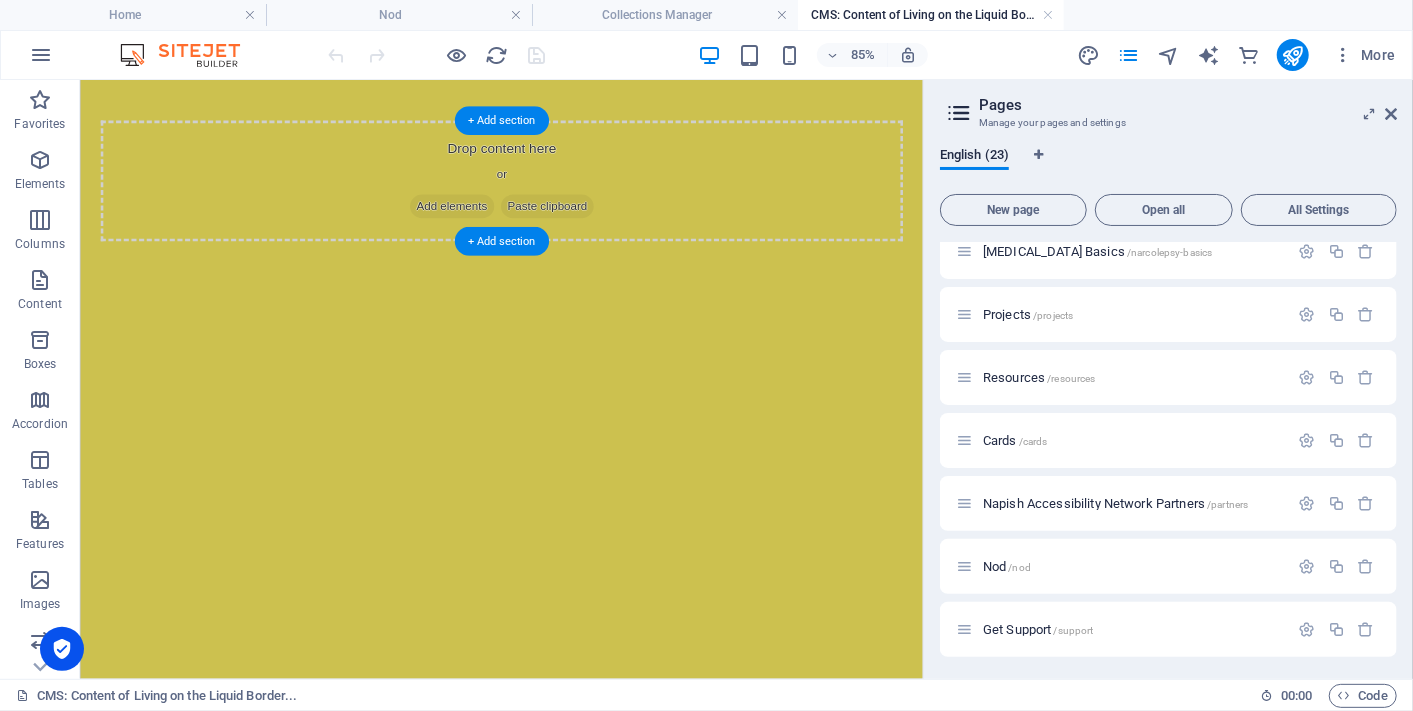 click on "Add elements" at bounding box center [516, 229] 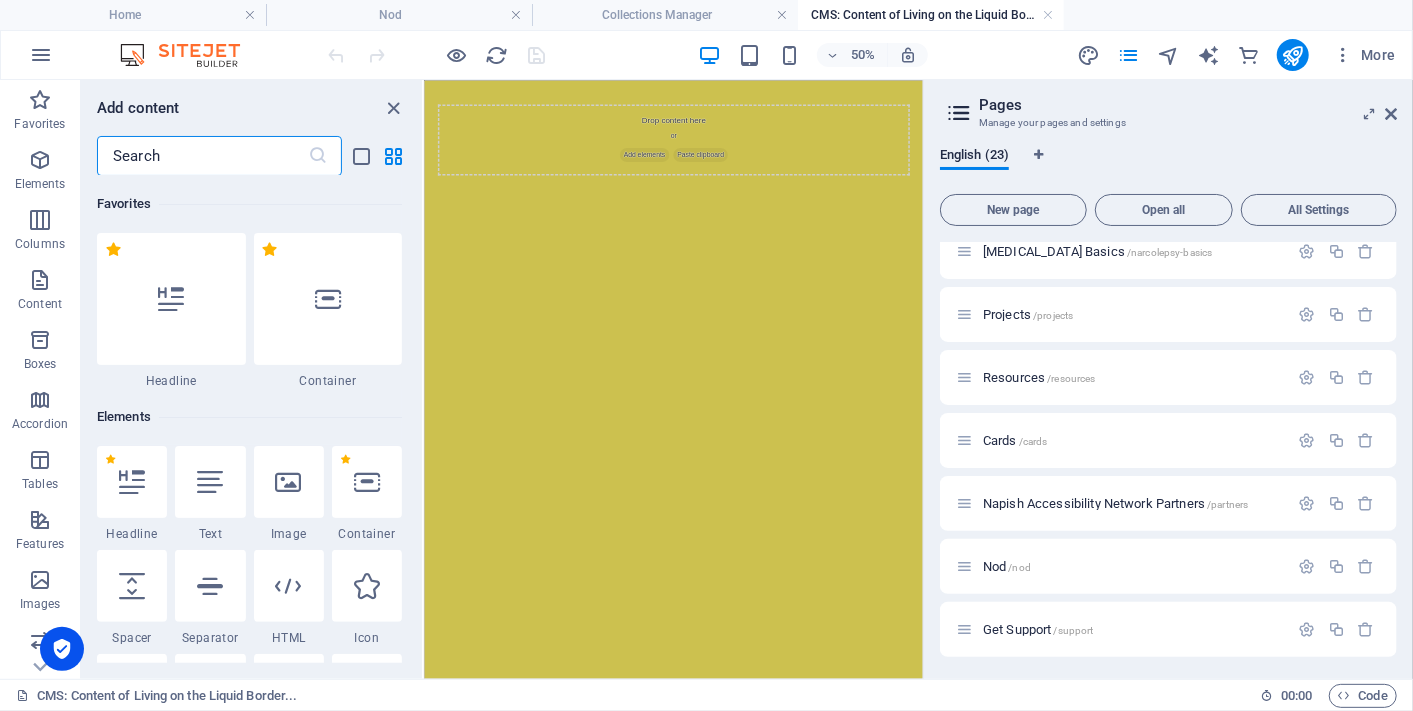 click on "Skip to main content
Drop content here or  Add elements  Paste clipboard" at bounding box center (922, 198) 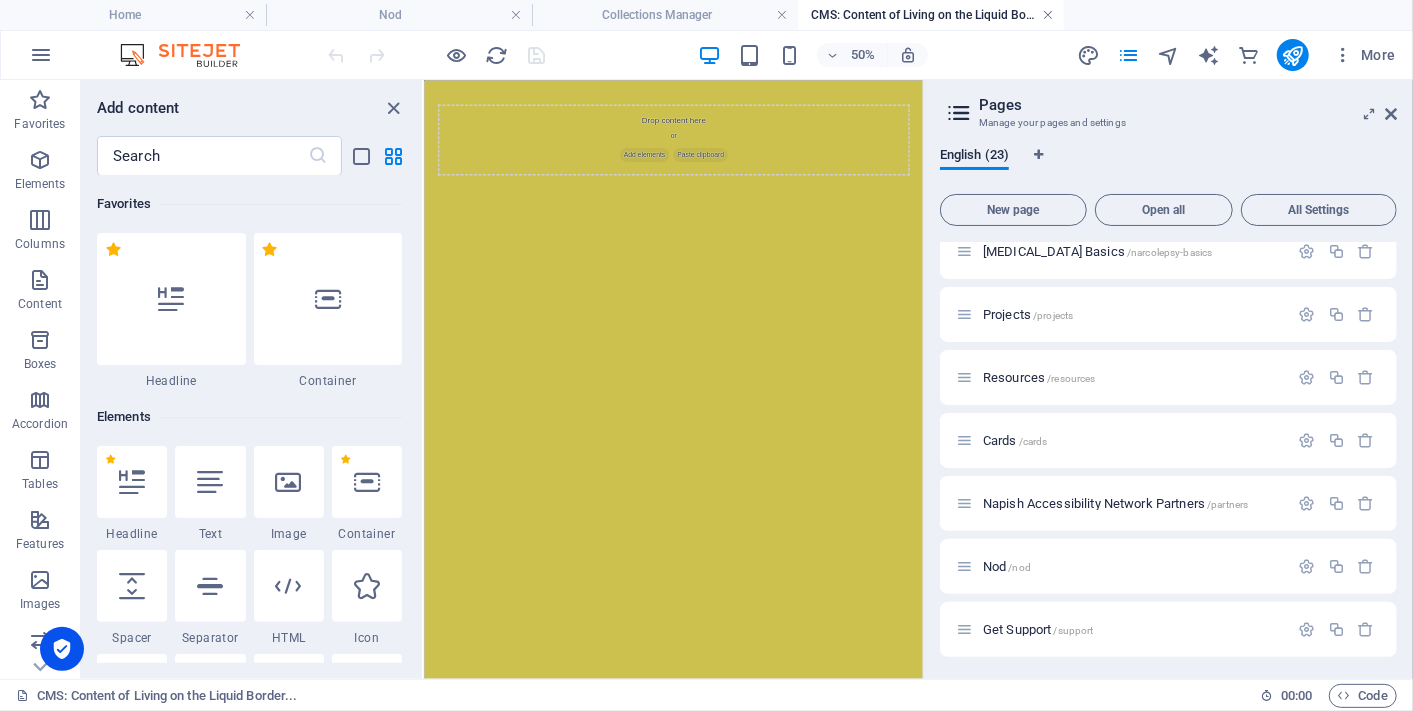 click at bounding box center [1048, 15] 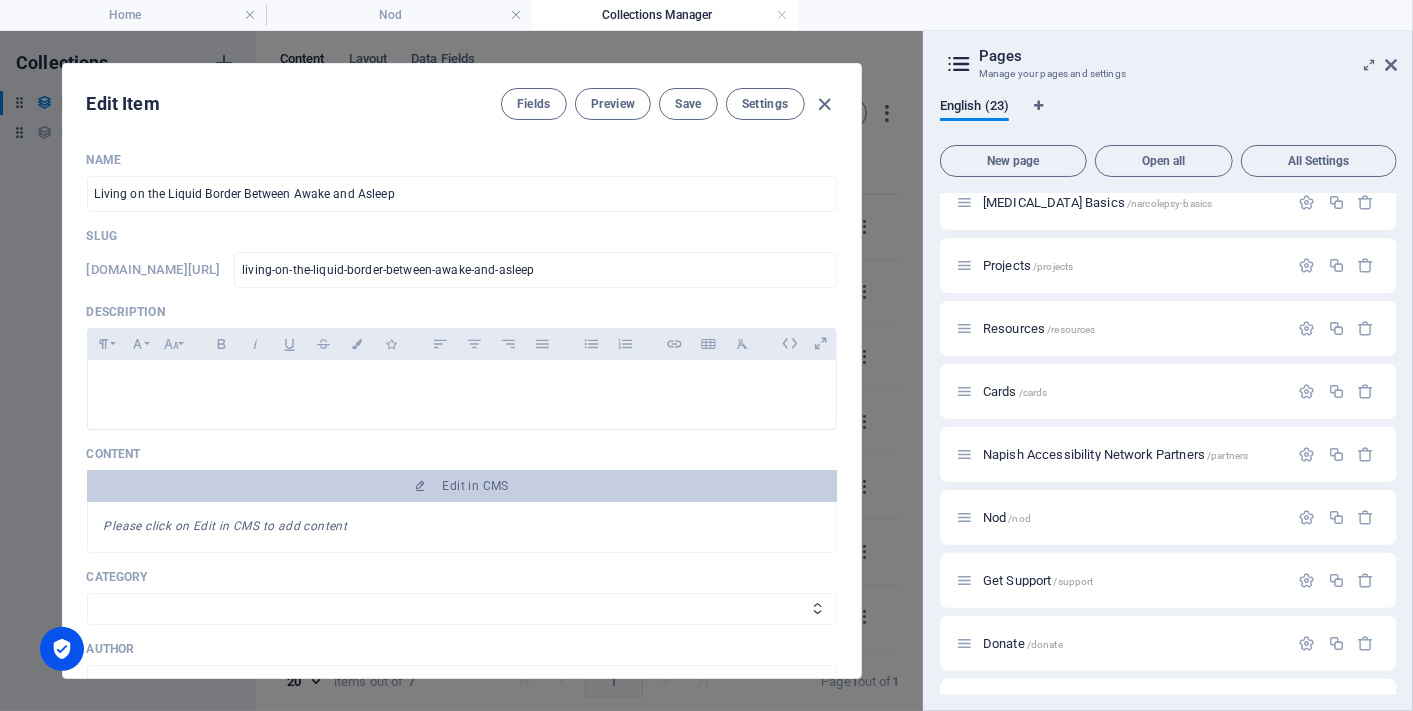 click on "Collections Manager" at bounding box center (665, 15) 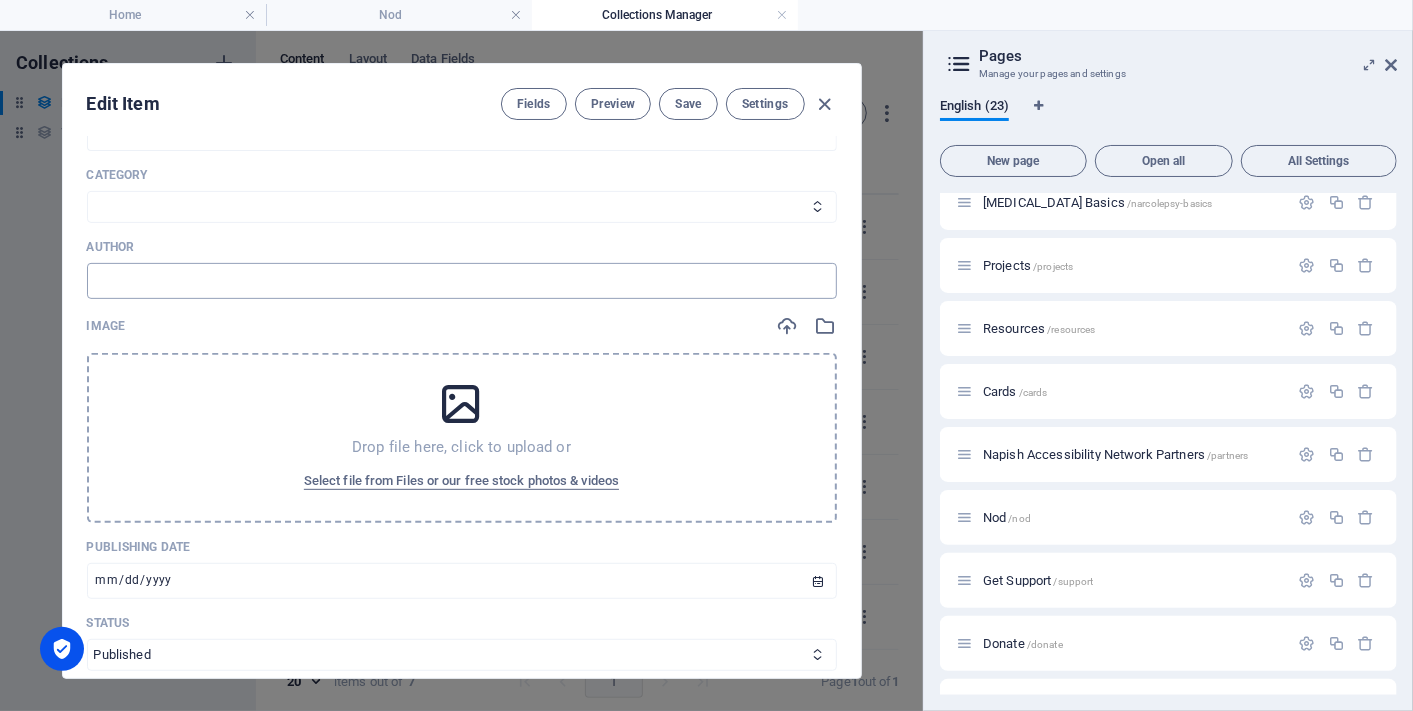 scroll, scrollTop: 444, scrollLeft: 0, axis: vertical 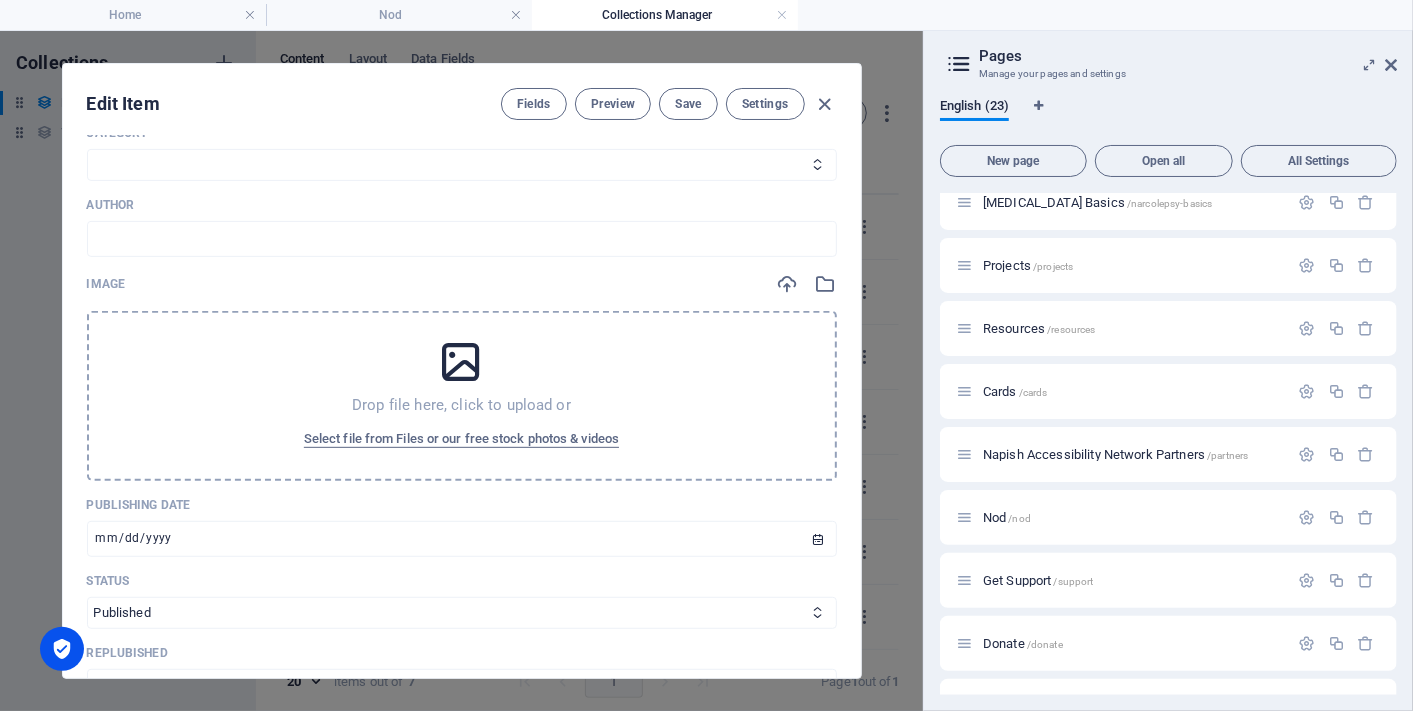 click on "Drop file here, click to upload or Select file from Files or our free stock photos & videos" at bounding box center [462, 396] 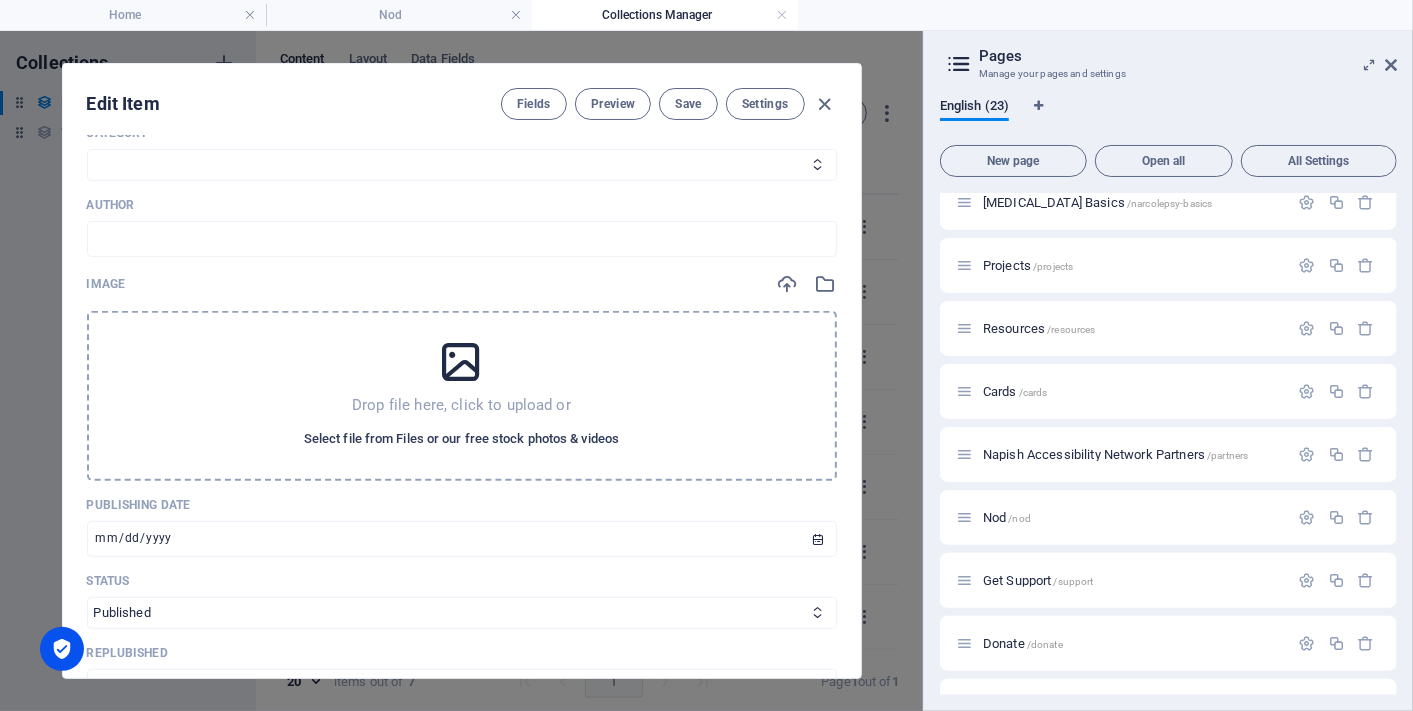 click on "Select file from Files or our free stock photos & videos" at bounding box center [461, 439] 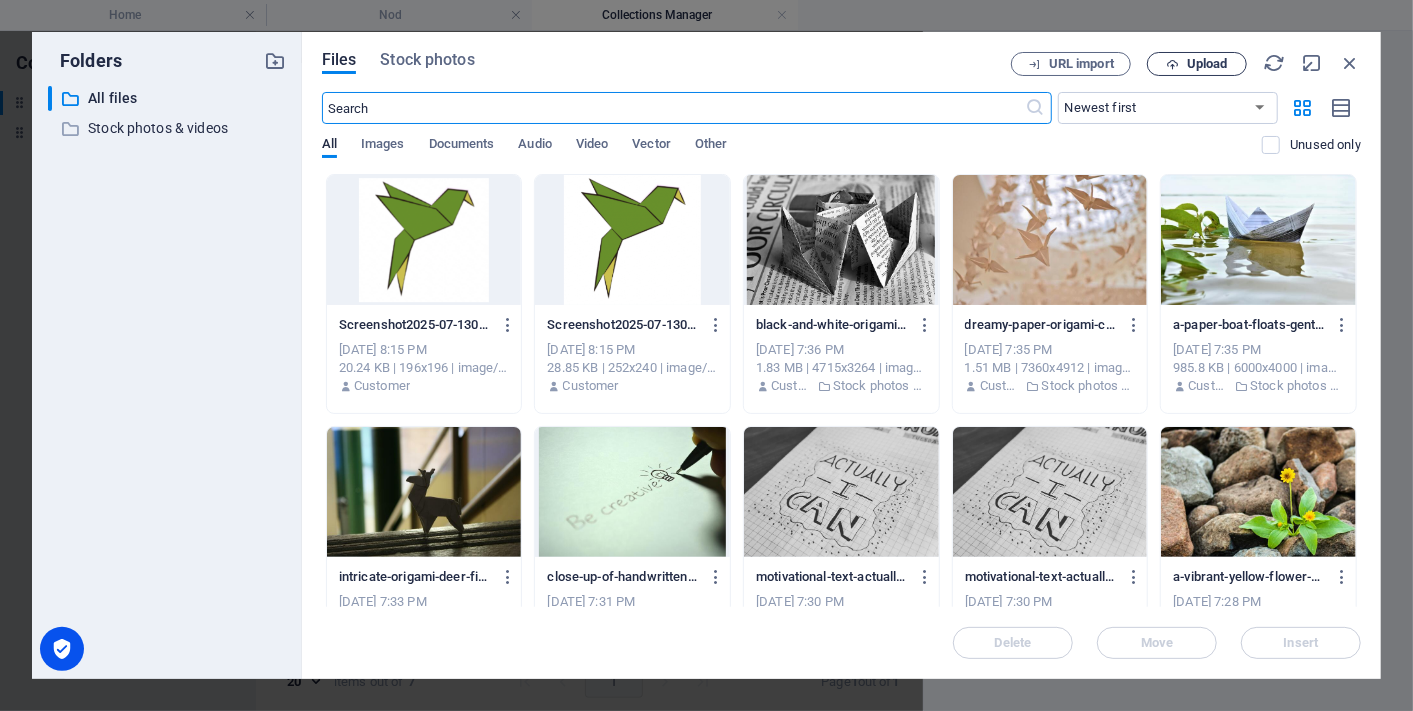 click on "Upload" at bounding box center [1207, 64] 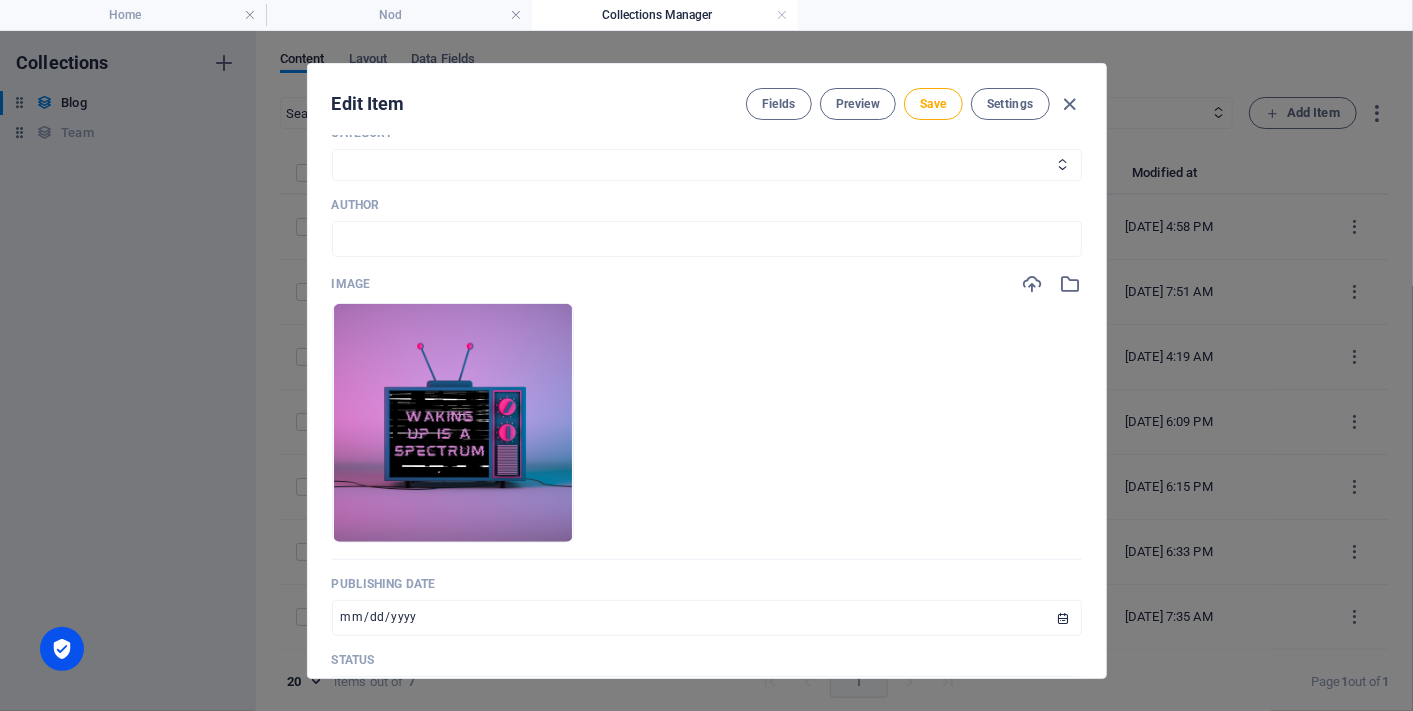 scroll, scrollTop: 111, scrollLeft: 0, axis: vertical 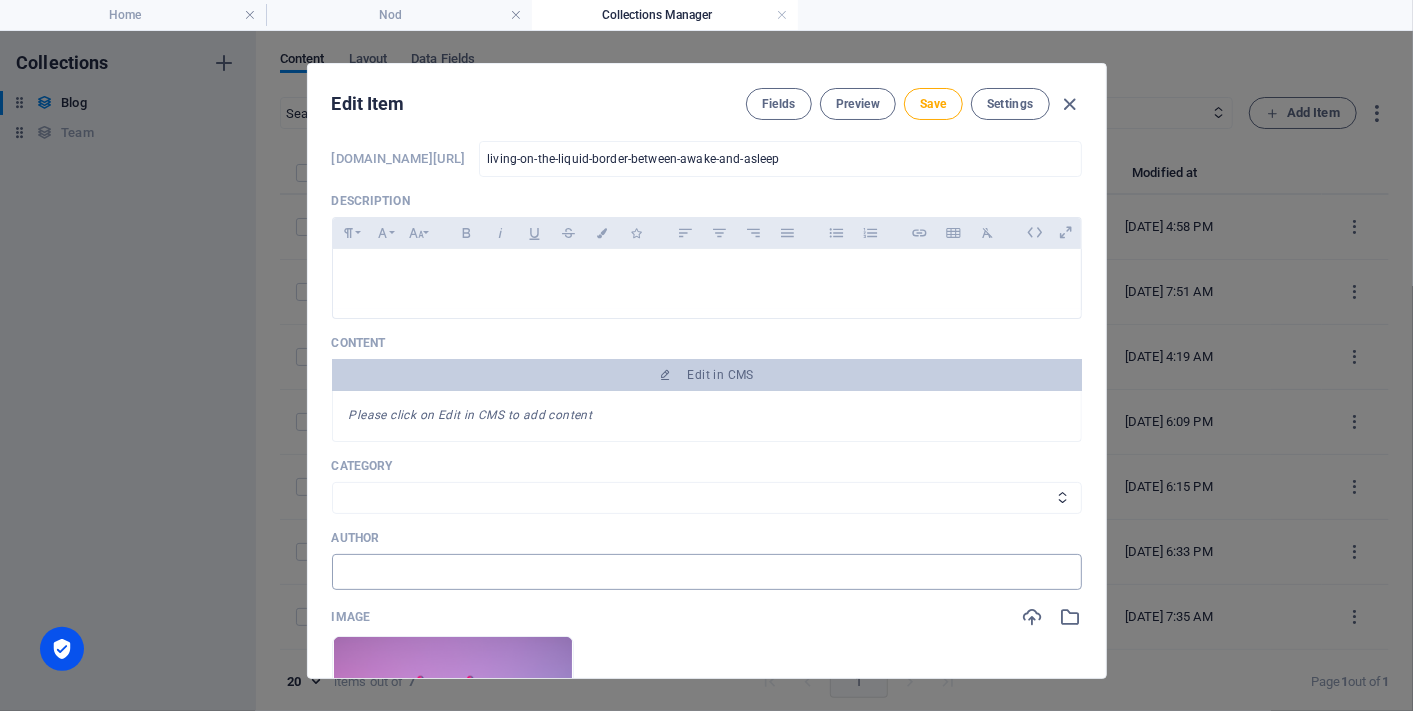 click at bounding box center (707, 572) 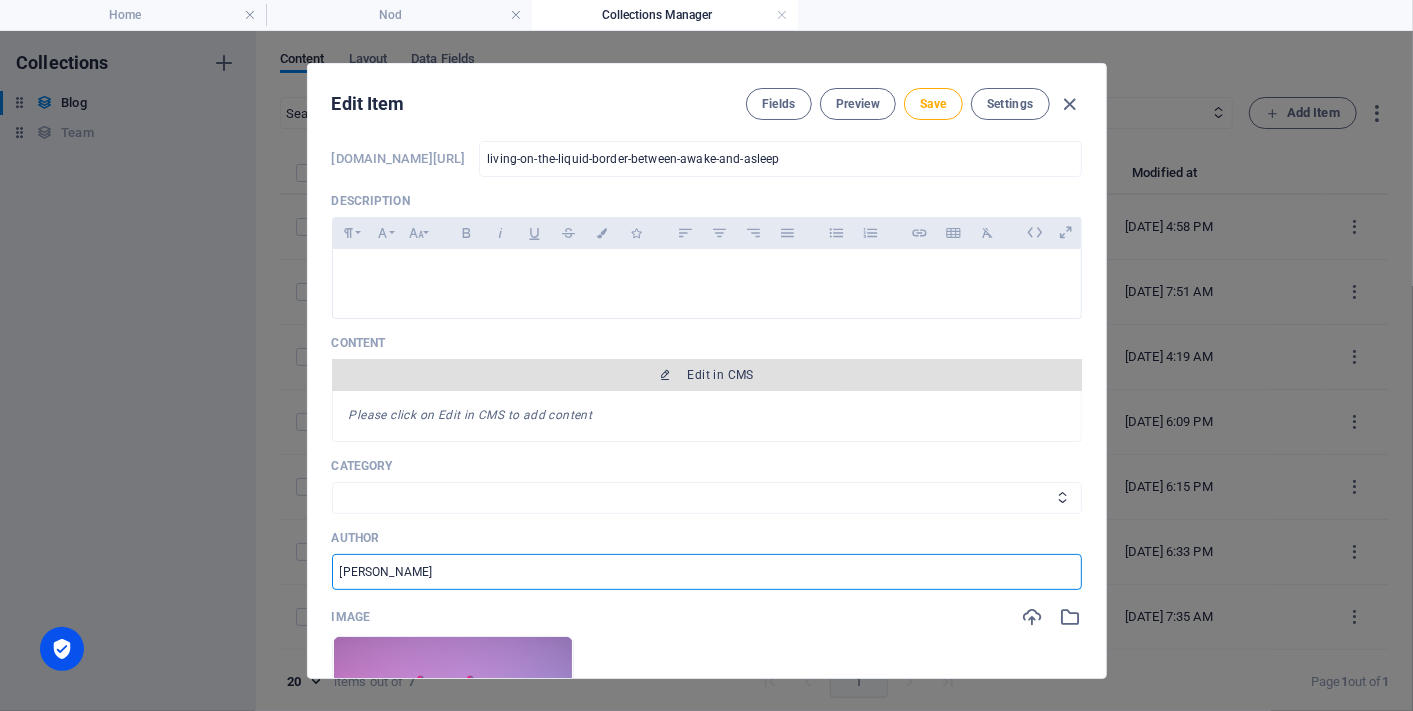 type on "[PERSON_NAME]" 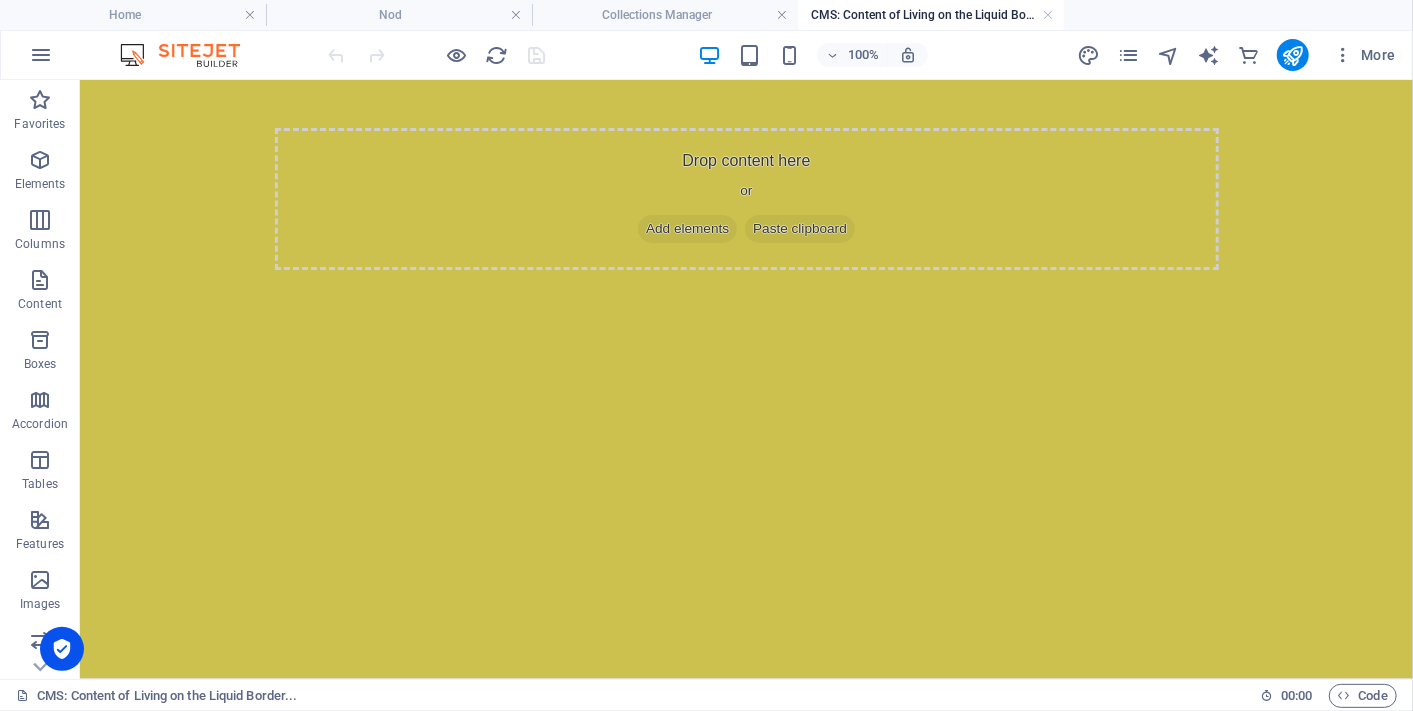 scroll, scrollTop: 0, scrollLeft: 0, axis: both 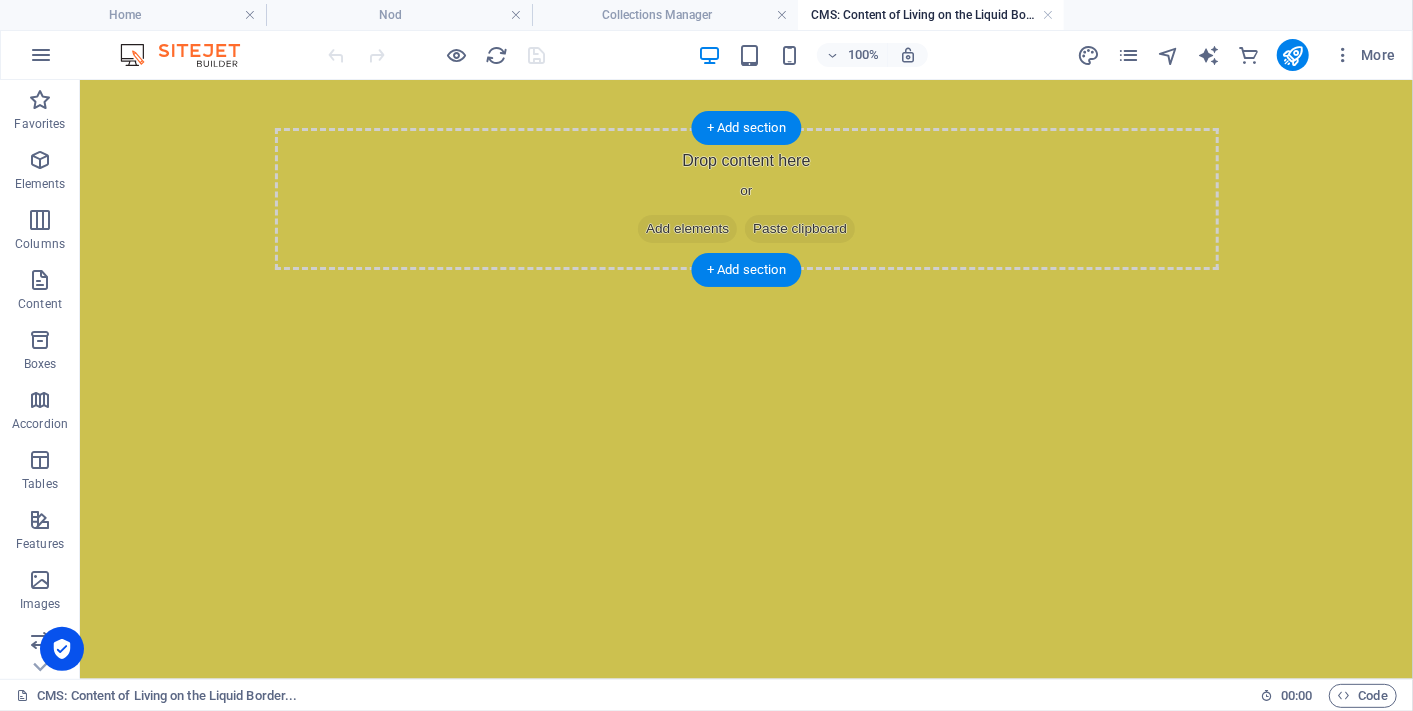click on "Add elements" at bounding box center [686, 228] 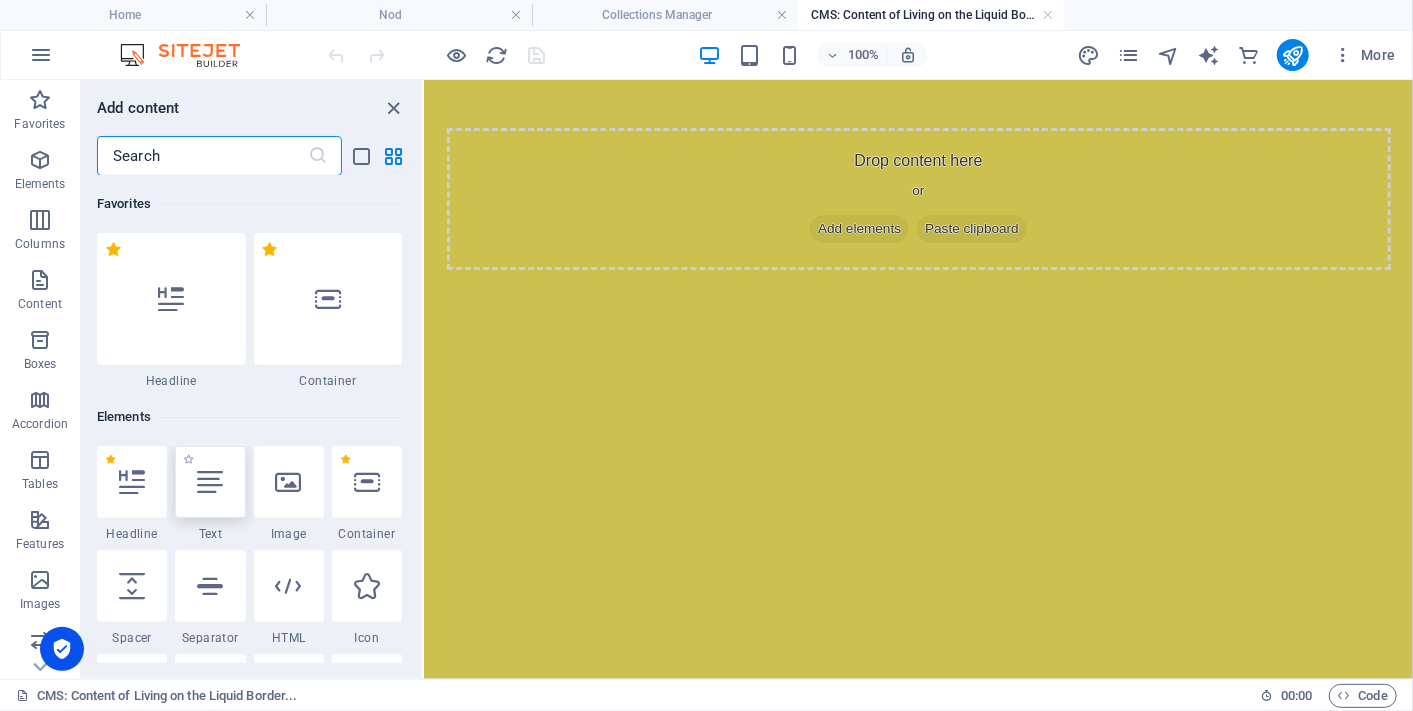 click at bounding box center (210, 482) 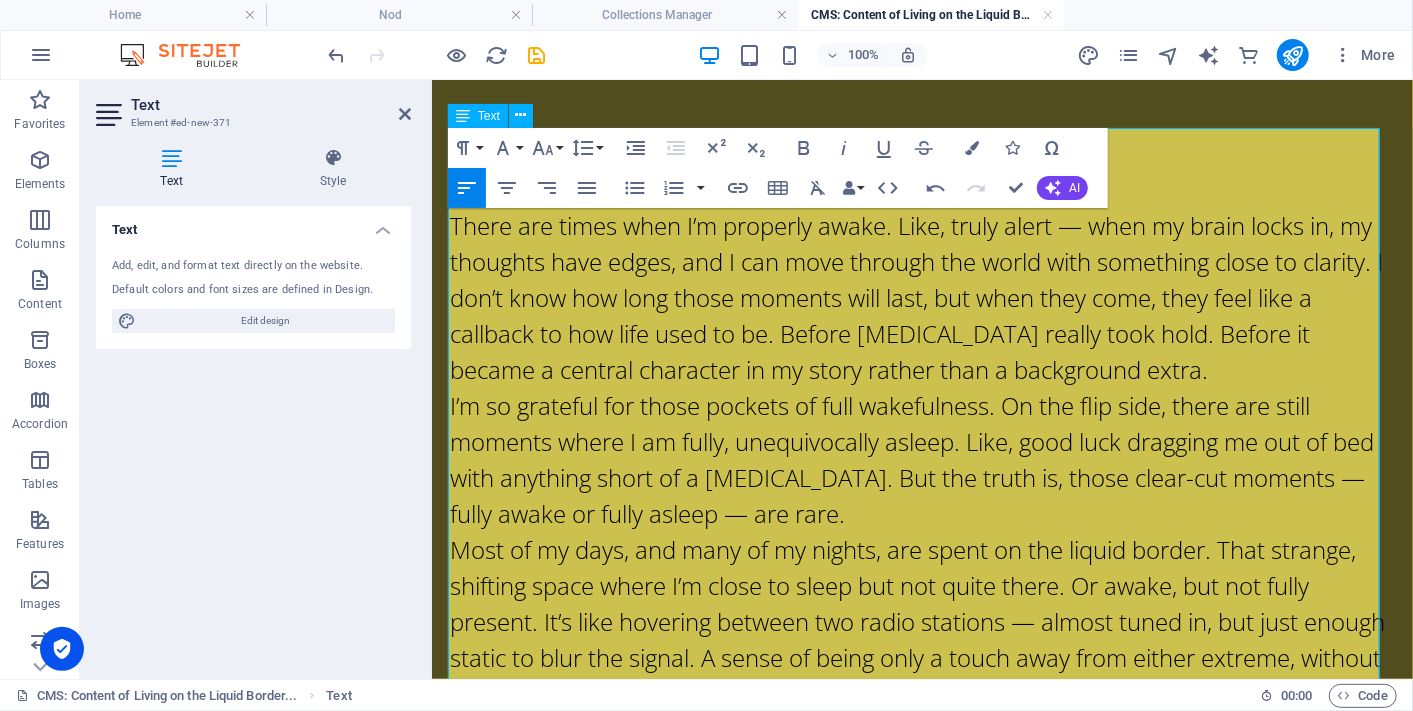 click on "There are times when I’m properly awake. Like, truly alert — when my brain locks in, my thoughts have edges, and I can move through the world with something close to clarity. I don’t know how long those moments will last, but when they come, they feel like a callback to how life used to be. Before narcolepsy really took hold. Before it became a central character in my story rather than a background extra. I’m so grateful for those pockets of full wakefulness. On the flip side, there are still moments where I am fully, unequivocally asleep. Like, good luck dragging me out of bed with anything short of a house fire. But the truth is, those clear-cut moments — fully awake or fully asleep — are rare. During the day, especially when my meds are doing their job, I tend to lean more toward the waking end of the spectrum. But even then, there’s always a cloud overhead. A haze. A slight disconnect between my body and the moment I’m in. The Golden Girls Rebis Abolar is ] am. intense. Get Out  or   or" at bounding box center [922, 1319] 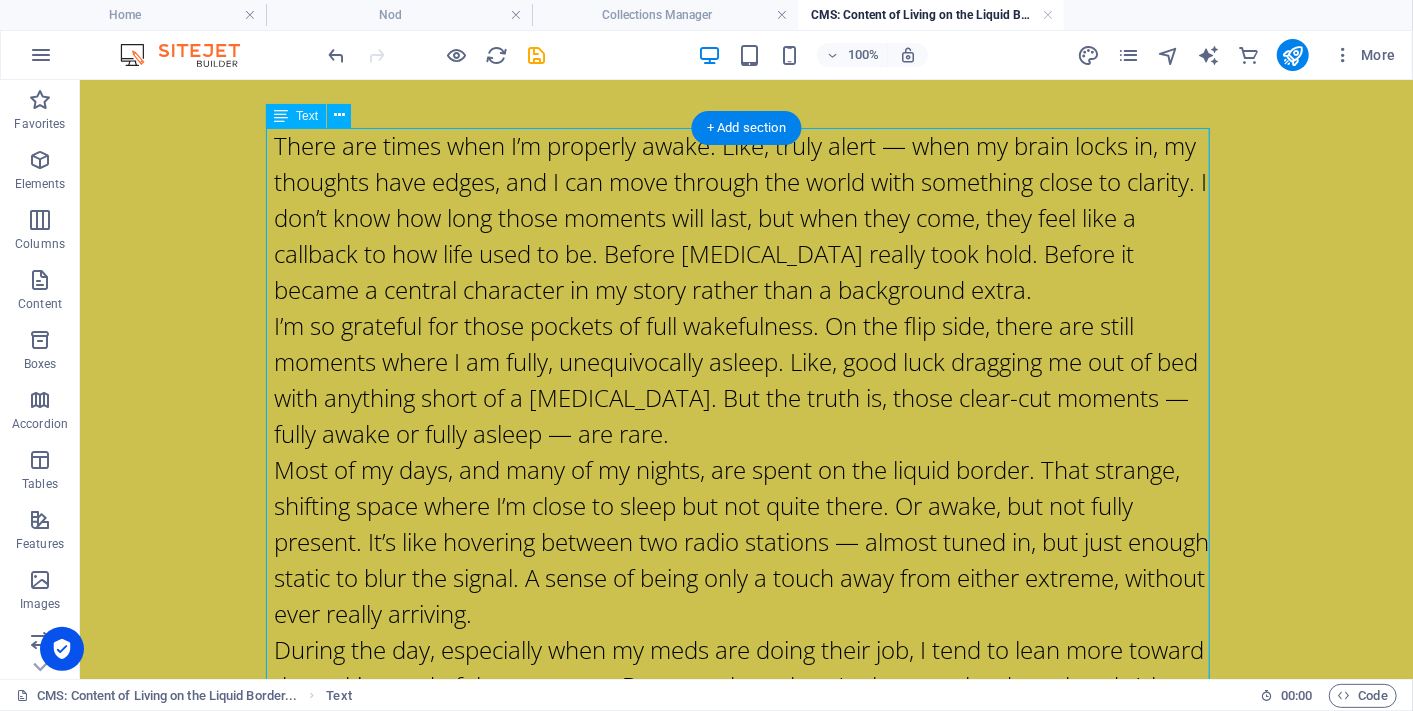 click on "There are times when I’m properly awake. Like, truly alert — when my brain locks in, my thoughts have edges, and I can move through the world with something close to clarity. I don’t know how long those moments will last, but when they come, they feel like a callback to how life used to be. Before narcolepsy really took hold. Before it became a central character in my story rather than a background extra. I’m so grateful for those pockets of full wakefulness. On the flip side, there are still moments where I am fully, unequivocally asleep. Like, good luck dragging me out of bed with anything short of a house fire. But the truth is, those clear-cut moments — fully awake or fully asleep — are rare. During the day, especially when my meds are doing their job, I tend to lean more toward the waking end of the spectrum. But even then, there’s always a cloud overhead. A haze. A slight disconnect between my body and the moment I’m in. The Golden Girls Rebis Abolar is ] am. intense. Get Out  or   or" at bounding box center [746, 1279] 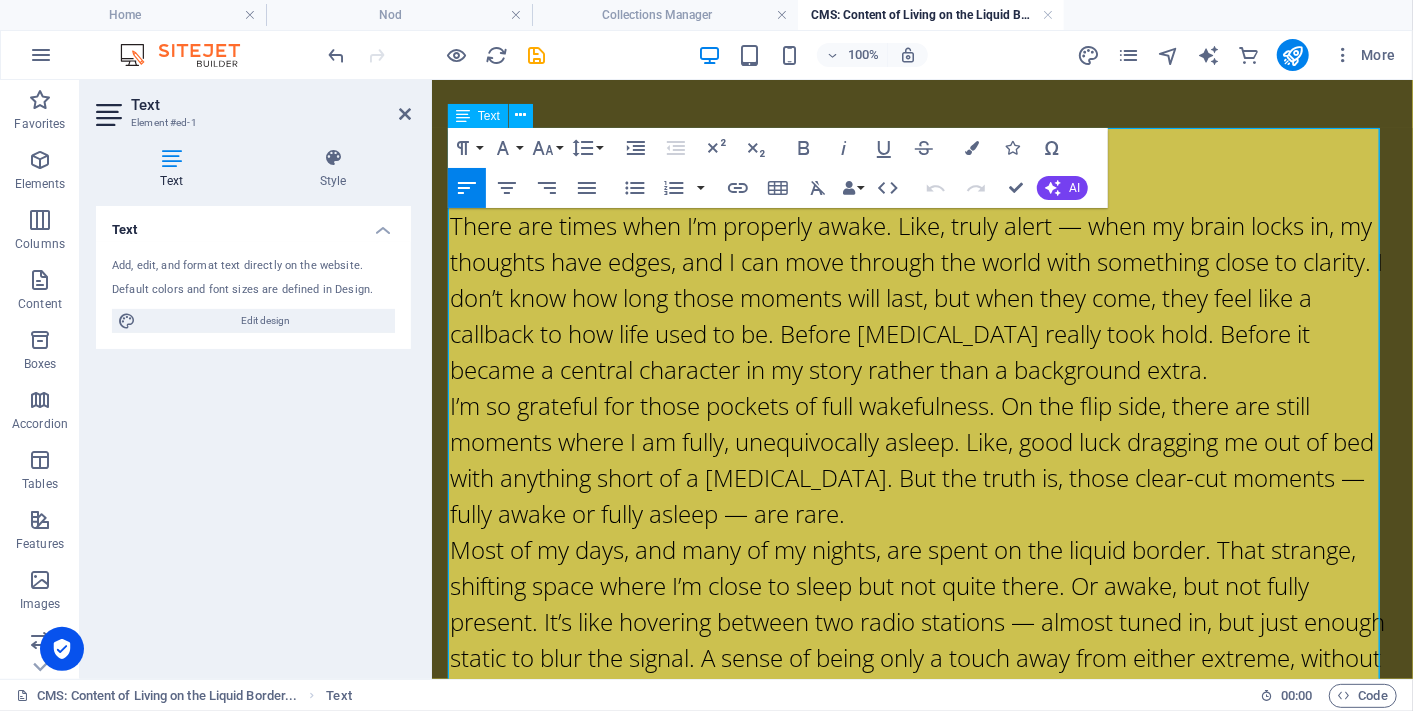 click on "There are times when I’m properly awake. Like, truly alert — when my brain locks in, my thoughts have edges, and I can move through the world with something close to clarity. I don’t know how long those moments will last, but when they come, they feel like a callback to how life used to be. Before narcolepsy really took hold. Before it became a central character in my story rather than a background extra." at bounding box center [922, 297] 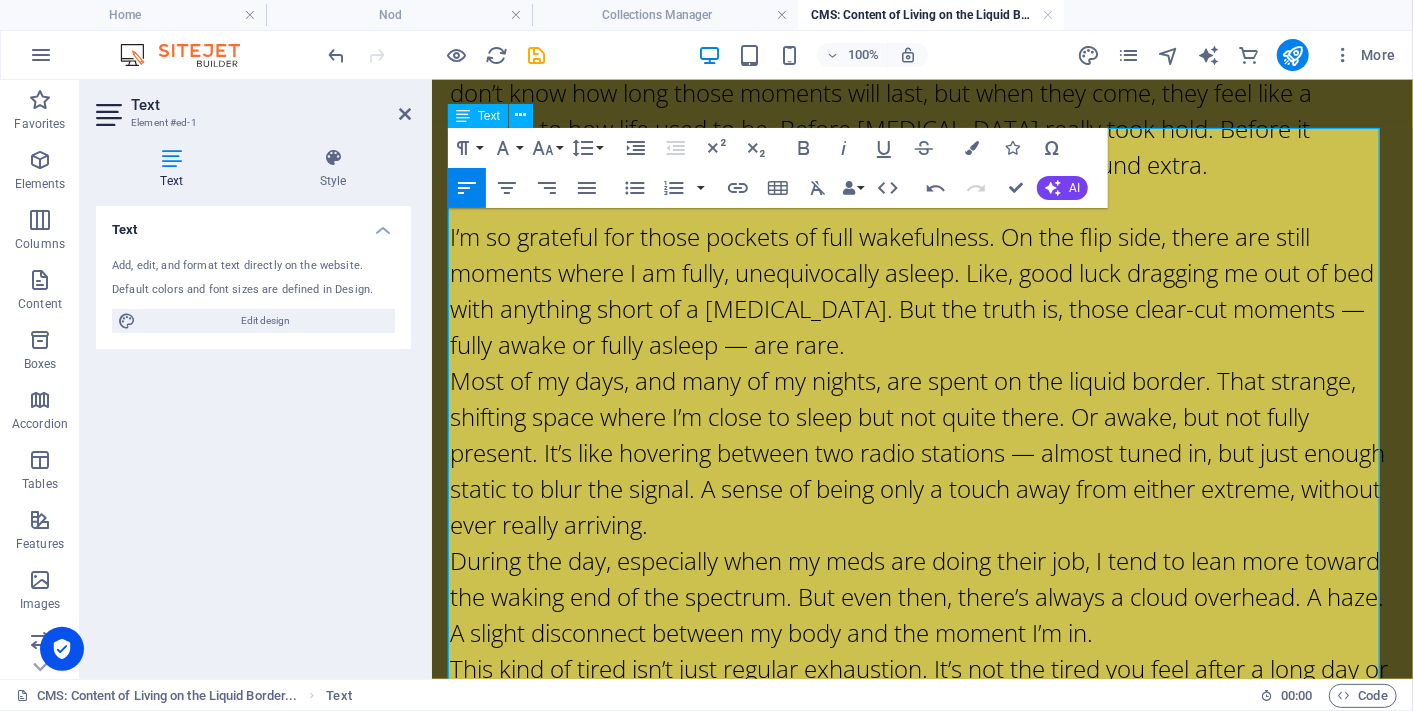 scroll, scrollTop: 222, scrollLeft: 0, axis: vertical 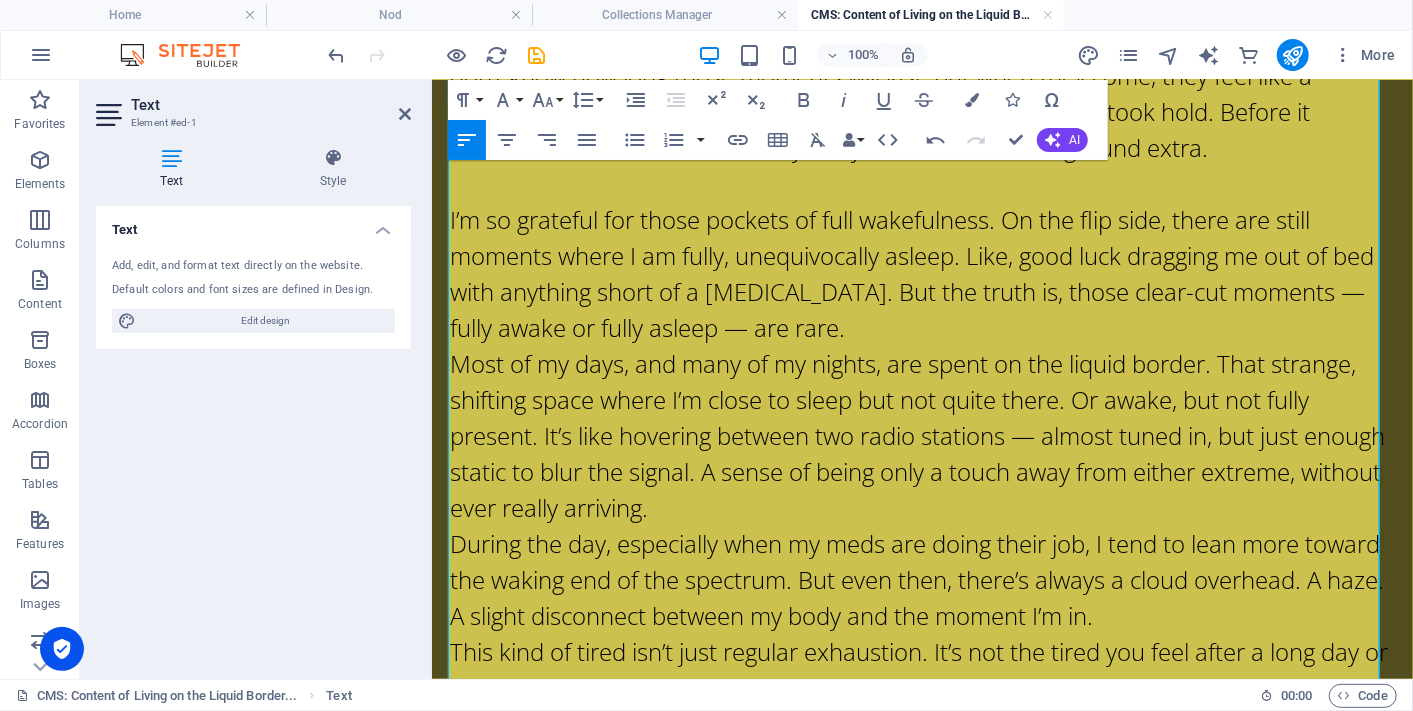 click on "I’m so grateful for those pockets of full wakefulness. On the flip side, there are still moments where I am fully, unequivocally asleep. Like, good luck dragging me out of bed with anything short of a house fire. But the truth is, those clear-cut moments — fully awake or fully asleep — are rare." at bounding box center (922, 273) 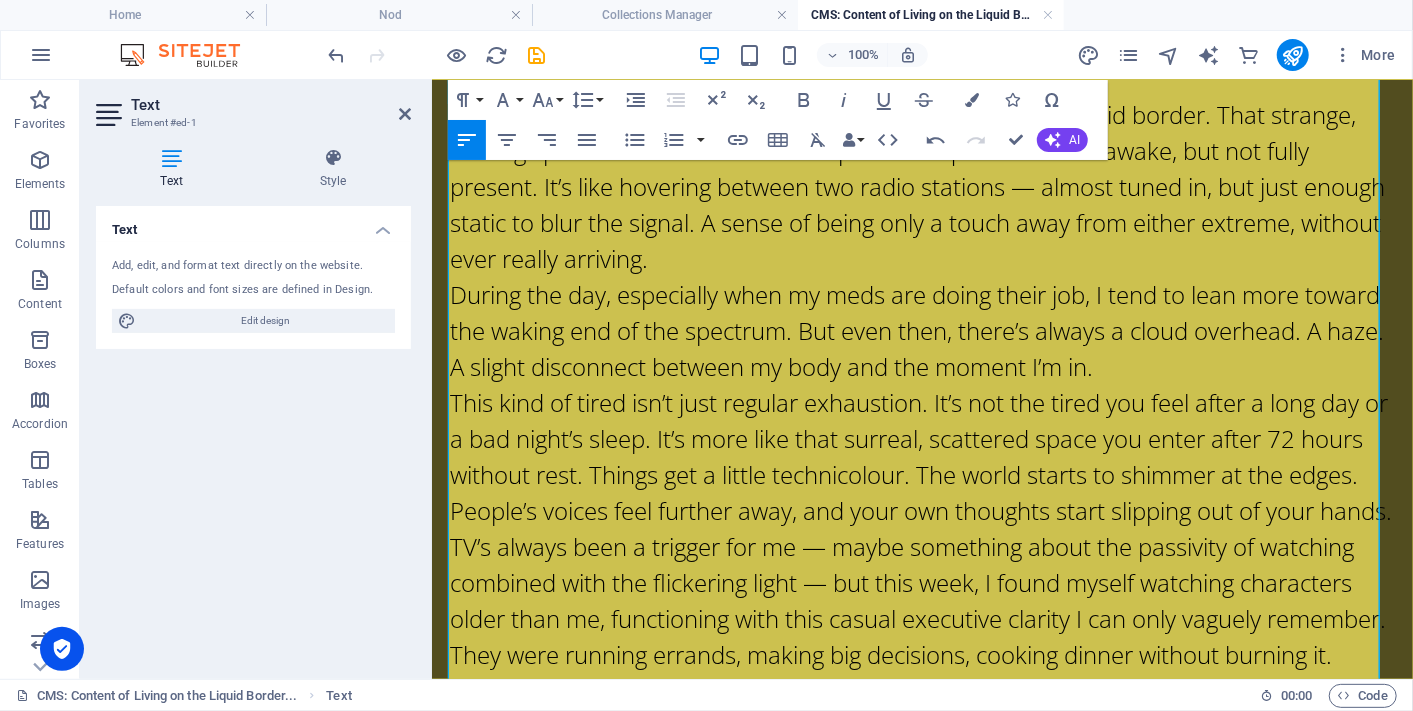scroll, scrollTop: 555, scrollLeft: 0, axis: vertical 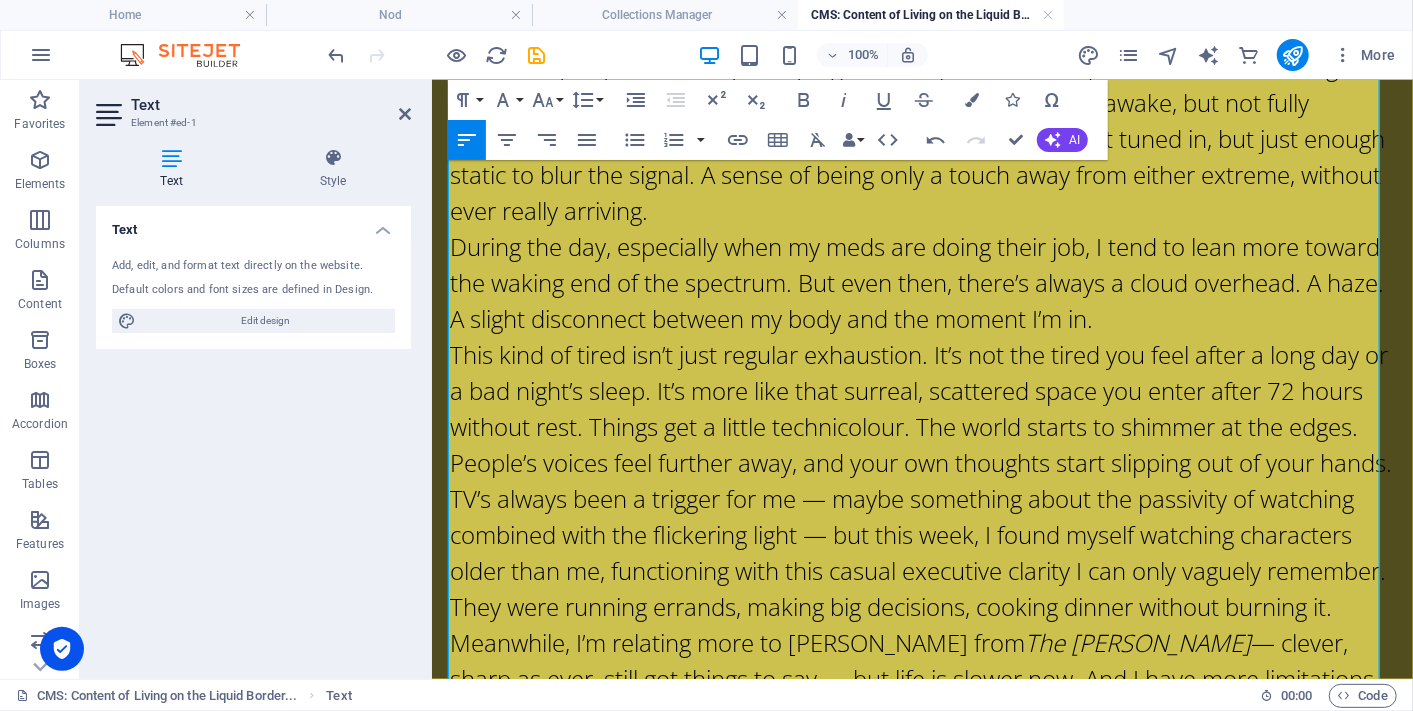 click on "Most of my days, and many of my nights, are spent on the liquid border. That strange, shifting space where I’m close to sleep but not quite there. Or awake, but not fully present. It’s like hovering between two radio stations — almost tuned in, but just enough static to blur the signal. A sense of being only a touch away from either extreme, without ever really arriving." at bounding box center (922, 138) 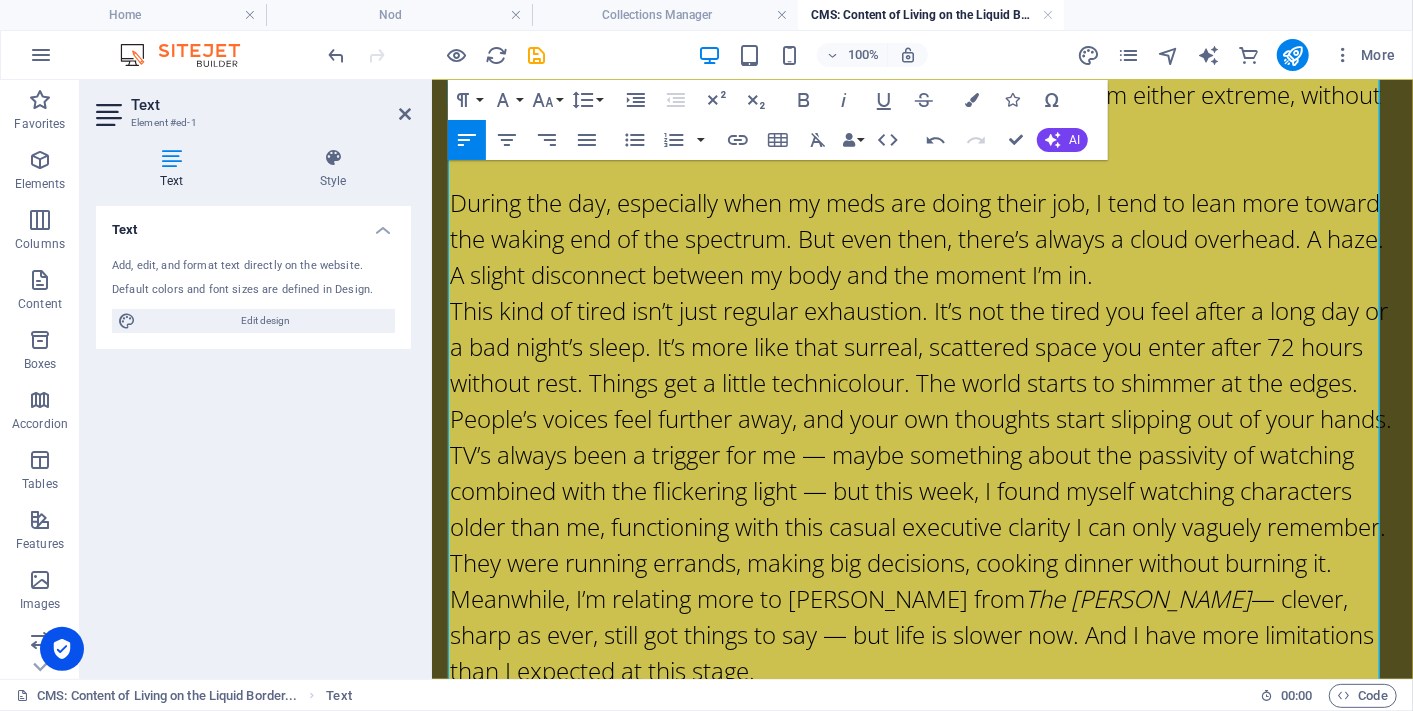 scroll, scrollTop: 666, scrollLeft: 0, axis: vertical 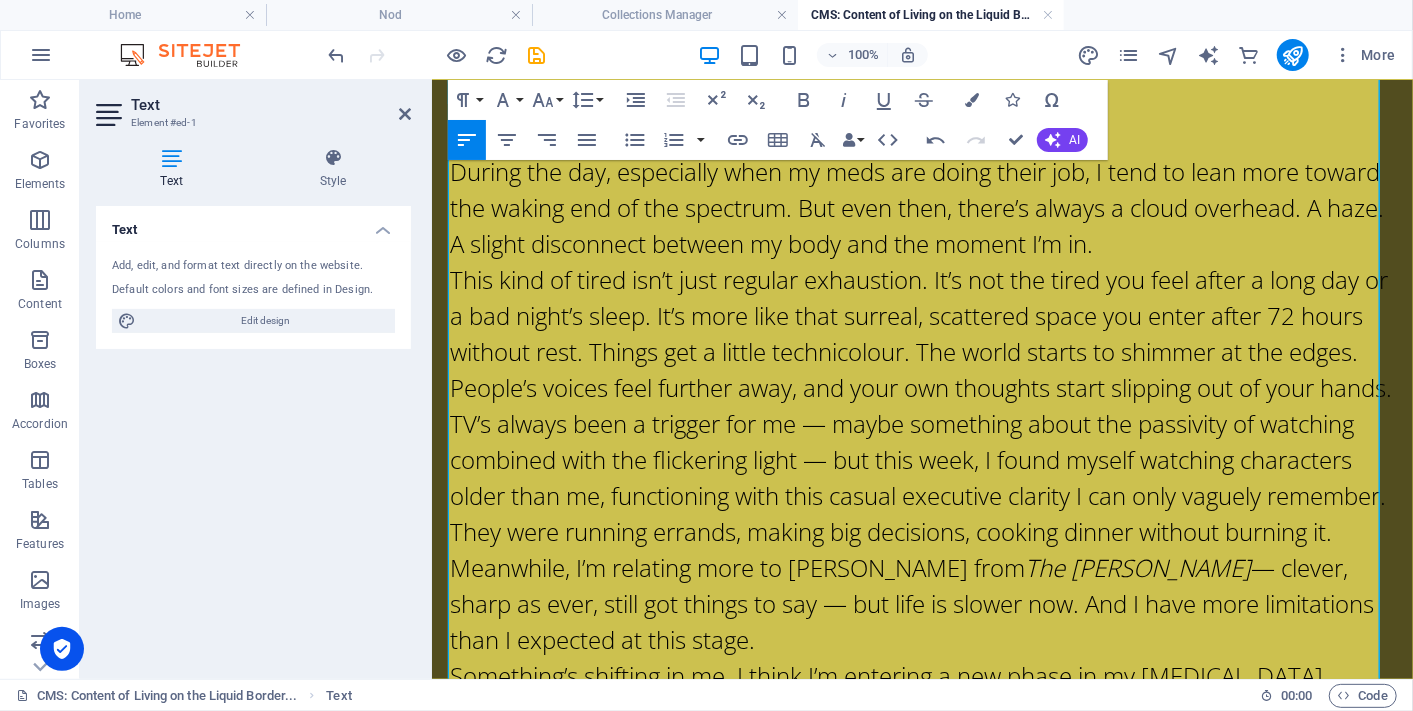 click on "During the day, especially when my meds are doing their job, I tend to lean more toward the waking end of the spectrum. But even then, there’s always a cloud overhead. A haze. A slight disconnect between my body and the moment I’m in." at bounding box center (922, 207) 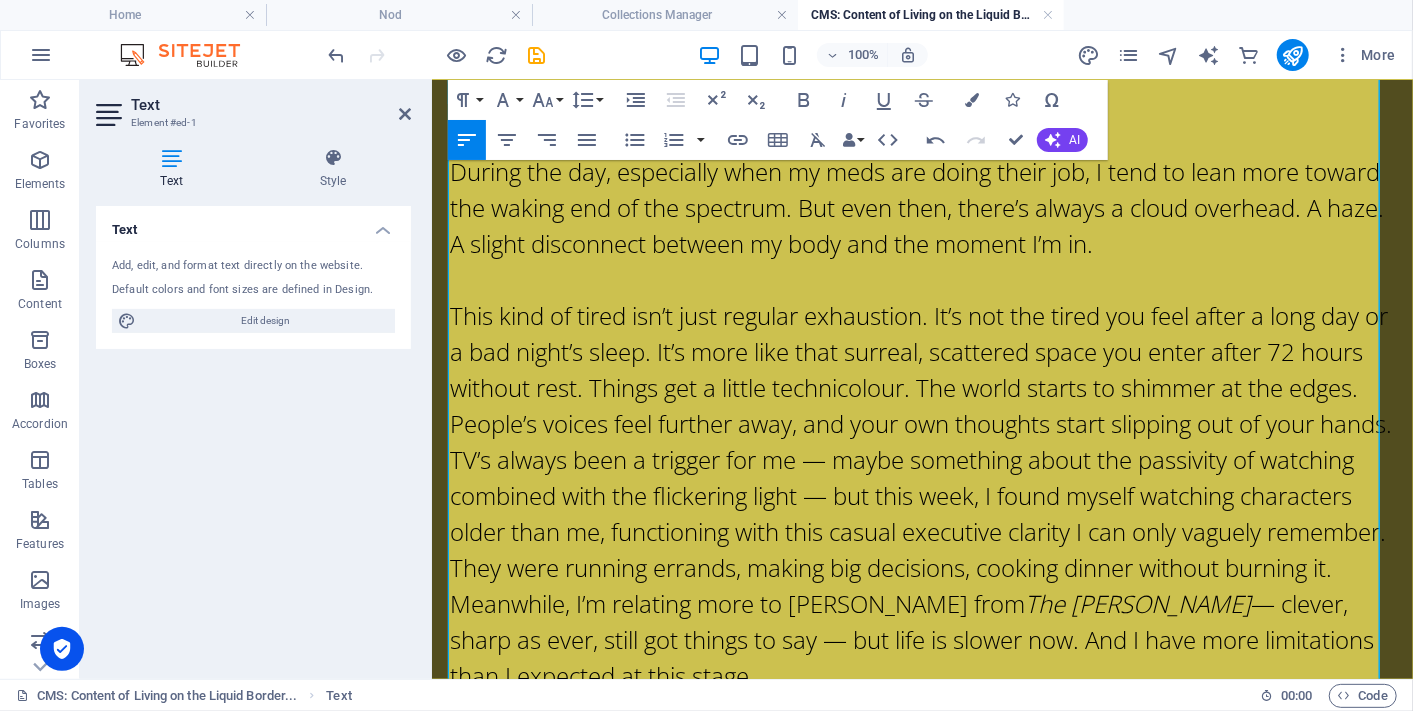 click on "This kind of tired isn’t just regular exhaustion. It’s not the tired you feel after a long day or a bad night’s sleep. It’s more like that surreal, scattered space you enter after 72 hours without rest. Things get a little technicolour. The world starts to shimmer at the edges. People’s voices feel further away, and your own thoughts start slipping out of your hands." at bounding box center [922, 369] 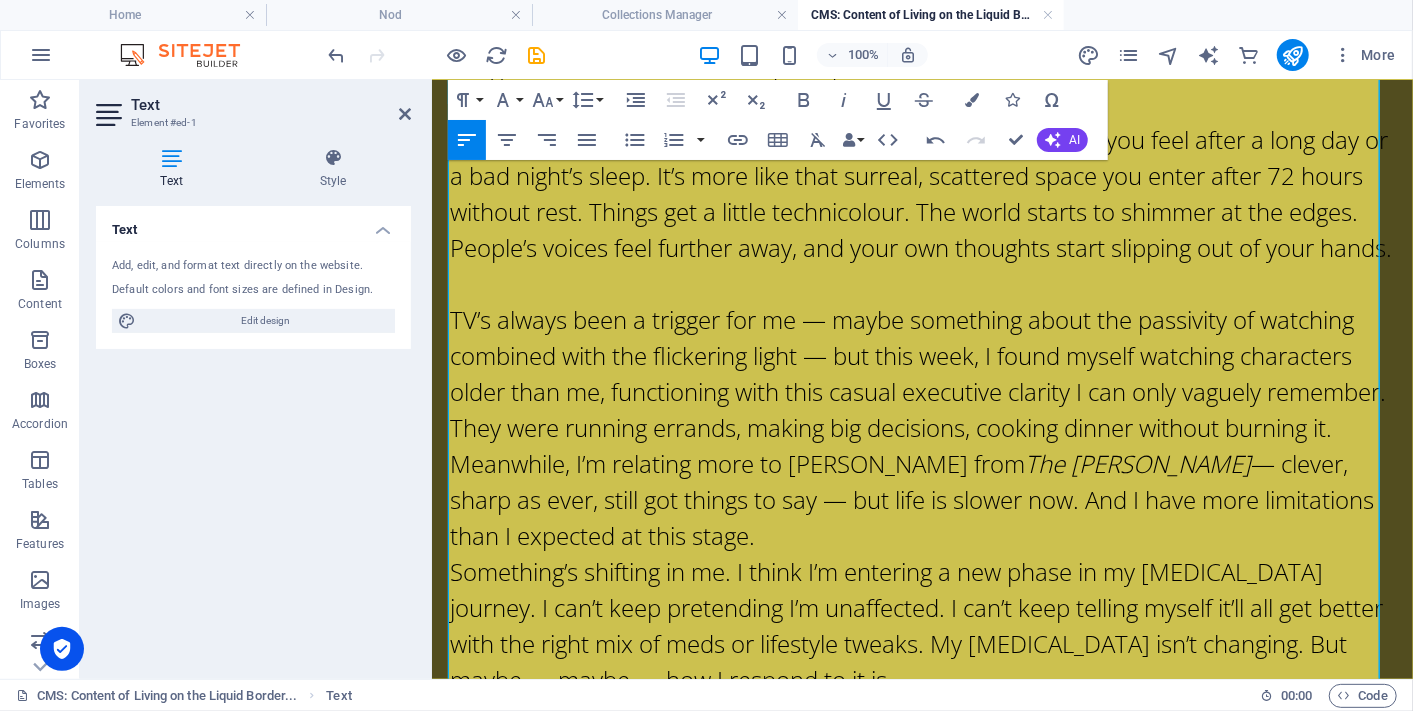 scroll, scrollTop: 1000, scrollLeft: 0, axis: vertical 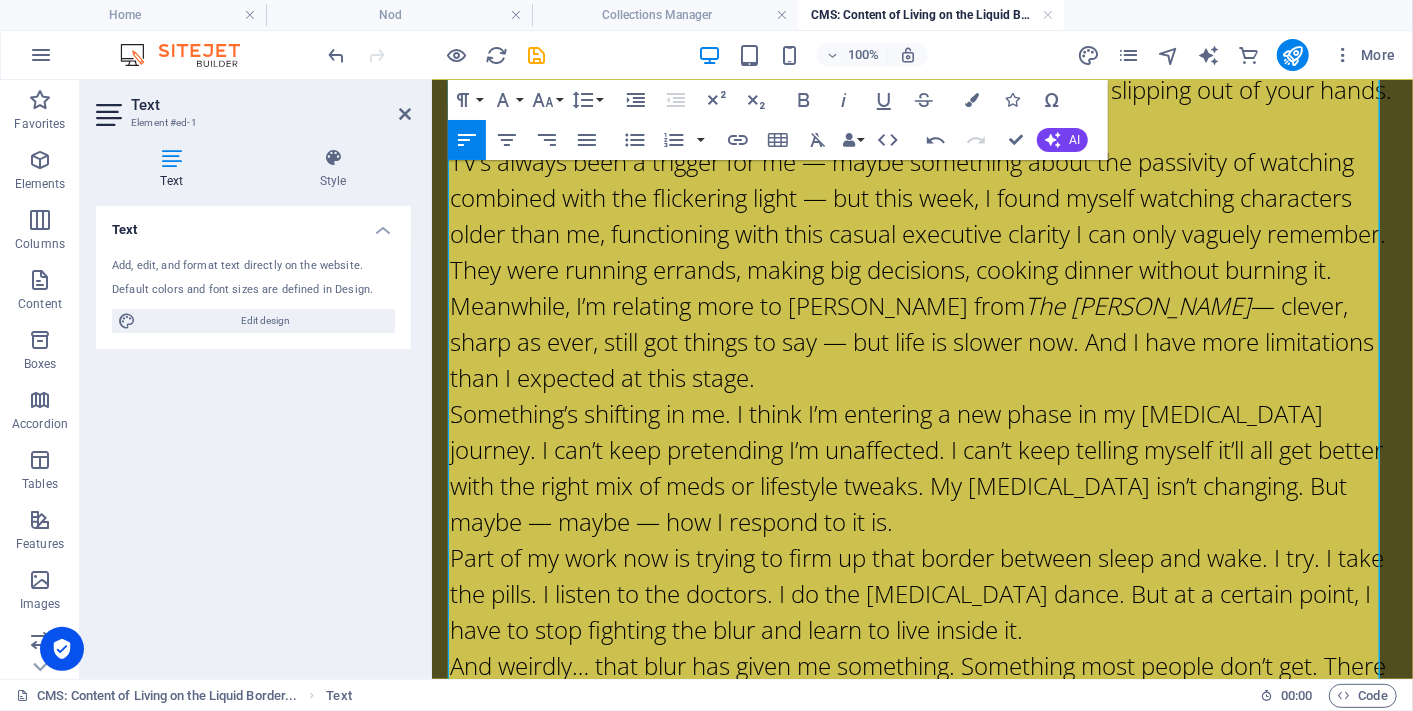 click on "TV’s always been a trigger for me — maybe something about the passivity of watching combined with the flickering light — but this week, I found myself watching characters older than me, functioning with this casual executive clarity I can only vaguely remember. They were running errands, making big decisions, cooking dinner without burning it. Meanwhile, I’m relating more to Sophia from  The Golden Girls  — clever, sharp as ever, still got things to say — but life is slower now. And I have more limitations than I expected at this stage." at bounding box center (922, 269) 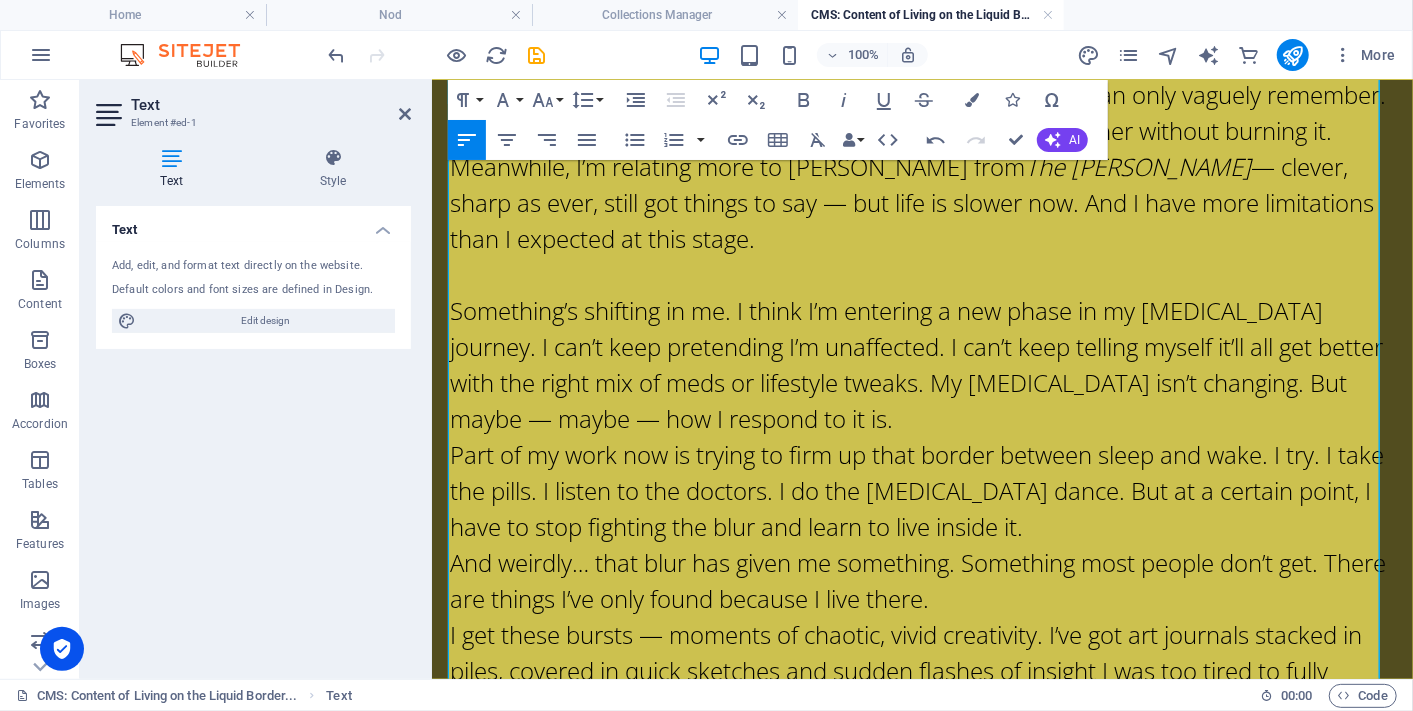 scroll, scrollTop: 1222, scrollLeft: 0, axis: vertical 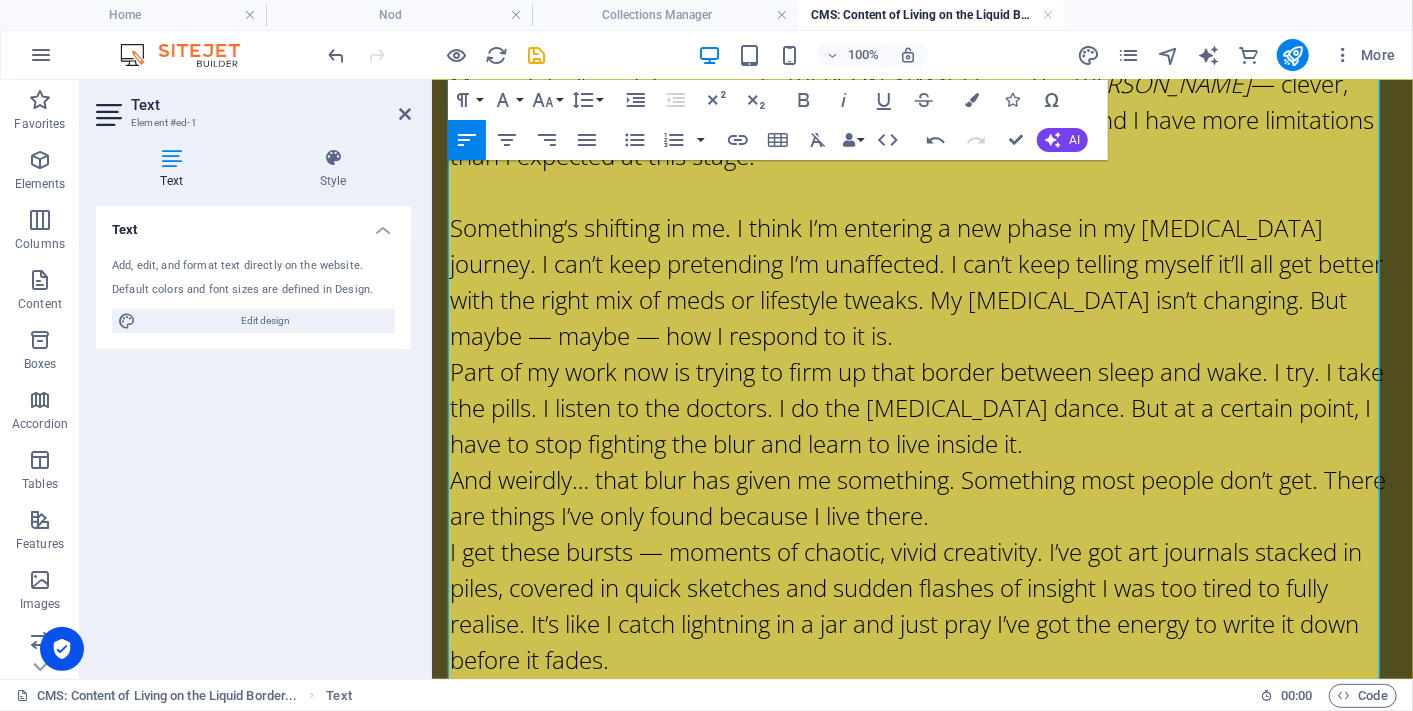 click on "Something’s shifting in me. I think I’m entering a new phase in my narcolepsy journey. I can’t keep pretending I’m unaffected. I can’t keep telling myself it’ll all get better with the right mix of meds or lifestyle tweaks. My narcolepsy isn’t changing. But maybe — maybe — how I respond to it is." at bounding box center (922, 281) 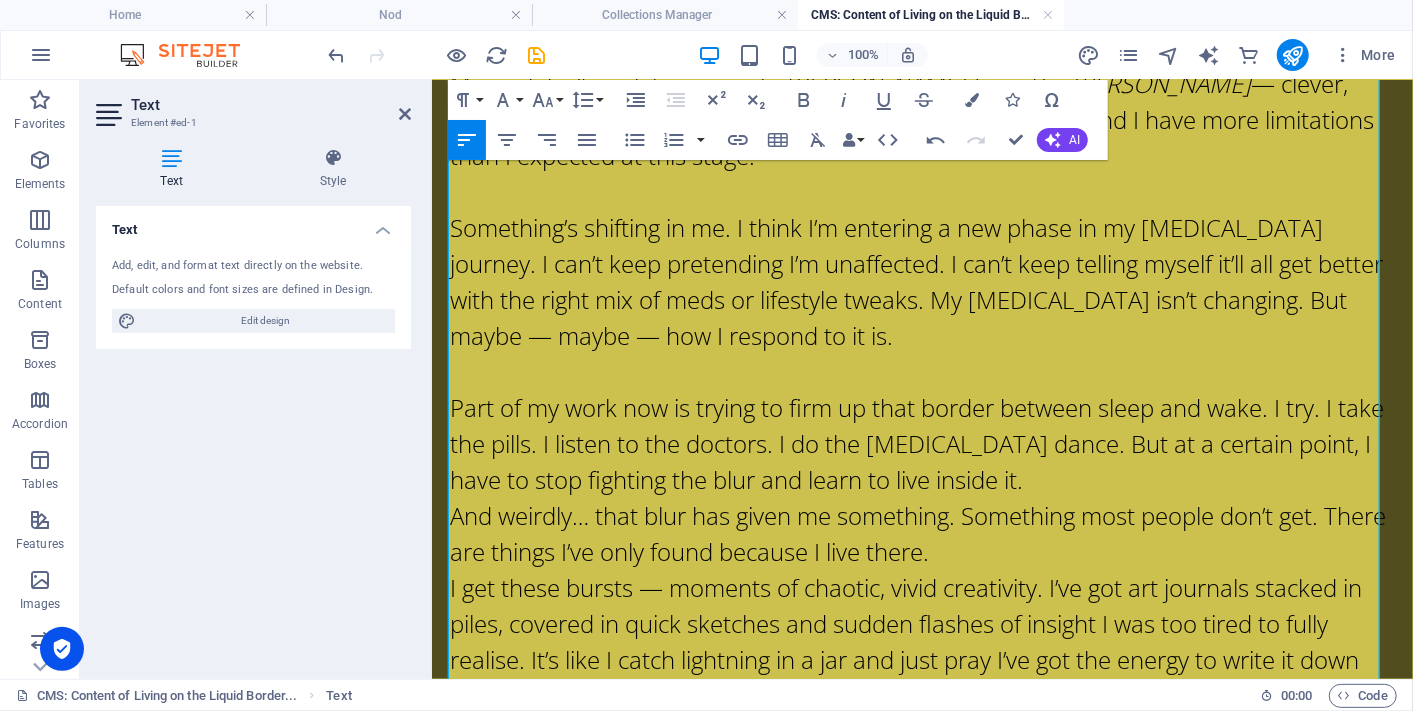 click on "Part of my work now is trying to firm up that border between sleep and wake. I try. I take the pills. I listen to the doctors. I do the sleep hygiene dance. But at a certain point, I have to stop fighting the blur and learn to live inside it." at bounding box center (922, 443) 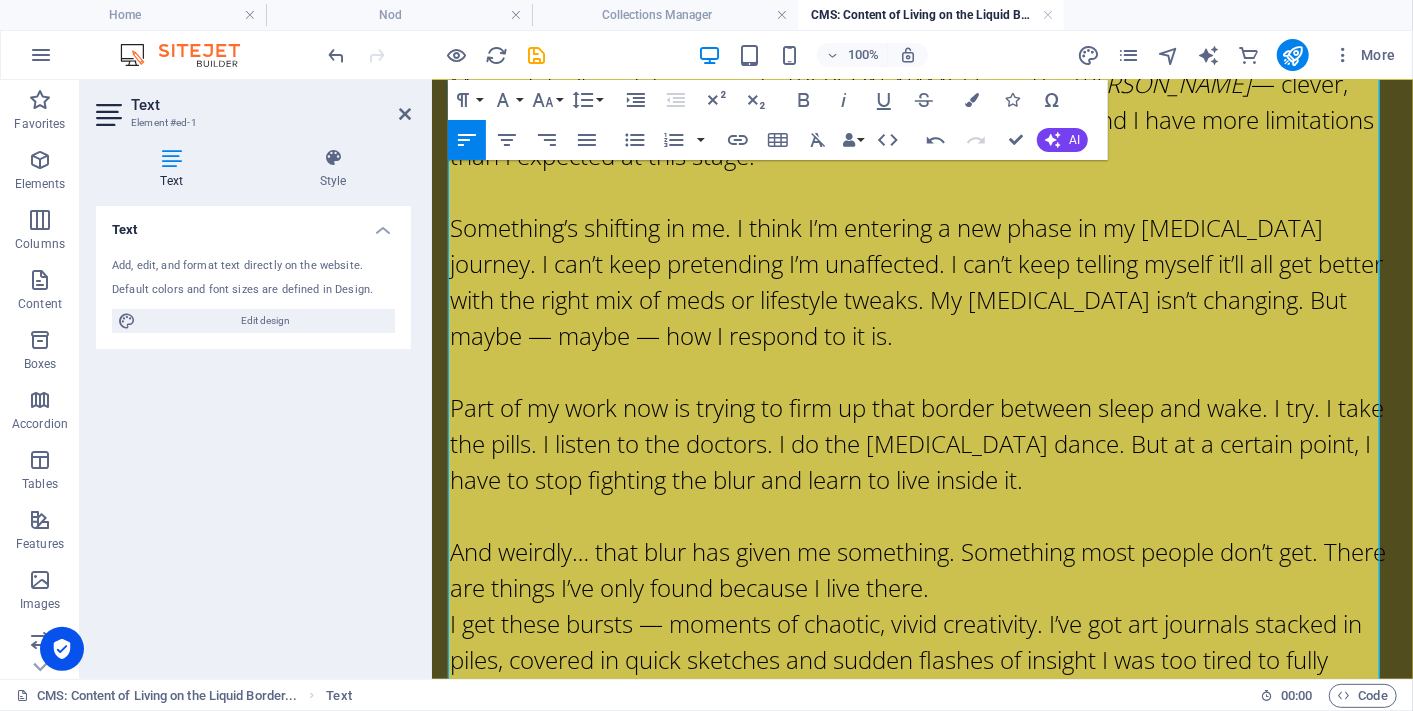 click on "And weirdly… that blur has given me something. Something most people don’t get. There are things I’ve only found because I live there." at bounding box center (922, 569) 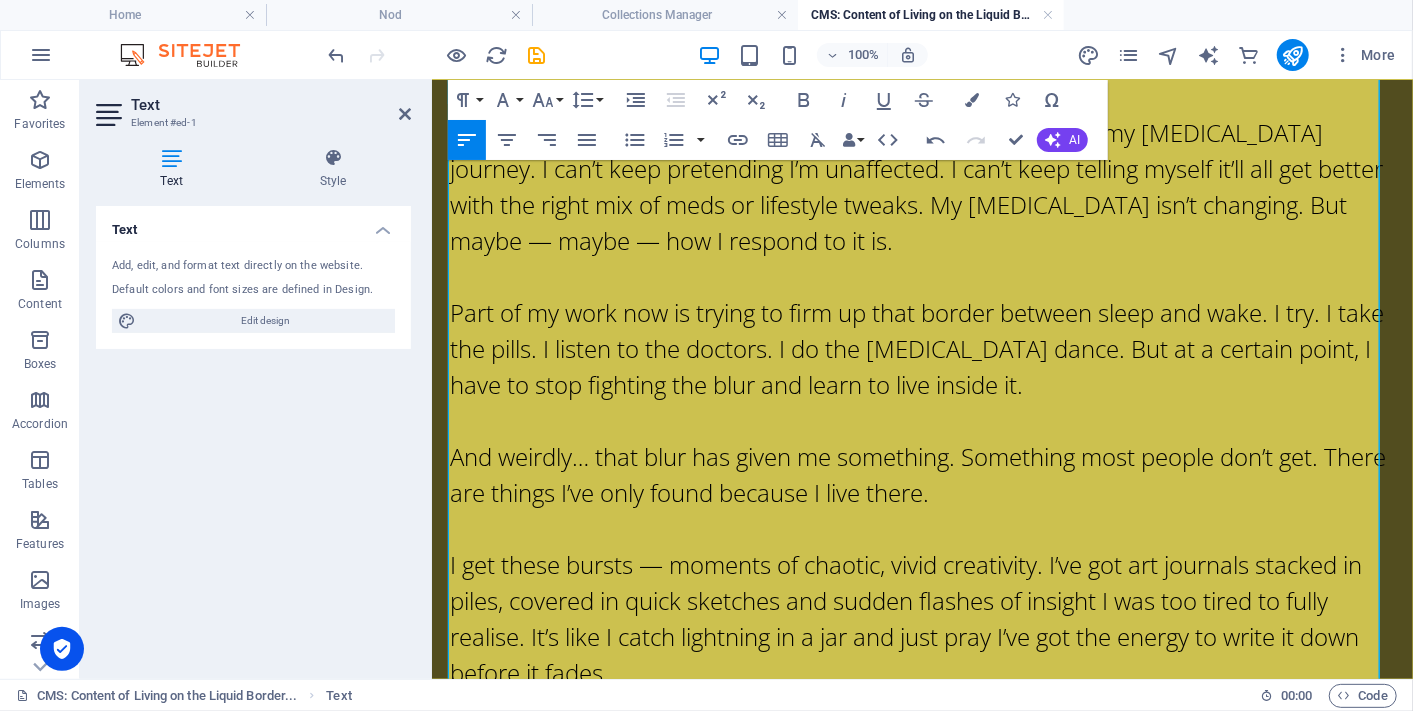 scroll, scrollTop: 1444, scrollLeft: 0, axis: vertical 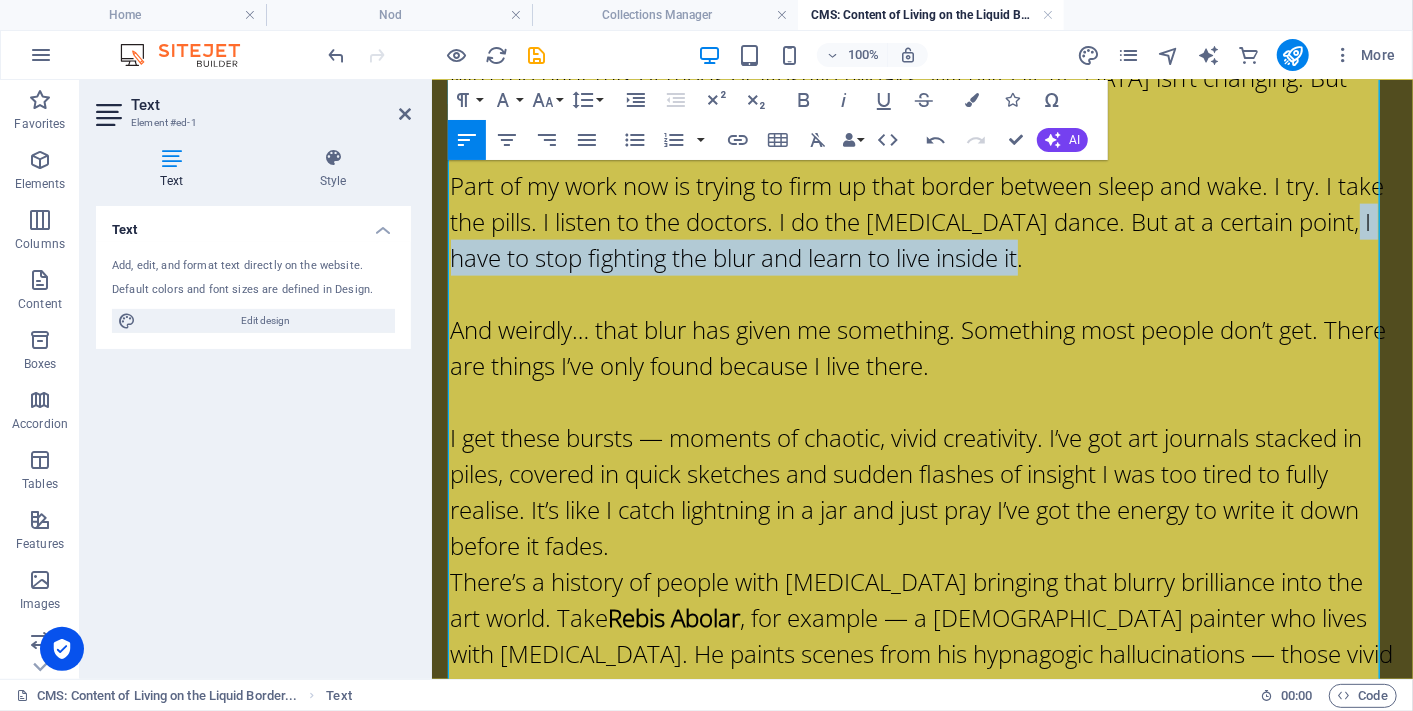 drag, startPoint x: 1119, startPoint y: 290, endPoint x: 515, endPoint y: 307, distance: 604.2392 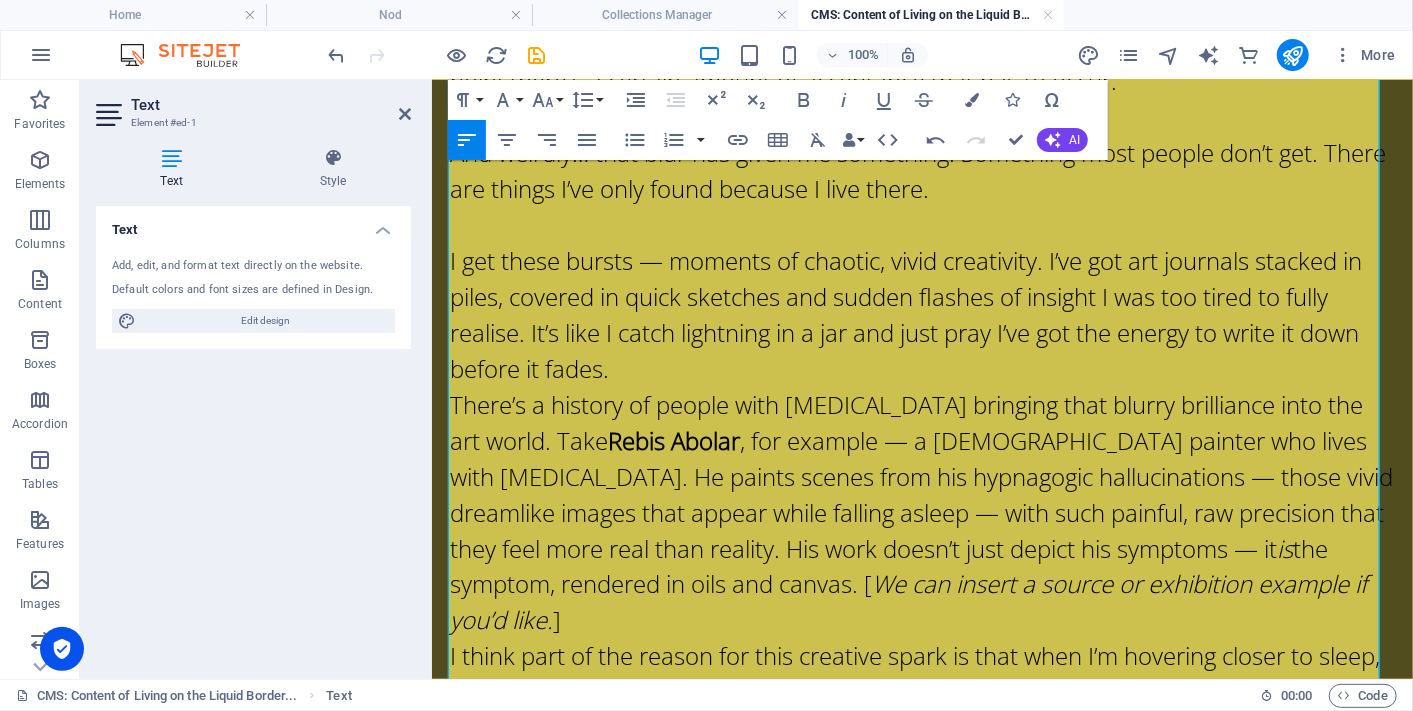scroll, scrollTop: 1666, scrollLeft: 0, axis: vertical 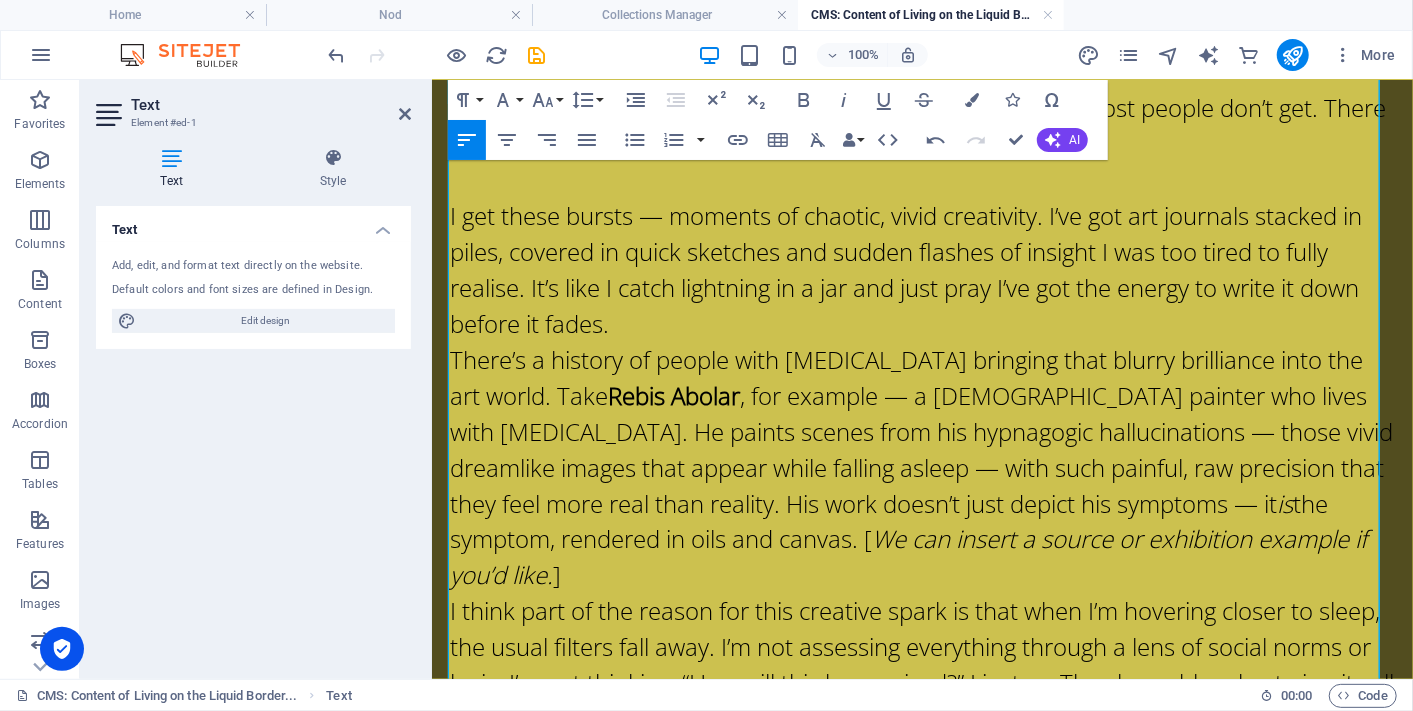 click on "I get these bursts — moments of chaotic, vivid creativity. I’ve got art journals stacked in piles, covered in quick sketches and sudden flashes of insight I was too tired to fully realise. It’s like I catch lightning in a jar and just pray I’ve got the energy to write it down before it fades." at bounding box center [922, 269] 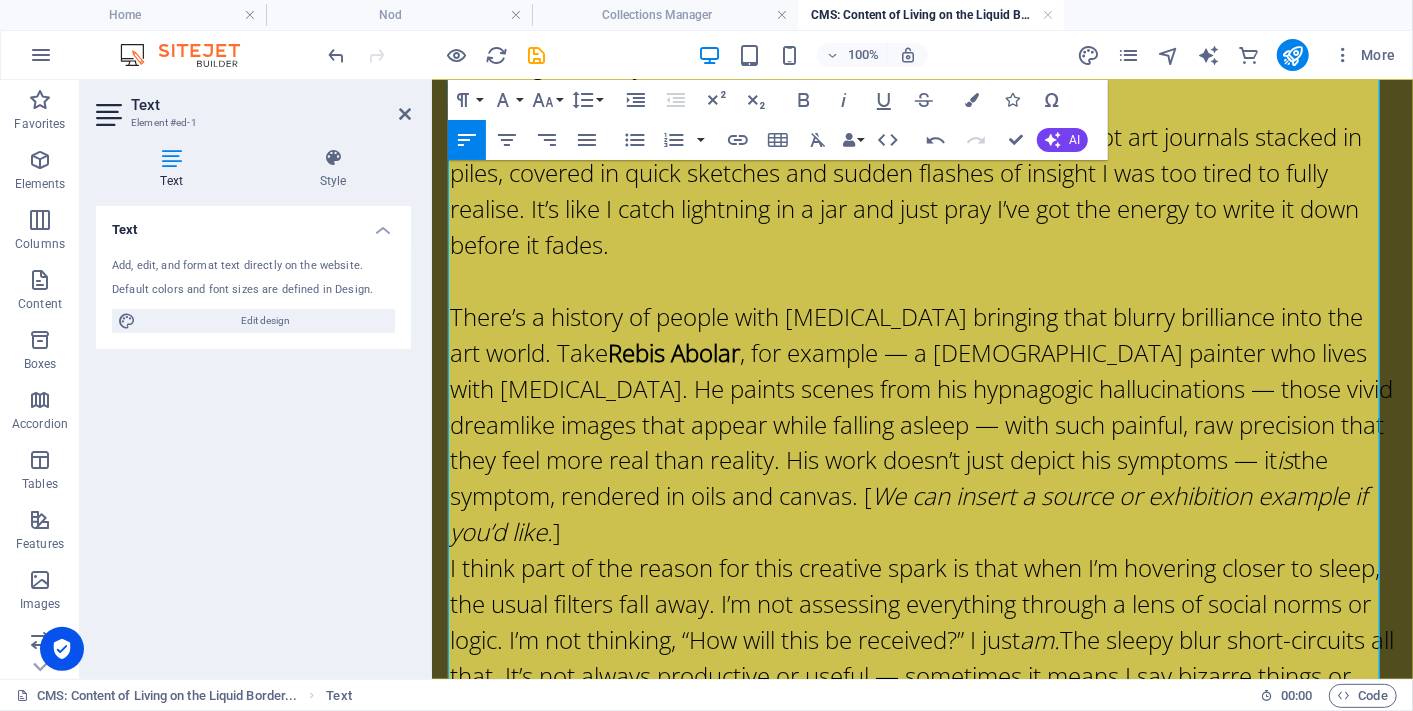 scroll, scrollTop: 1777, scrollLeft: 0, axis: vertical 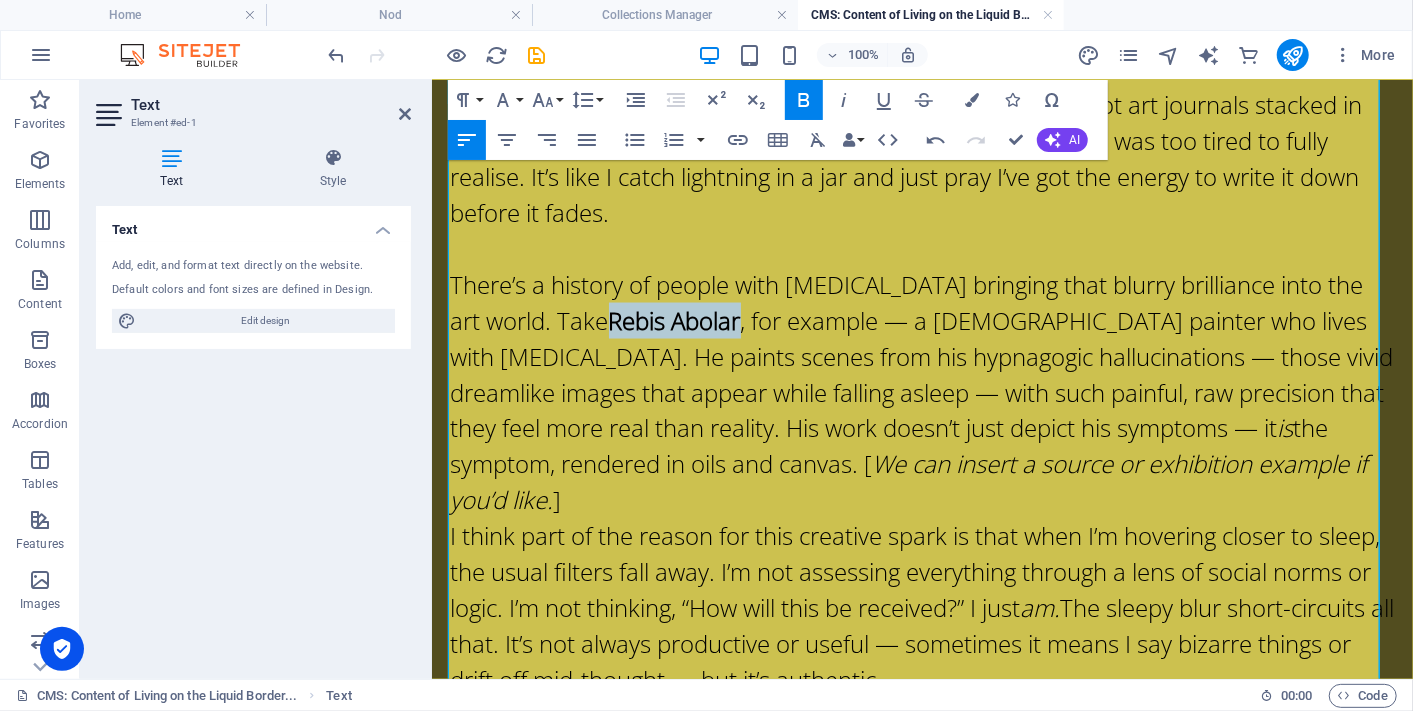 drag, startPoint x: 710, startPoint y: 359, endPoint x: 579, endPoint y: 364, distance: 131.09538 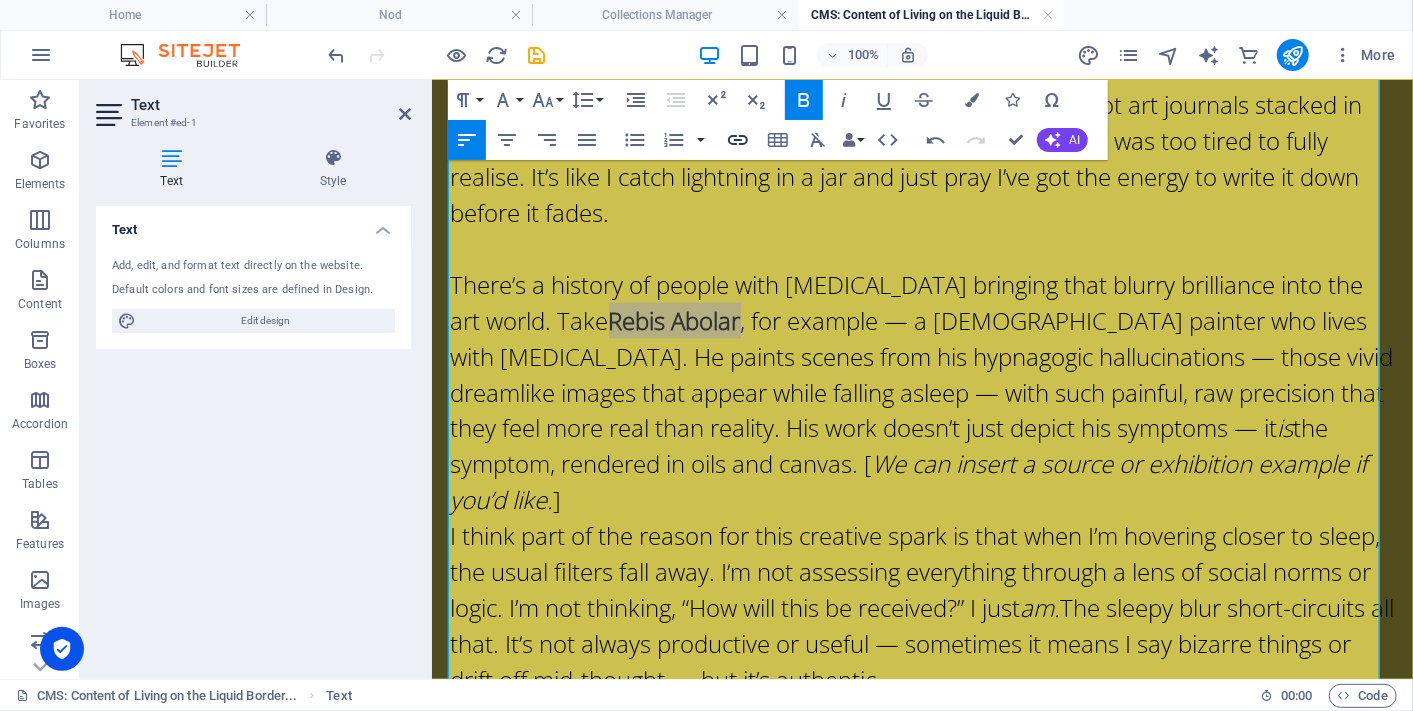click 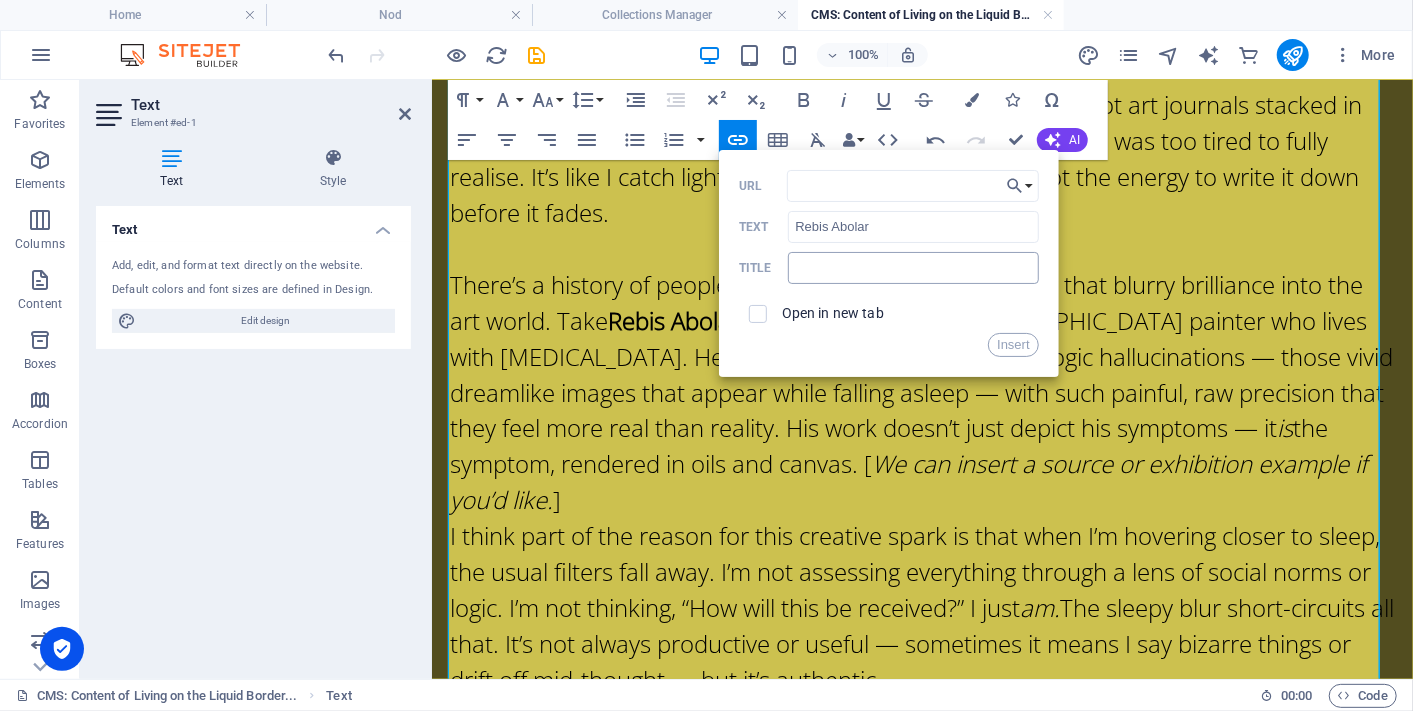 type on "https://www.vice.com/en/article/rebis-abolar-narcoleptic-artist-sleep-paralysis-ink-drawings/" 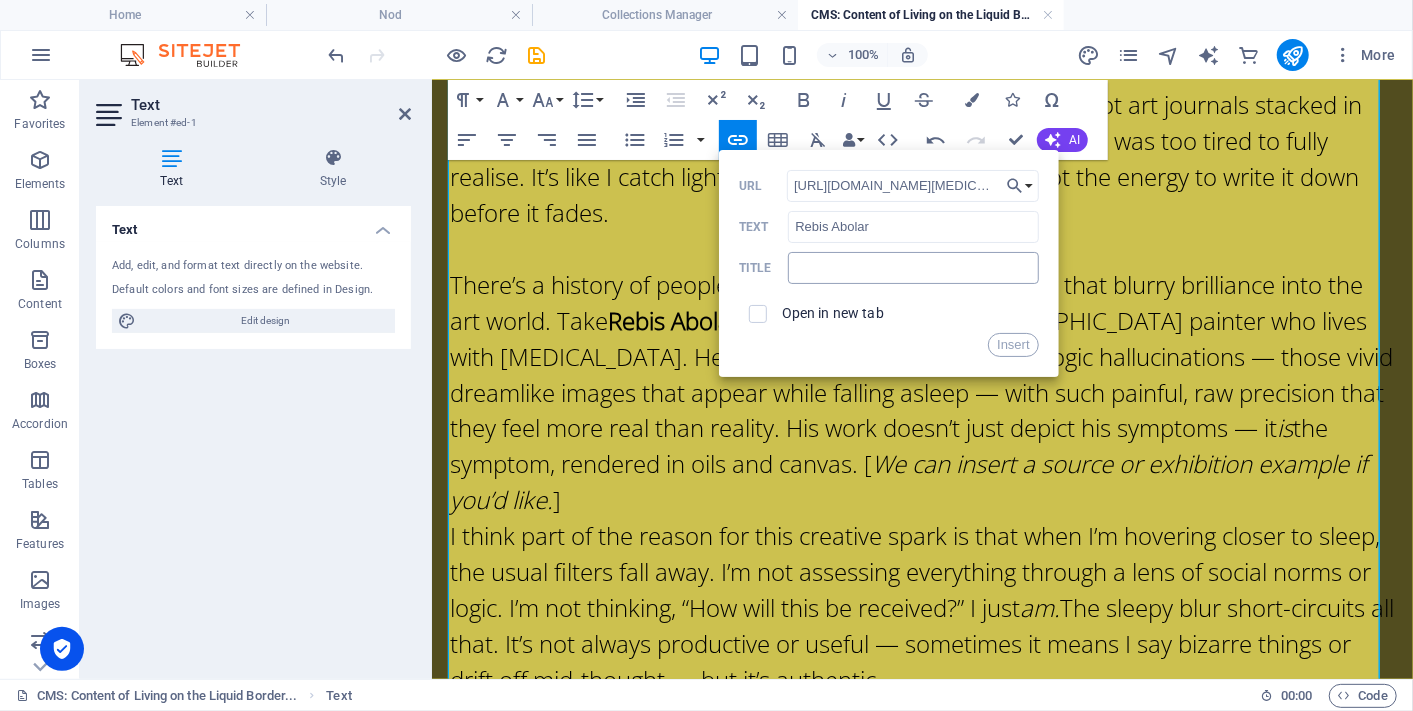 scroll, scrollTop: 0, scrollLeft: 319, axis: horizontal 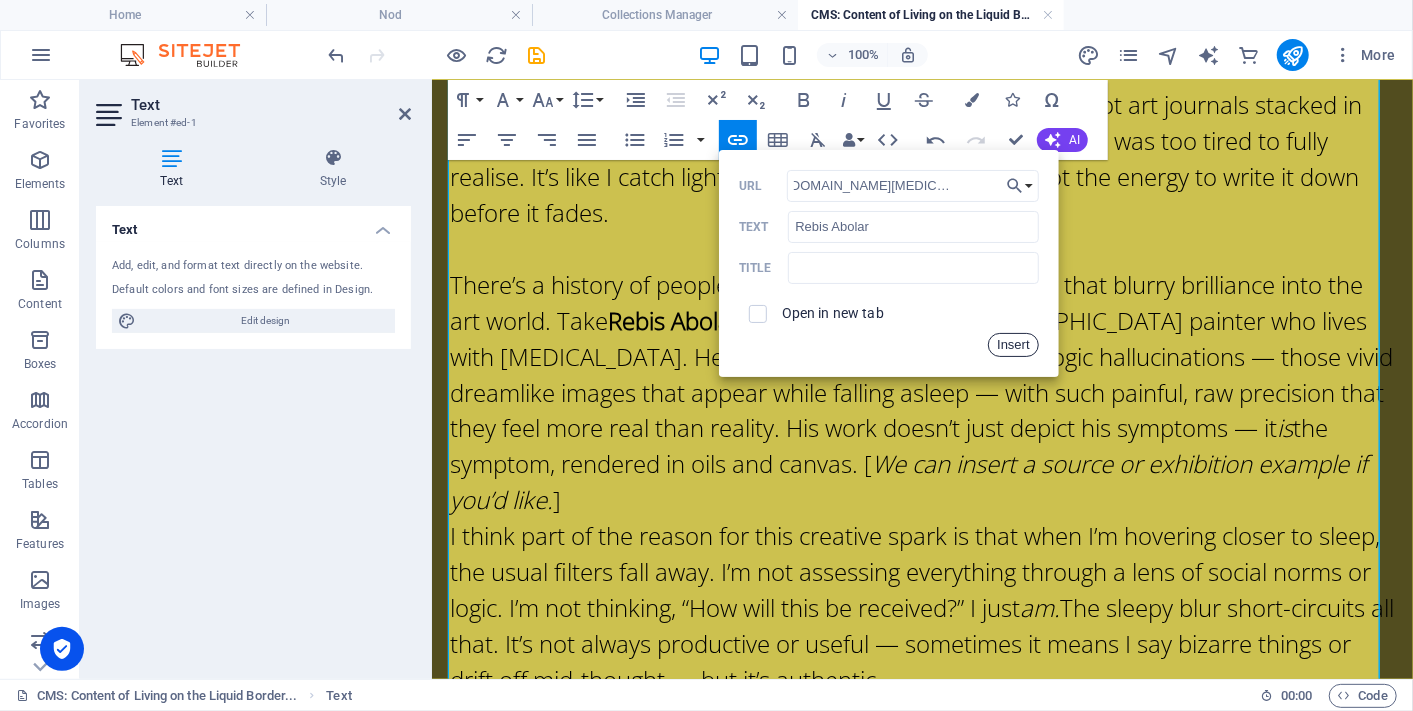 click on "Insert" at bounding box center [1013, 345] 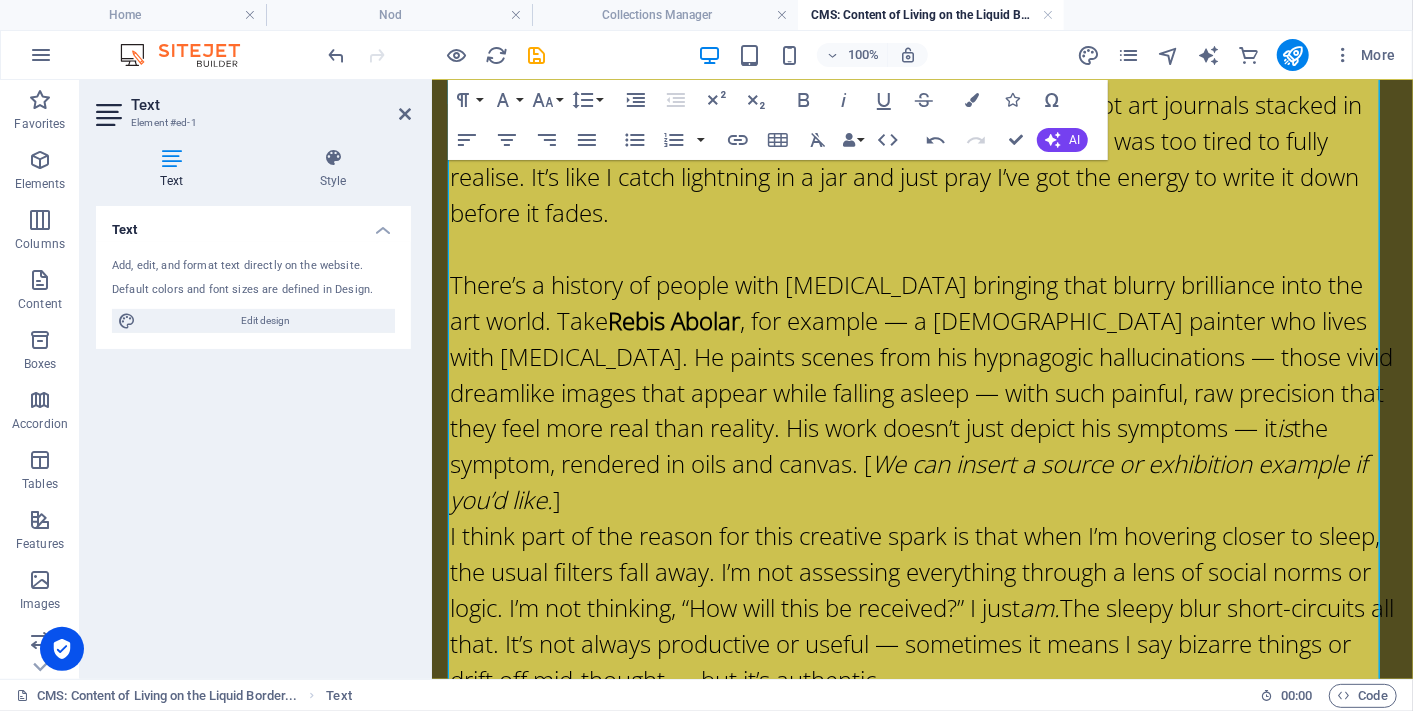 scroll, scrollTop: 0, scrollLeft: 0, axis: both 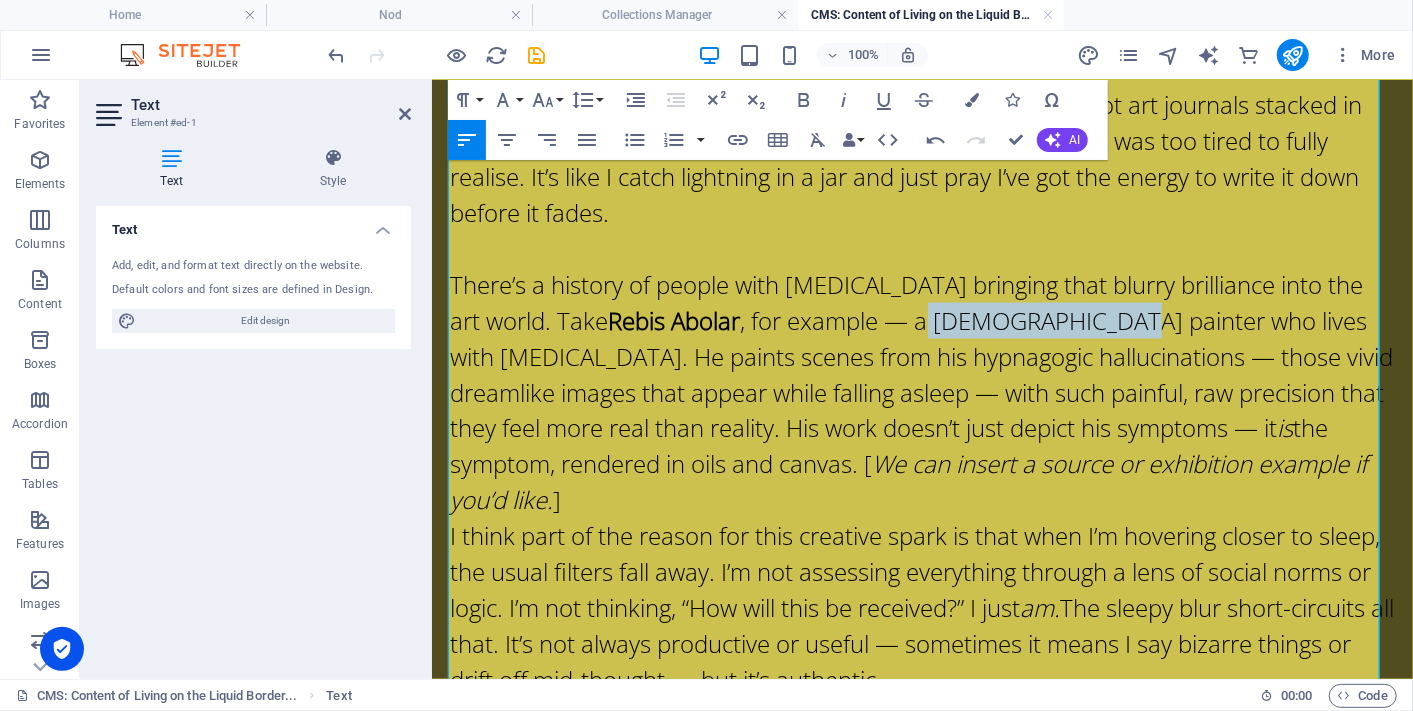 drag, startPoint x: 1078, startPoint y: 354, endPoint x: 902, endPoint y: 356, distance: 176.01137 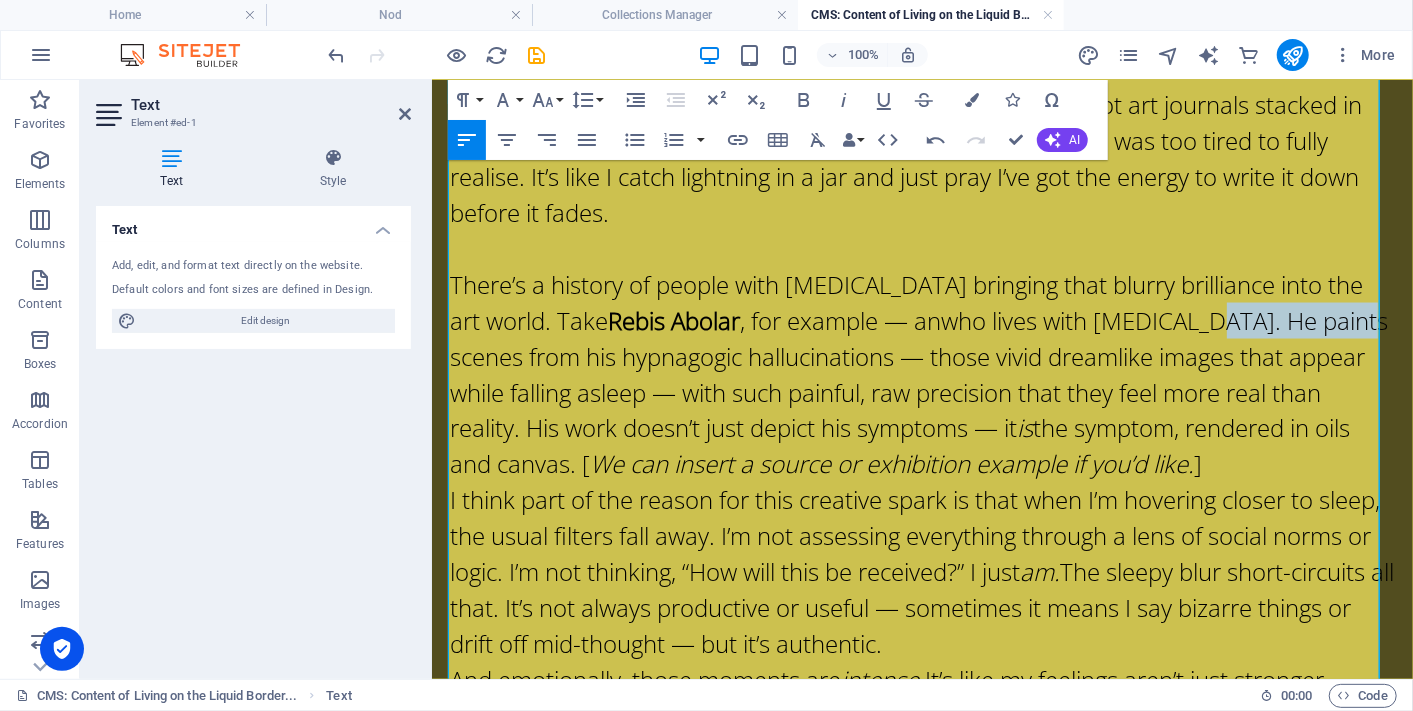 drag, startPoint x: 1343, startPoint y: 356, endPoint x: 1190, endPoint y: 355, distance: 153.00327 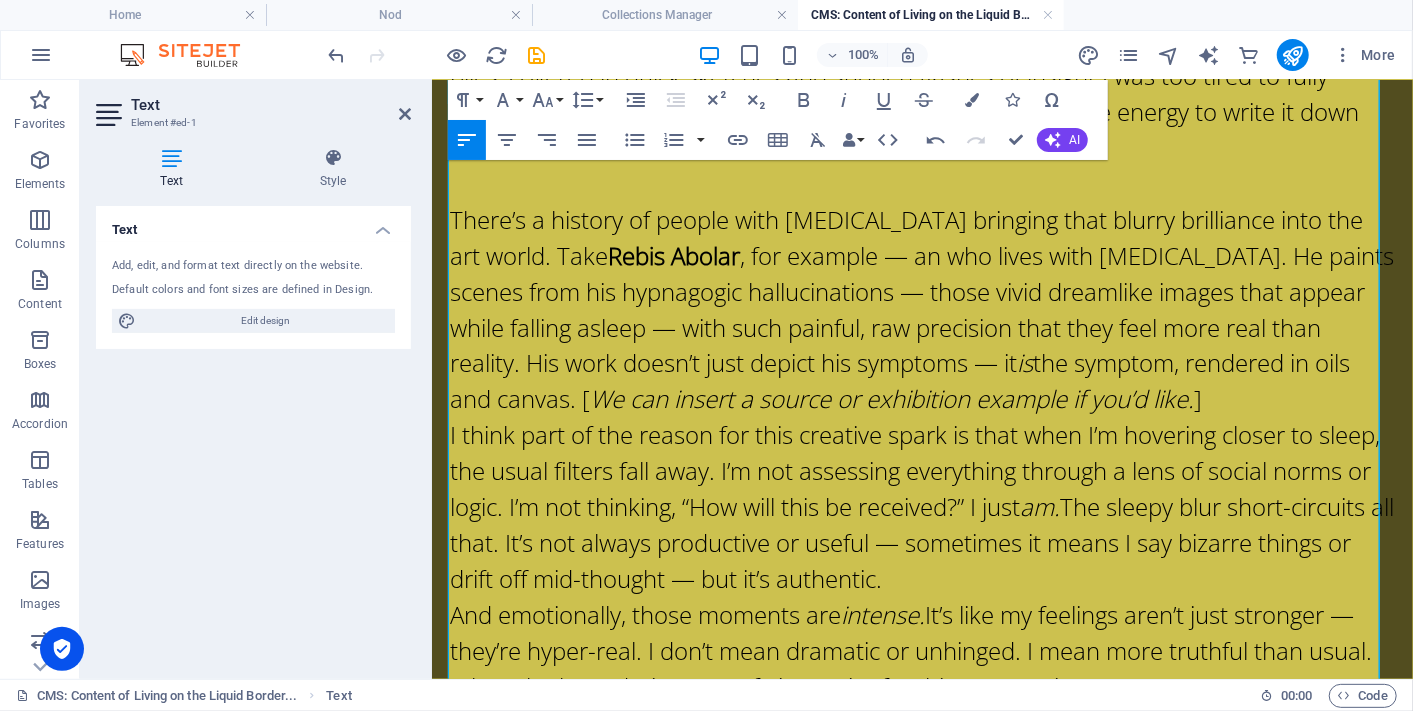 scroll, scrollTop: 1888, scrollLeft: 0, axis: vertical 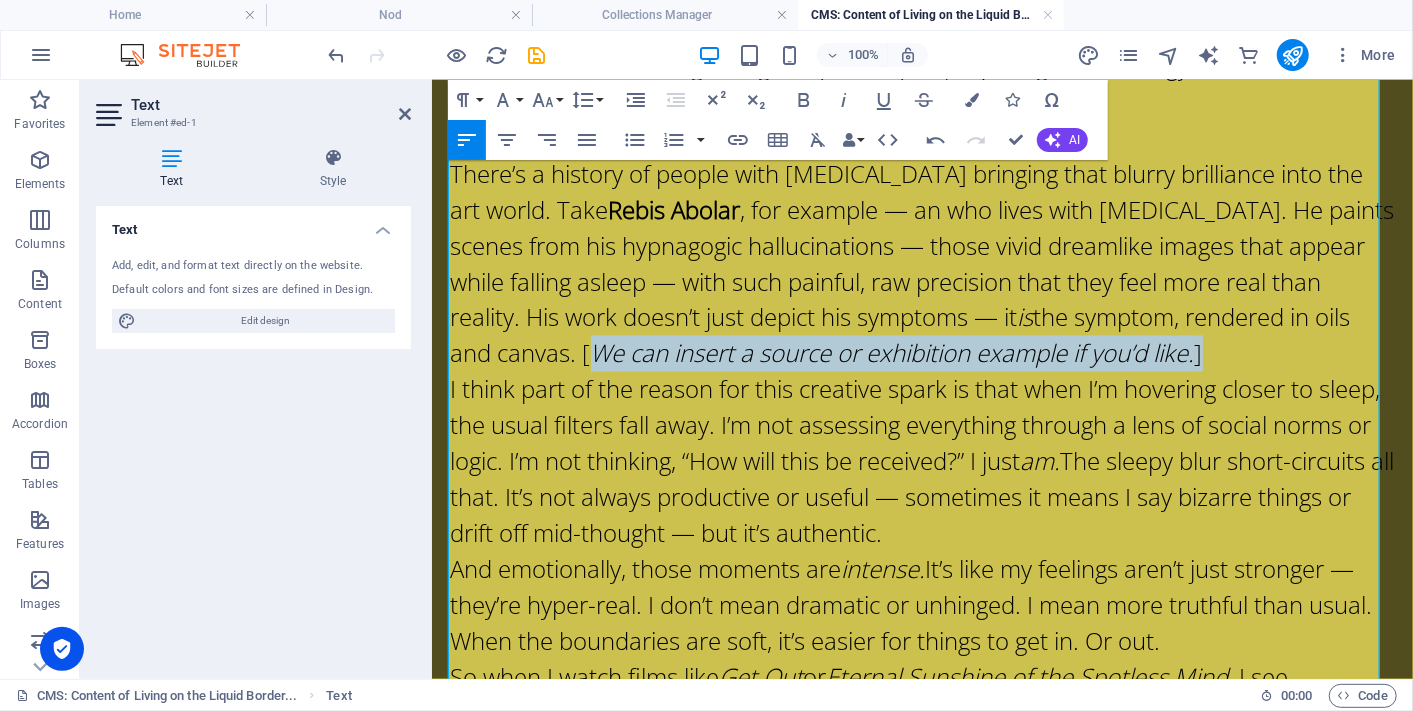 drag, startPoint x: 1269, startPoint y: 388, endPoint x: 579, endPoint y: 391, distance: 690.00653 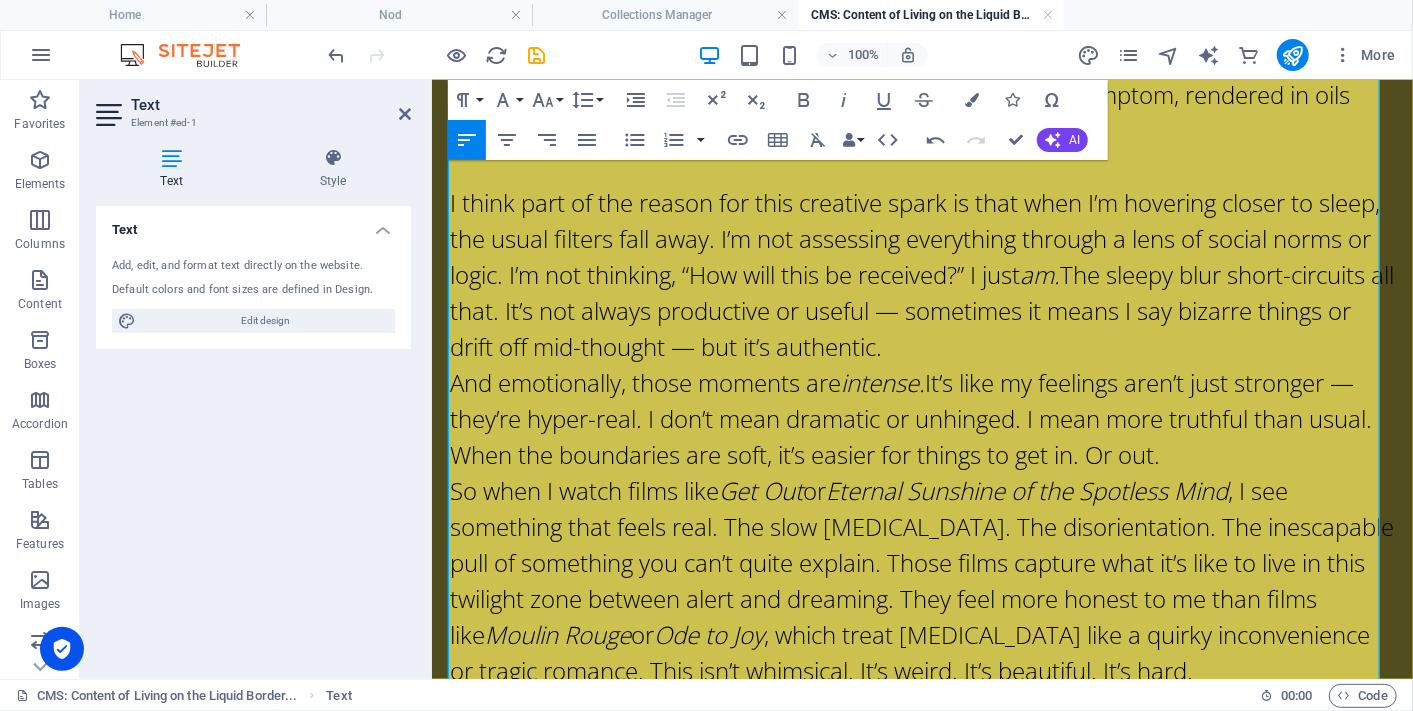 scroll, scrollTop: 2111, scrollLeft: 0, axis: vertical 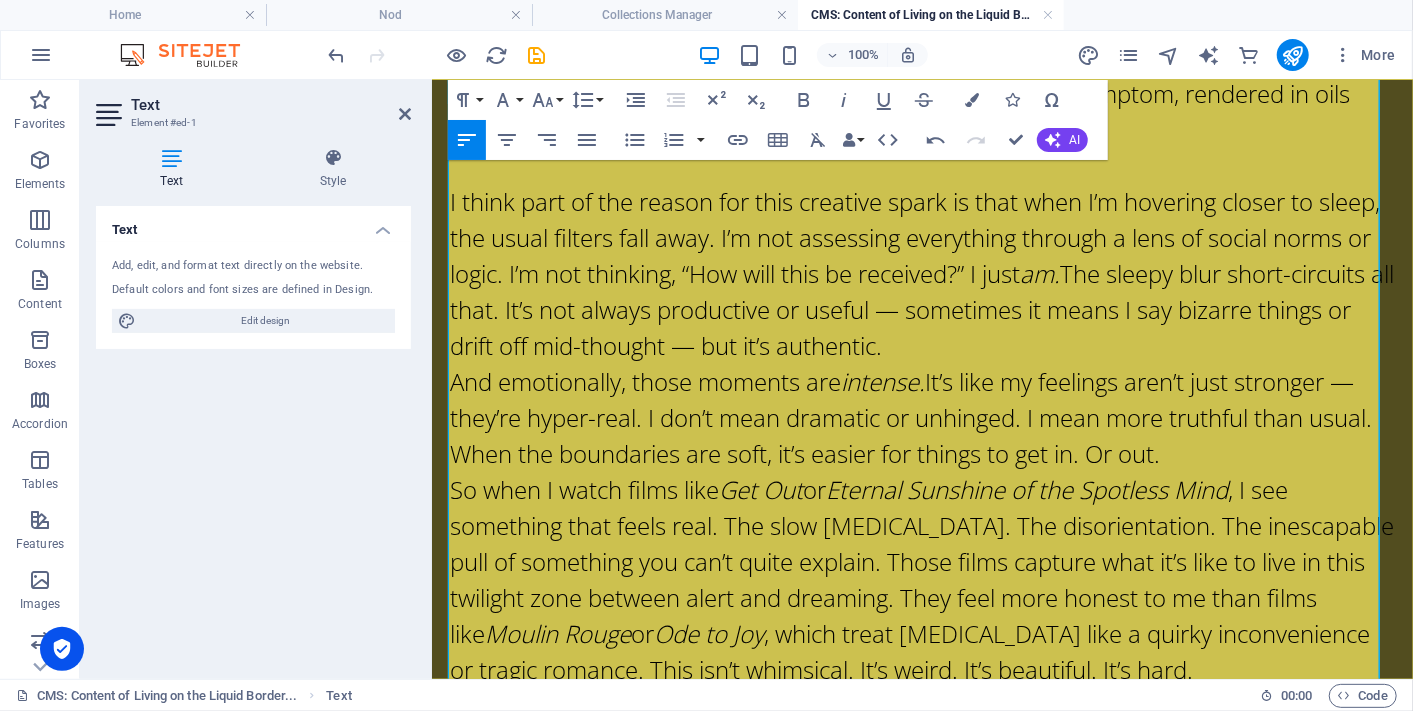 click on "I think part of the reason for this creative spark is that when I’m hovering closer to sleep, the usual filters fall away. I’m not assessing everything through a lens of social norms or logic. I’m not thinking, “How will this be received?” I just  am.  The sleepy blur short-circuits all that. It’s not always productive or useful — sometimes it means I say bizarre things or drift off mid-thought — but it’s authentic." at bounding box center (922, 274) 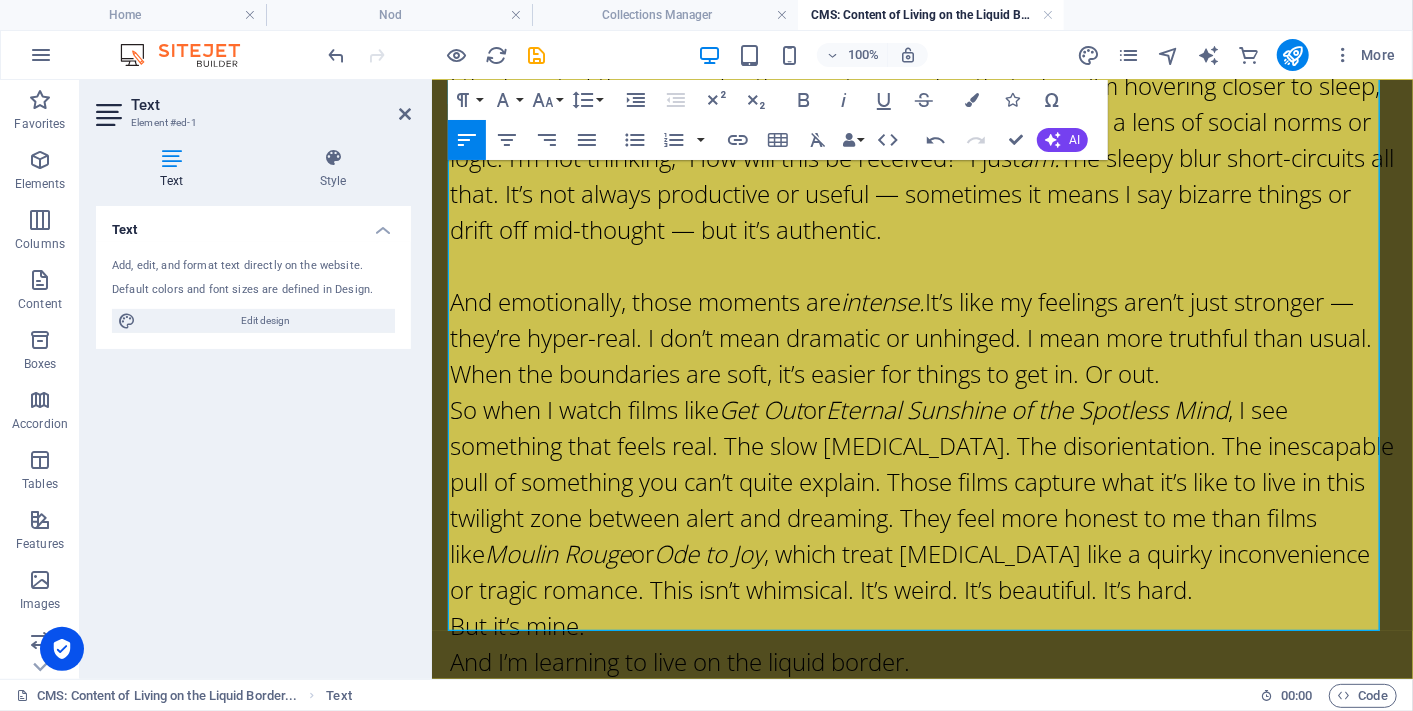 scroll, scrollTop: 2313, scrollLeft: 0, axis: vertical 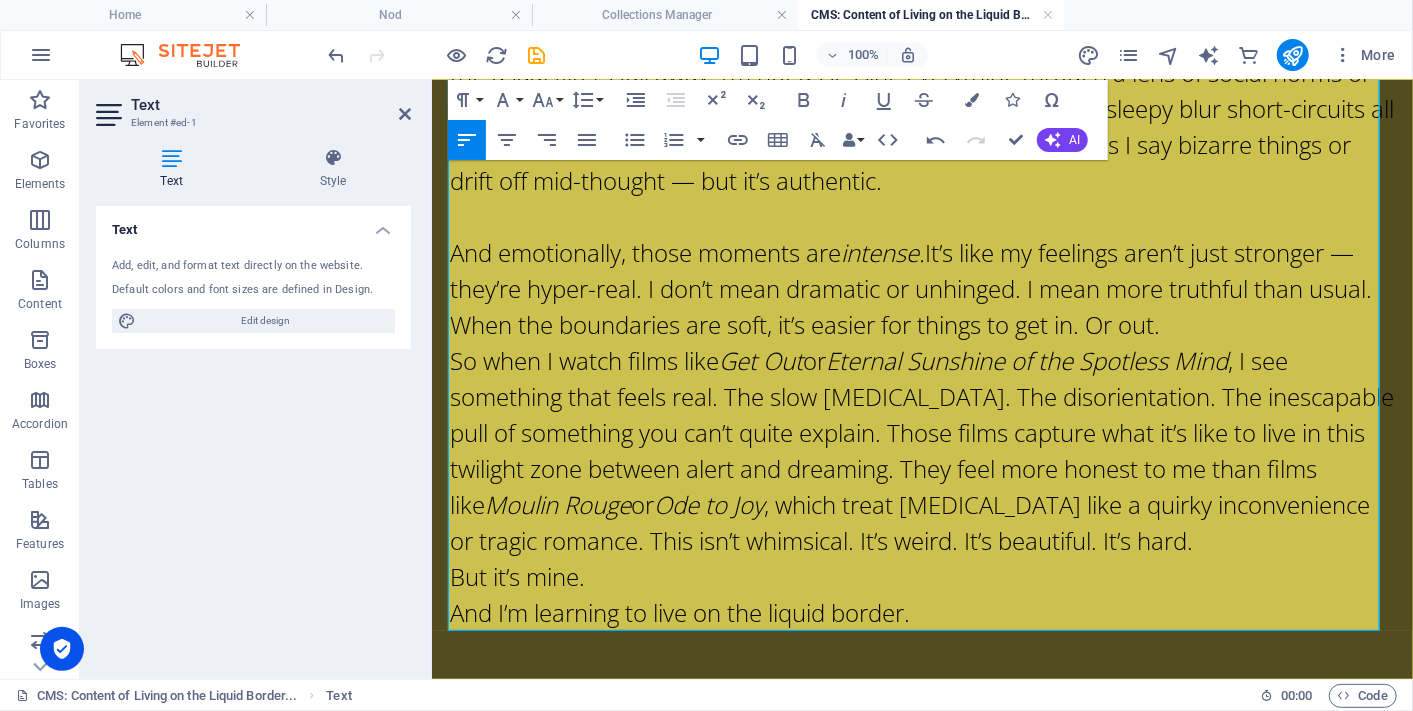 click on "And emotionally, those moments are  intense.  It’s like my feelings aren’t just stronger — they’re hyper-real. I don’t mean dramatic or unhinged. I mean more truthful than usual. When the boundaries are soft, it’s easier for things to get in. Or out." at bounding box center [922, 288] 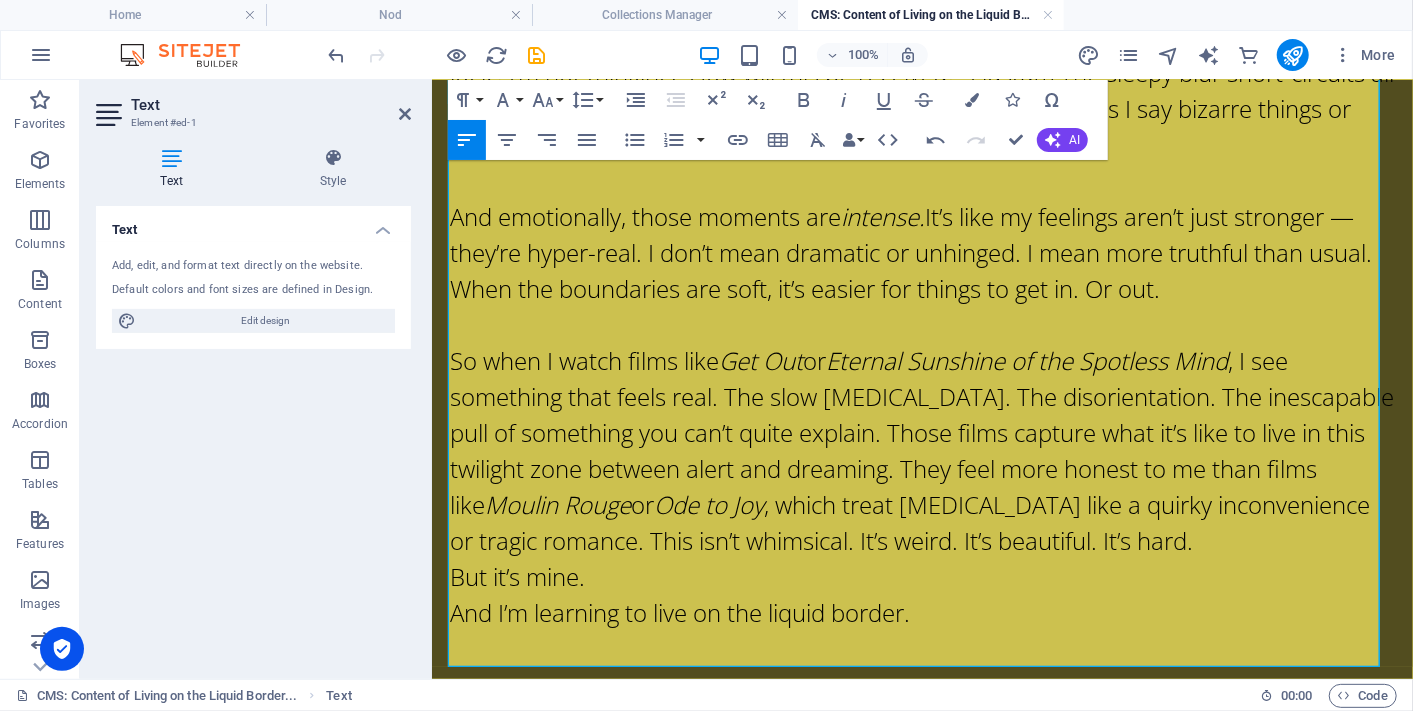 scroll, scrollTop: 2348, scrollLeft: 0, axis: vertical 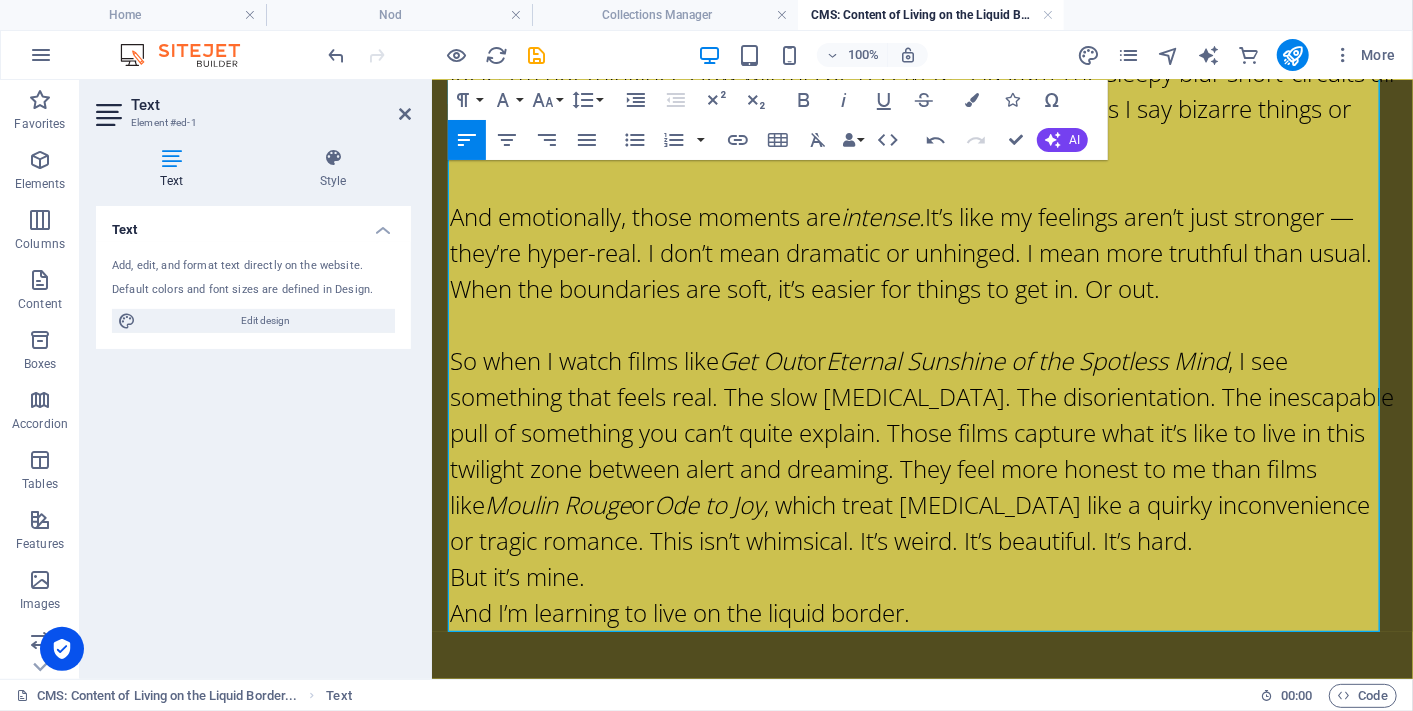 click on "So when I watch films like  Get Out  or  Eternal Sunshine of the Spotless Mind , I see something that feels real. The slow detachment. The disorientation. The inescapable pull of something you can’t quite explain. Those films capture what it’s like to live in this twilight zone between alert and dreaming. They feel more honest to me than films like  Moulin Rouge  or  Ode to Joy , which treat sleep disorders like a quirky inconvenience or tragic romance. This isn’t whimsical. It’s weird. It’s beautiful. It’s hard." at bounding box center (922, 450) 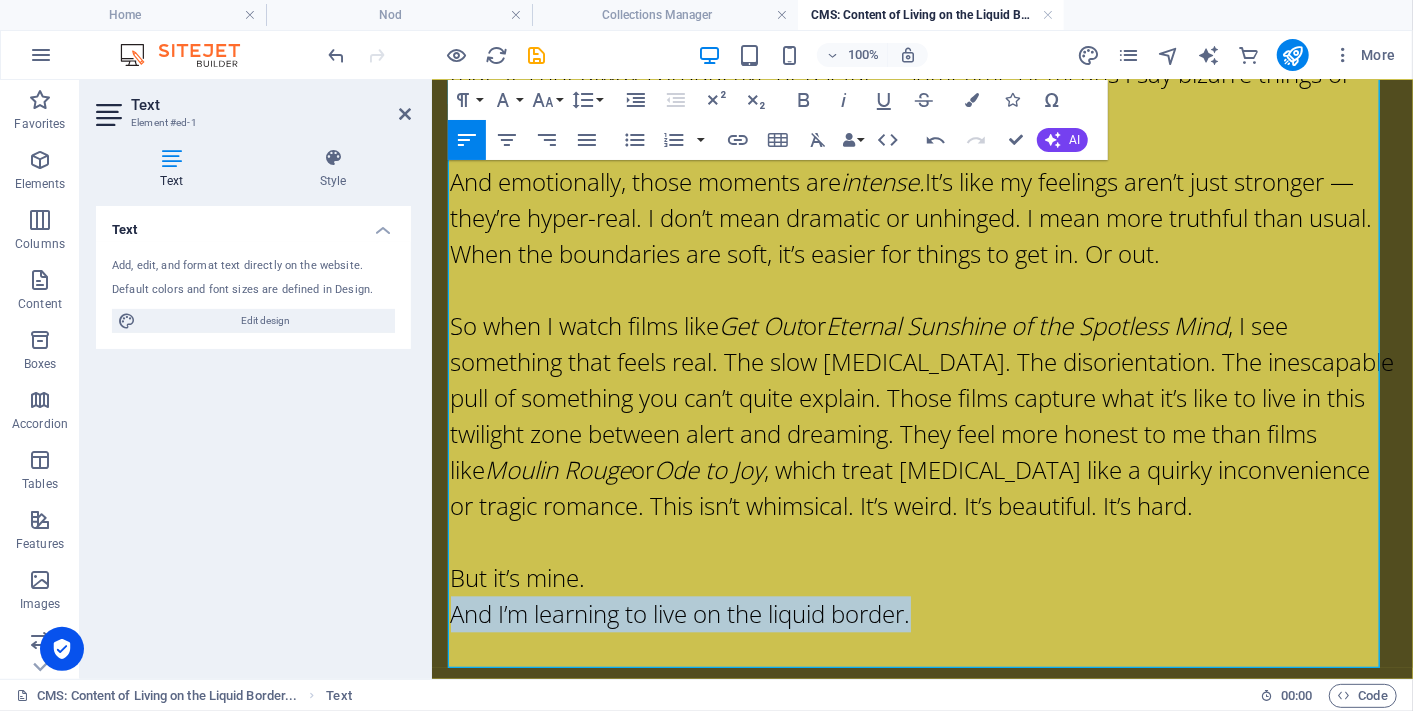 drag, startPoint x: 940, startPoint y: 656, endPoint x: 602, endPoint y: 607, distance: 341.5333 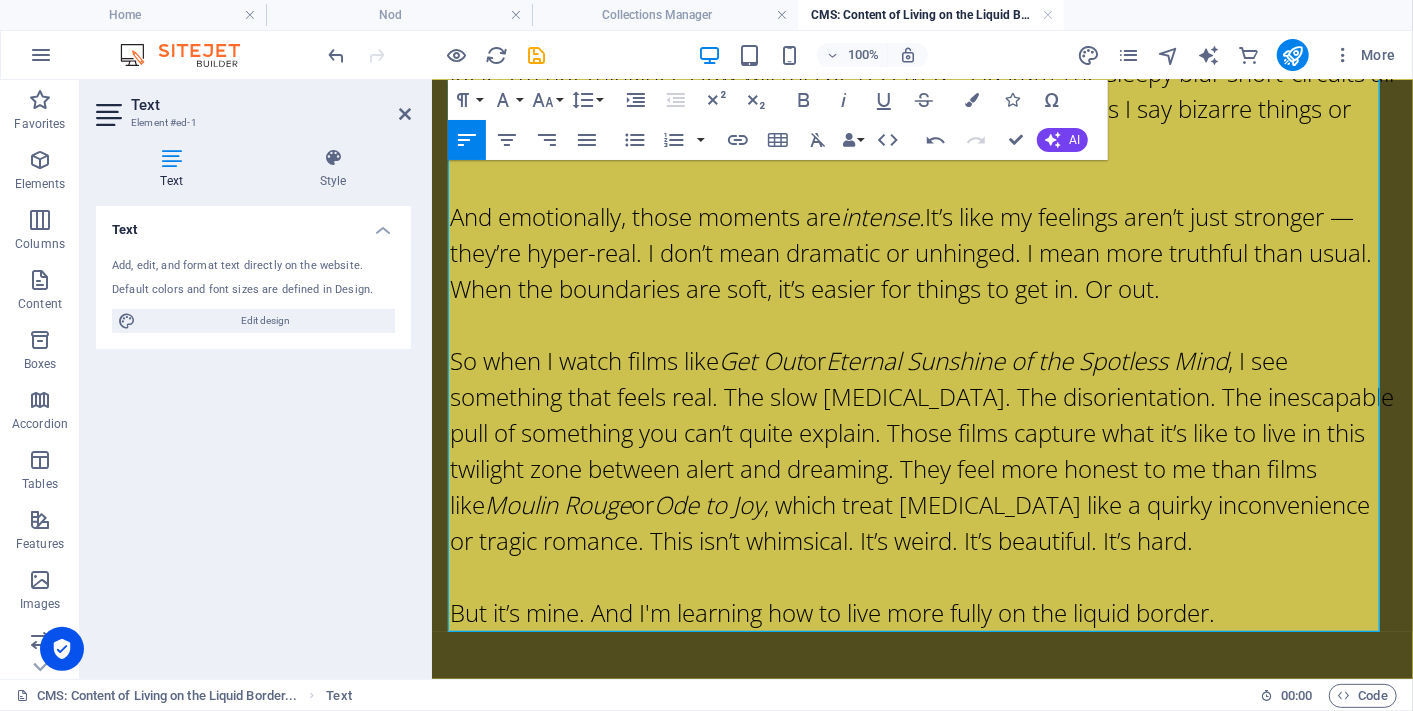 click on "There are times when I’m properly awake. Like, truly alert — when my brain locks in, my thoughts have edges, and I can move through the world with something close to clarity. I don’t know how long those moments will last, but when they come, they feel like a callback to how life used to be. Before narcolepsy really took hold. Before it became a central character in my story rather than a background extra. I’m so grateful for those pockets of full wakefulness. On the flip side, there are still moments where I am fully, unequivocally asleep. Like, good luck dragging me out of bed with anything short of a house fire. But the truth is, those clear-cut moments — fully awake or fully asleep — are rare. During the day, especially when my meds are doing their job, I tend to lean more toward the waking end of the spectrum. But even then, there’s always a cloud overhead. A haze. A slight disconnect between my body and the moment I’m in. The Golden Girls Rebis Abolar is am. intense. Get Out  or   or" at bounding box center [922, -778] 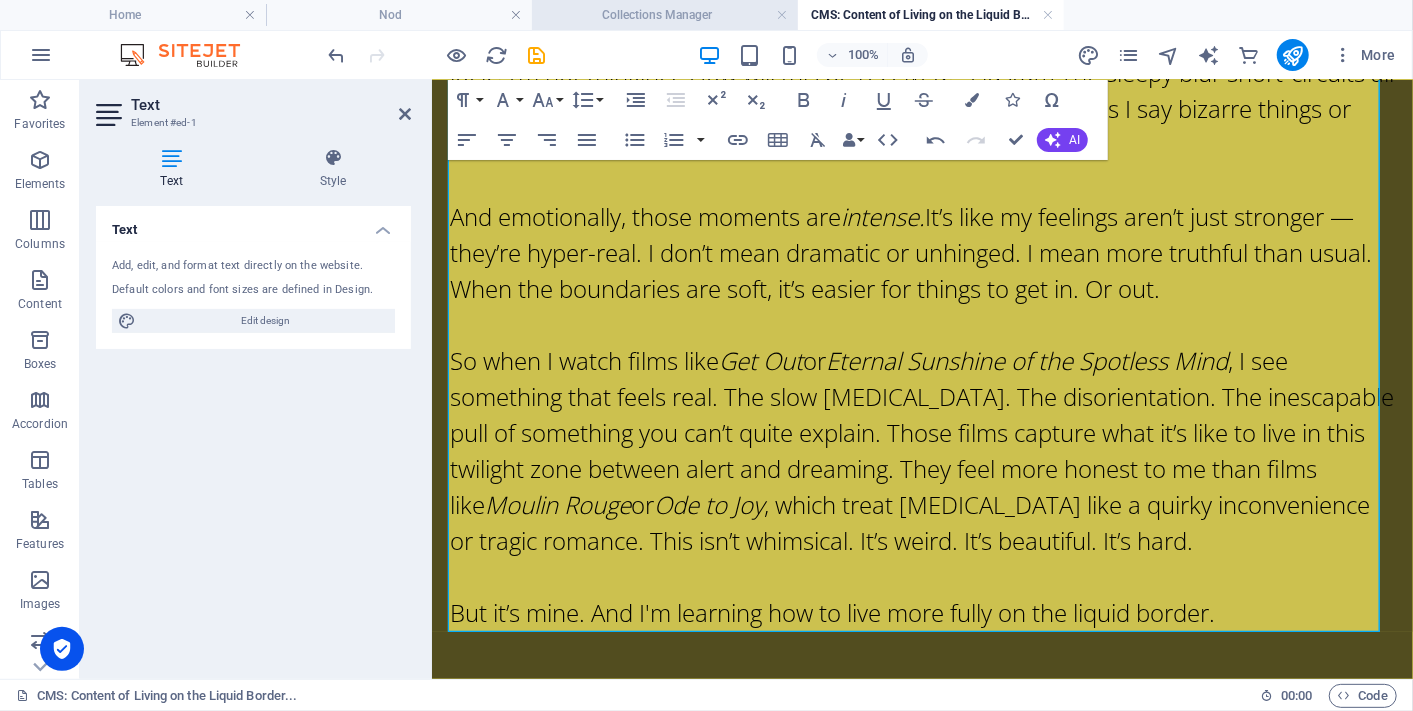 click on "Collections Manager" at bounding box center (665, 15) 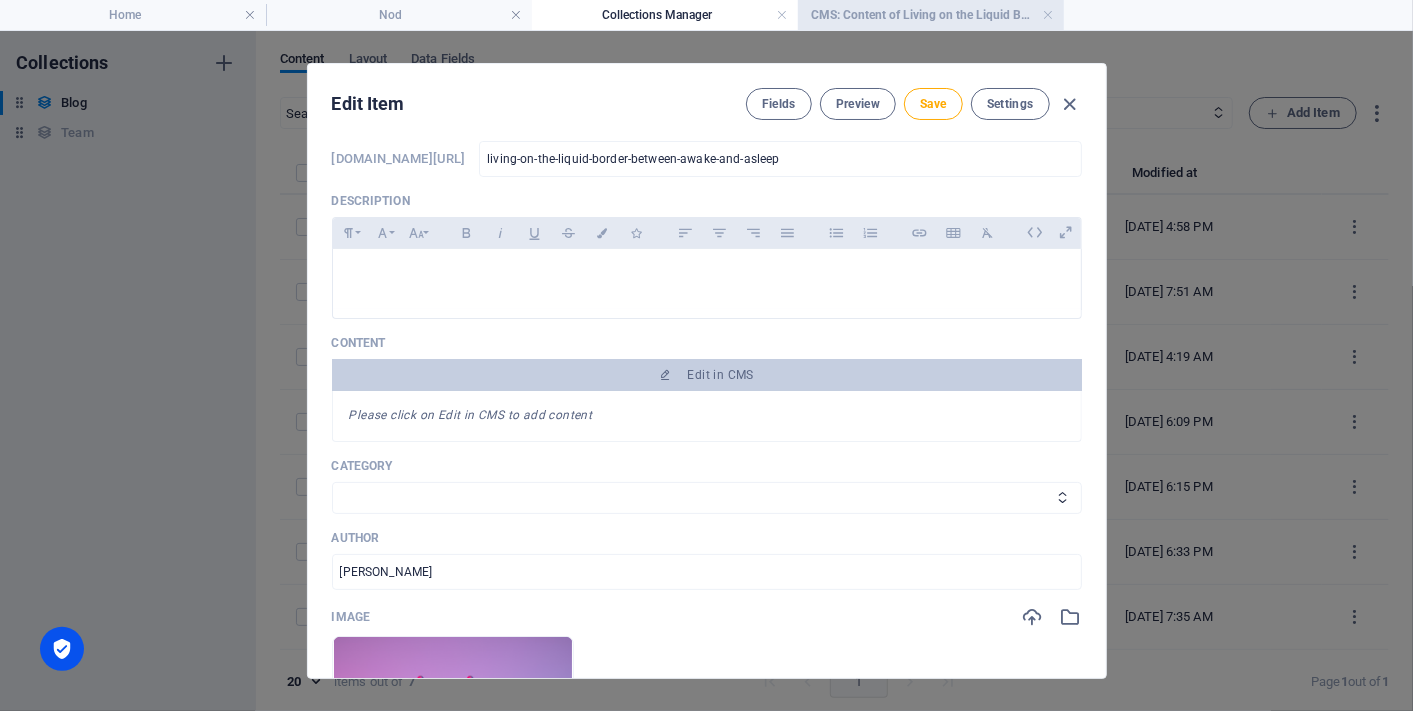 click on "CMS: Content of Living on the Liquid Border..." at bounding box center [931, 15] 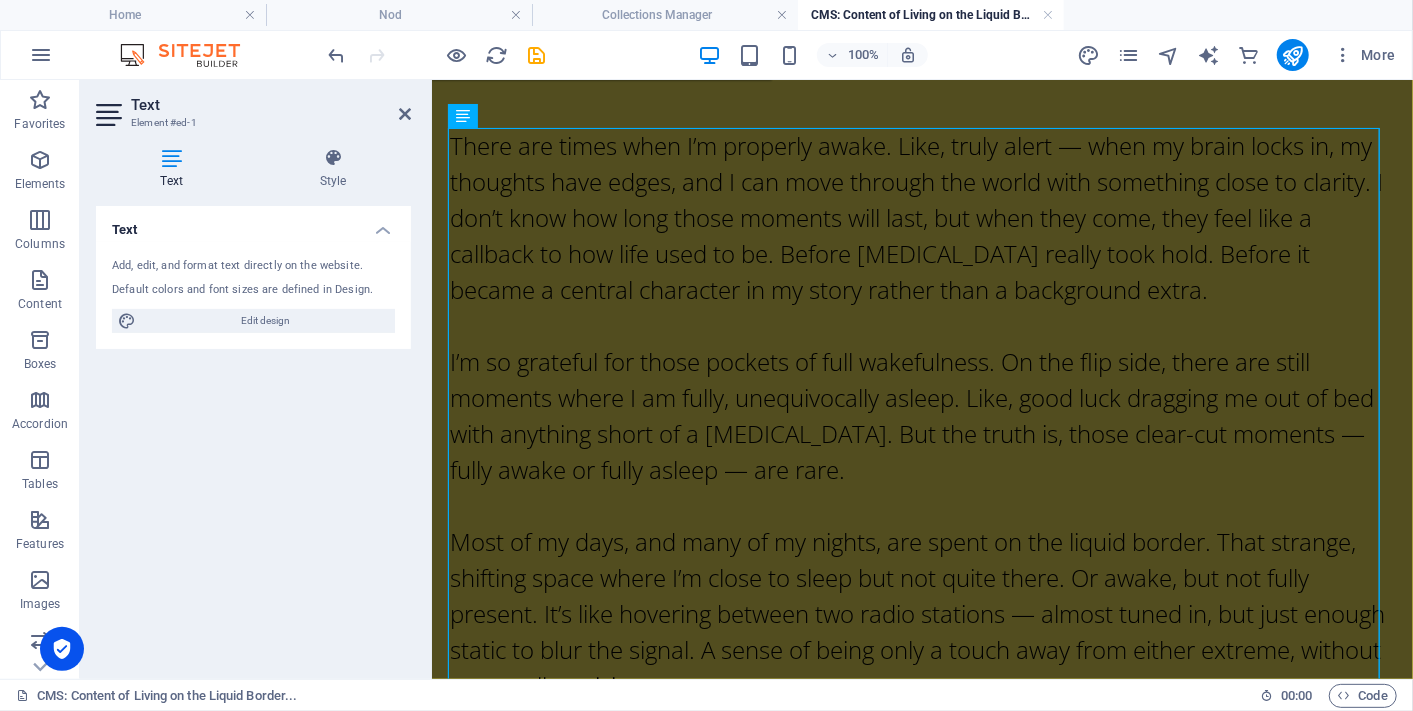click on "There are times when I’m properly awake. Like, truly alert — when my brain locks in, my thoughts have edges, and I can move through the world with something close to clarity. I don’t know how long those moments will last, but when they come, they feel like a callback to how life used to be. Before narcolepsy really took hold. Before it became a central character in my story rather than a background extra. I’m so grateful for those pockets of full wakefulness. On the flip side, there are still moments where I am fully, unequivocally asleep. Like, good luck dragging me out of bed with anything short of a house fire. But the truth is, those clear-cut moments — fully awake or fully asleep — are rare. During the day, especially when my meds are doing their job, I tend to lean more toward the waking end of the spectrum. But even then, there’s always a cloud overhead. A haze. A slight disconnect between my body and the moment I’m in. The Golden Girls Rebis Abolar is am. intense. Get Out  or   or" at bounding box center [922, 1495] 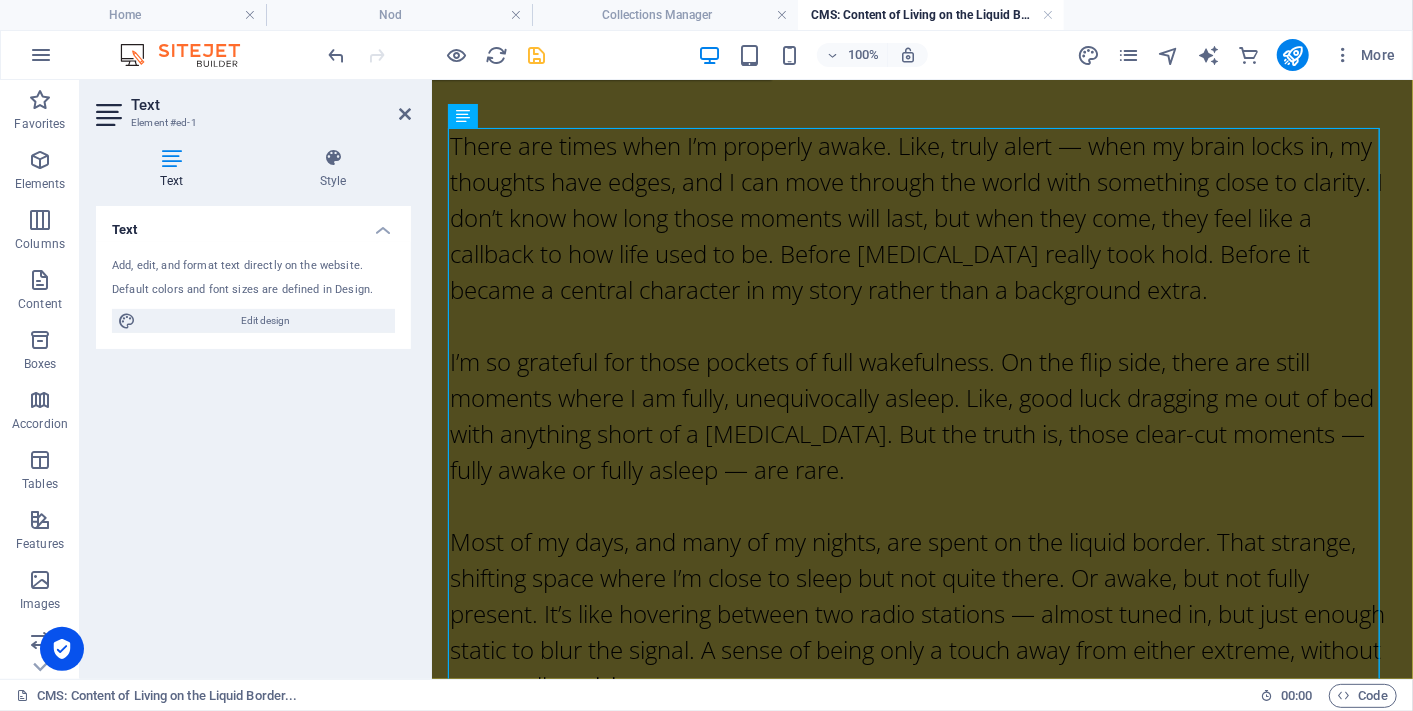 click at bounding box center [537, 55] 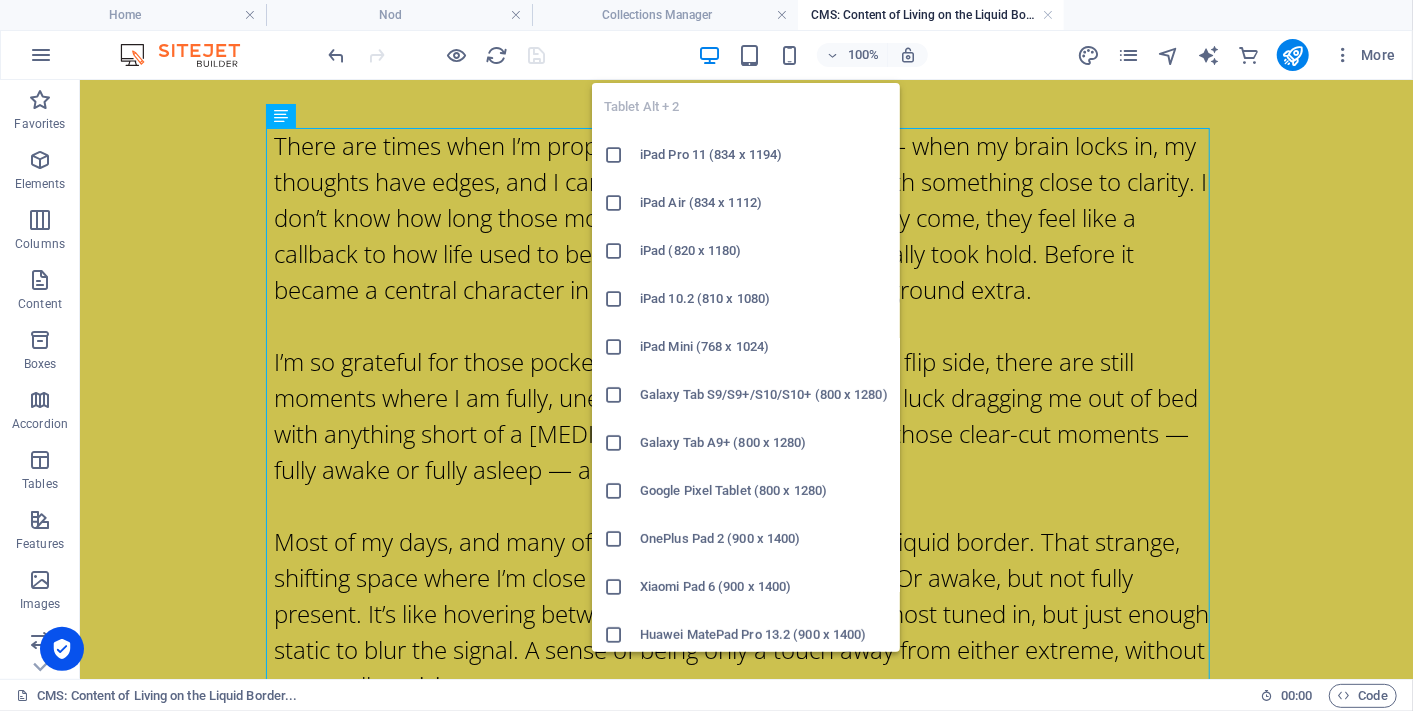 scroll, scrollTop: 93, scrollLeft: 0, axis: vertical 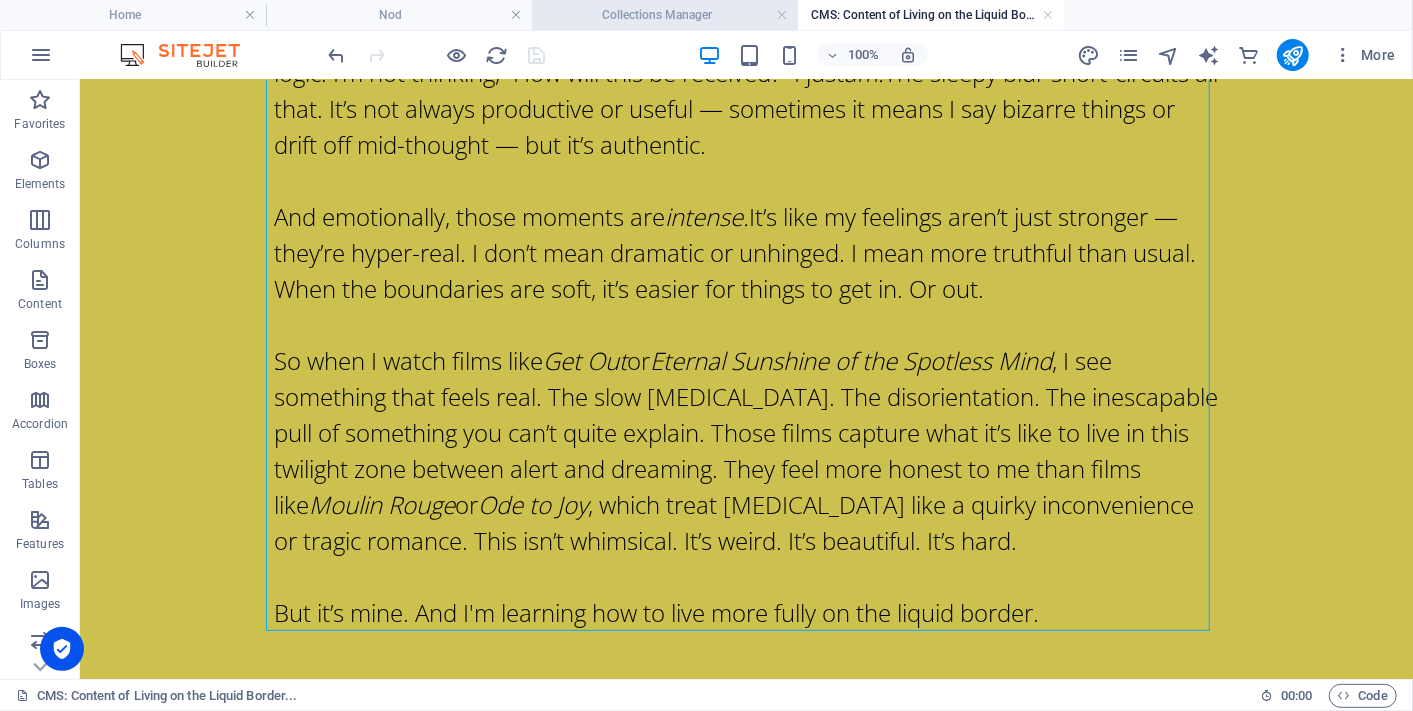 click on "Collections Manager" at bounding box center [665, 15] 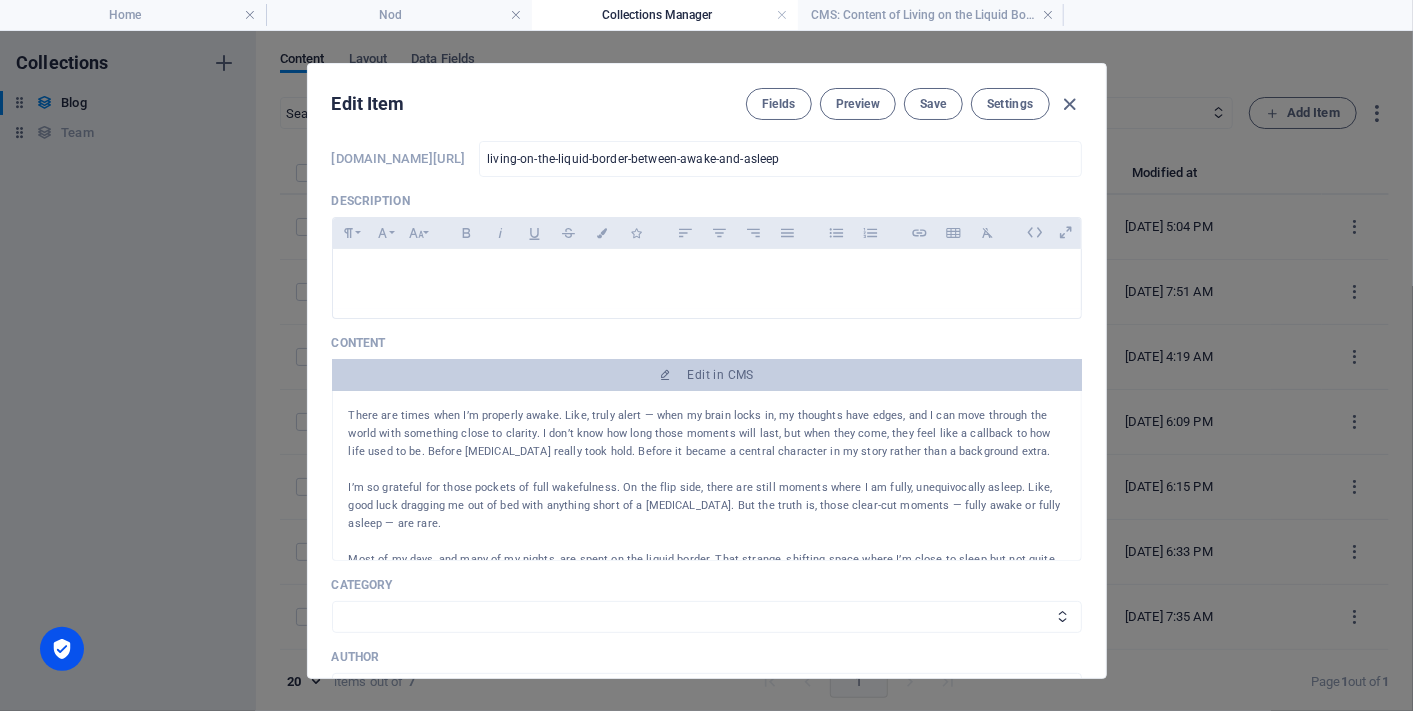 scroll, scrollTop: 0, scrollLeft: 0, axis: both 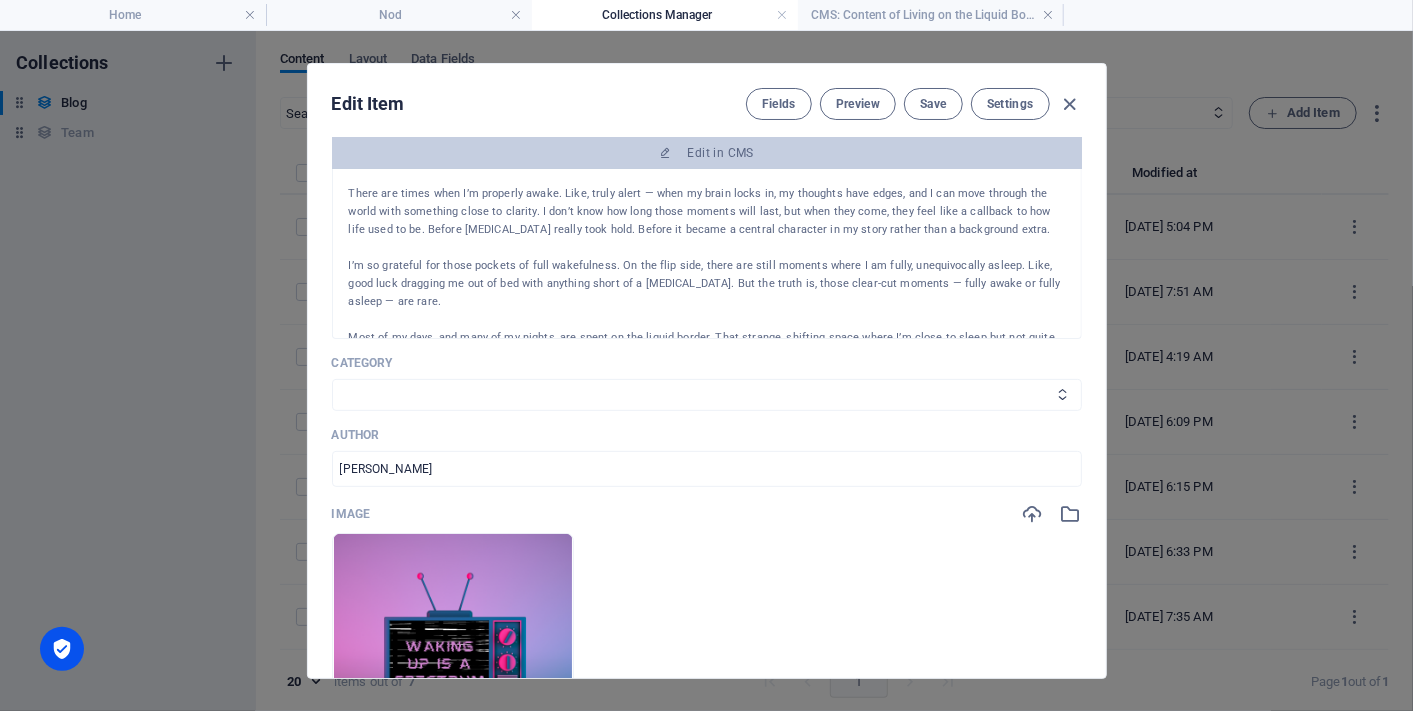 click on "Snooze Stories The Sleep Brief" at bounding box center [707, 395] 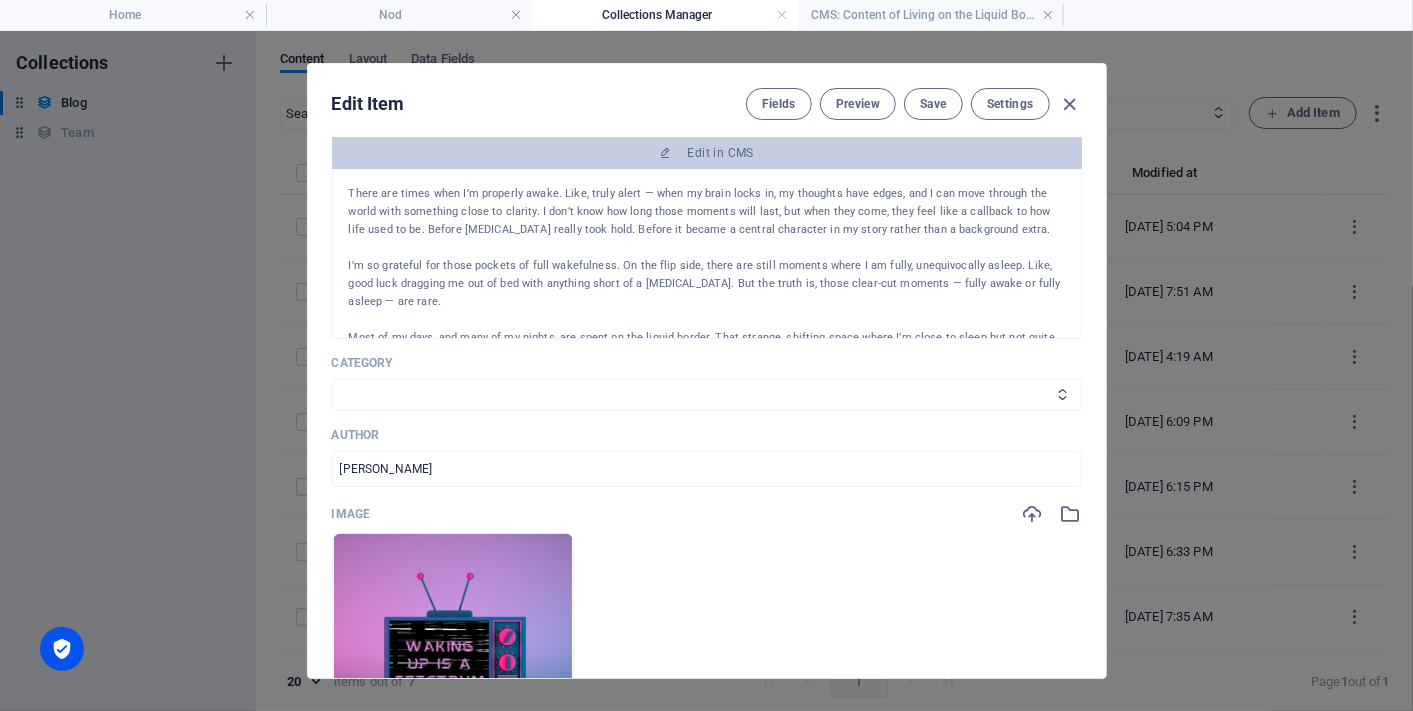 select on "Snooze Stories" 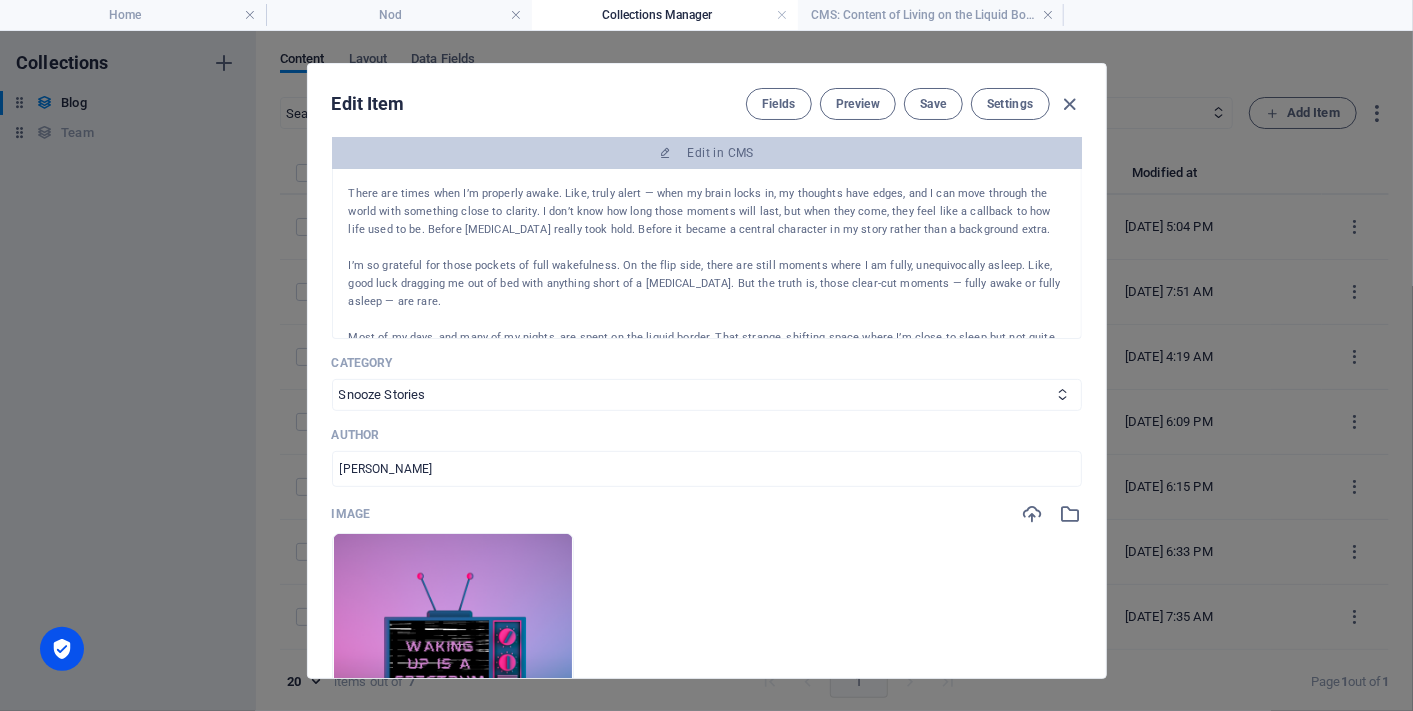 click on "Snooze Stories The Sleep Brief" at bounding box center [707, 395] 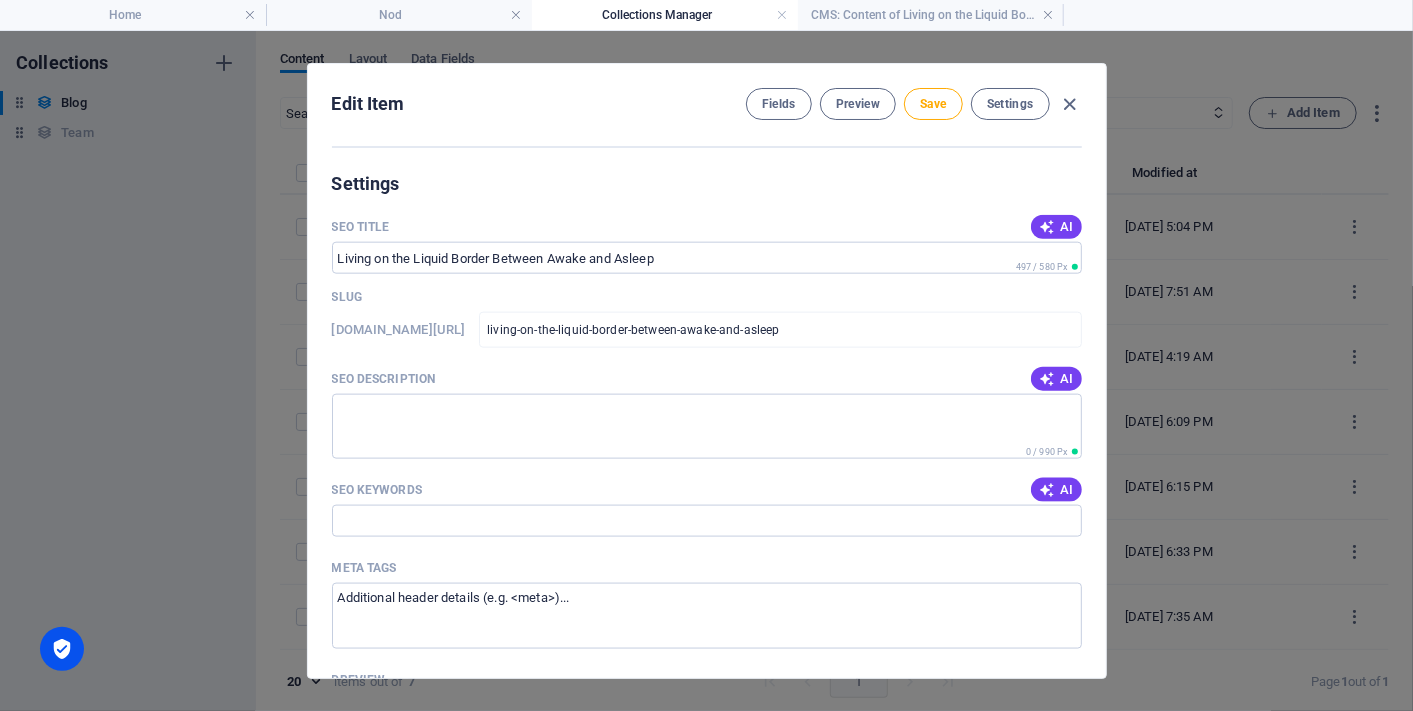scroll, scrollTop: 1250, scrollLeft: 0, axis: vertical 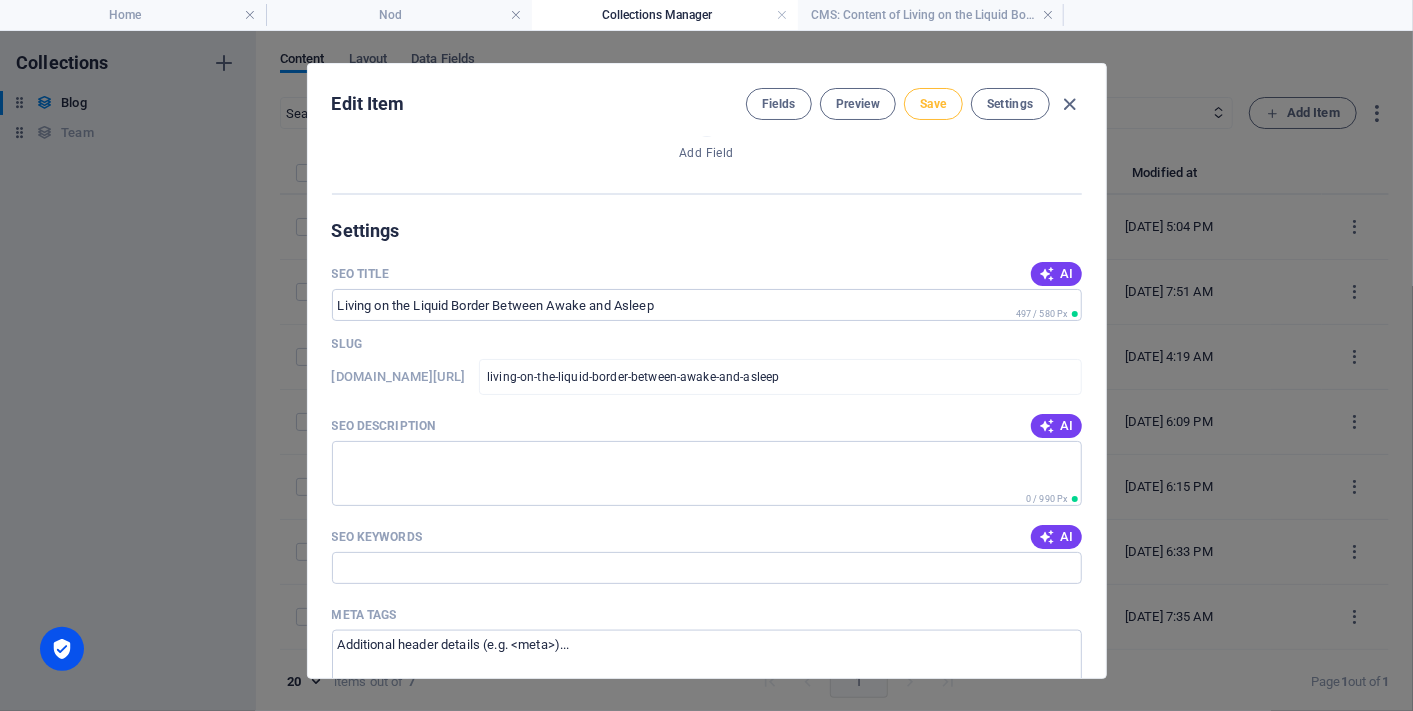 click on "Save" at bounding box center [933, 104] 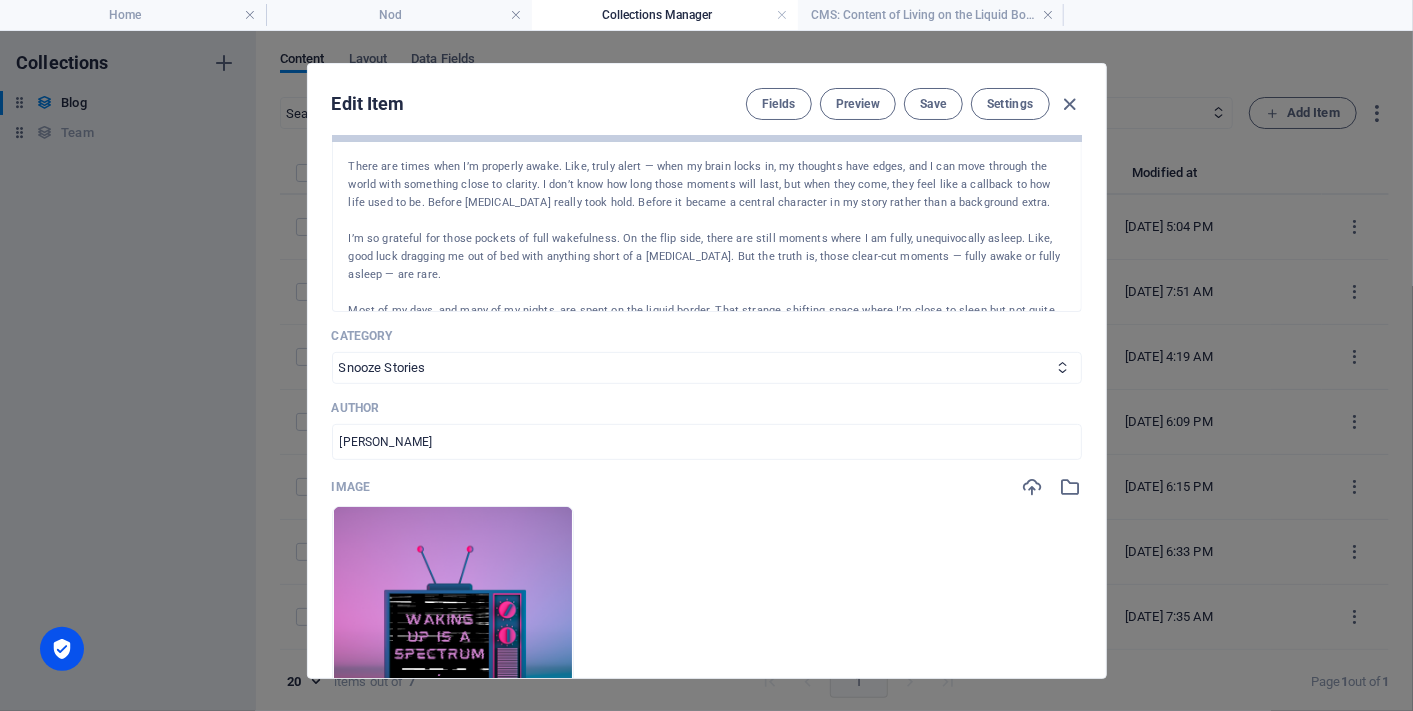 scroll, scrollTop: 28, scrollLeft: 0, axis: vertical 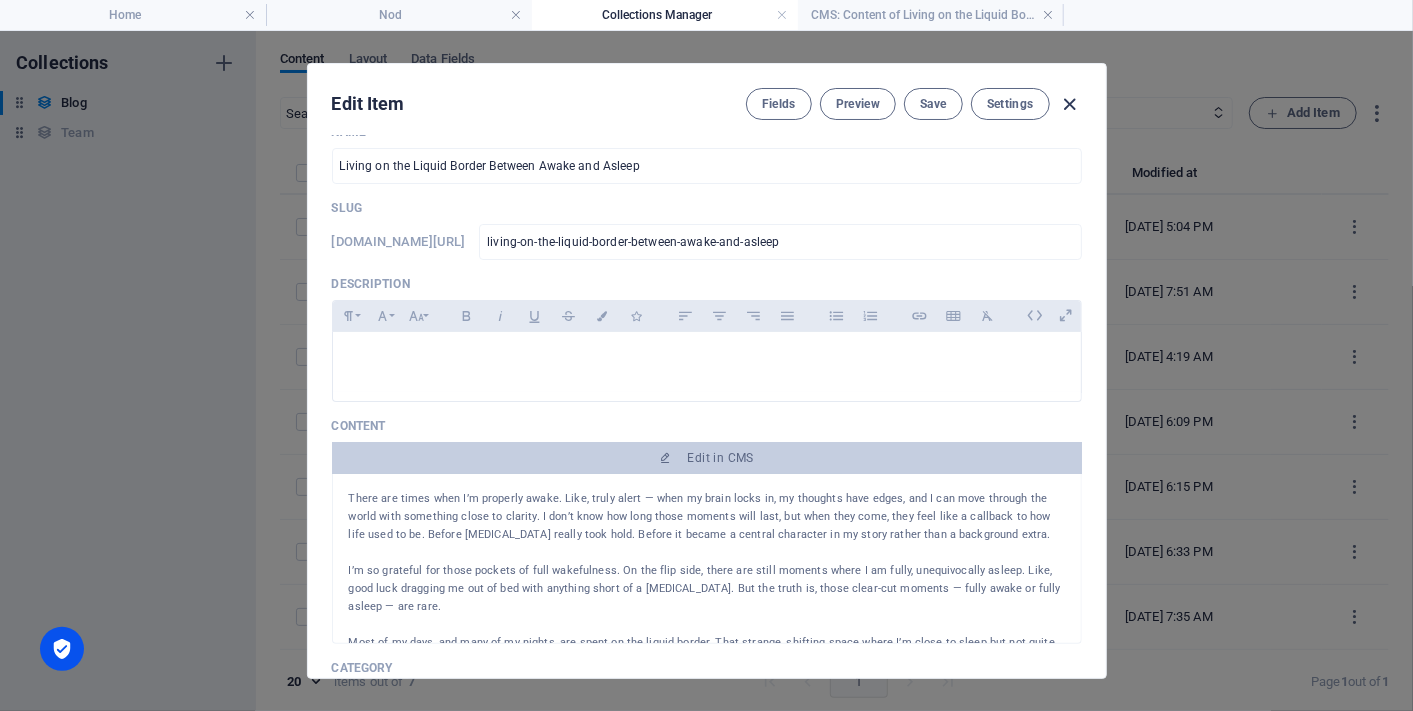 click at bounding box center (1069, 104) 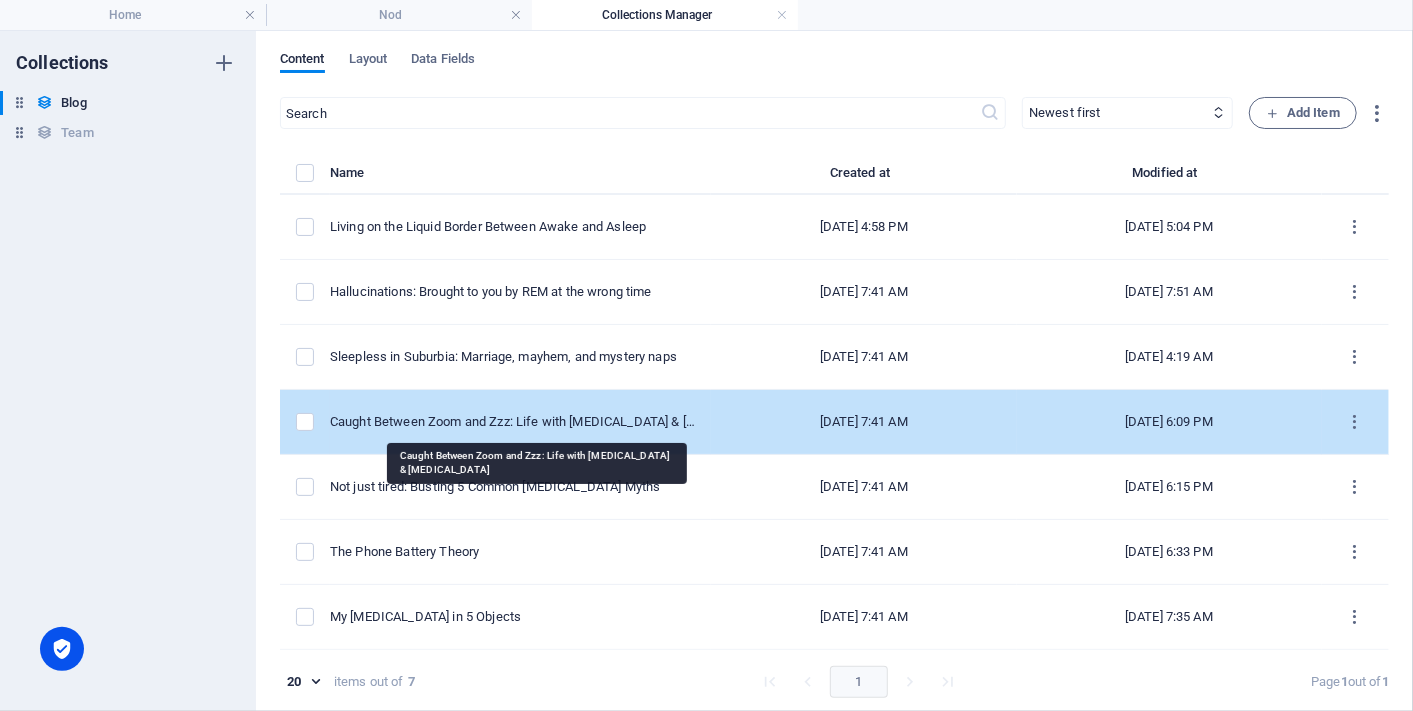 click on "Caught Between Zoom and Zzz: Life with [MEDICAL_DATA] & [MEDICAL_DATA]" at bounding box center (512, 422) 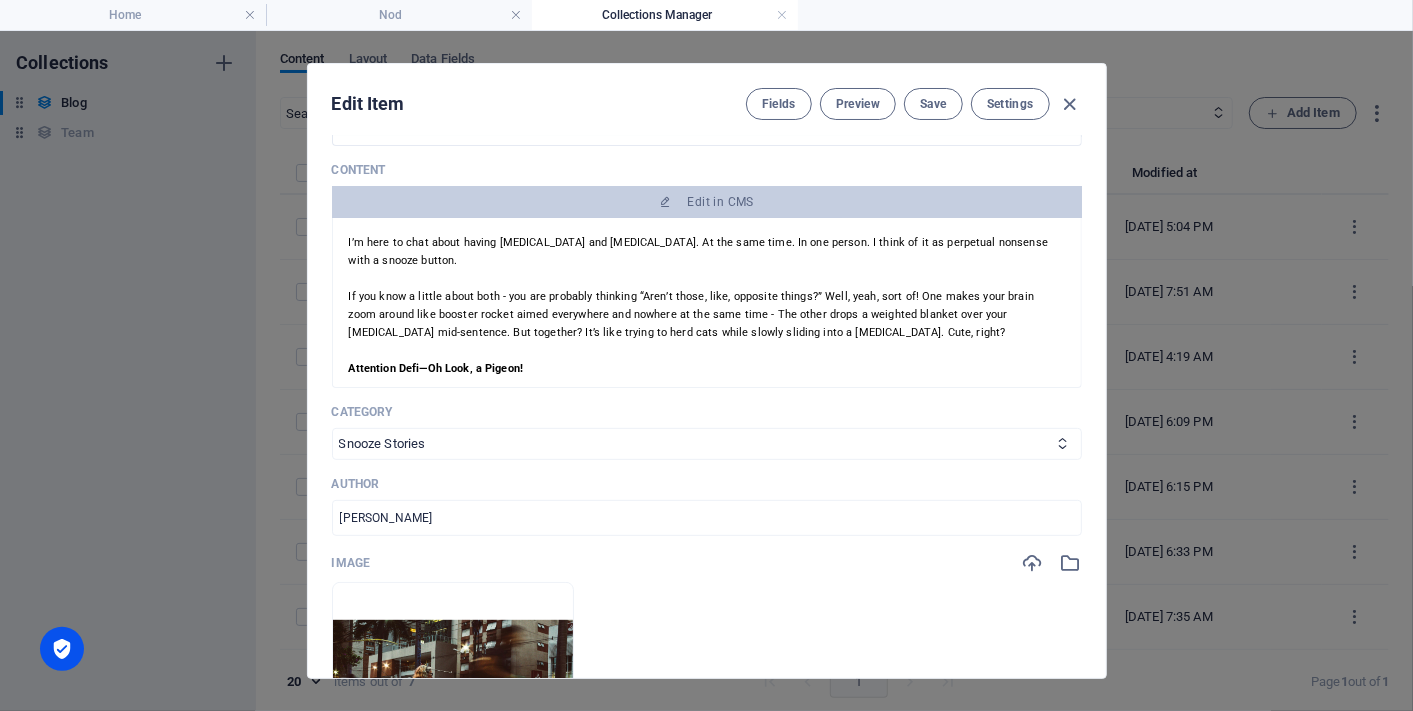 scroll, scrollTop: 222, scrollLeft: 0, axis: vertical 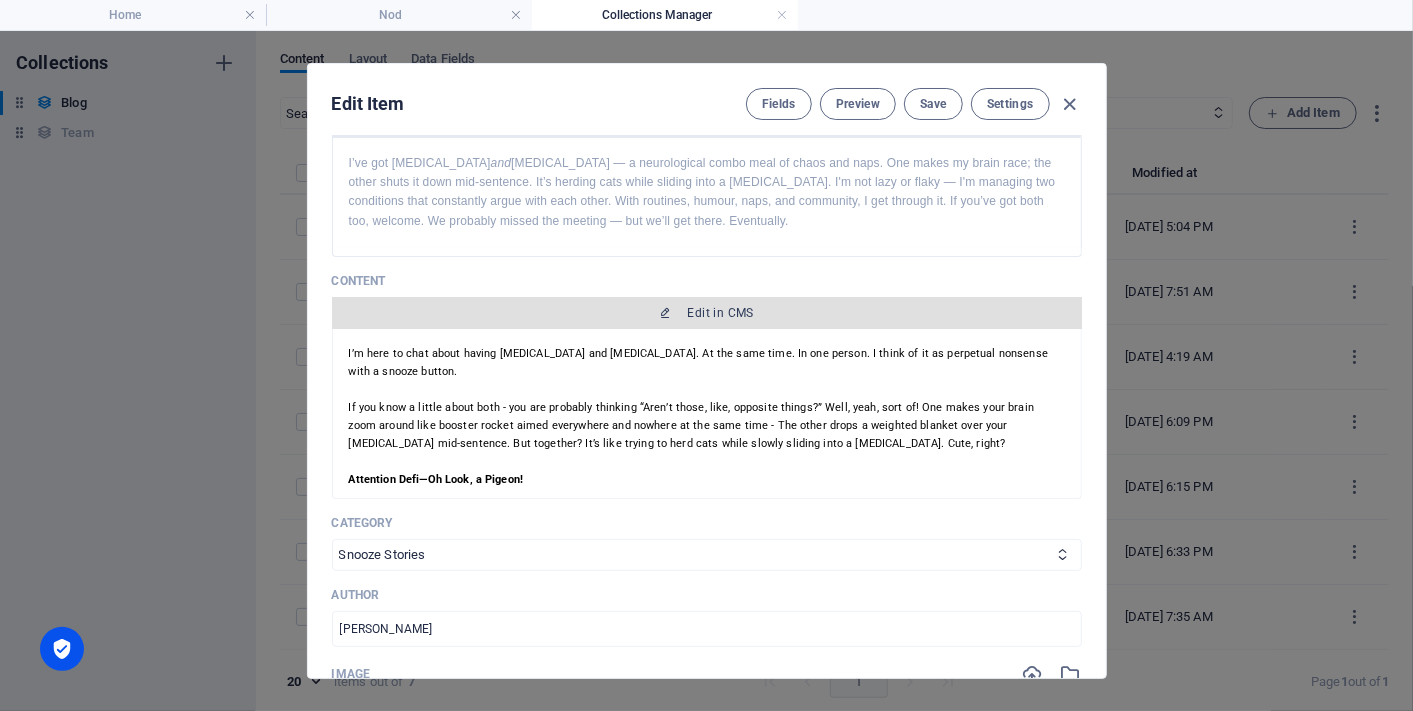 click on "Edit in CMS" at bounding box center (721, 313) 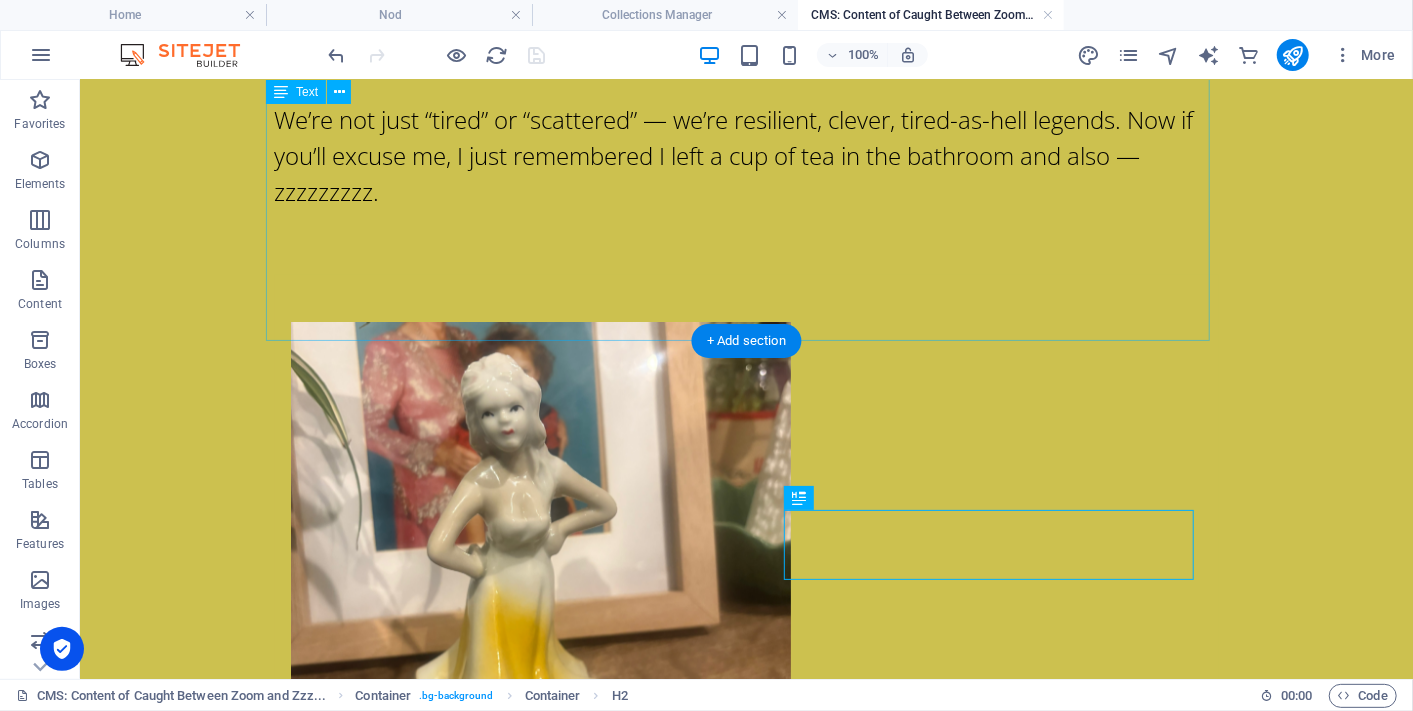 scroll, scrollTop: 2999, scrollLeft: 0, axis: vertical 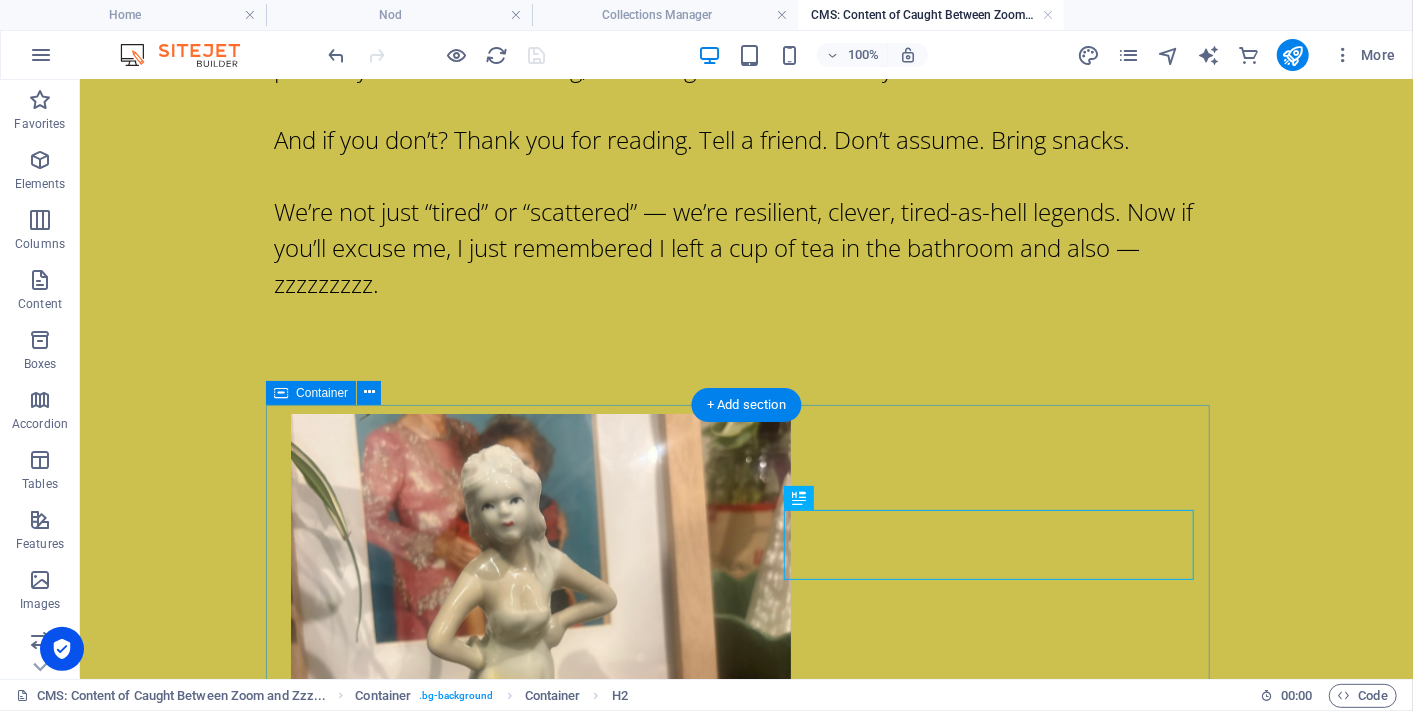 click on "Michelle Living with narcolepsy The human tornado of narcoleptic nonsense at your service." at bounding box center (746, 738) 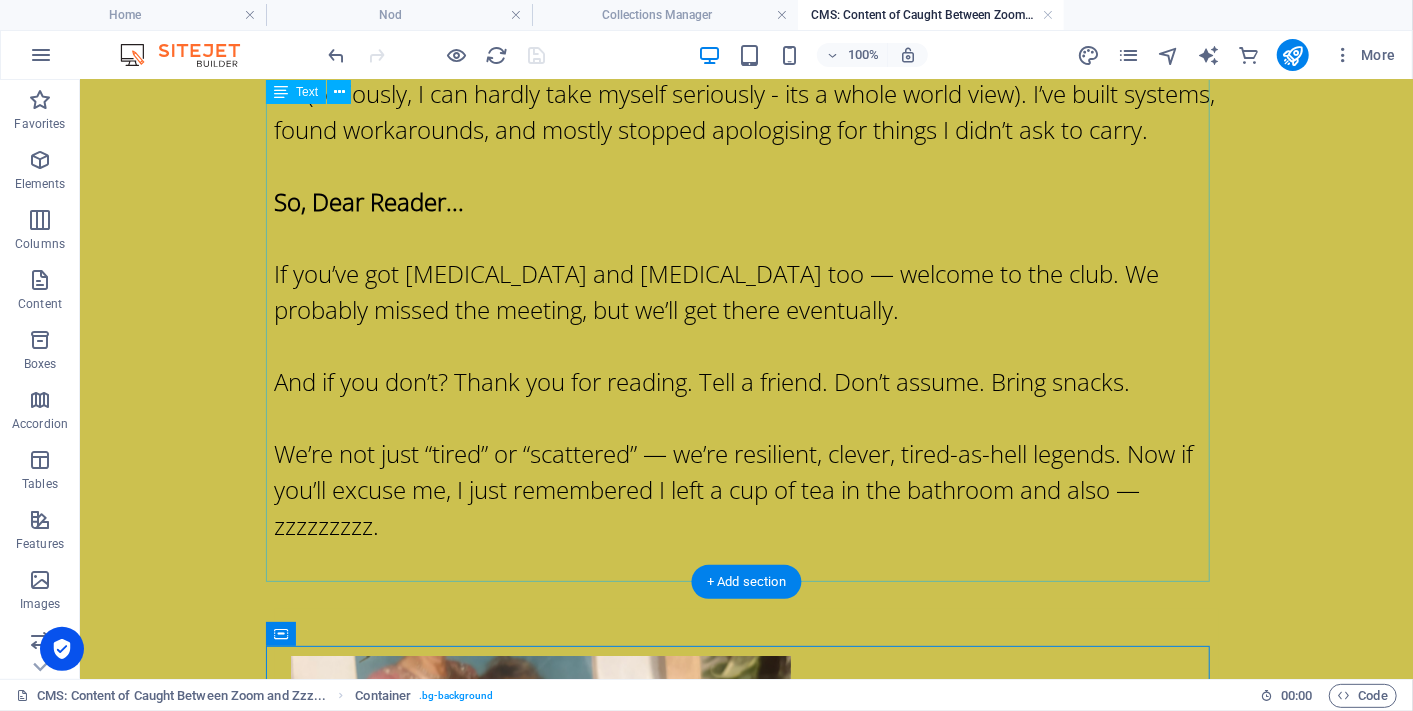 scroll, scrollTop: 2665, scrollLeft: 0, axis: vertical 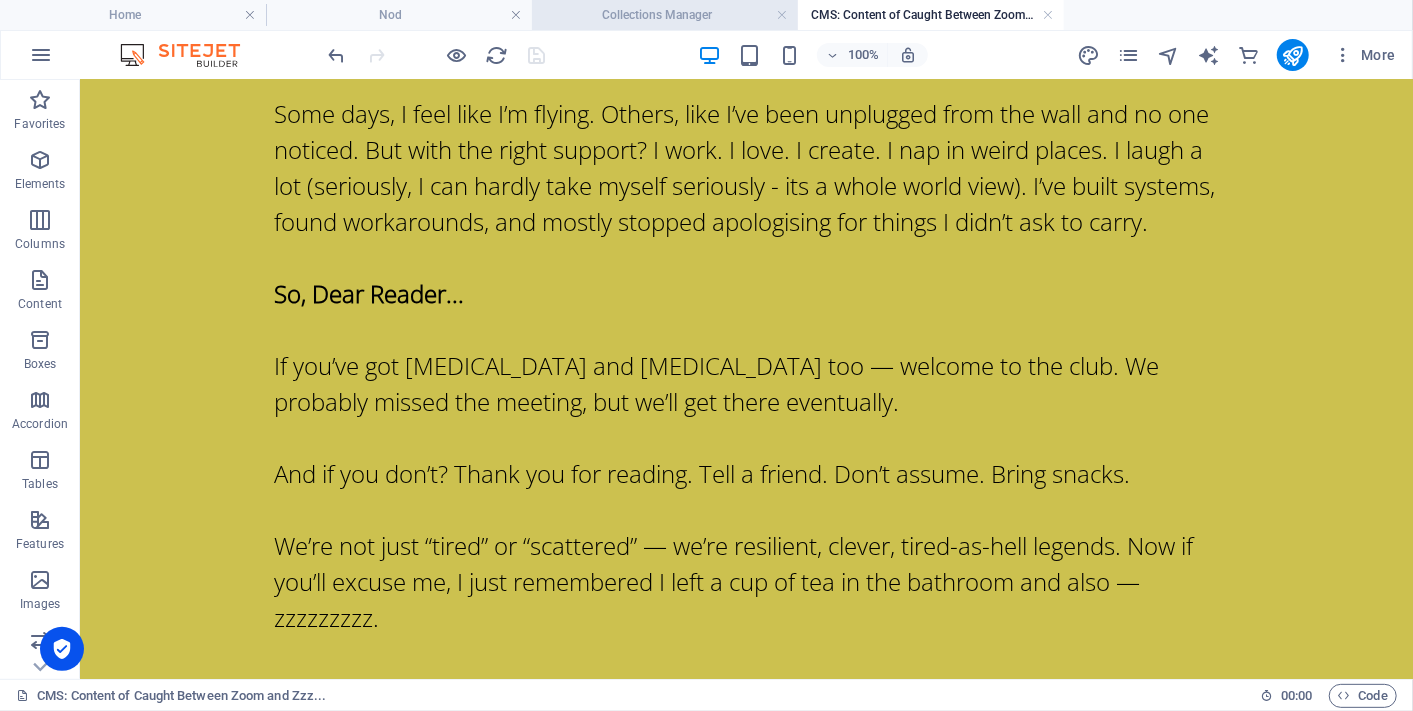 click on "Collections Manager" at bounding box center [665, 15] 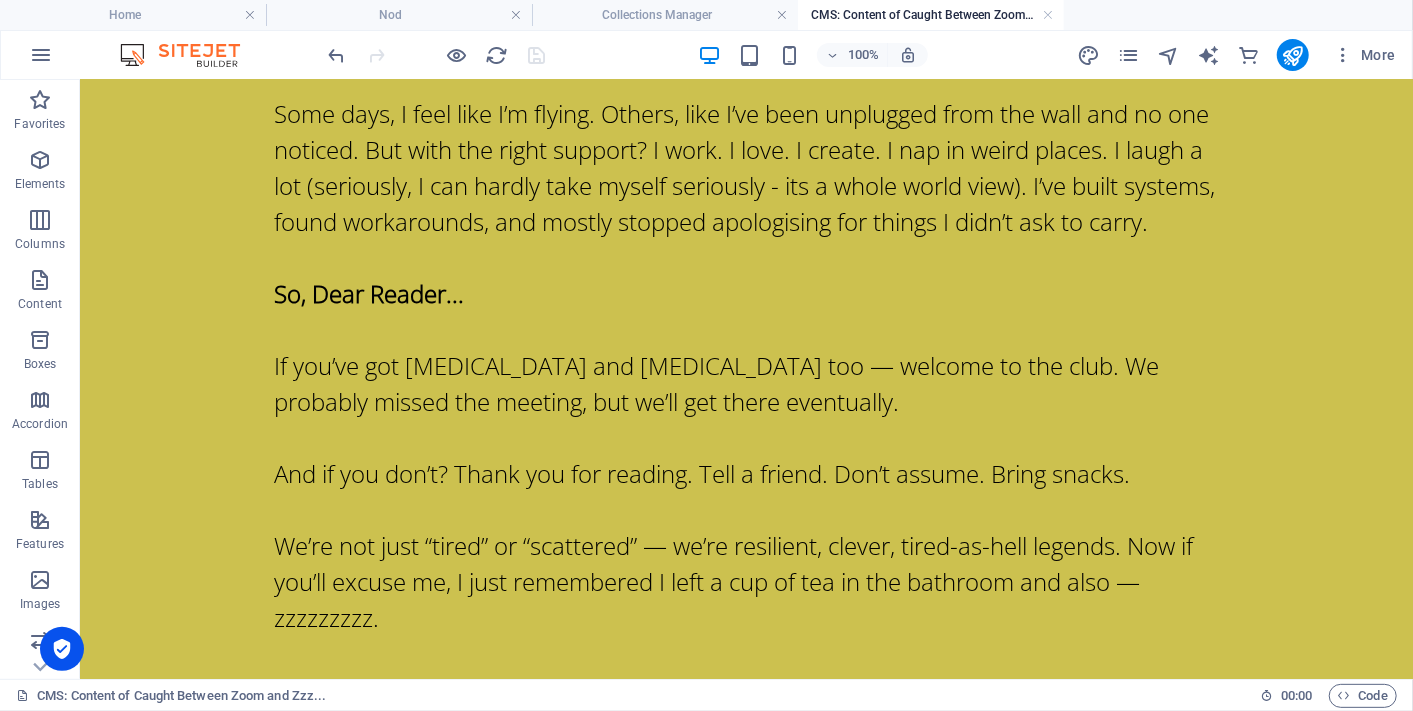 scroll, scrollTop: 0, scrollLeft: 0, axis: both 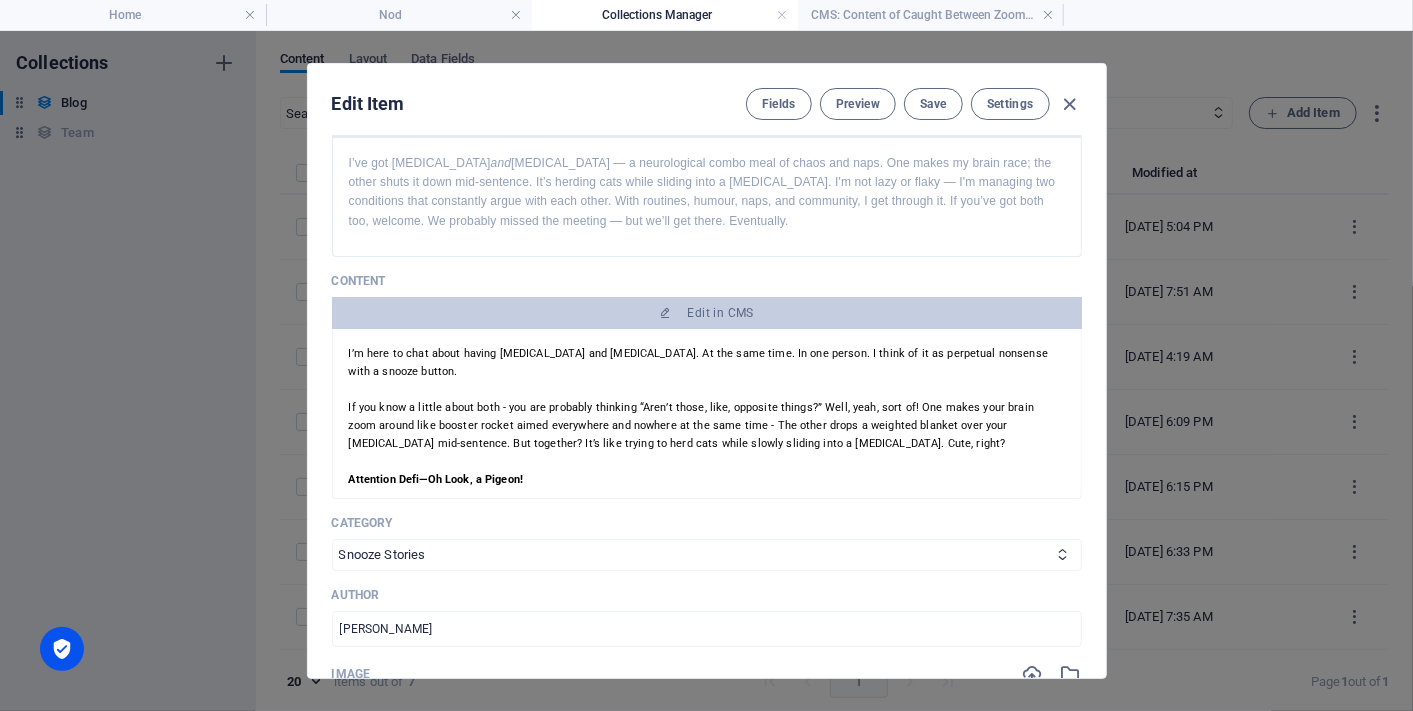 click on "Fields Preview Save Settings" at bounding box center [914, 104] 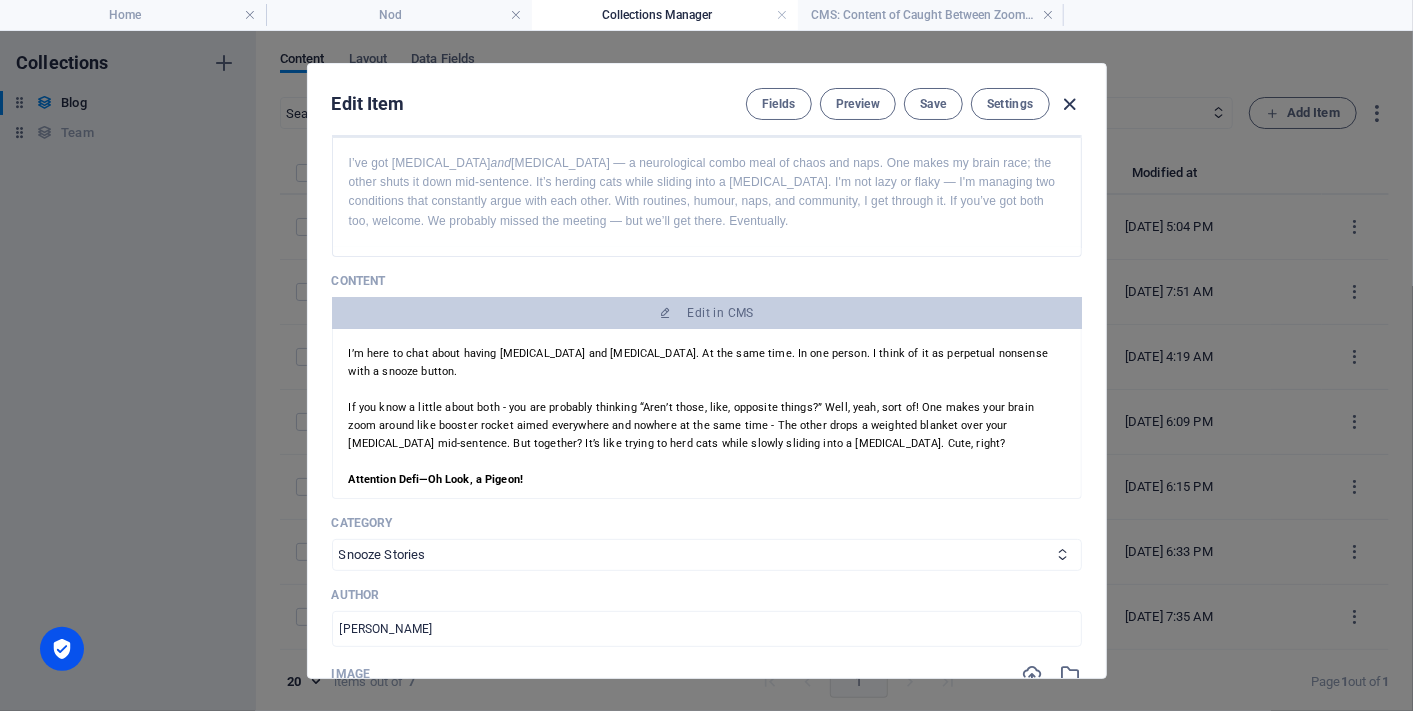 click at bounding box center (1069, 104) 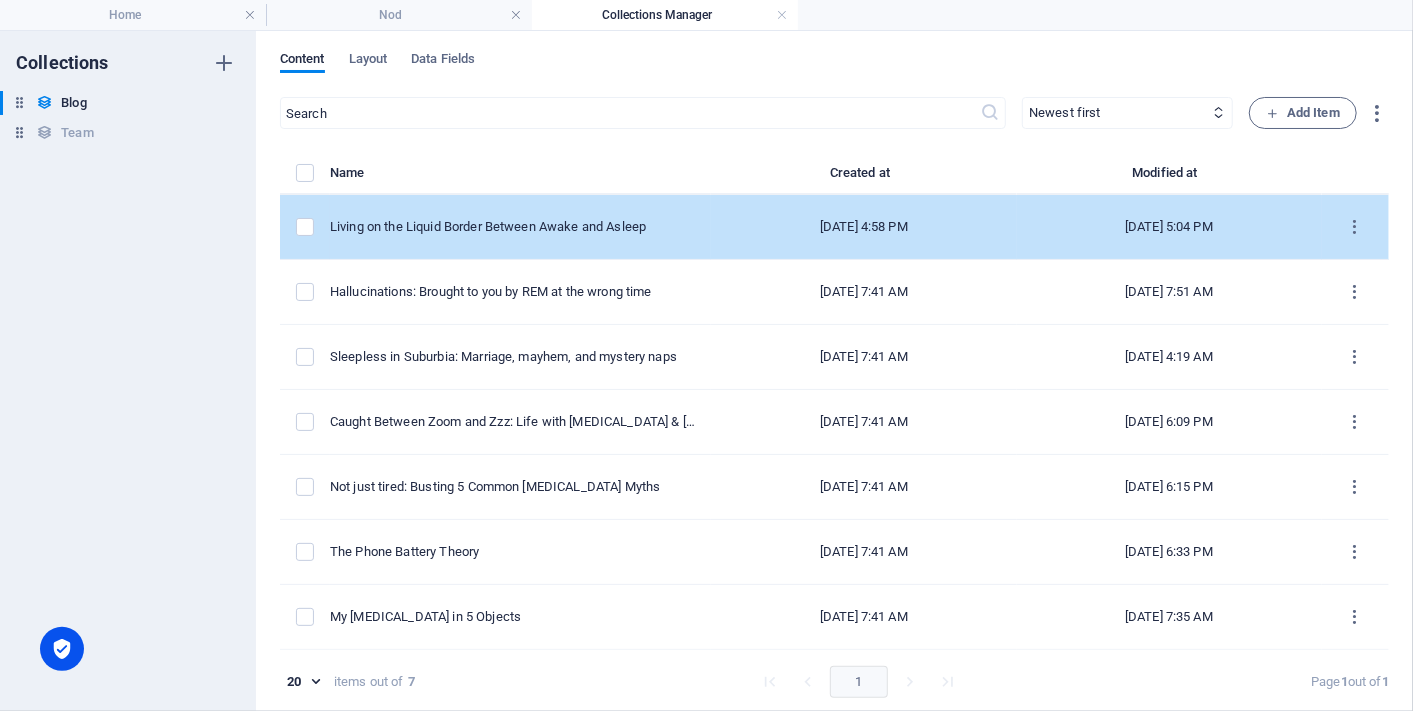 click on "Living on the Liquid Border Between Awake and Asleep" at bounding box center (520, 227) 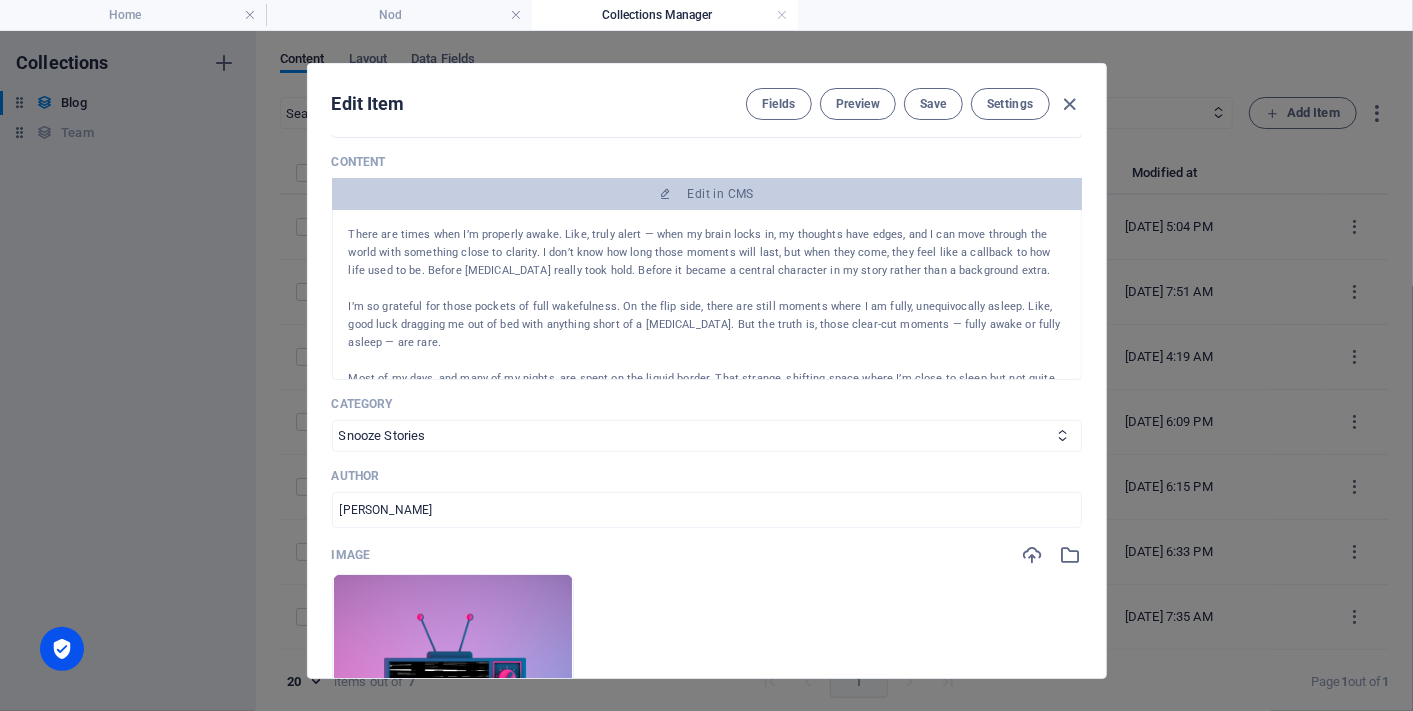 scroll, scrollTop: 333, scrollLeft: 0, axis: vertical 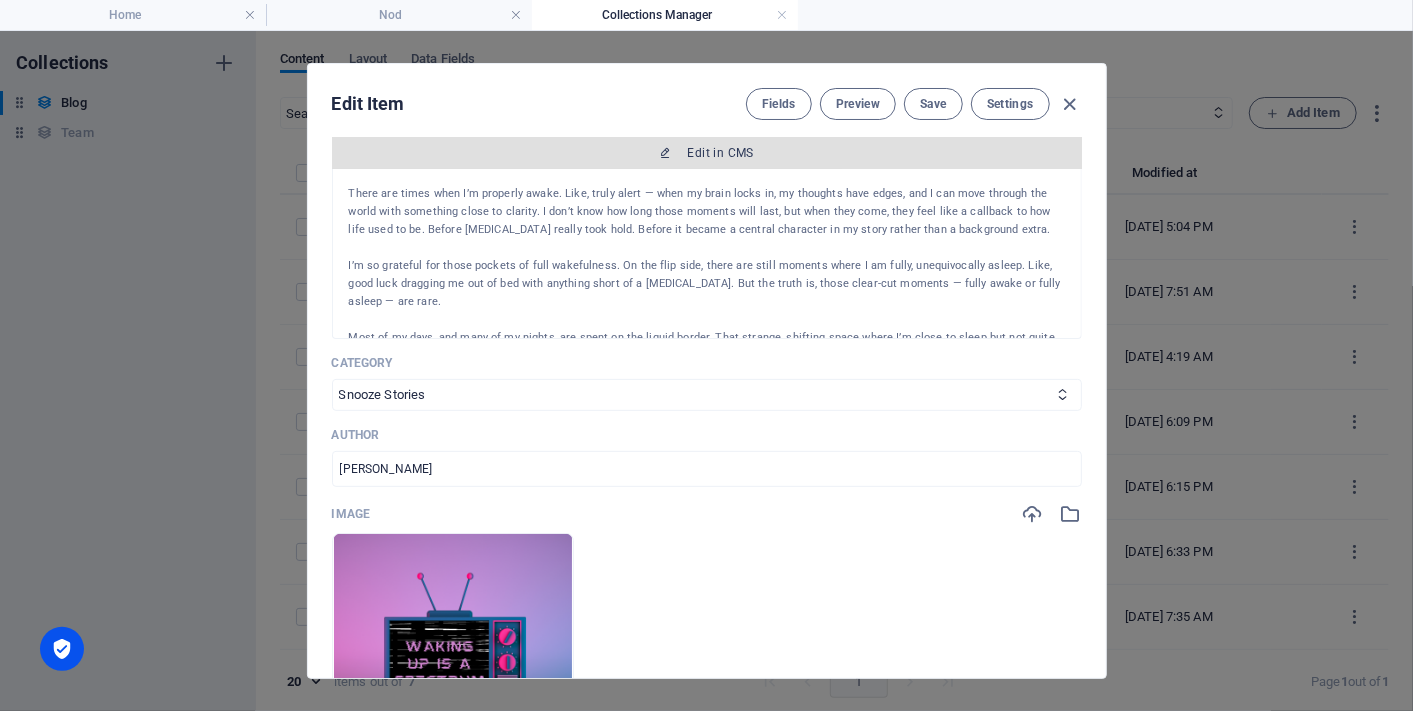 click on "Edit in CMS" at bounding box center (707, 153) 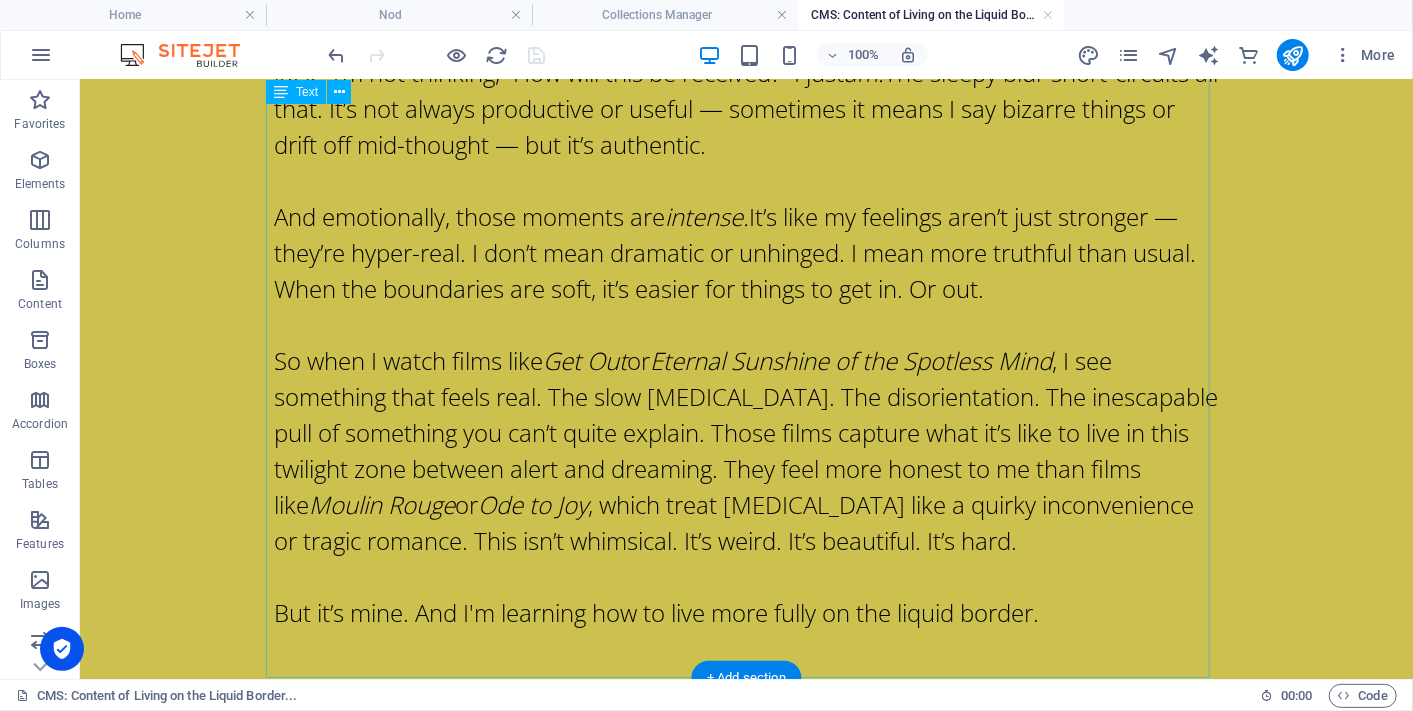 scroll, scrollTop: 2269, scrollLeft: 0, axis: vertical 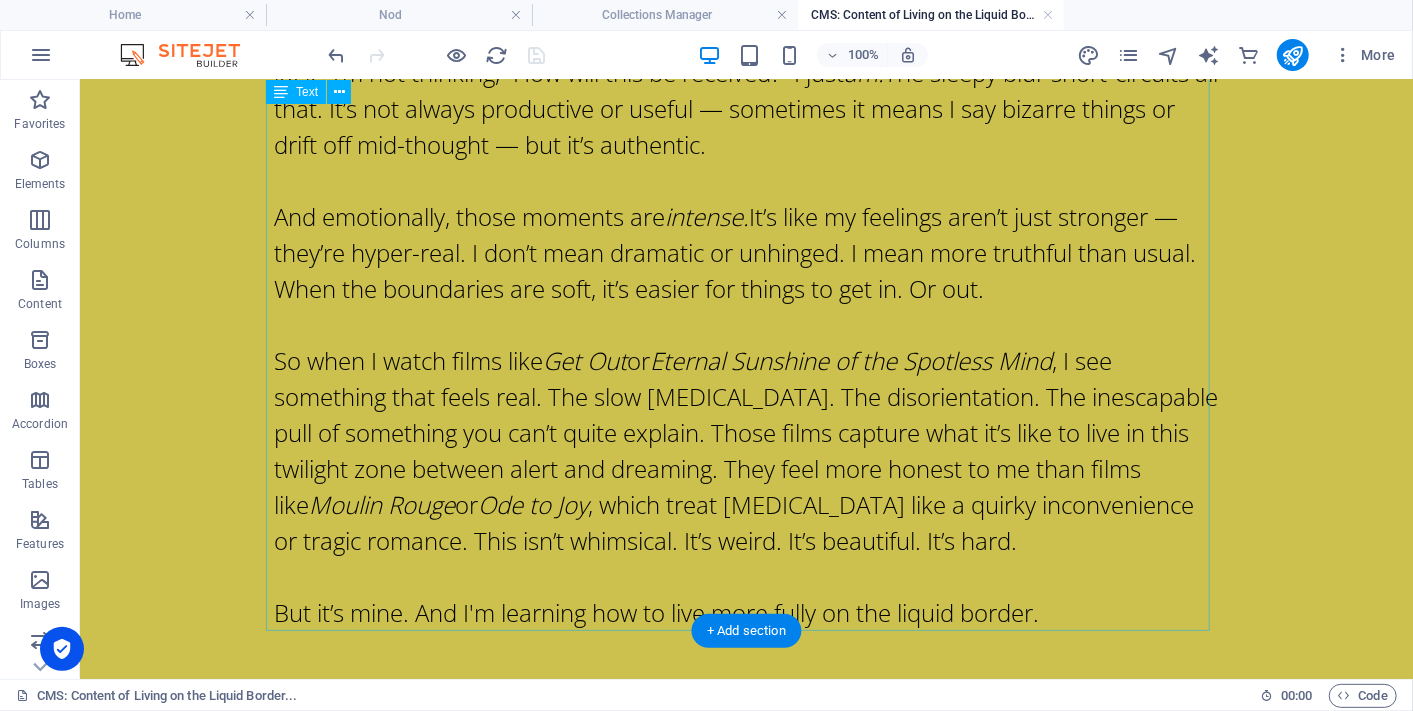 click on "There are times when I’m properly awake. Like, truly alert — when my brain locks in, my thoughts have edges, and I can move through the world with something close to clarity. I don’t know how long those moments will last, but when they come, they feel like a callback to how life used to be. Before narcolepsy really took hold. Before it became a central character in my story rather than a background extra. I’m so grateful for those pockets of full wakefulness. On the flip side, there are still moments where I am fully, unequivocally asleep. Like, good luck dragging me out of bed with anything short of a house fire. But the truth is, those clear-cut moments — fully awake or fully asleep — are rare. During the day, especially when my meds are doing their job, I tend to lean more toward the waking end of the spectrum. But even then, there’s always a cloud overhead. A haze. A slight disconnect between my body and the moment I’m in. The Golden Girls Rebis Abolar is am. intense. Get Out  or   or" at bounding box center [746, -738] 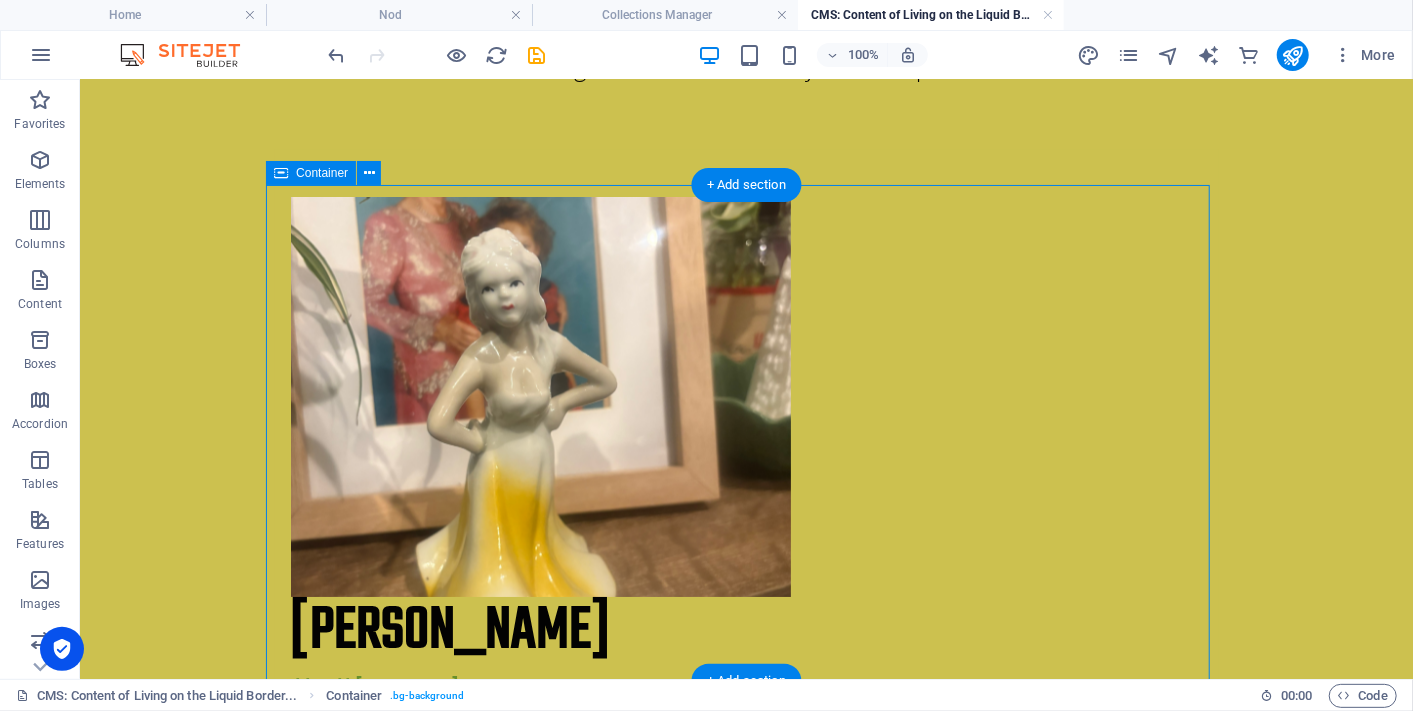 scroll, scrollTop: 2833, scrollLeft: 0, axis: vertical 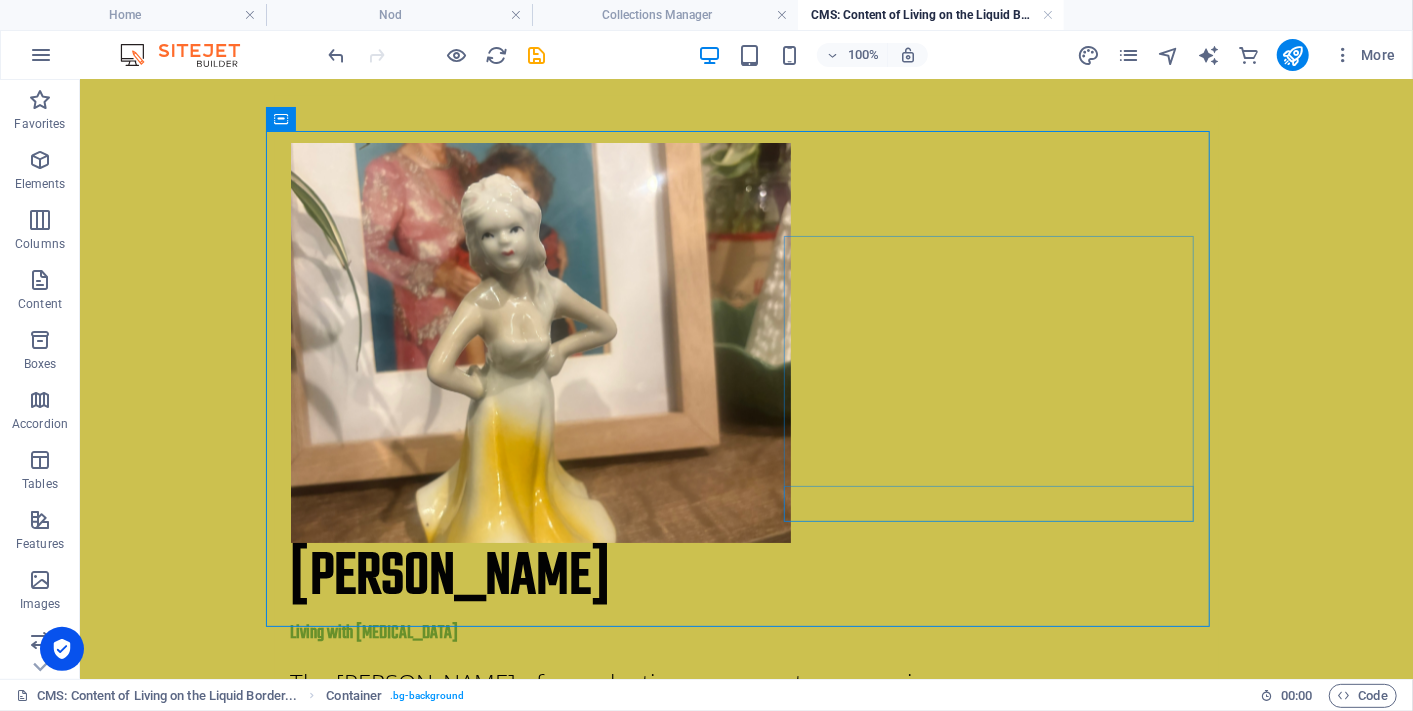 click on "Skip to main content
There are times when I’m properly awake. Like, truly alert — when my brain locks in, my thoughts have edges, and I can move through the world with something close to clarity. I don’t know how long those moments will last, but when they come, they feel like a callback to how life used to be. Before narcolepsy really took hold. Before it became a central character in my story rather than a background extra. I’m so grateful for those pockets of full wakefulness. On the flip side, there are still moments where I am fully, unequivocally asleep. Like, good luck dragging me out of bed with anything short of a house fire. But the truth is, those clear-cut moments — fully awake or fully asleep — are rare. During the day, especially when my meds are doing their job, I tend to lean more toward the waking end of the spectrum. But even then, there’s always a cloud overhead. A haze. A slight disconnect between my body and the moment I’m in. The Golden Girls Rebis Abolar is am. Get Out" at bounding box center [745, -901] 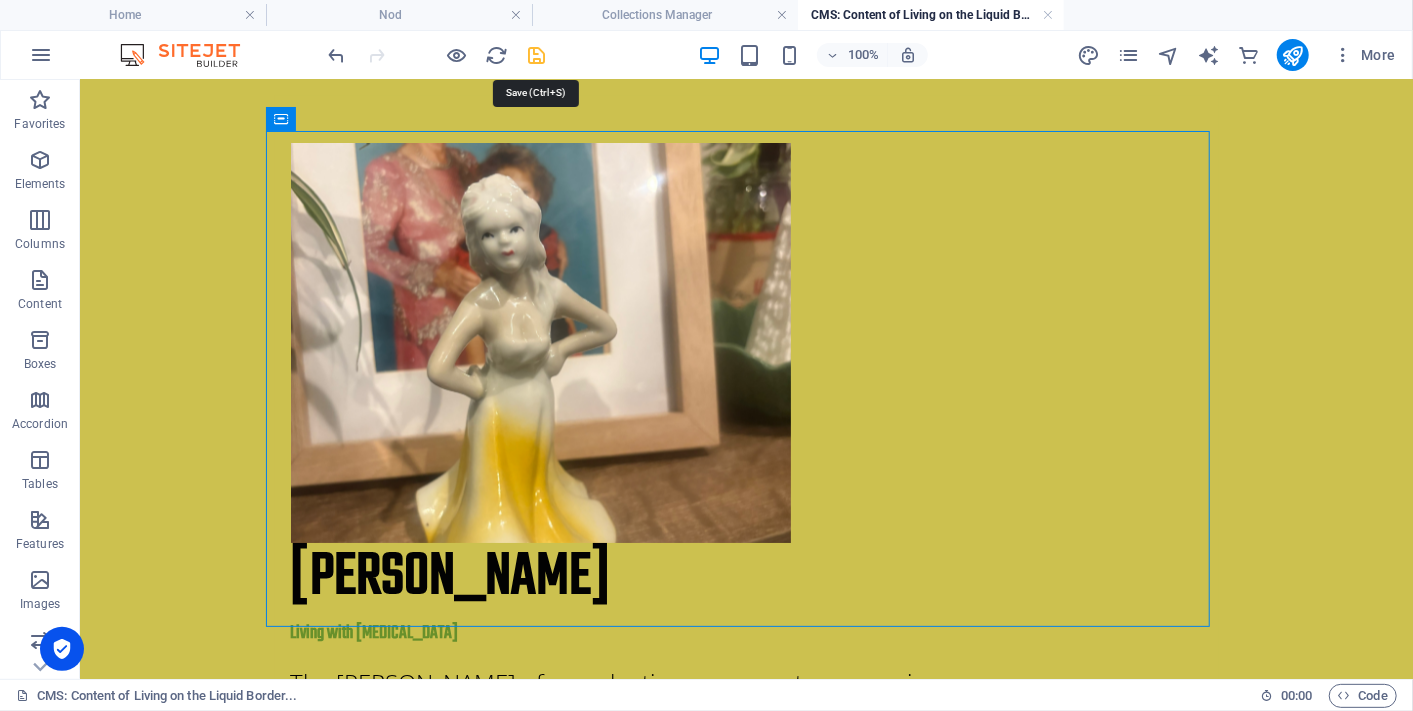 click at bounding box center [537, 55] 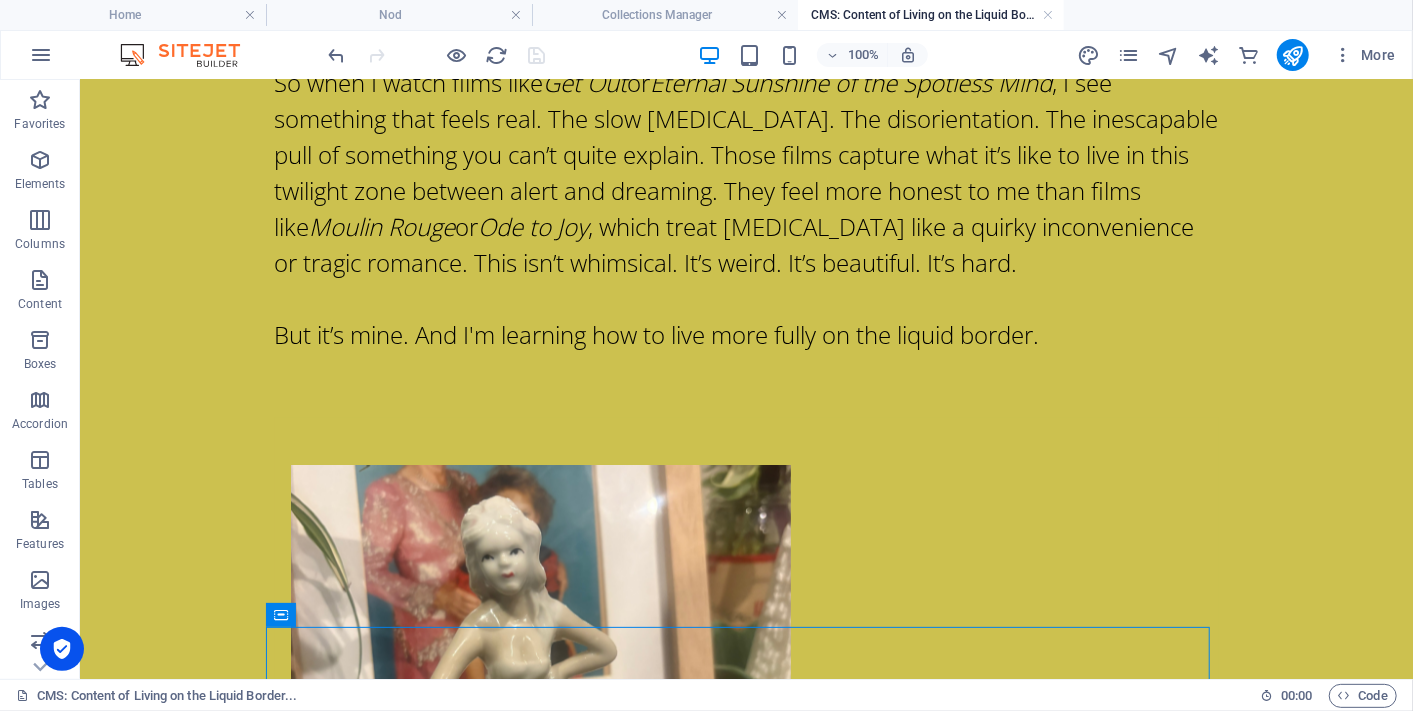 scroll, scrollTop: 2560, scrollLeft: 0, axis: vertical 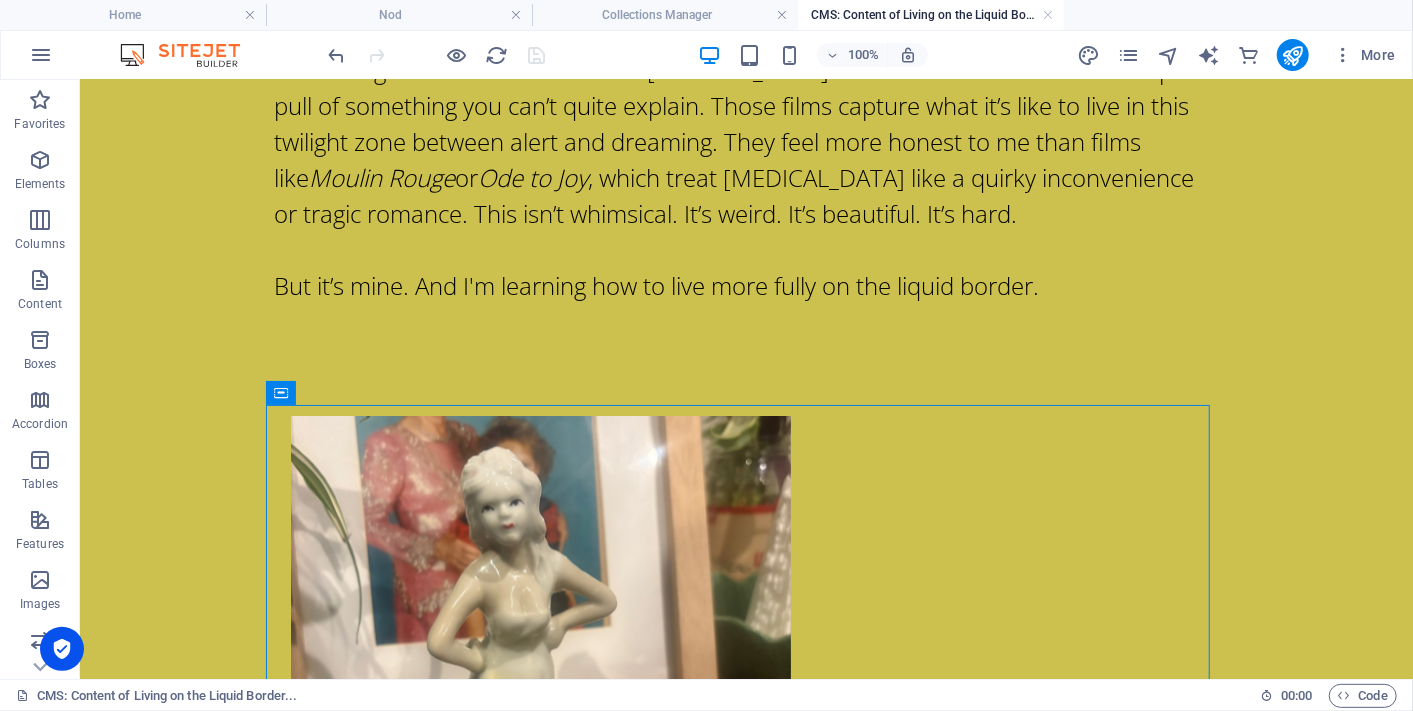 click on "Skip to main content
There are times when I’m properly awake. Like, truly alert — when my brain locks in, my thoughts have edges, and I can move through the world with something close to clarity. I don’t know how long those moments will last, but when they come, they feel like a callback to how life used to be. Before narcolepsy really took hold. Before it became a central character in my story rather than a background extra. I’m so grateful for those pockets of full wakefulness. On the flip side, there are still moments where I am fully, unequivocally asleep. Like, good luck dragging me out of bed with anything short of a house fire. But the truth is, those clear-cut moments — fully awake or fully asleep — are rare. During the day, especially when my meds are doing their job, I tend to lean more toward the waking end of the spectrum. But even then, there’s always a cloud overhead. A haze. A slight disconnect between my body and the moment I’m in. The Golden Girls Rebis Abolar is am. Get Out" at bounding box center [745, -628] 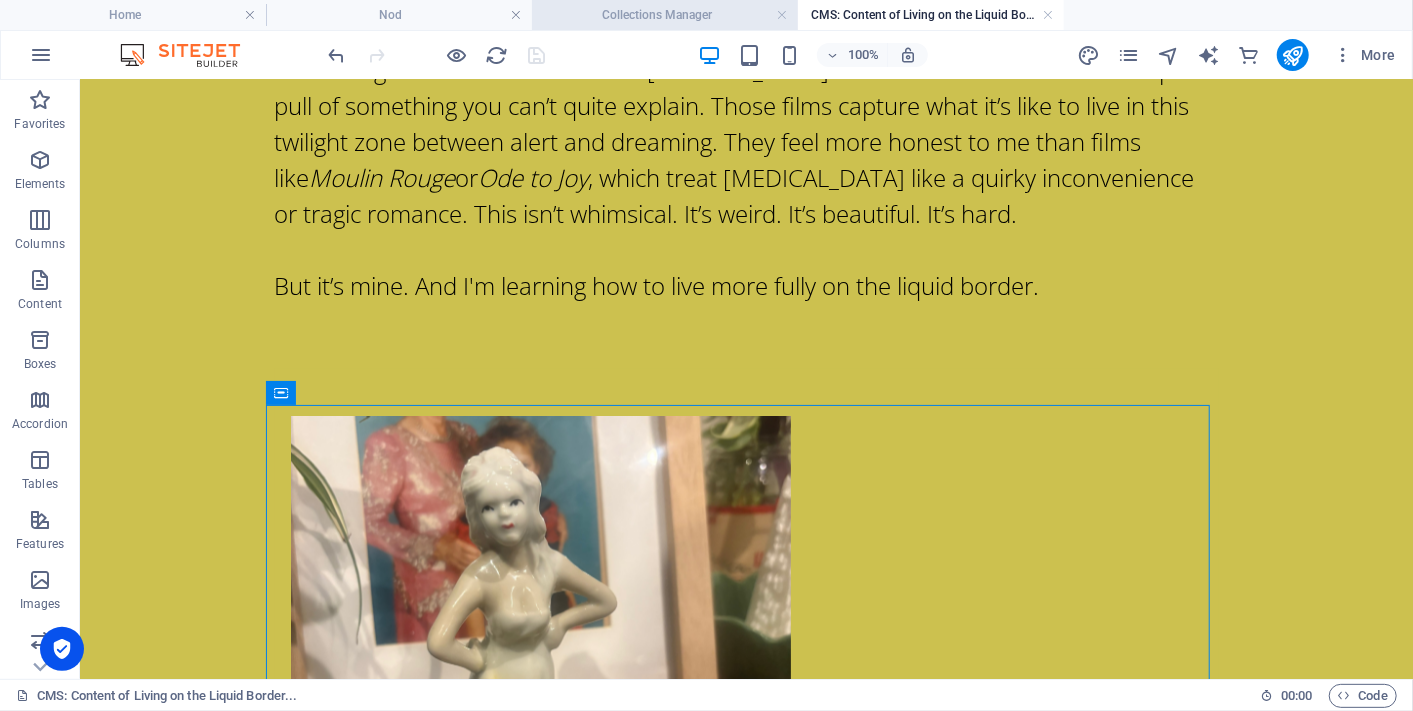 click on "Collections Manager" at bounding box center (665, 15) 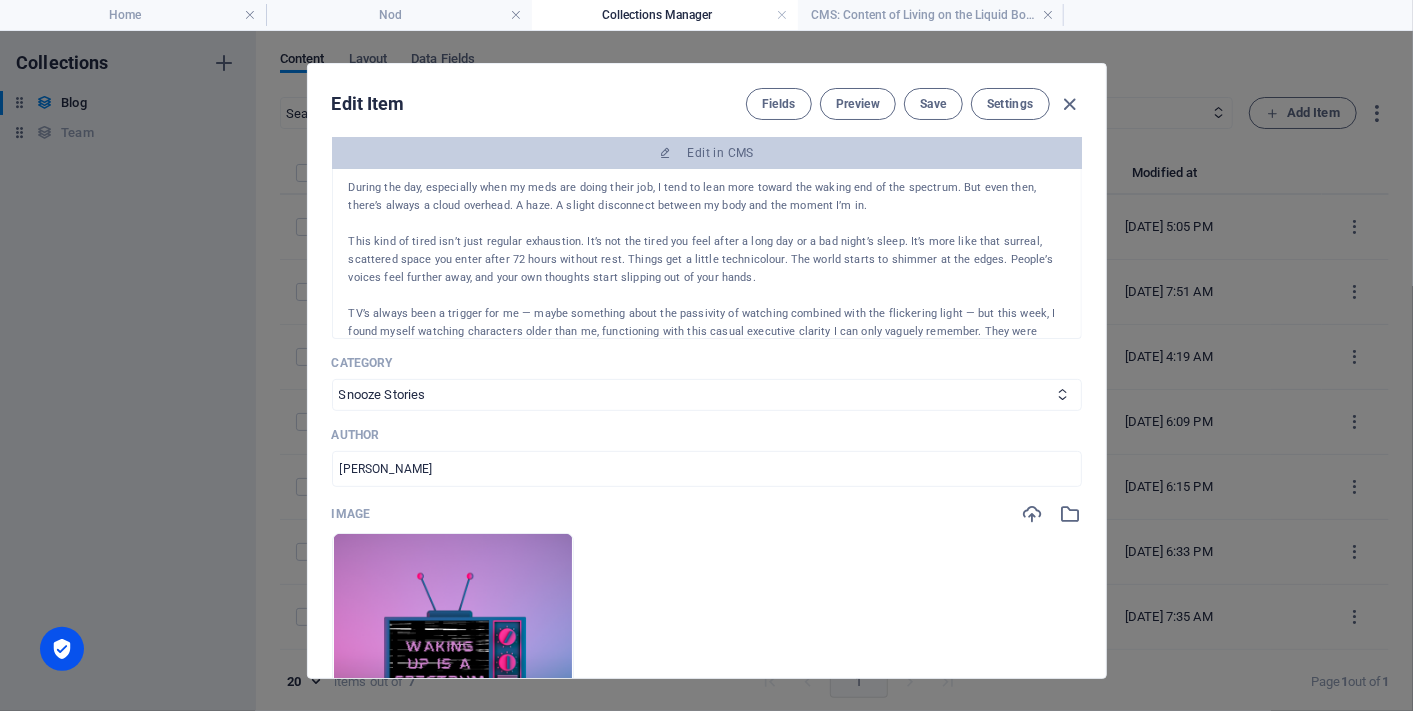 scroll, scrollTop: 0, scrollLeft: 0, axis: both 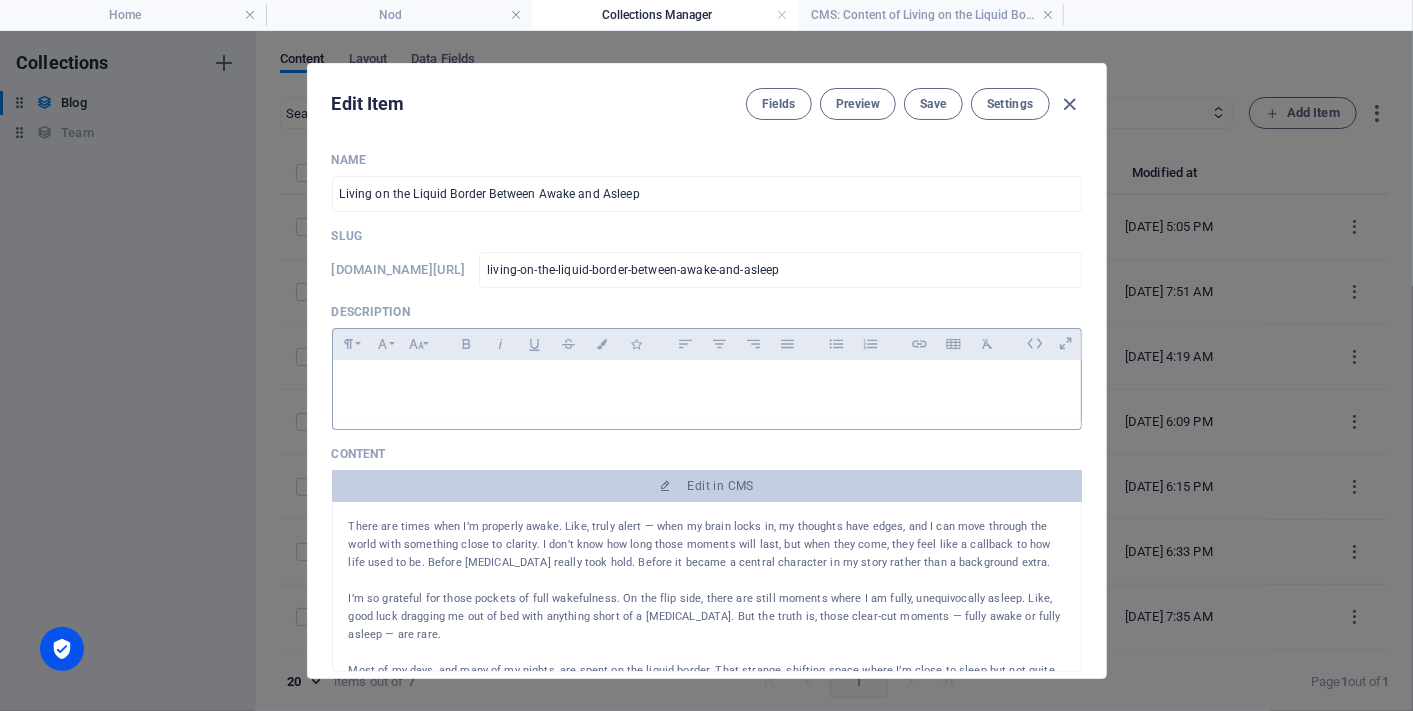 click at bounding box center [707, 390] 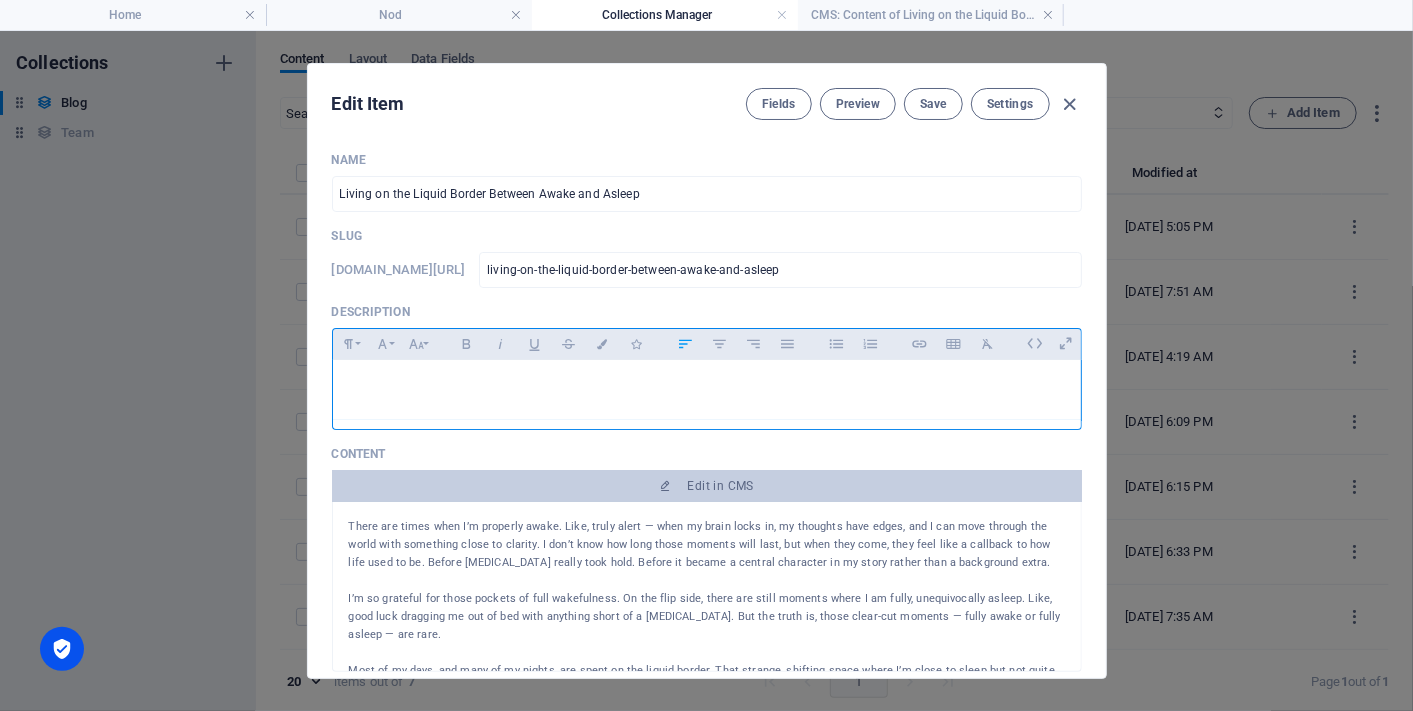 click at bounding box center [707, 385] 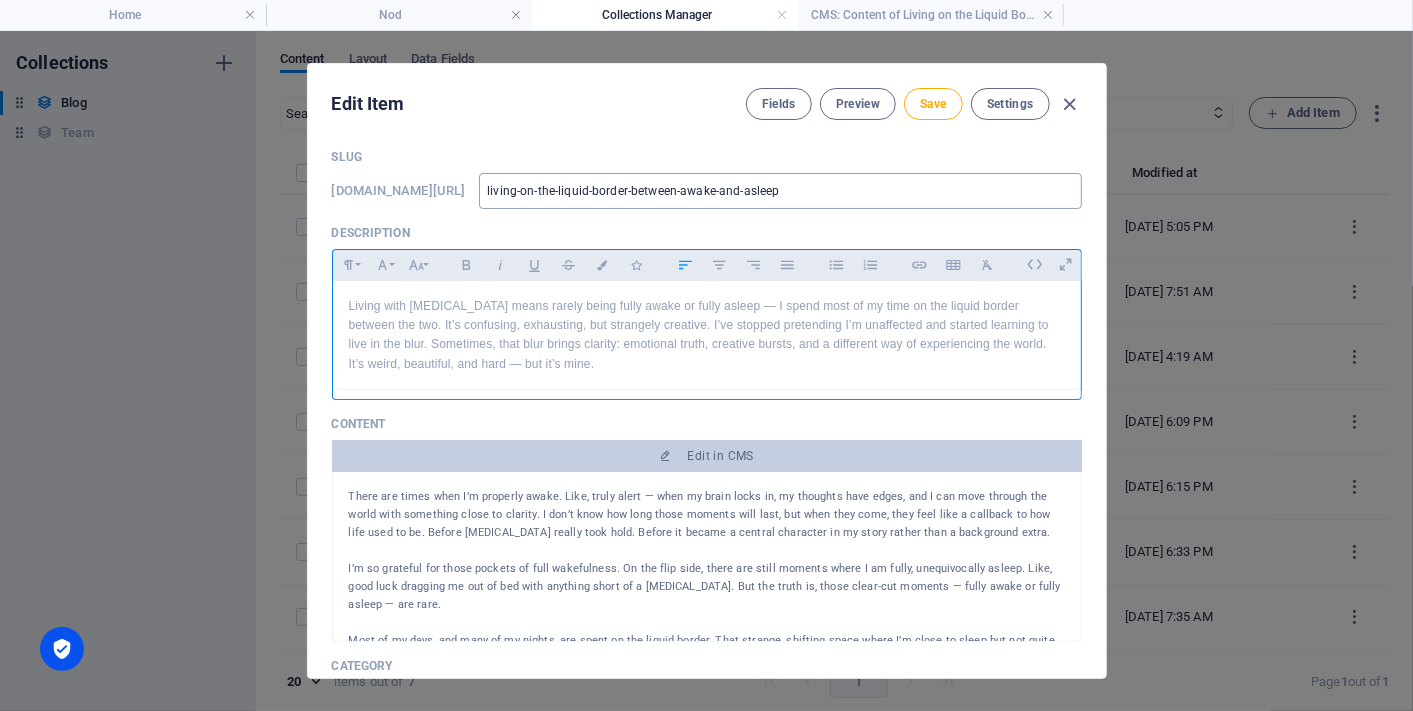 scroll, scrollTop: 111, scrollLeft: 0, axis: vertical 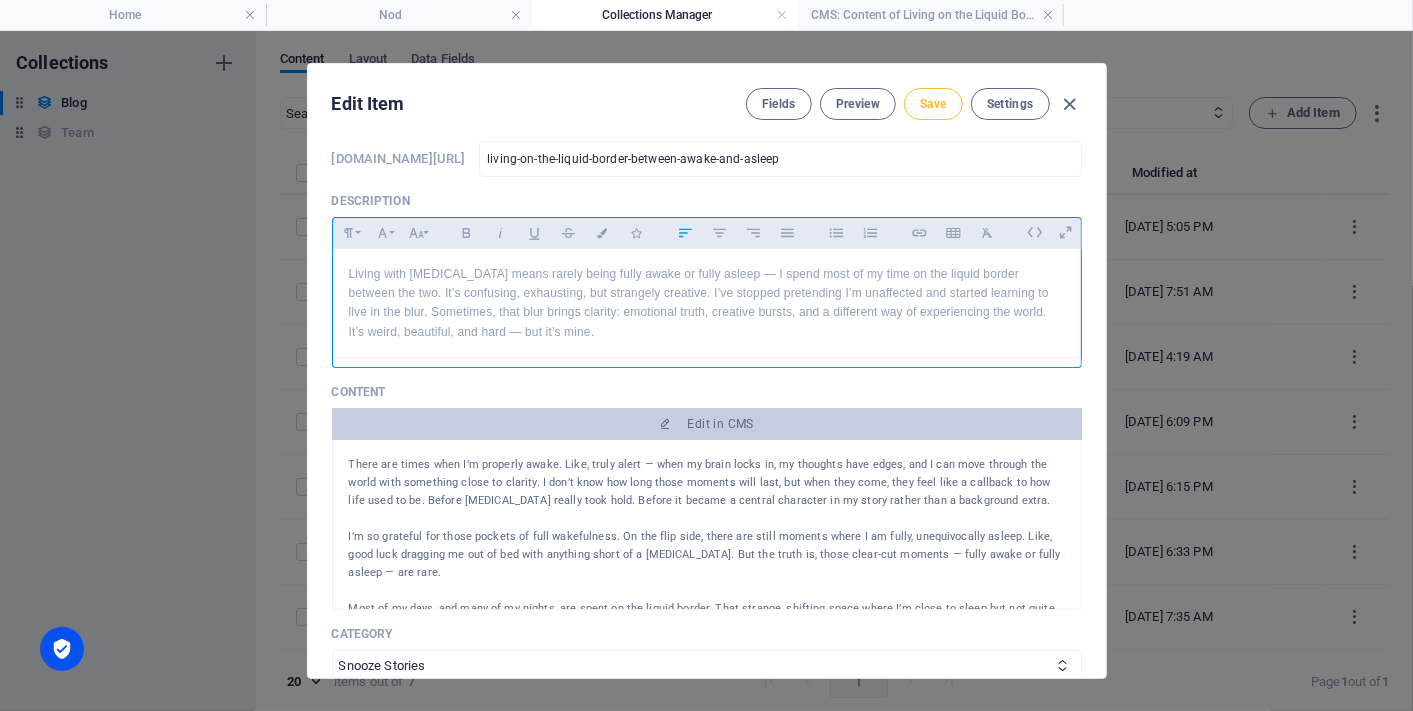 click on "Save" at bounding box center (933, 104) 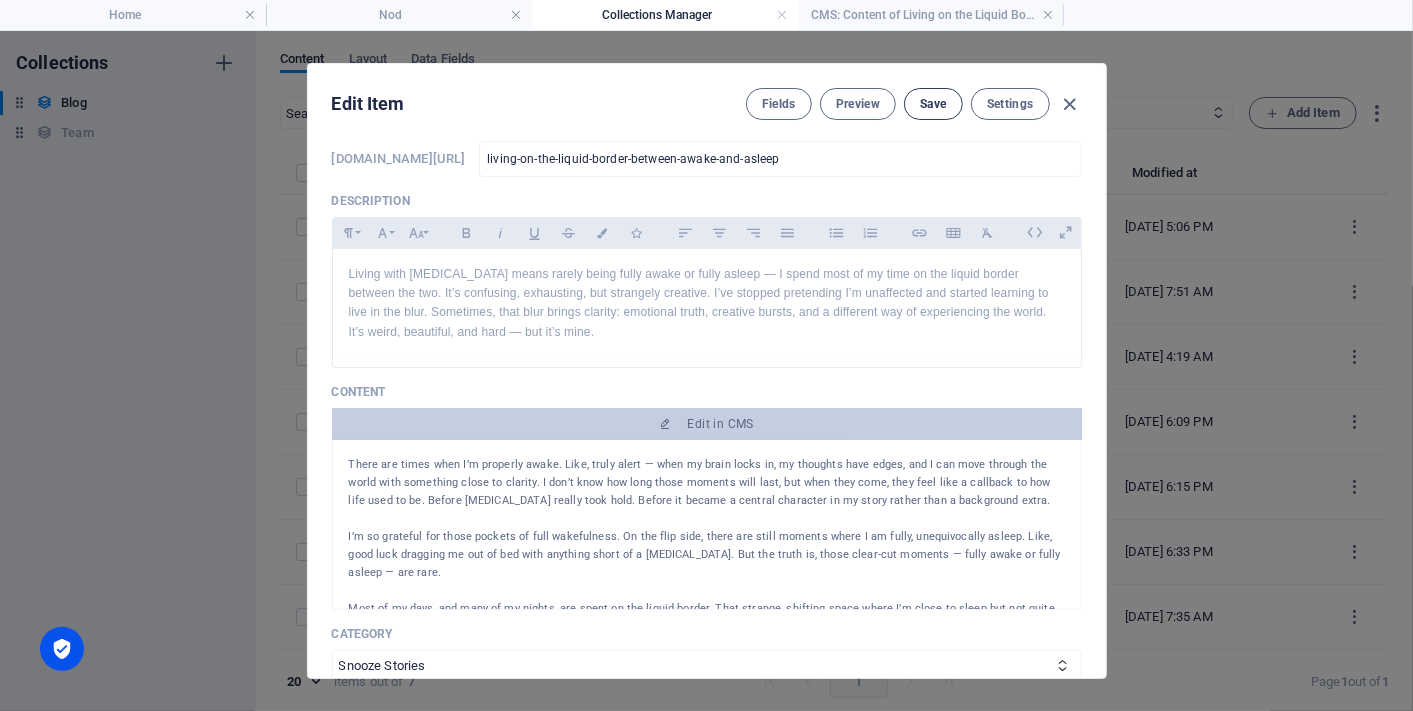 click on "Save" at bounding box center [933, 104] 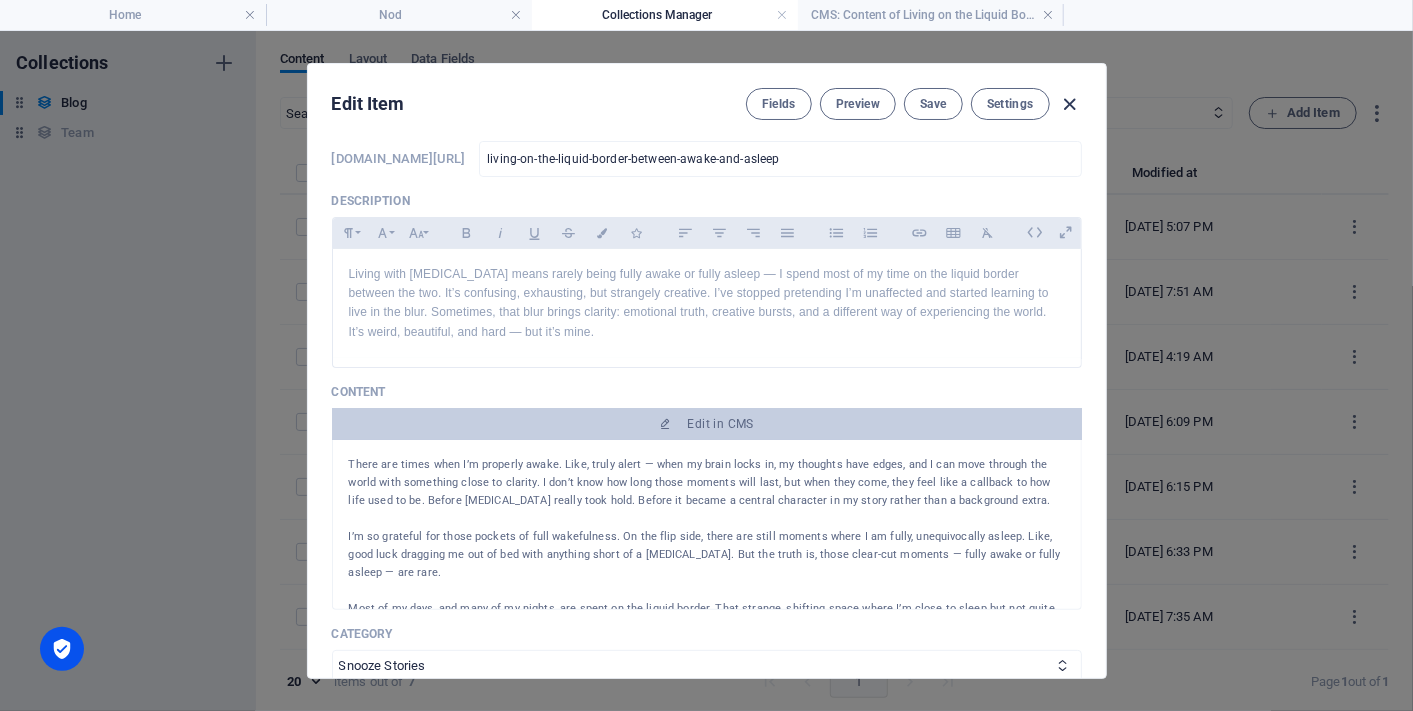 click at bounding box center (1069, 104) 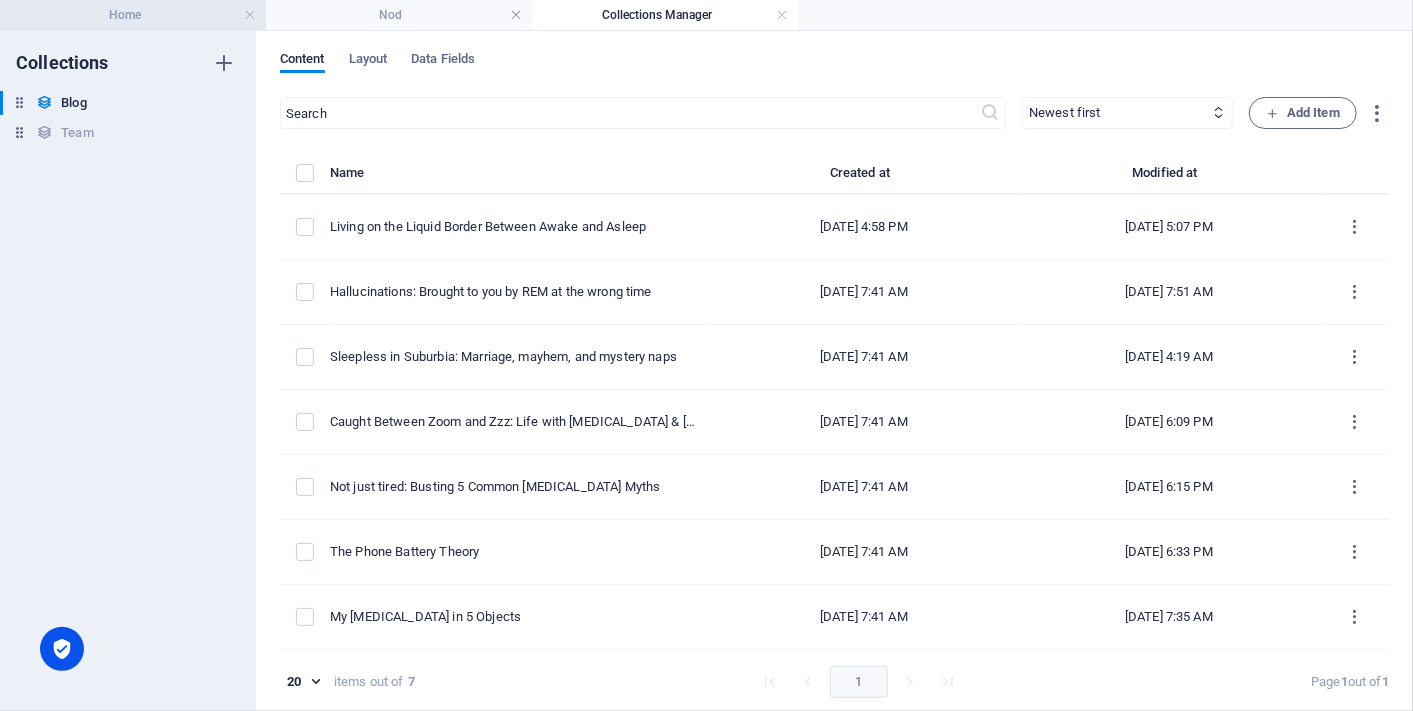 click on "Home" at bounding box center [133, 15] 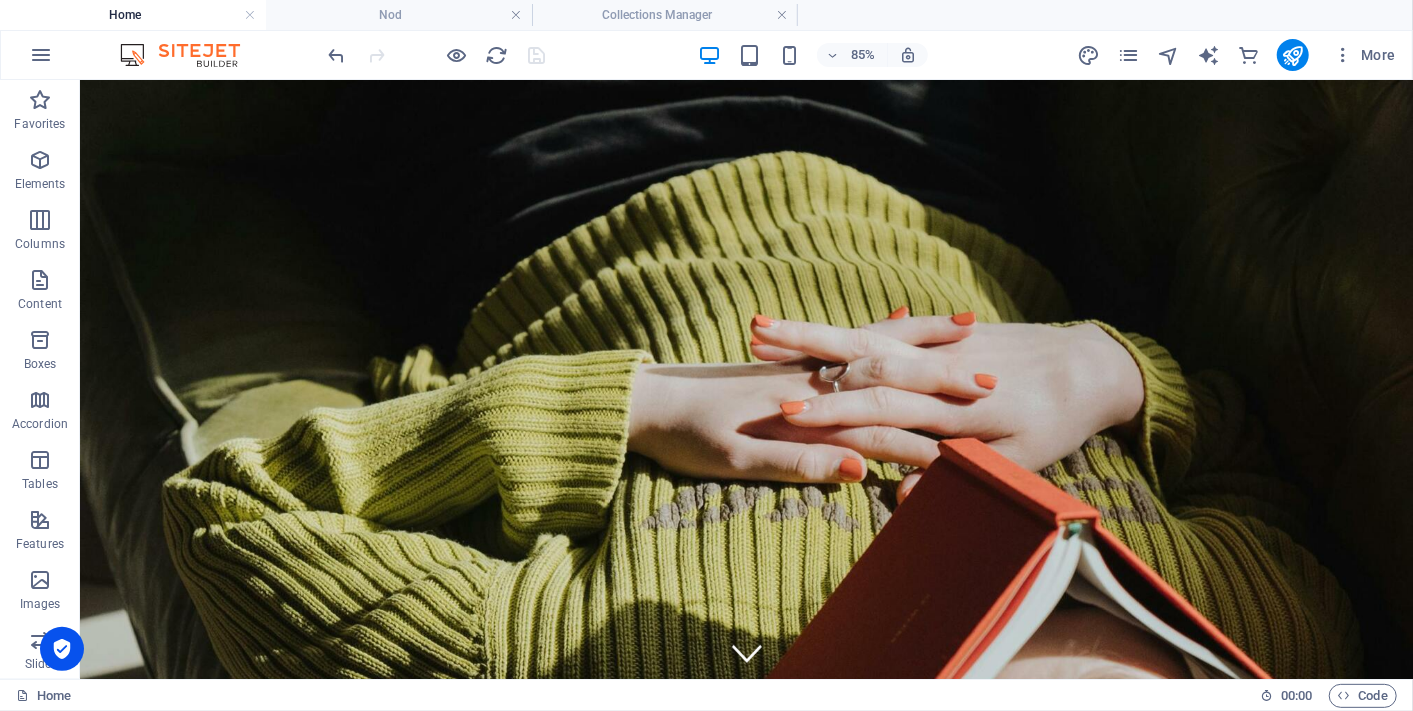 scroll, scrollTop: 1176, scrollLeft: 0, axis: vertical 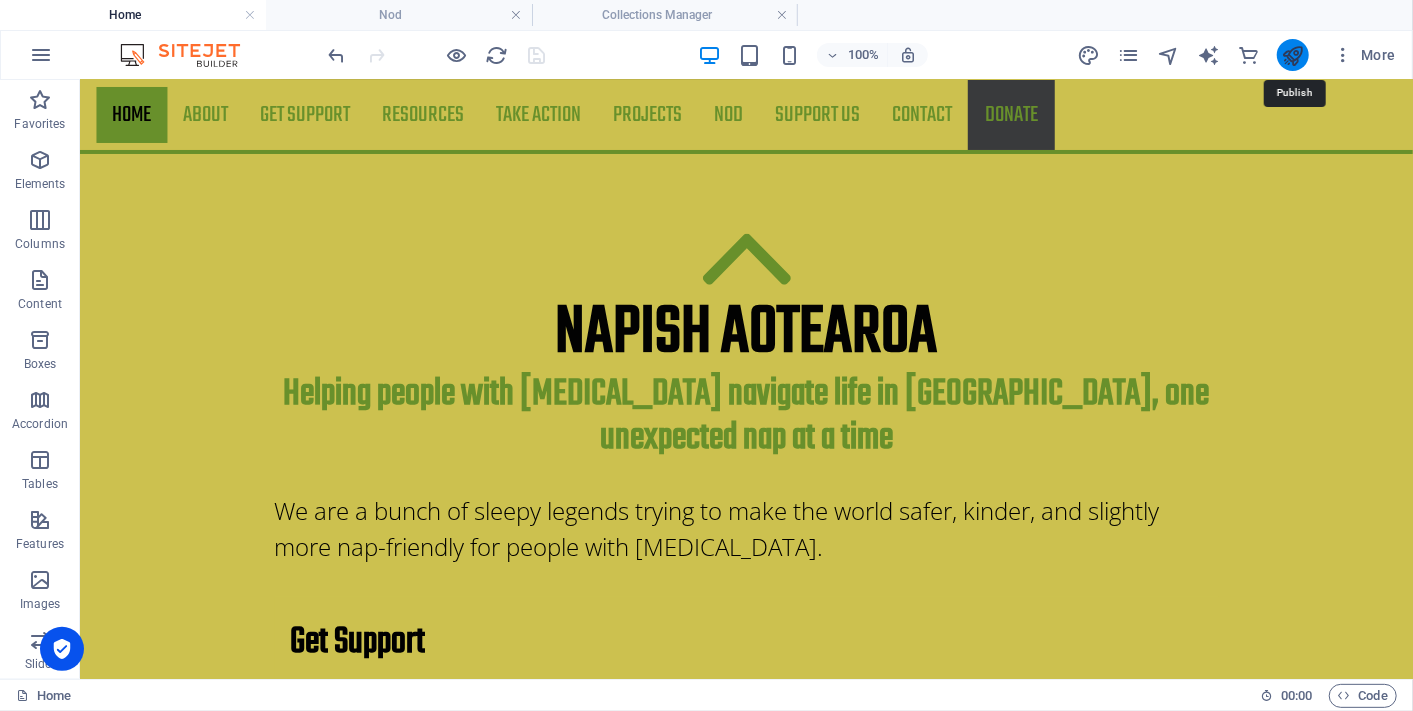 click at bounding box center [1292, 55] 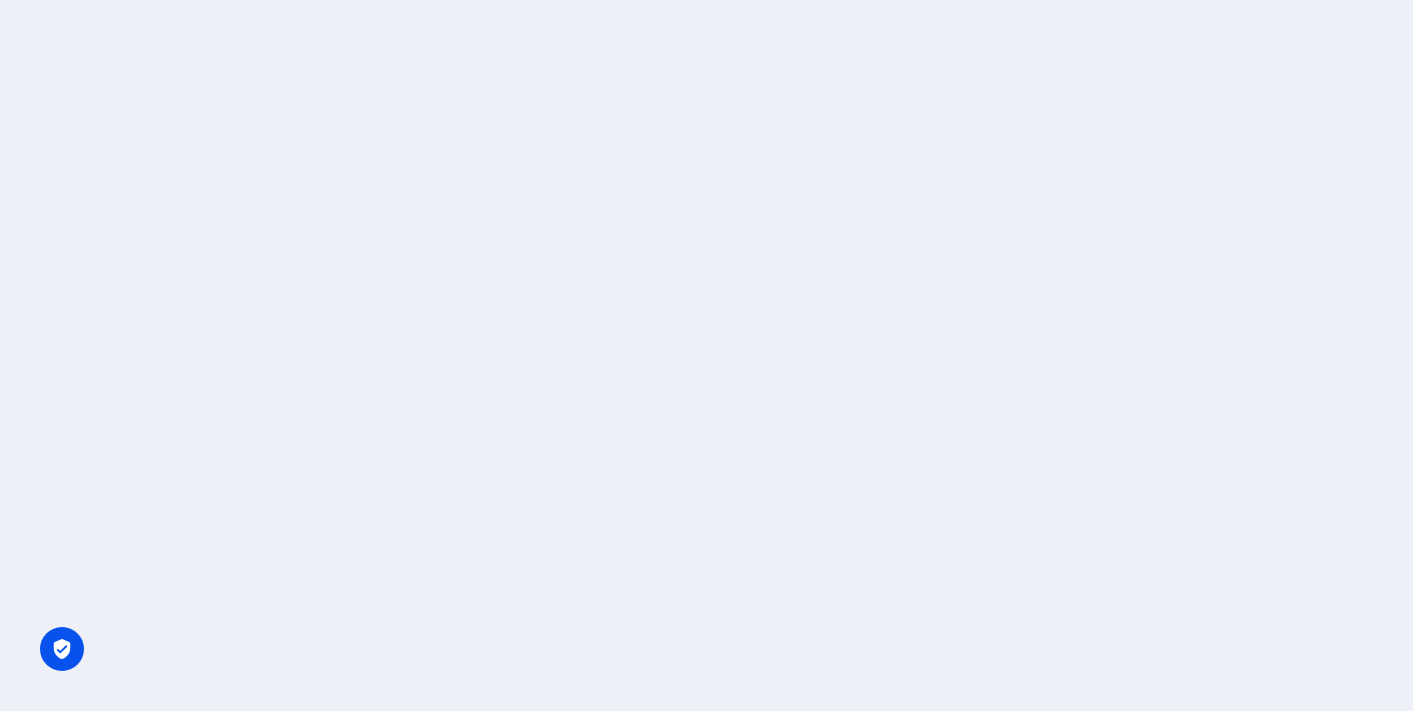 scroll, scrollTop: 0, scrollLeft: 0, axis: both 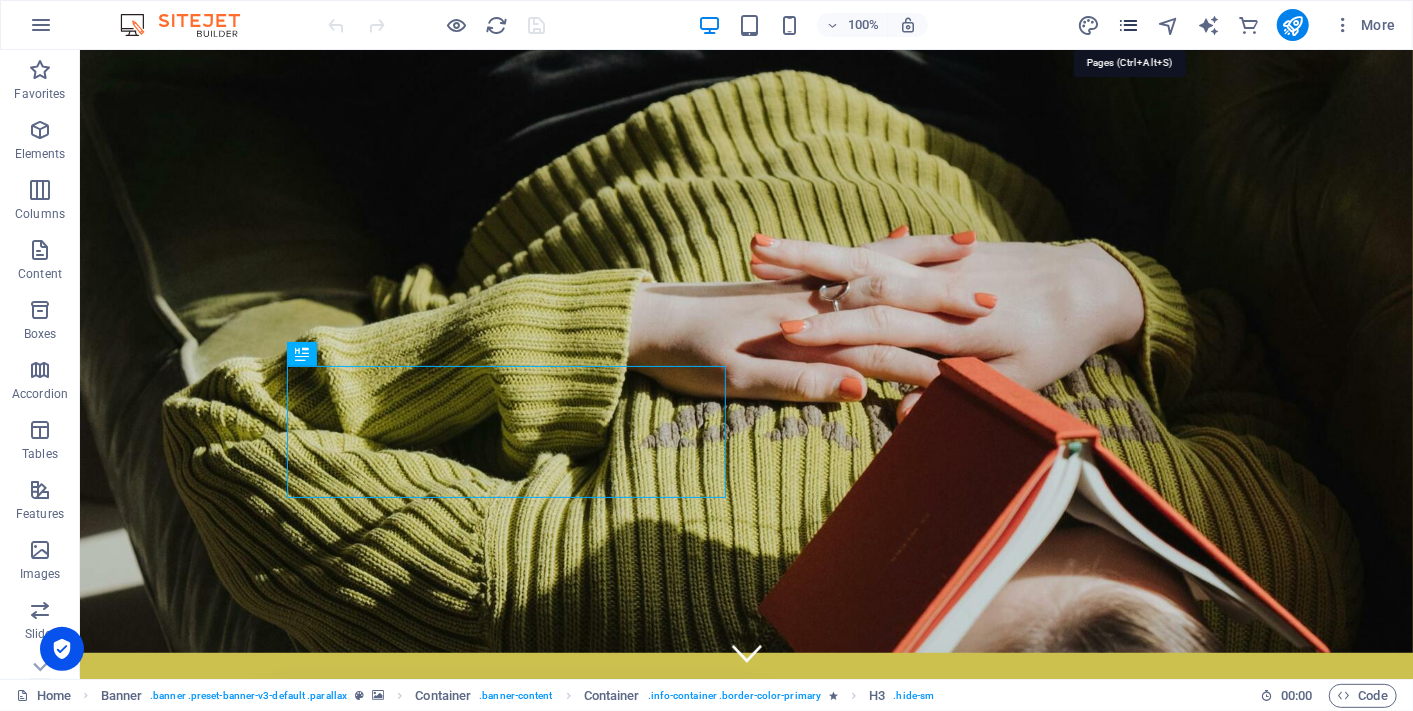 click at bounding box center [1128, 25] 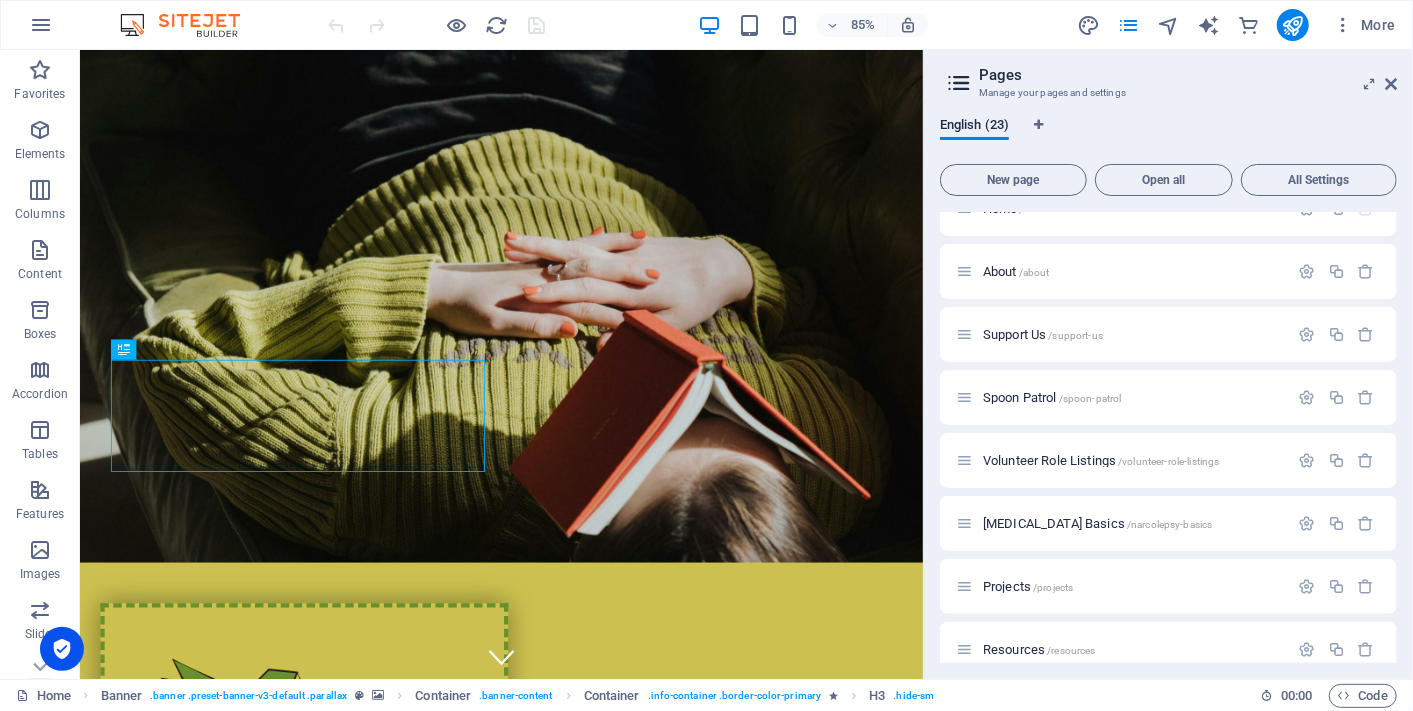 scroll, scrollTop: 0, scrollLeft: 0, axis: both 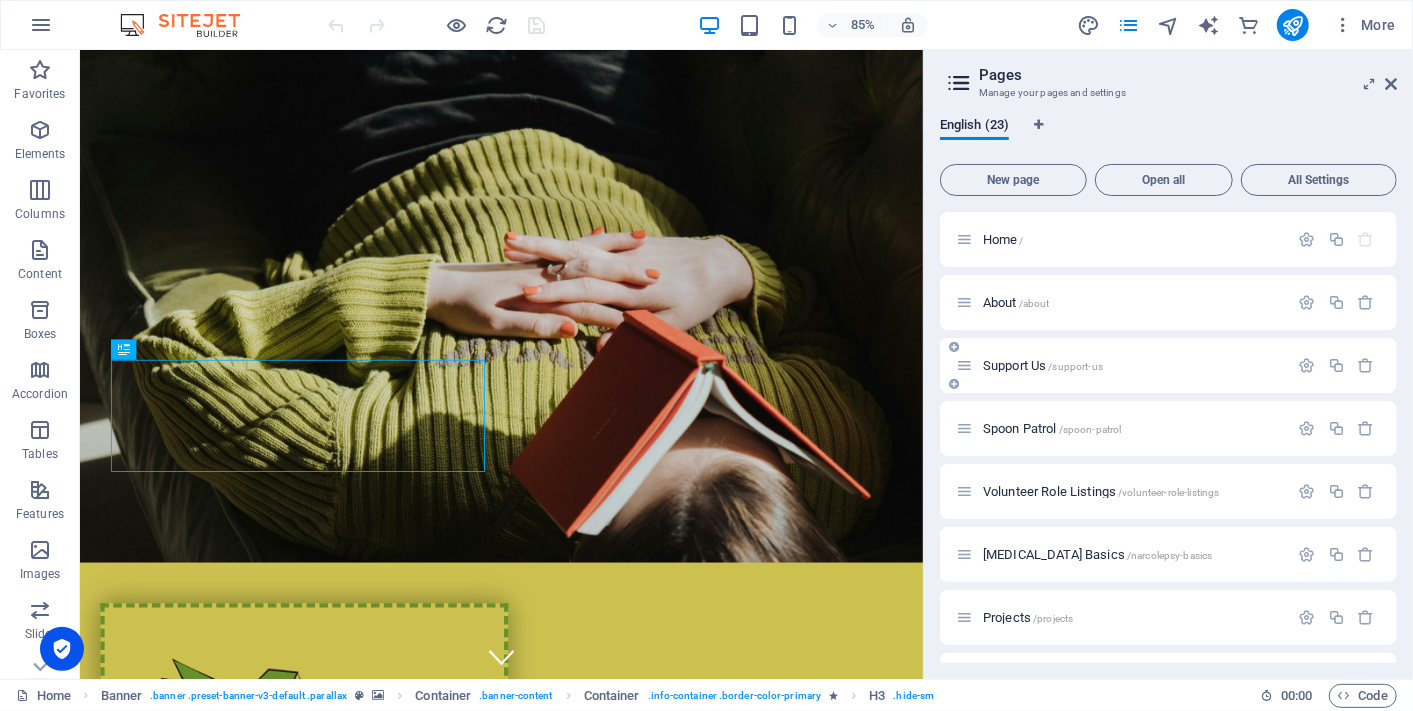 click on "Support Us /support-us" at bounding box center (1043, 365) 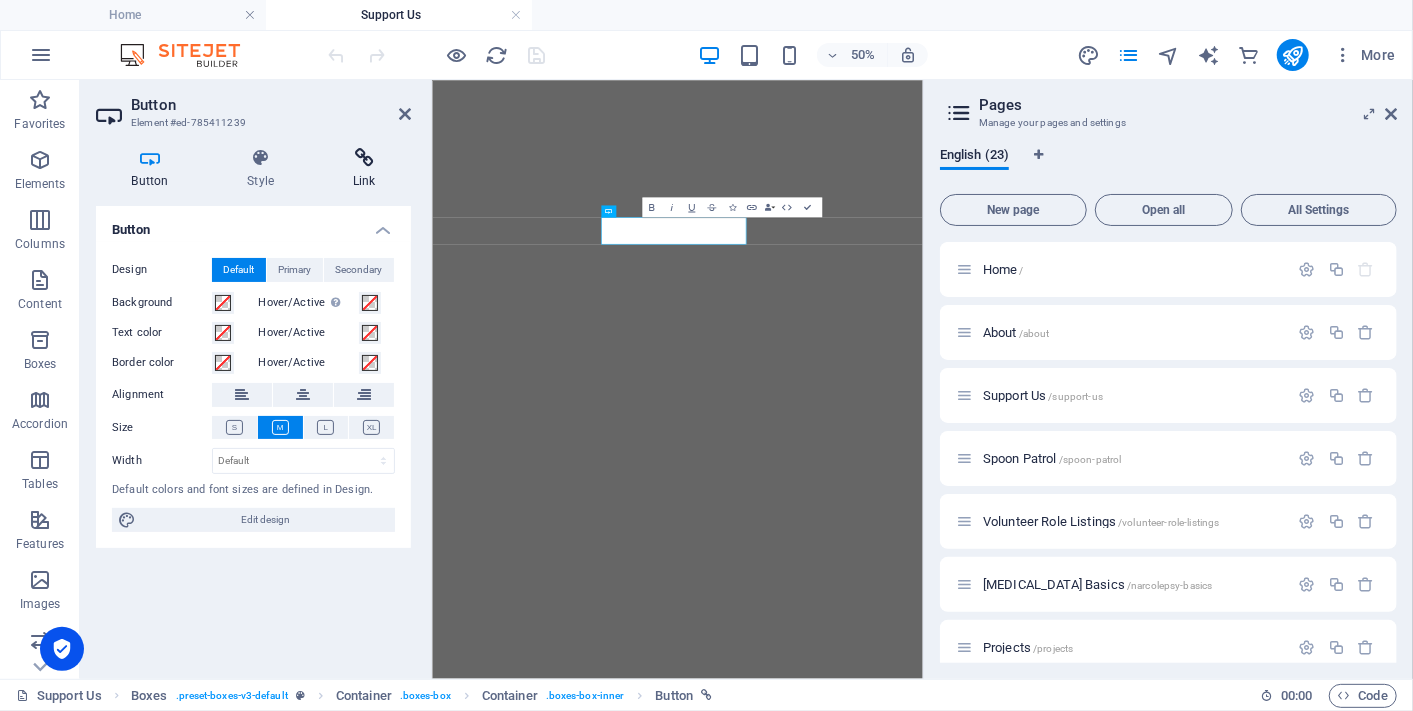 click at bounding box center (364, 158) 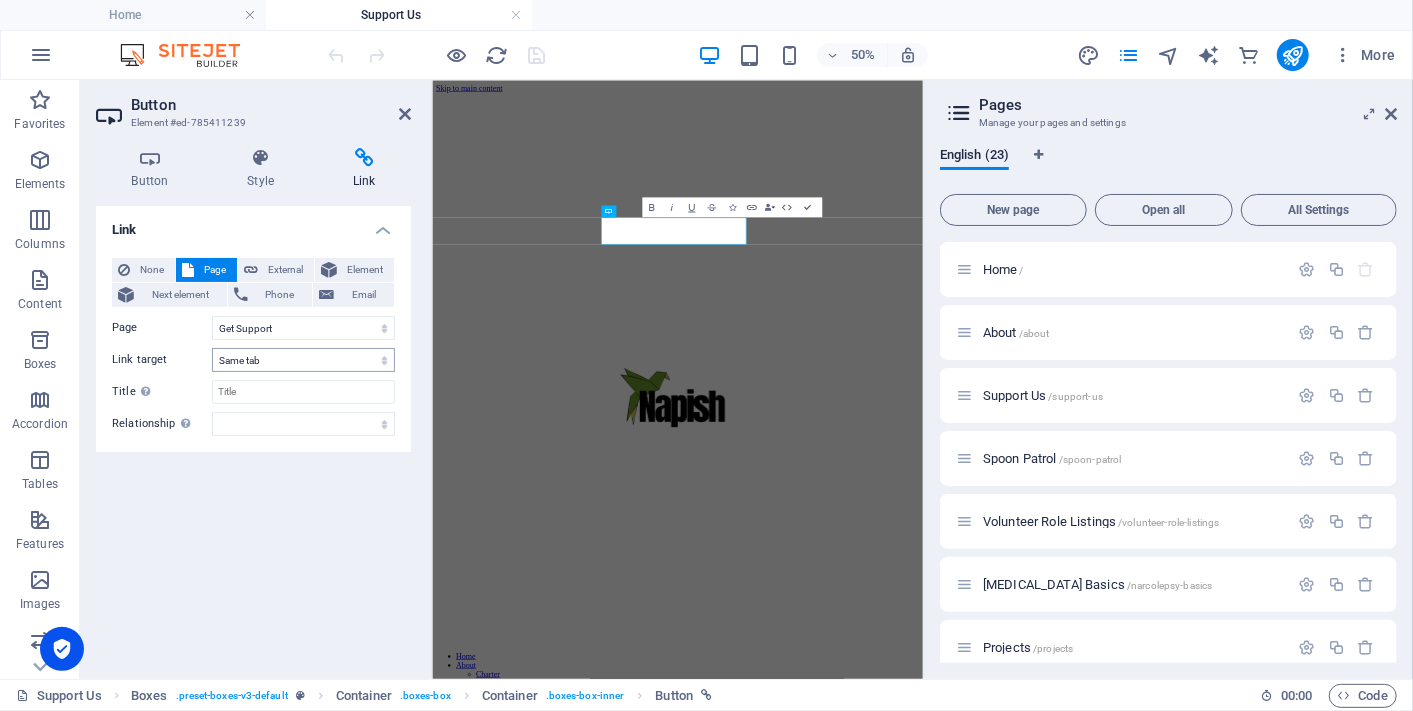 scroll, scrollTop: 1579, scrollLeft: 0, axis: vertical 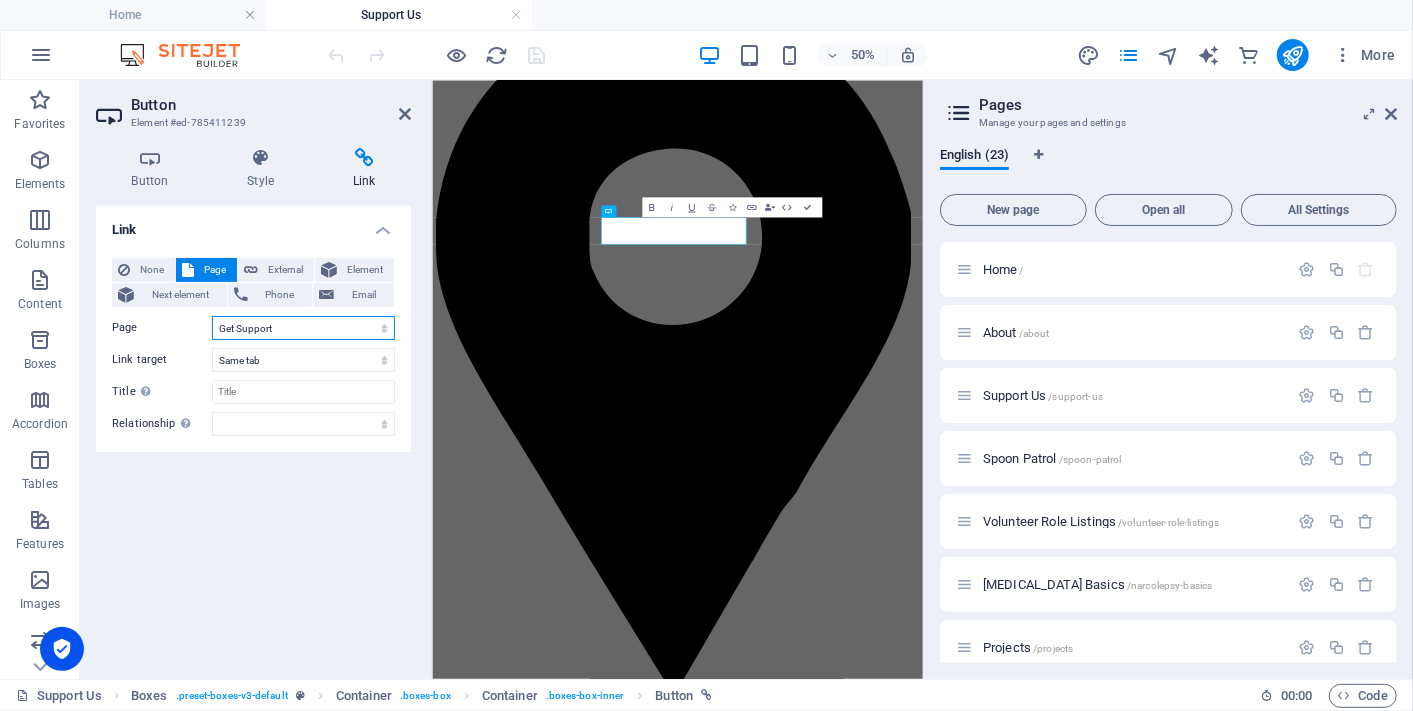 click on "Home About Support Us Spoon Patrol Volunteer Role Listings [MEDICAL_DATA] Basics Projects Resources Cards Napish Accessibility Network Partners Nod Get Support Donate Take Action Contact Legal Notice Register for Spoon Patrol Naps, Needs &amp; Navigating Life Survey Napish Aotearoa Charter Privacy Policy Accessibility Statement" at bounding box center (303, 328) 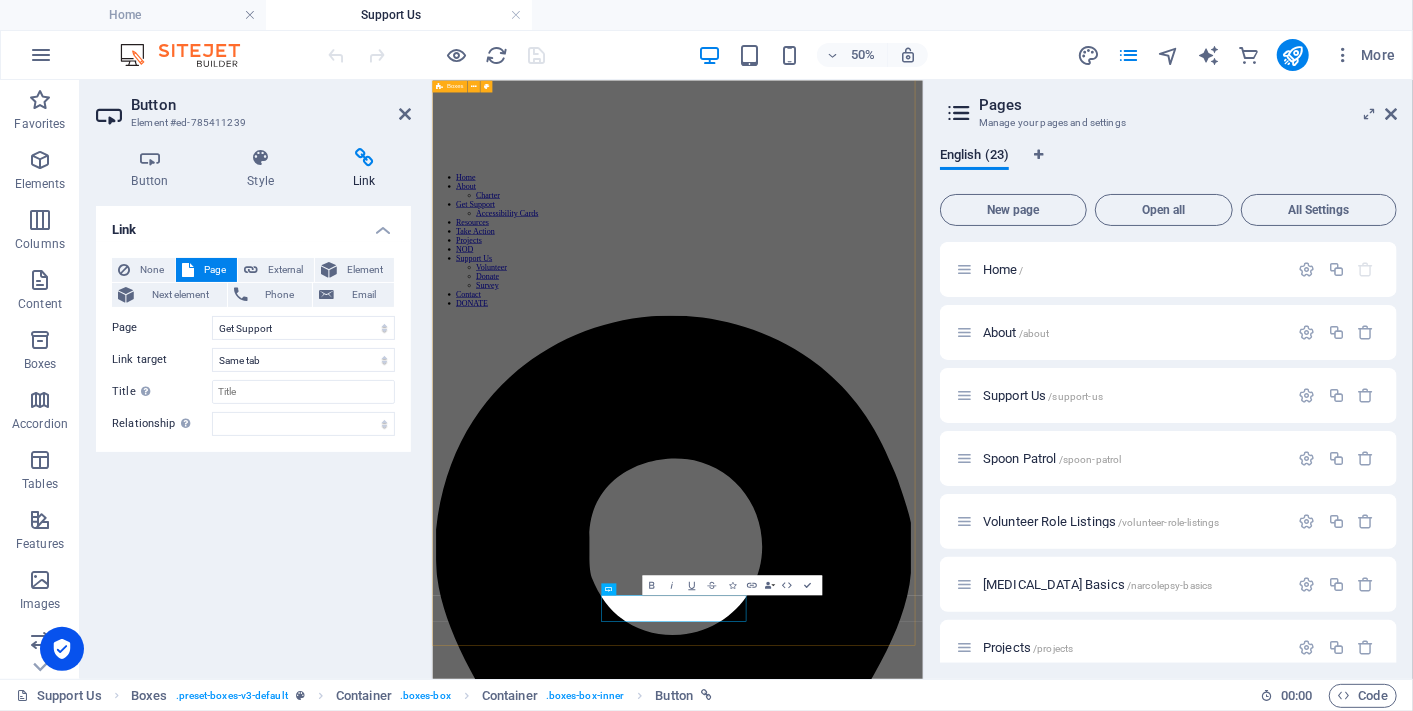 scroll, scrollTop: 1023, scrollLeft: 0, axis: vertical 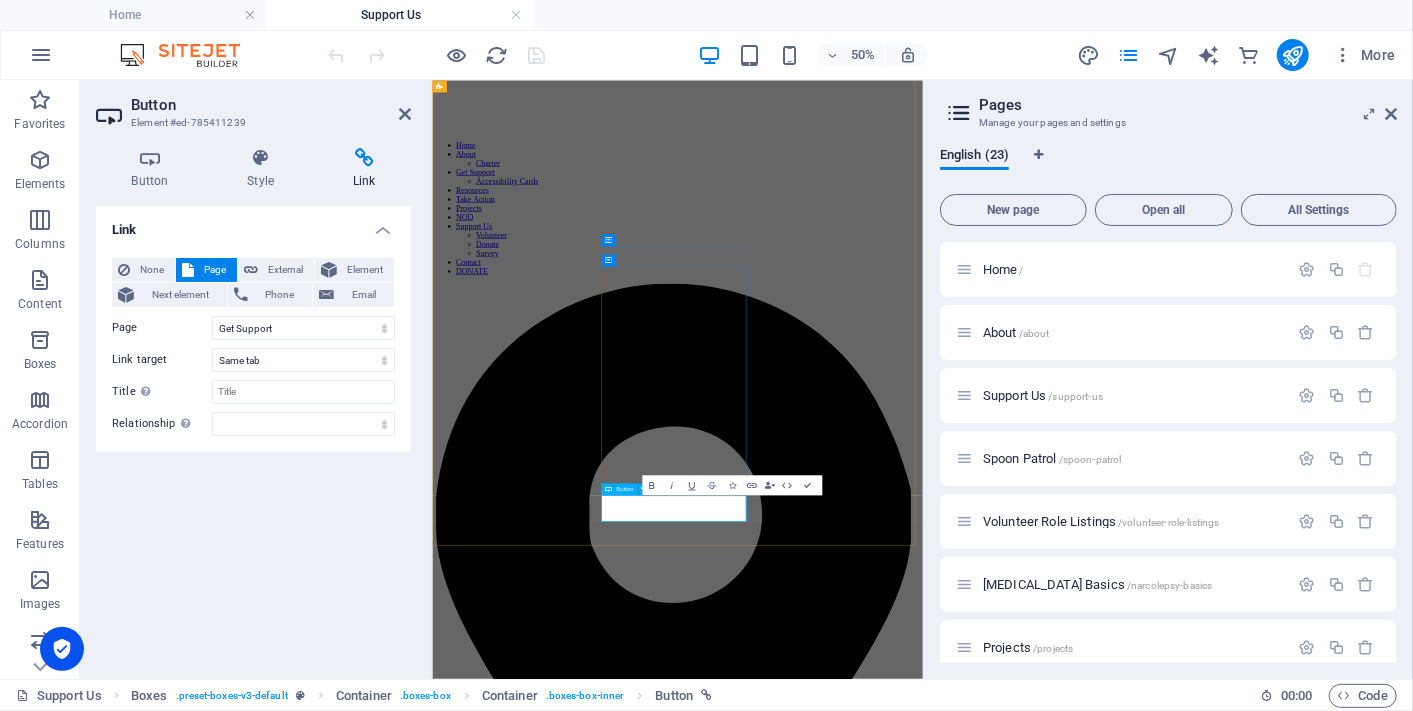 click on "Donate now" at bounding box center (478, 10901) 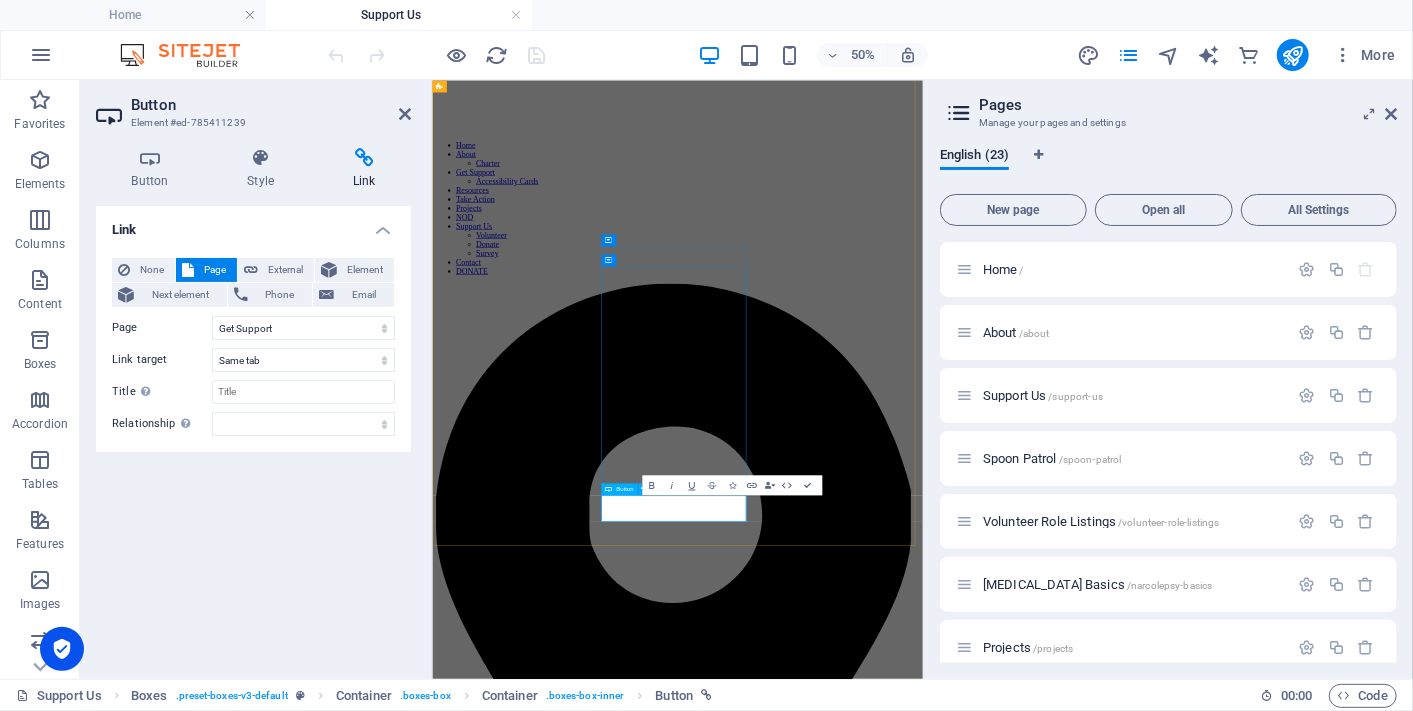 type 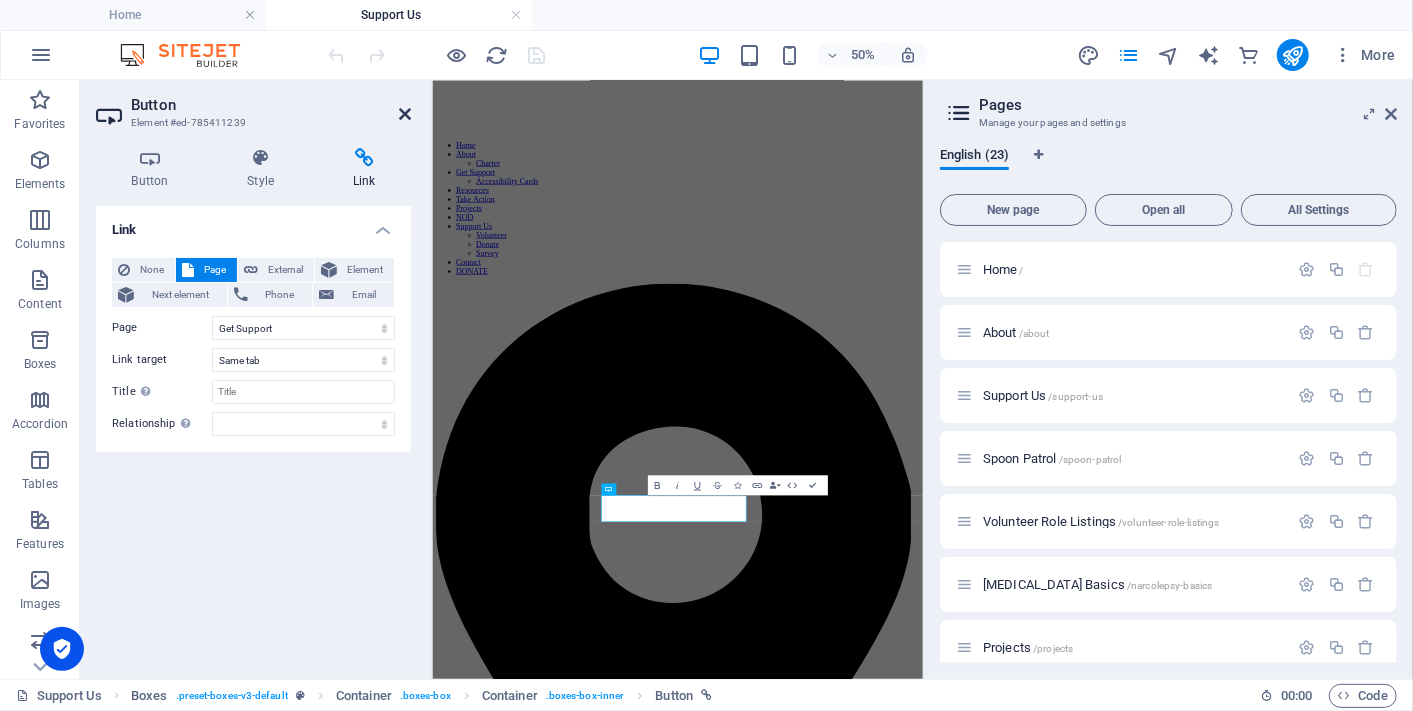click at bounding box center [405, 114] 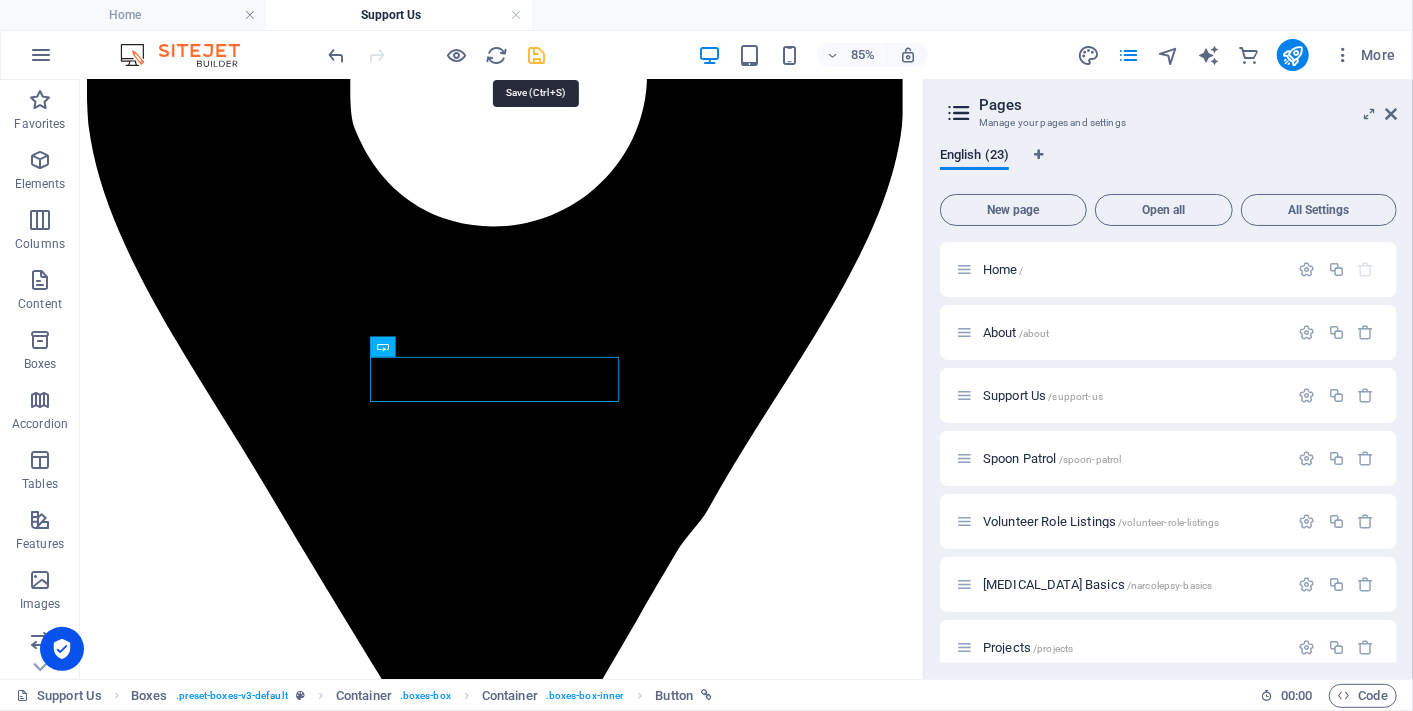 click at bounding box center [537, 55] 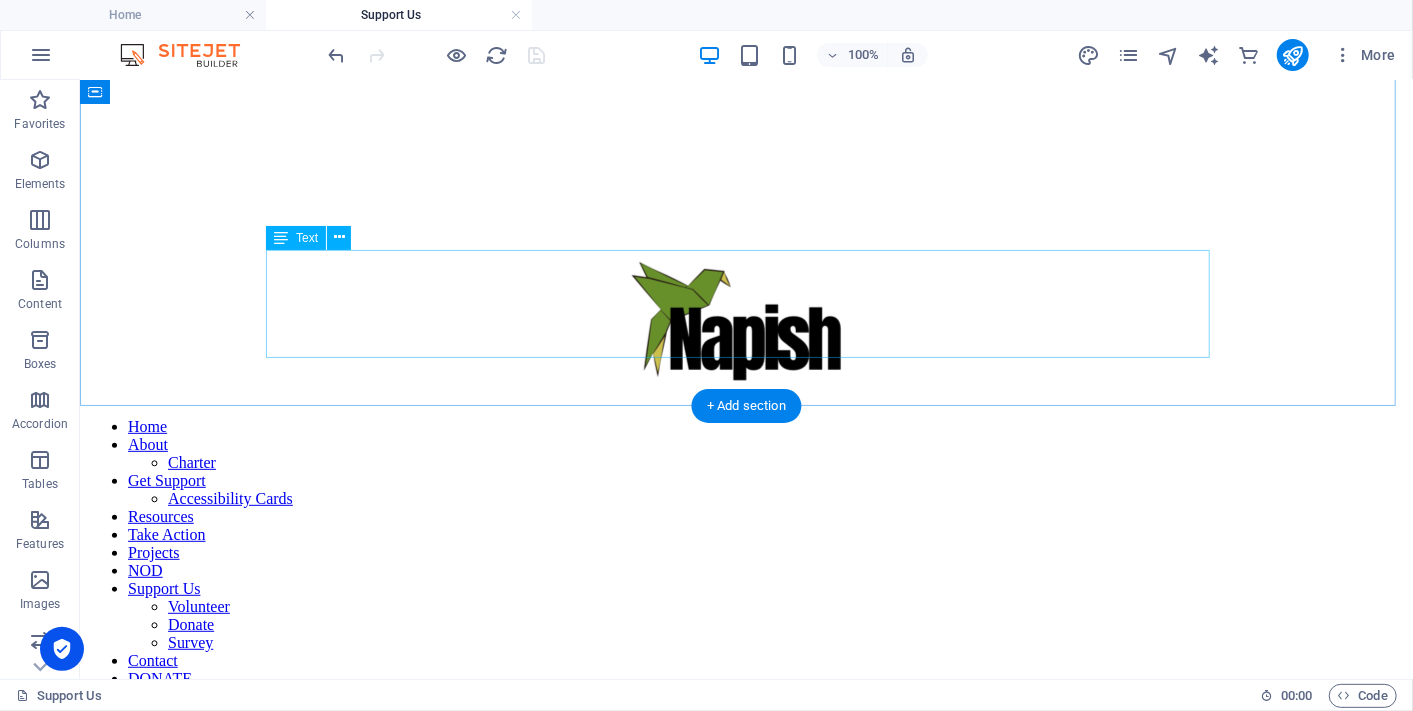 scroll, scrollTop: 148, scrollLeft: 0, axis: vertical 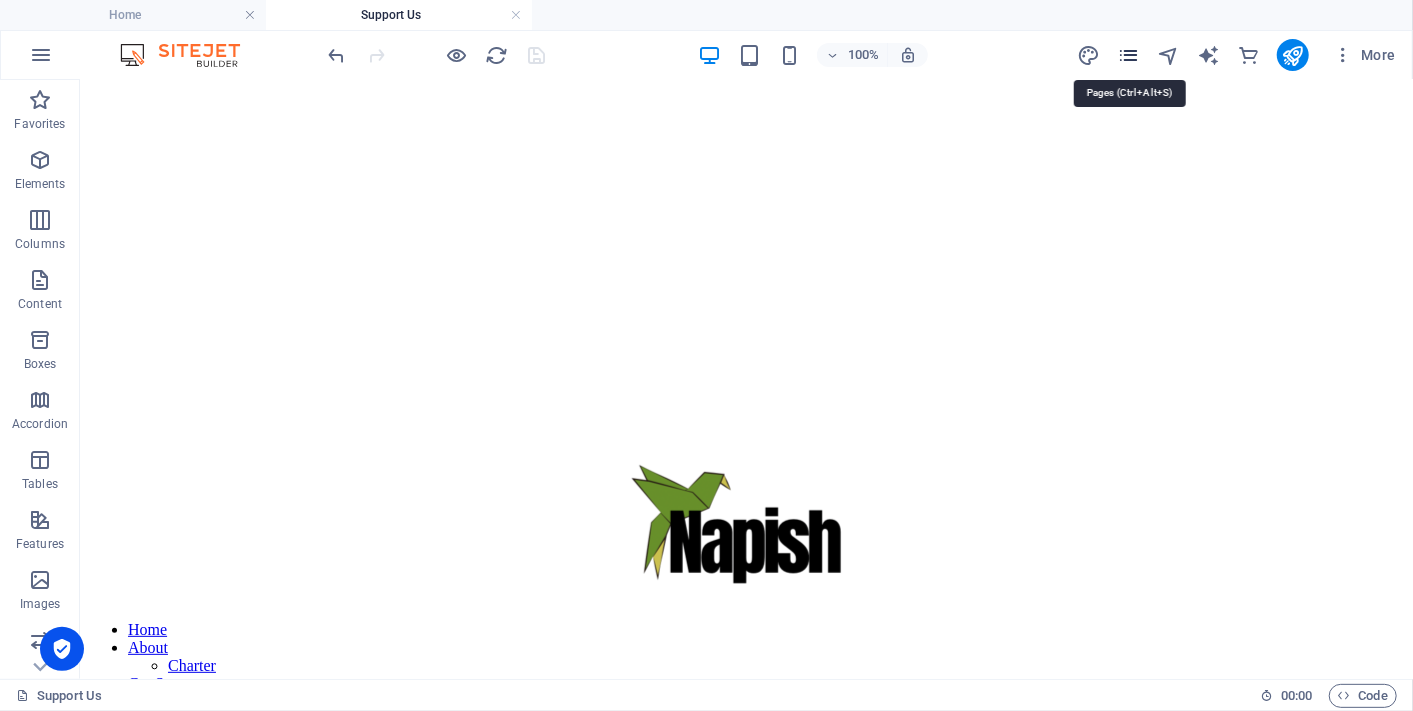 click at bounding box center (1128, 55) 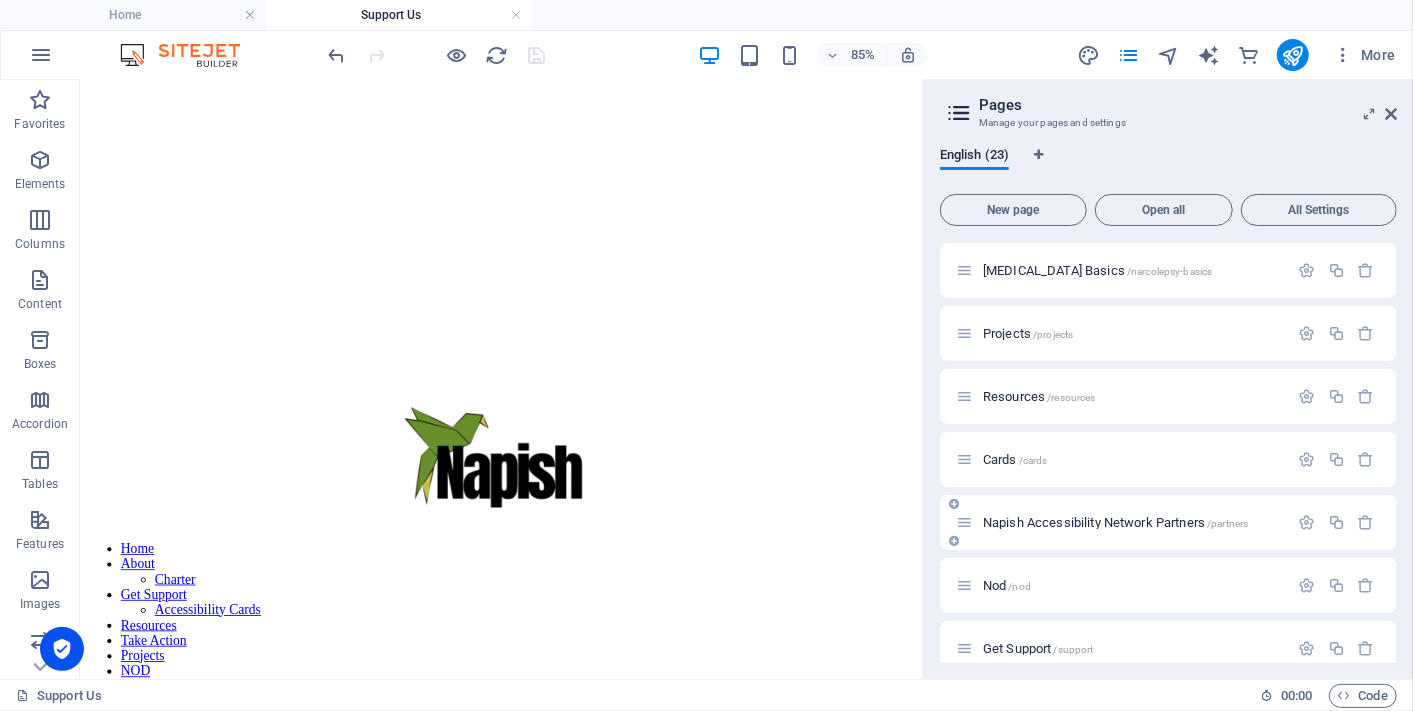 scroll, scrollTop: 333, scrollLeft: 0, axis: vertical 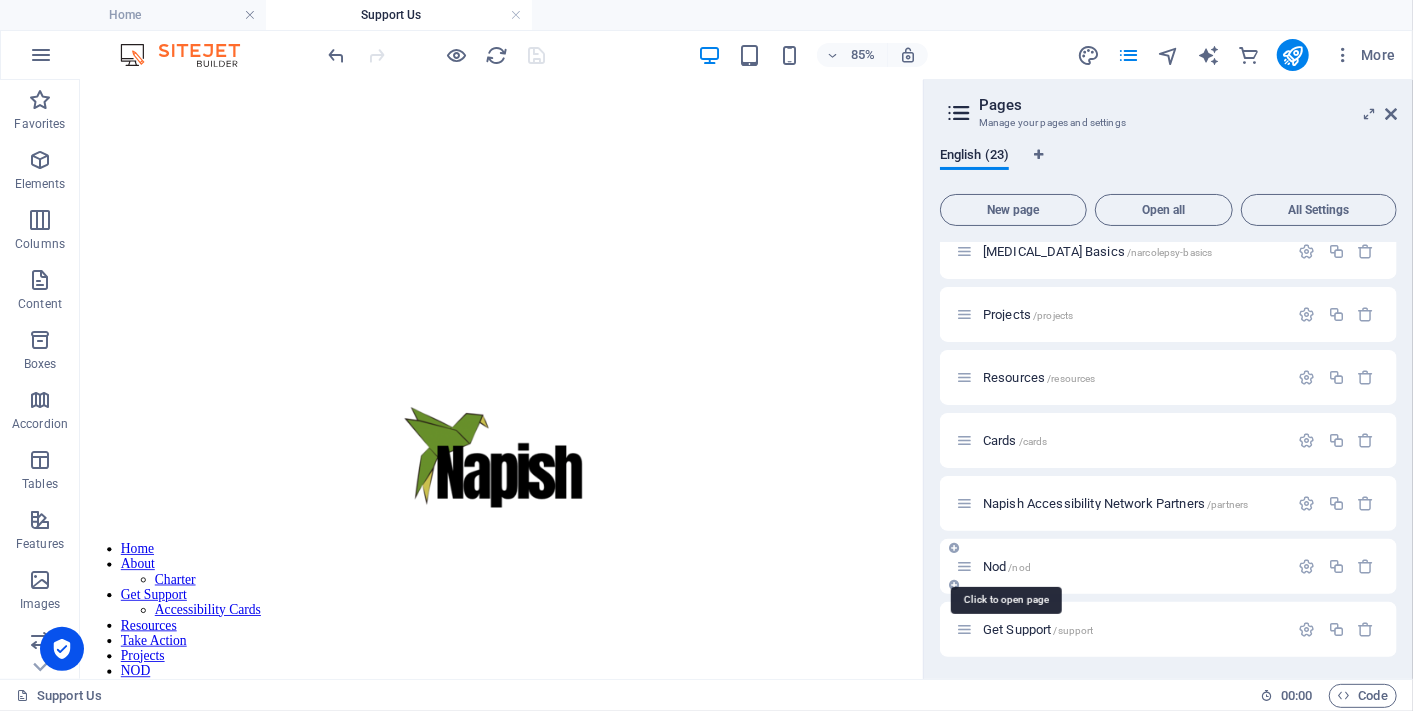 click on "Nod /nod" at bounding box center [1007, 566] 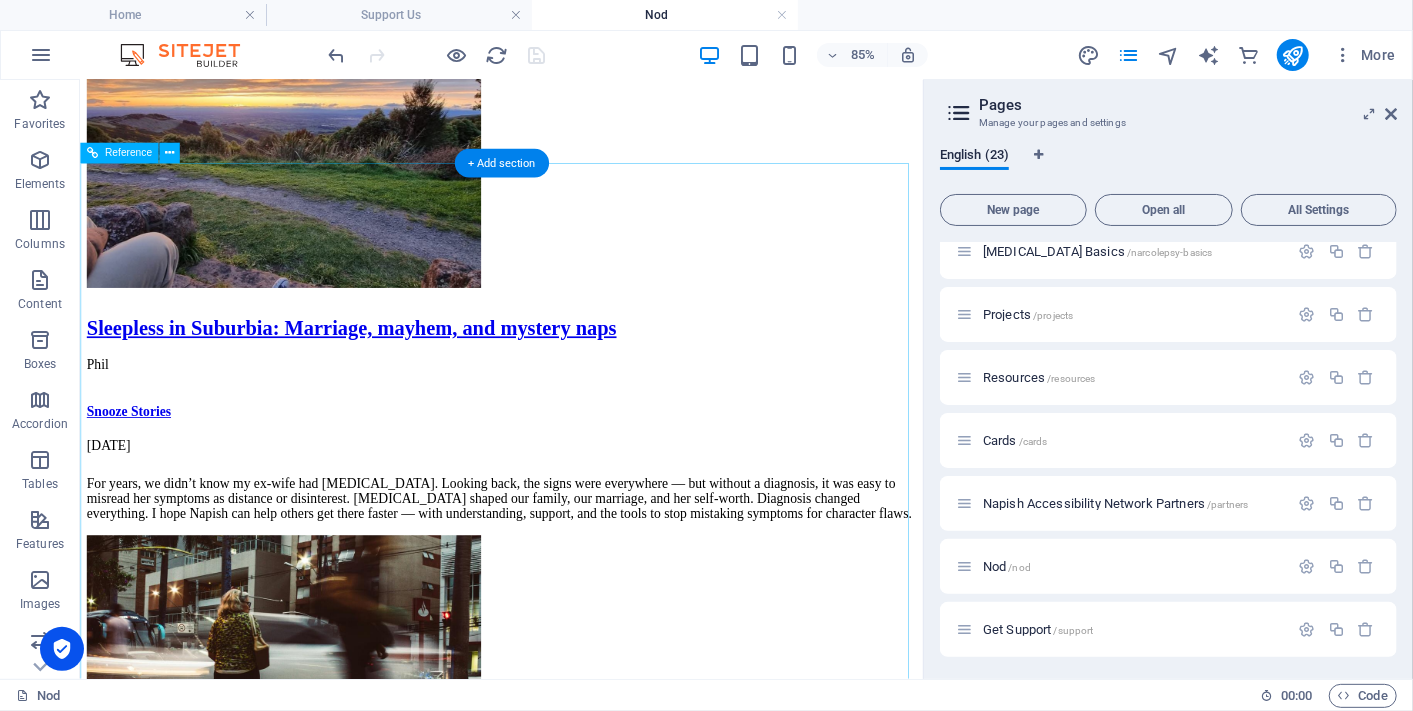 scroll, scrollTop: 4818, scrollLeft: 0, axis: vertical 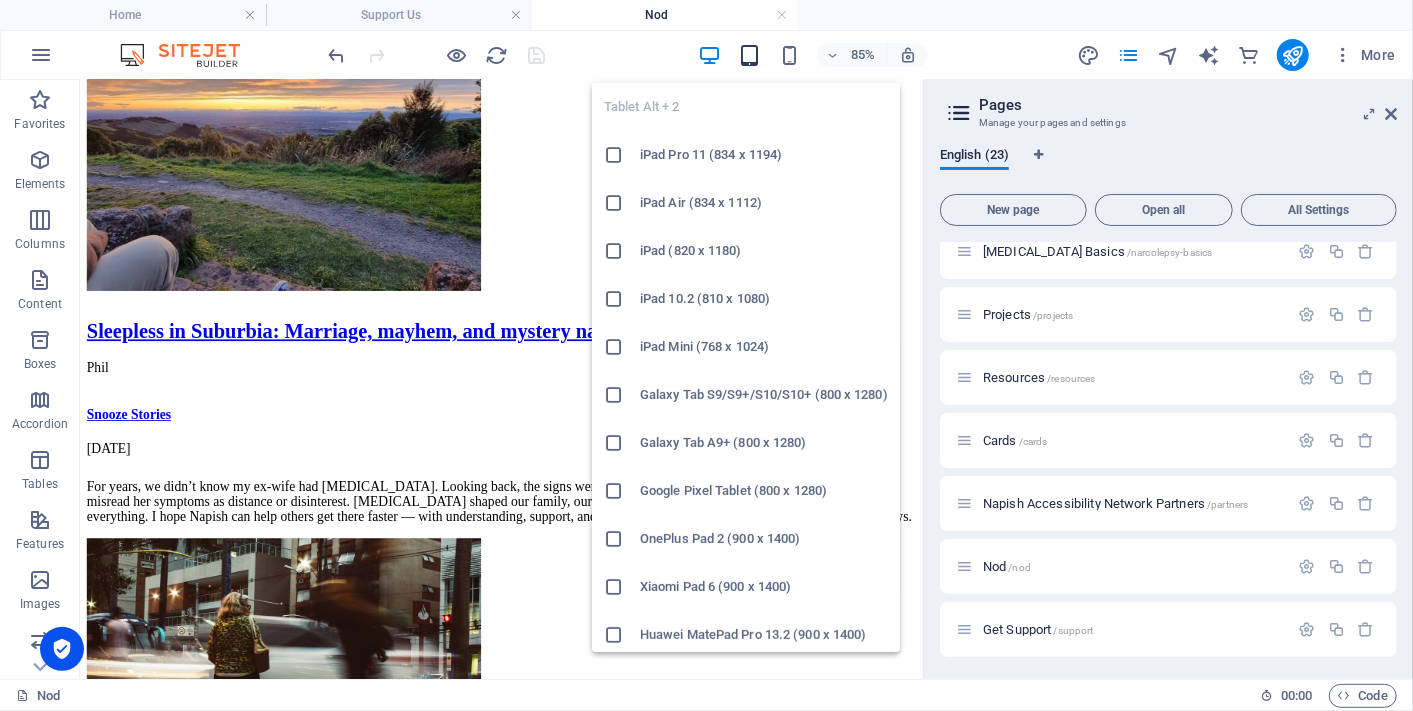 click at bounding box center [749, 55] 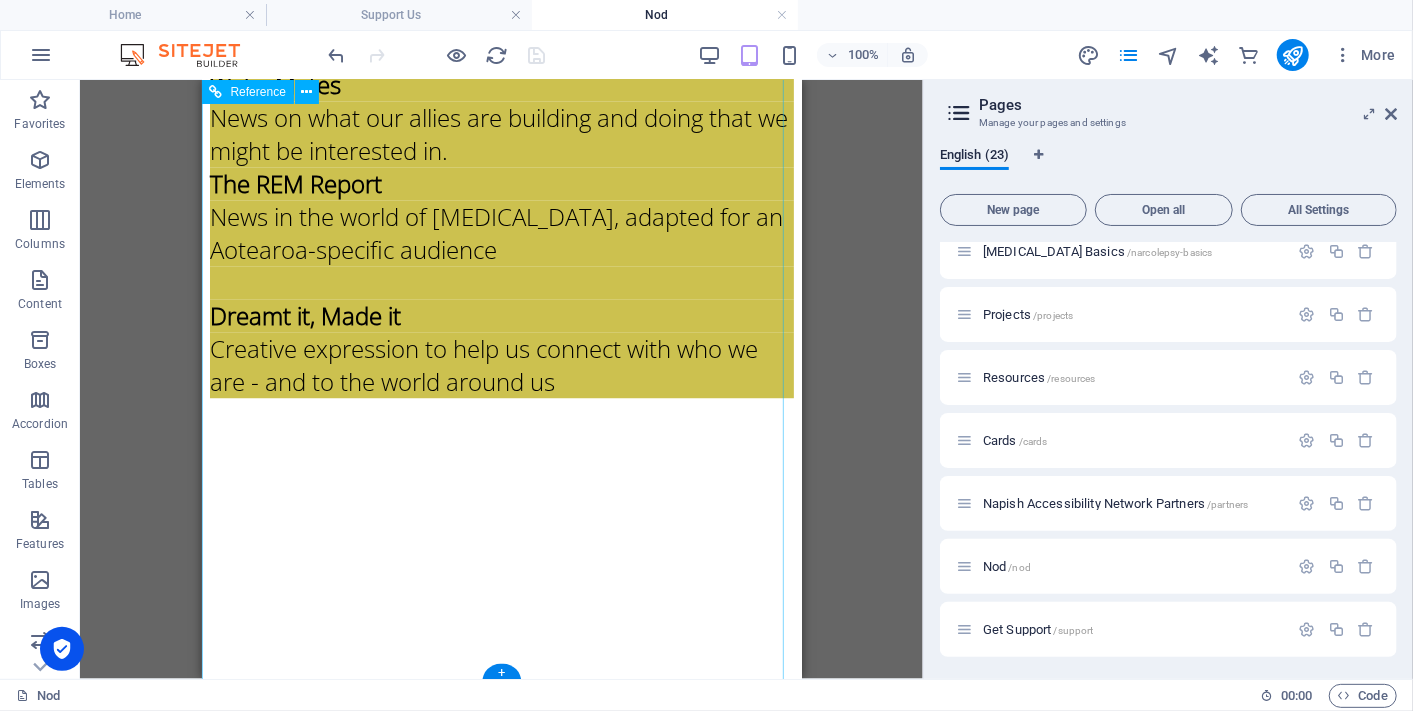 scroll, scrollTop: 7170, scrollLeft: 0, axis: vertical 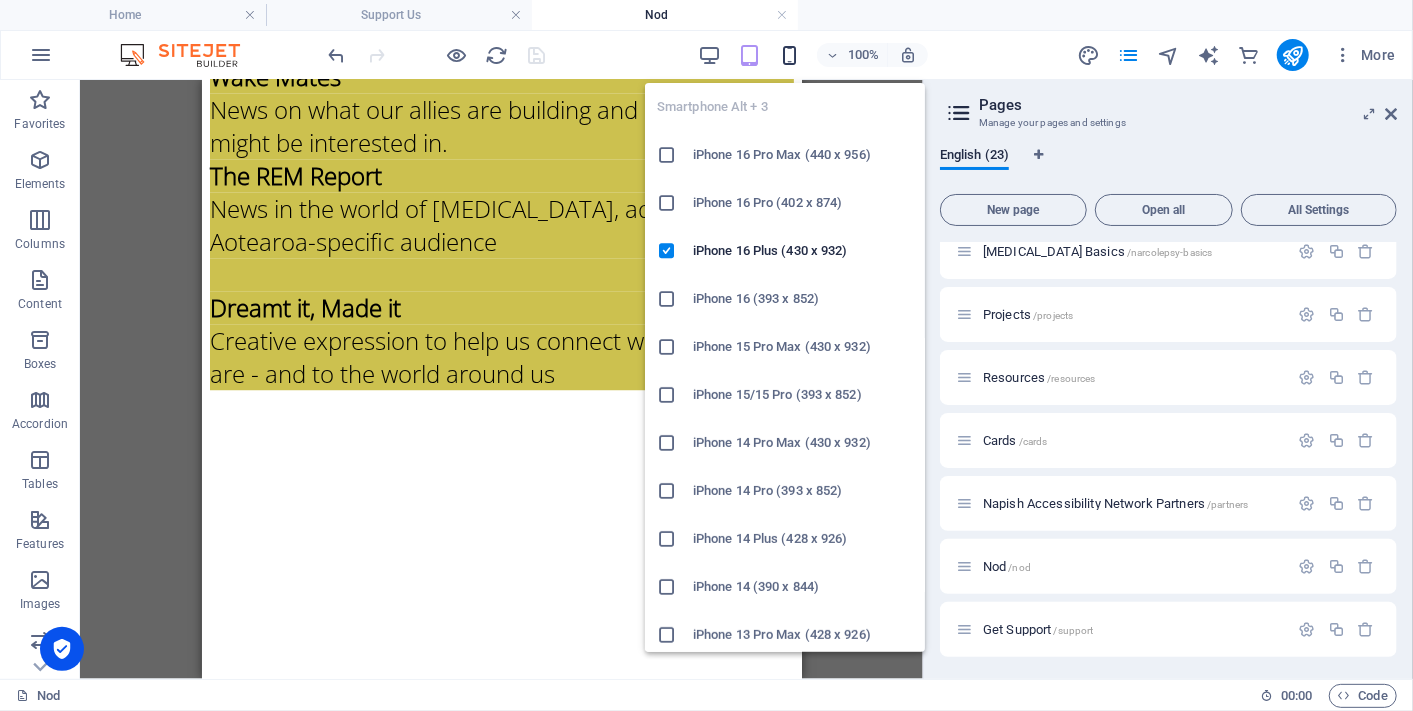 click at bounding box center (789, 55) 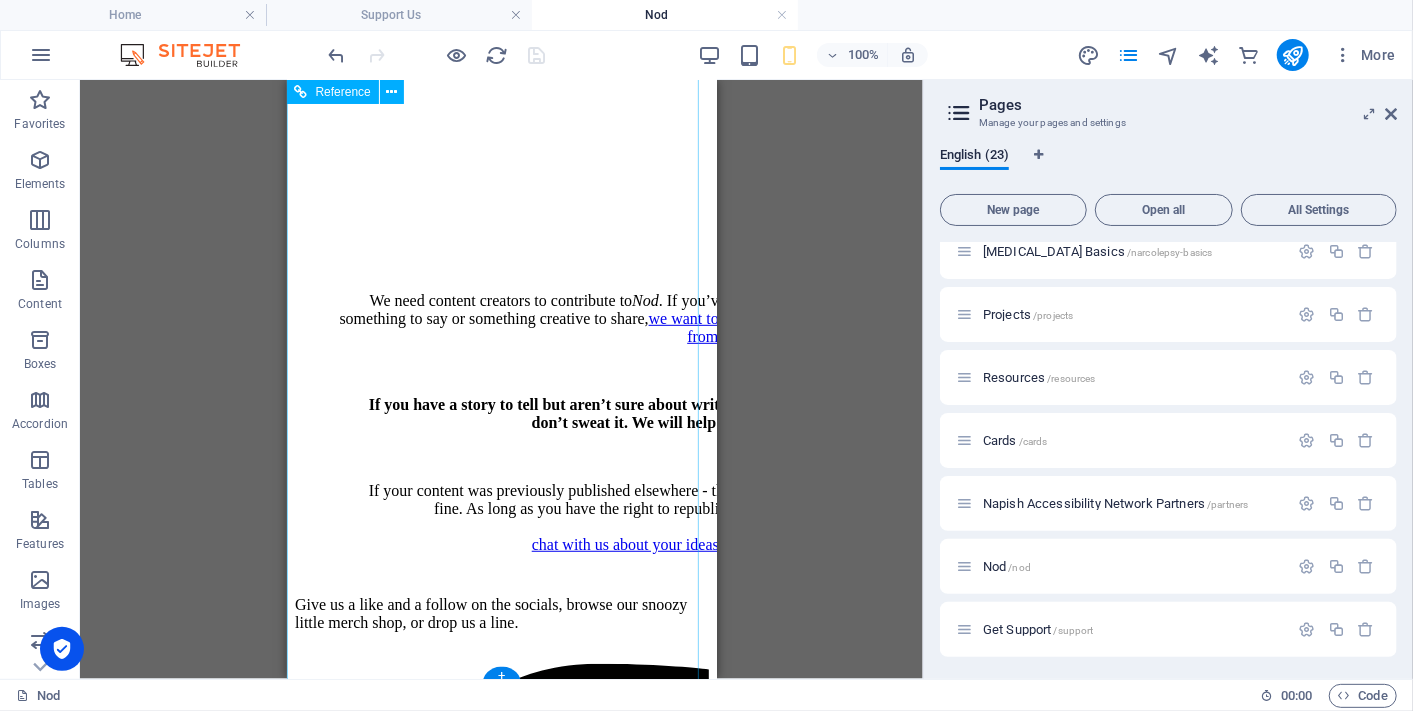 scroll, scrollTop: 8917, scrollLeft: 0, axis: vertical 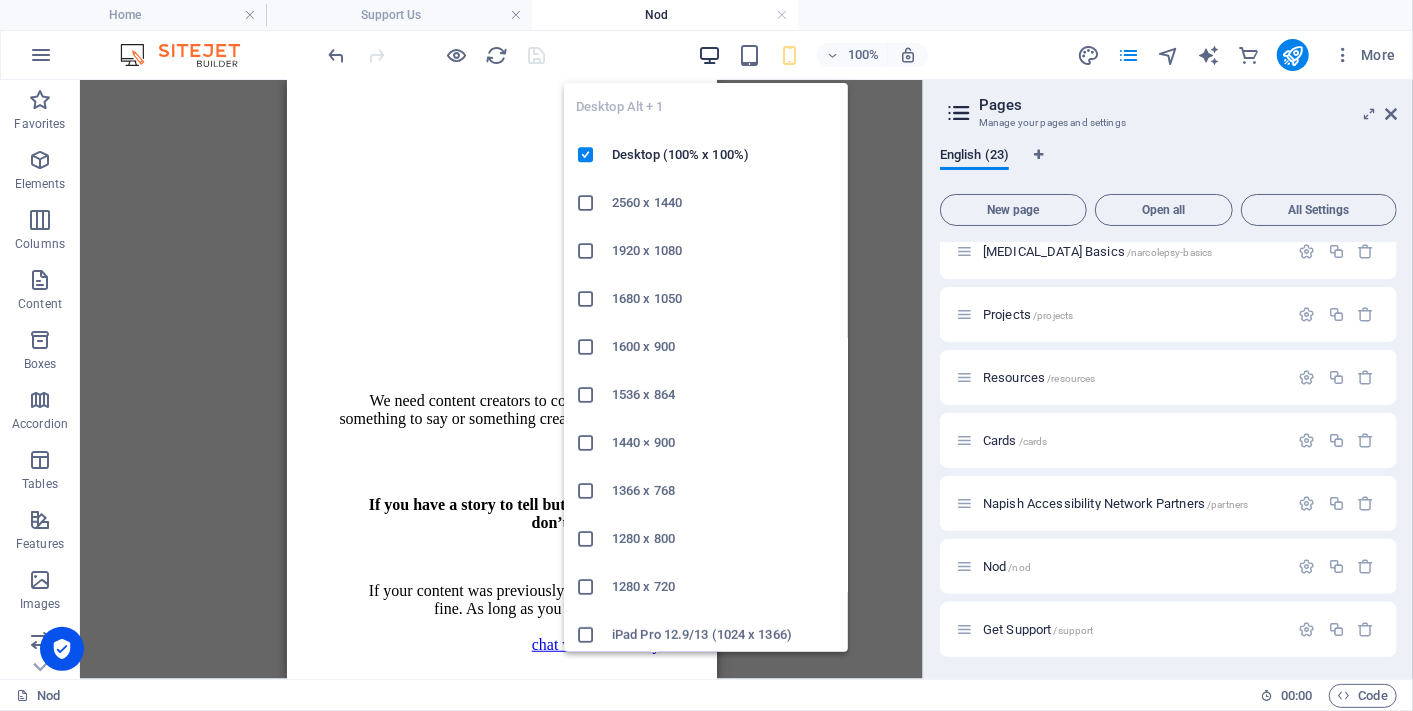 click at bounding box center (709, 55) 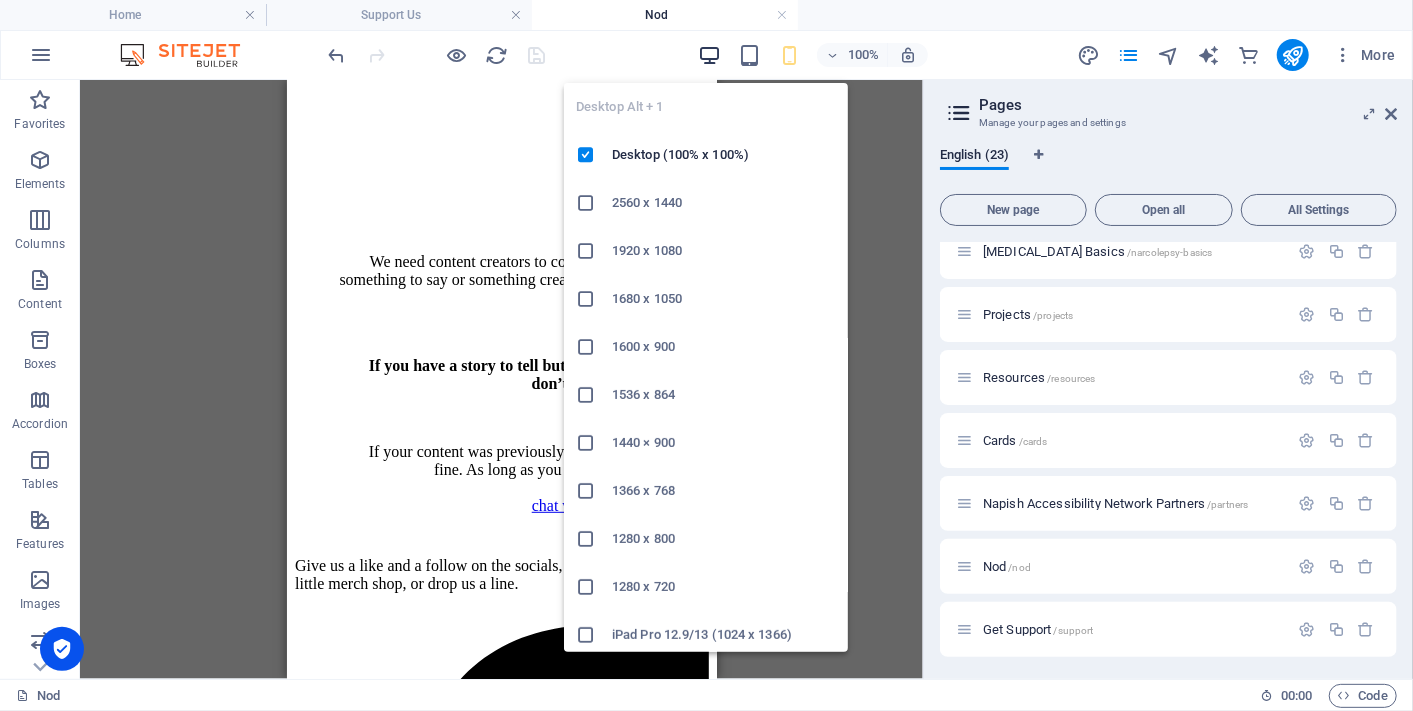 scroll, scrollTop: 5124, scrollLeft: 0, axis: vertical 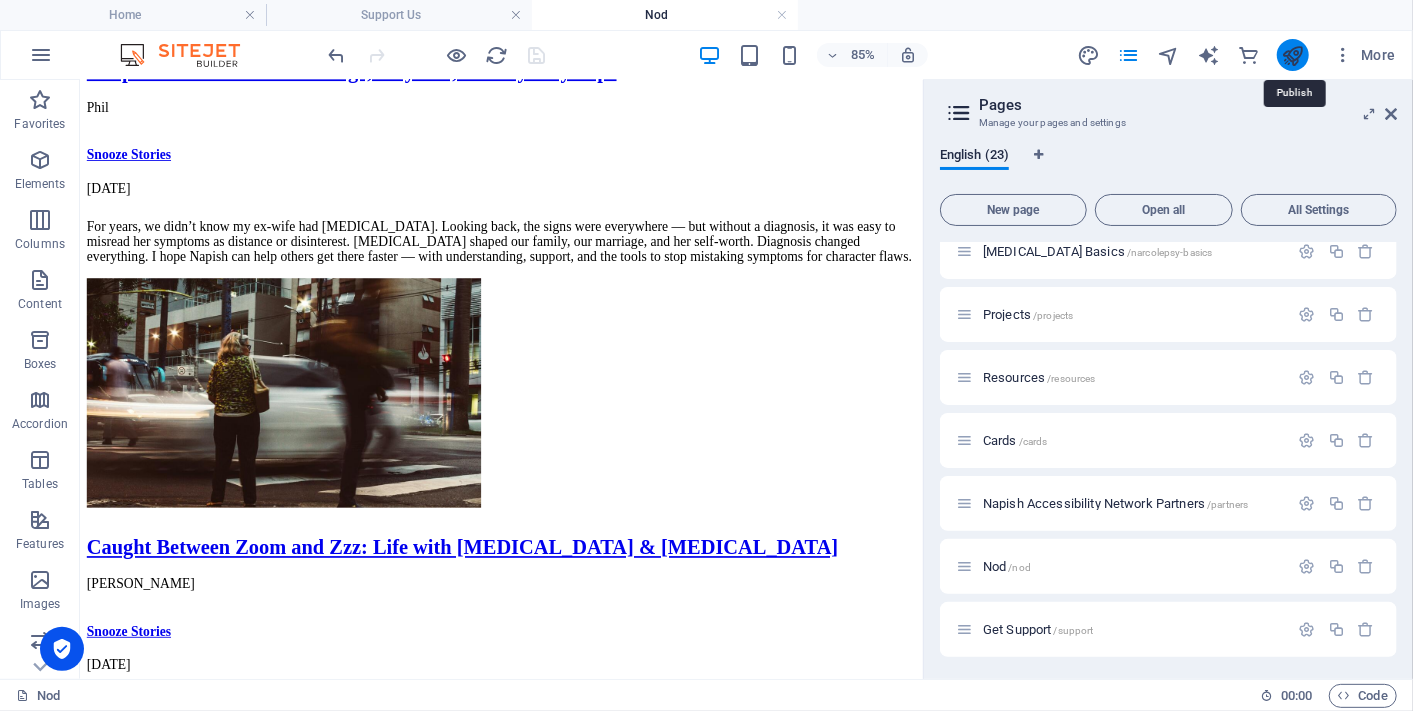 click at bounding box center [1292, 55] 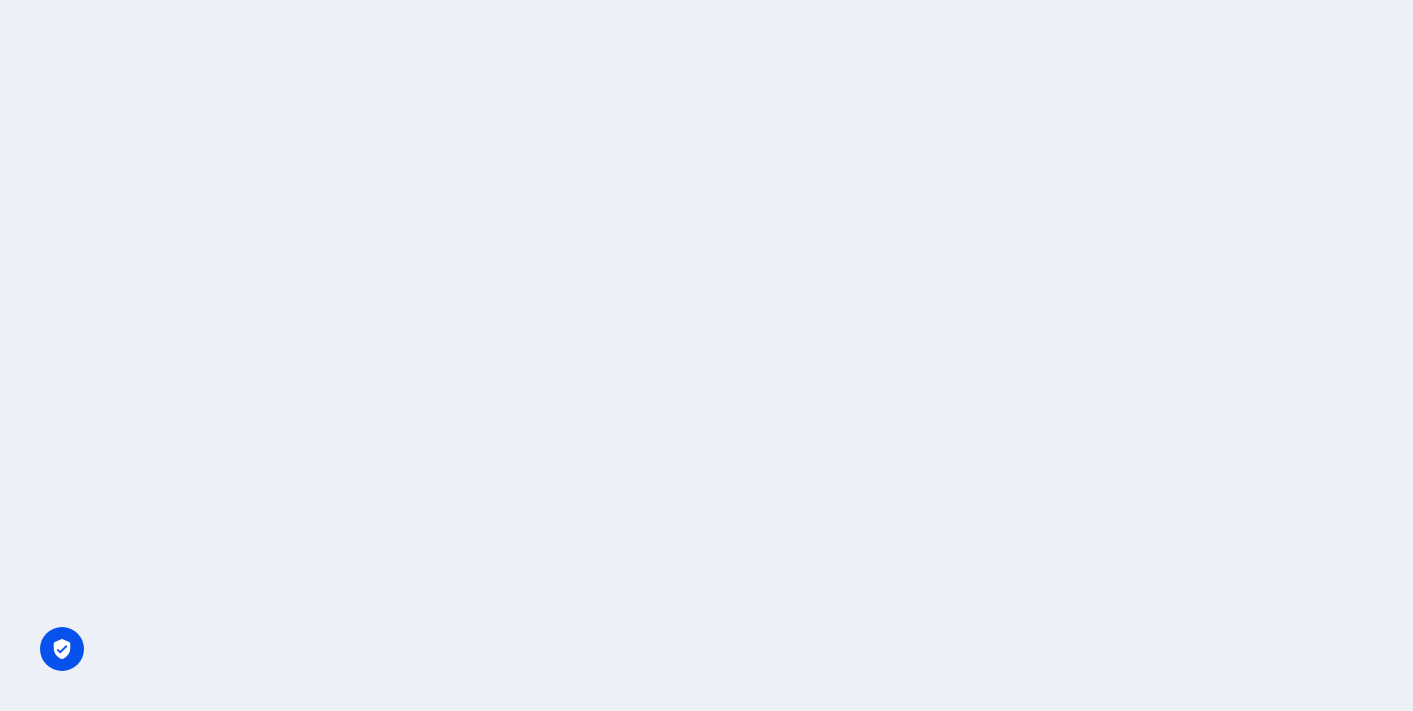 scroll, scrollTop: 0, scrollLeft: 0, axis: both 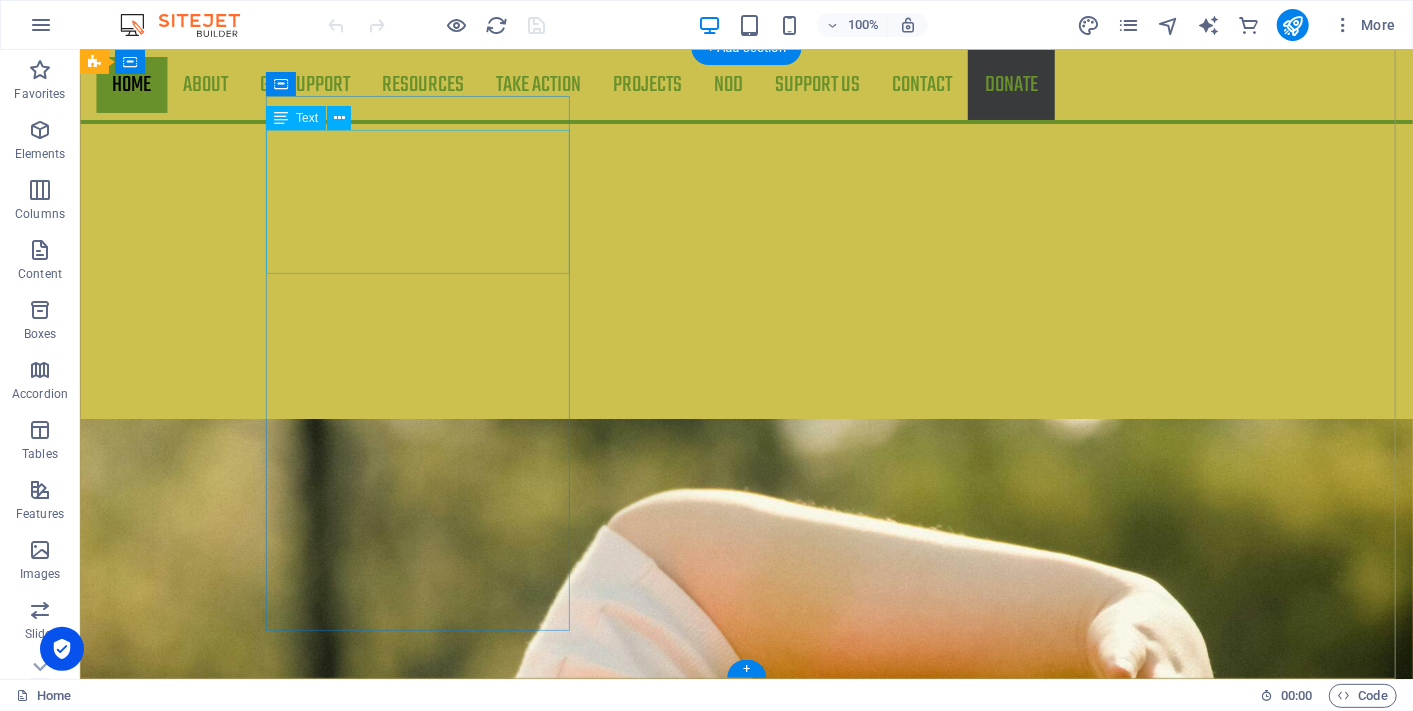 click on "Give us a like and a follow on the socials, browse our snoozy little merch shop, or drop us a line." at bounding box center [567, 3042] 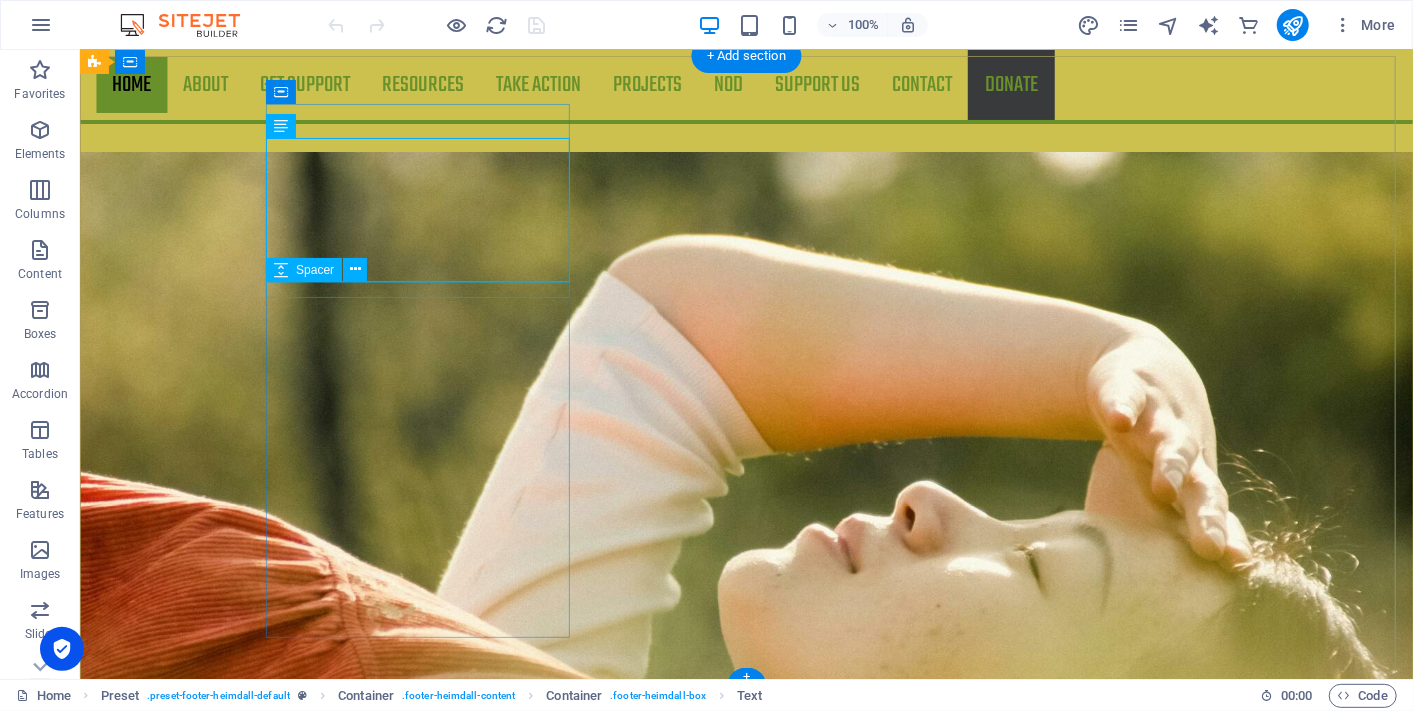 scroll, scrollTop: 3032, scrollLeft: 0, axis: vertical 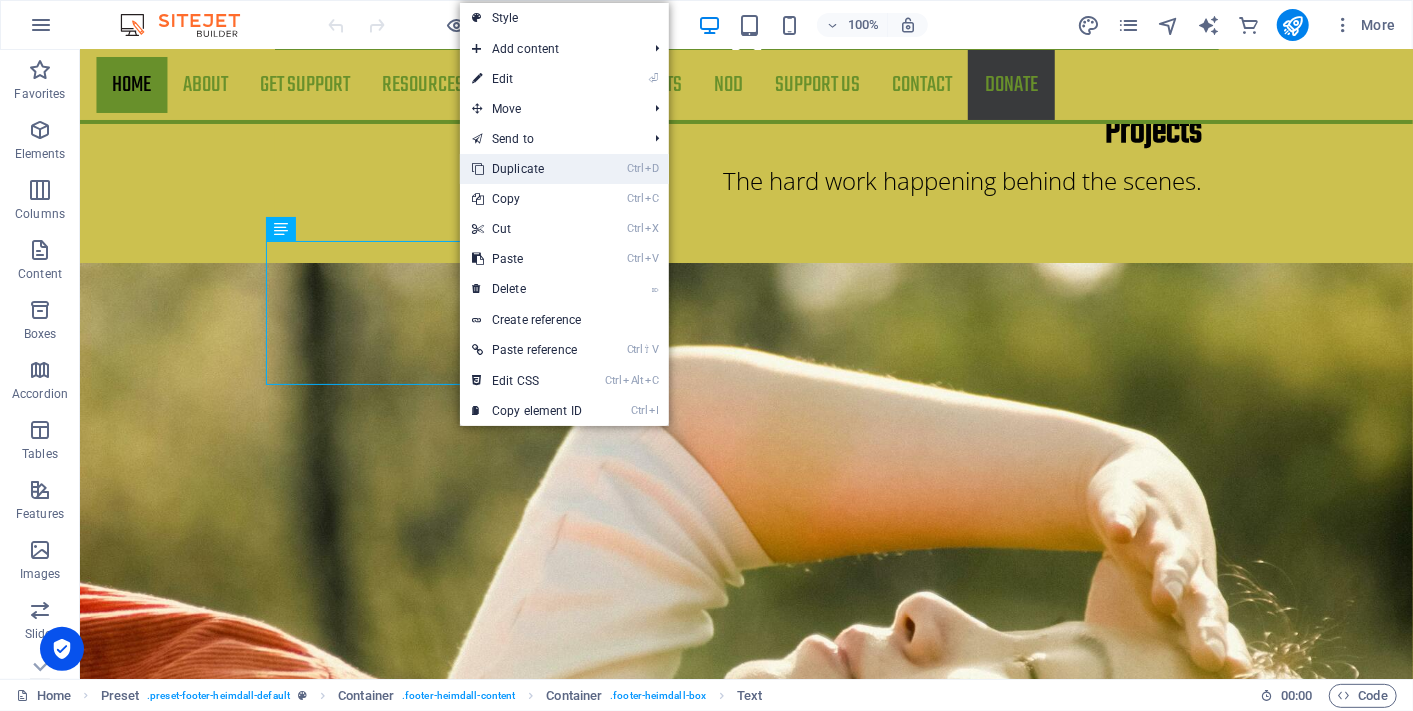 click on "Ctrl D  Duplicate" at bounding box center [527, 169] 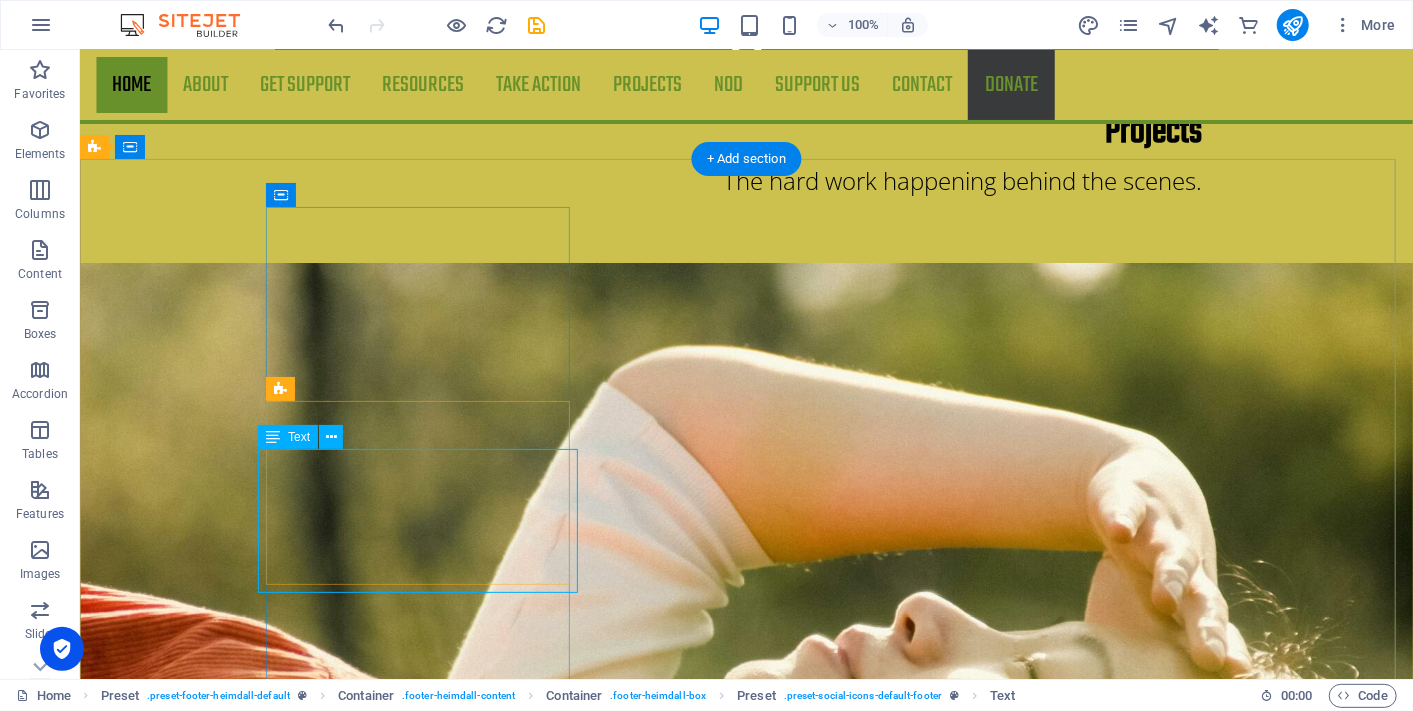 click on "Give us a like and a follow on the socials, browse our snoozy little merch shop, or drop us a line." at bounding box center (567, 3481) 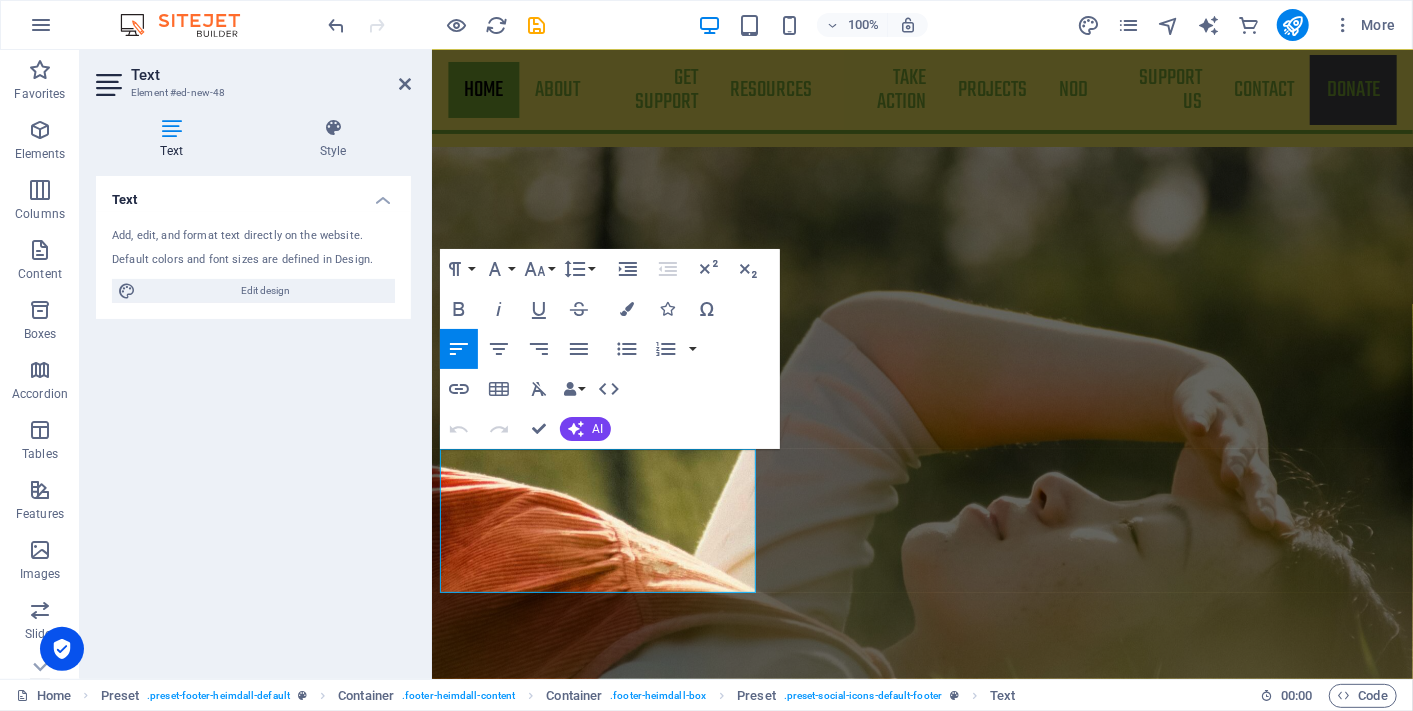 drag, startPoint x: 616, startPoint y: 574, endPoint x: 861, endPoint y: 530, distance: 248.91966 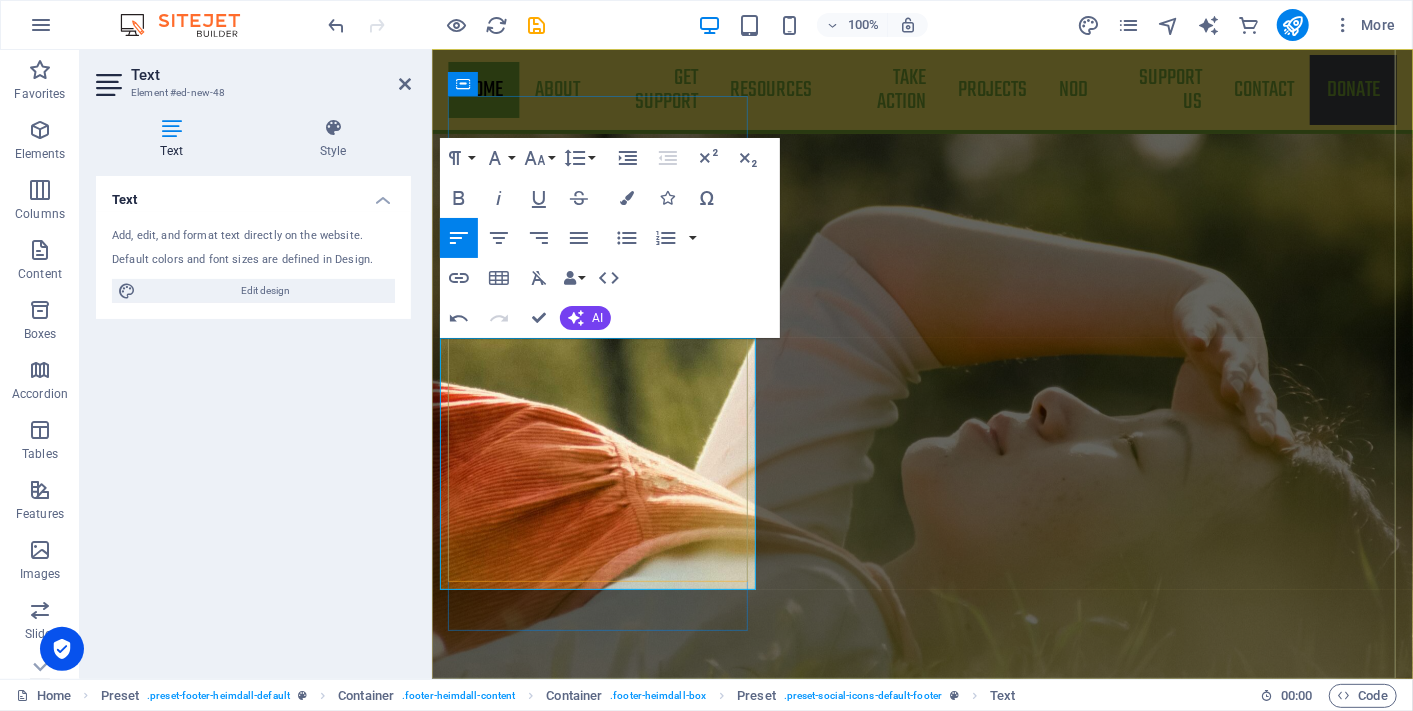 scroll, scrollTop: 3270, scrollLeft: 0, axis: vertical 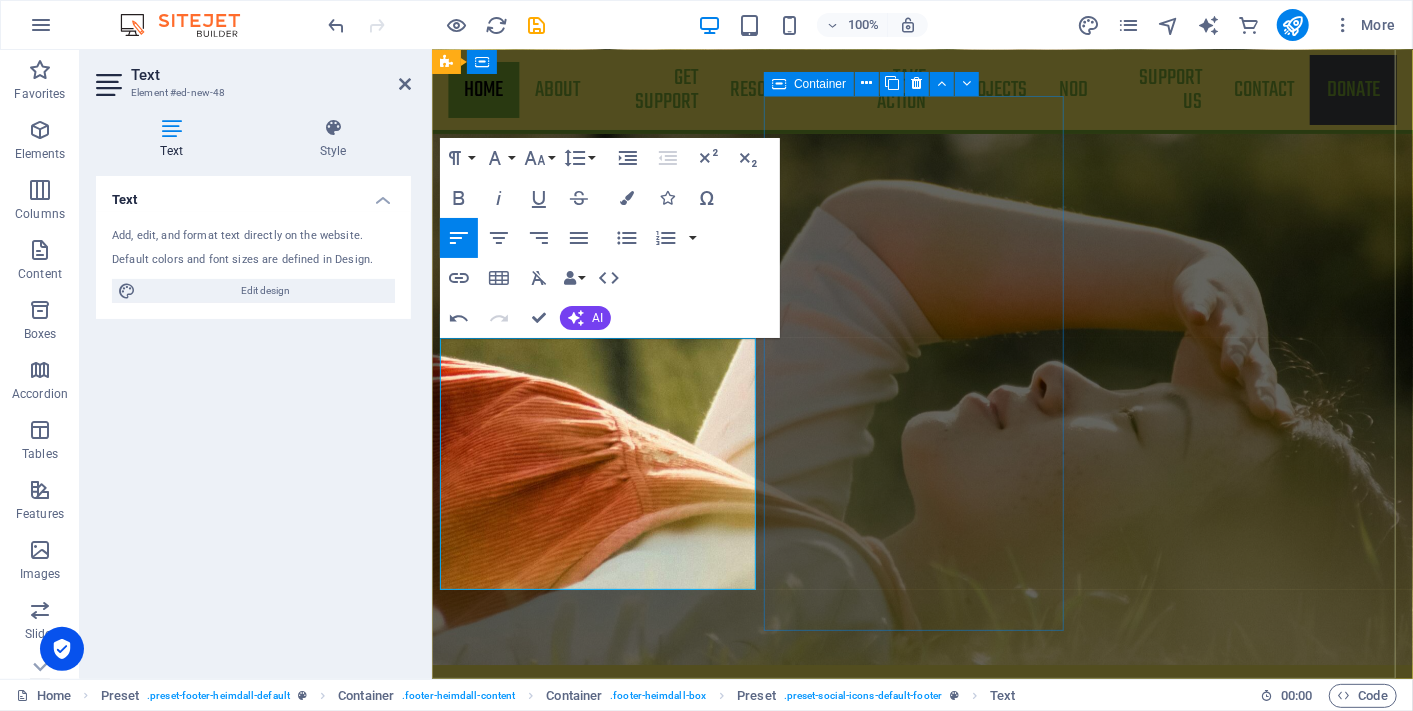 click on "Nurtured By" at bounding box center (919, 3593) 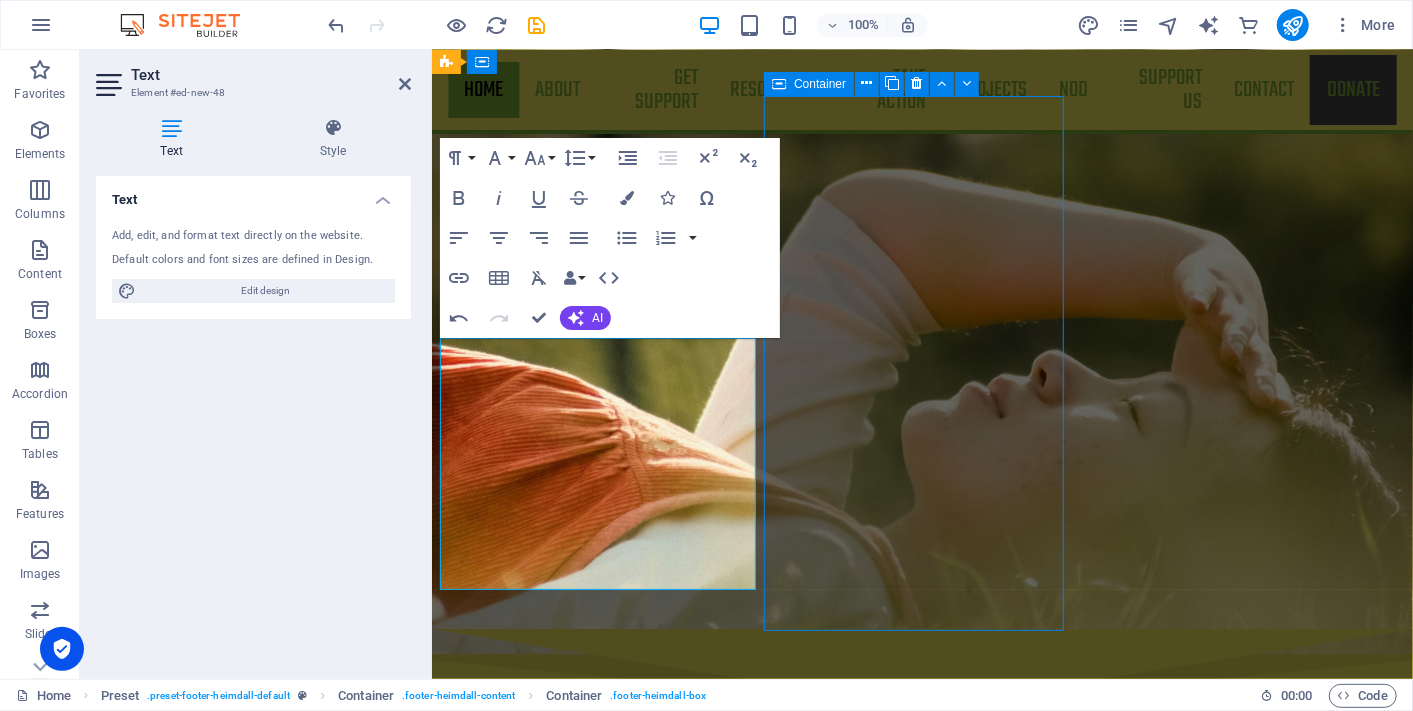 scroll, scrollTop: 3143, scrollLeft: 0, axis: vertical 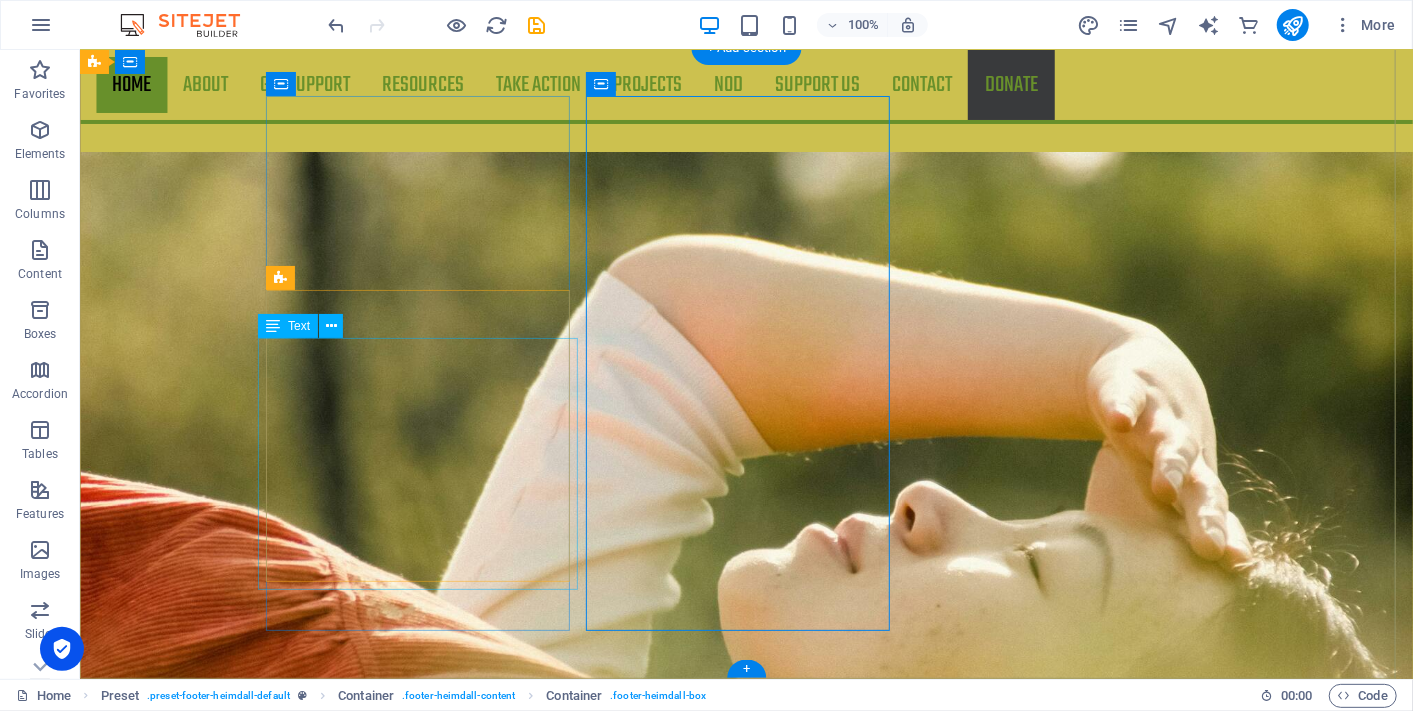 click on "We’re here to support you and share lived experience, but we’re not medical professionals — any medical advice or treatment decisions are best discussed with your healthcare team." at bounding box center (567, 3388) 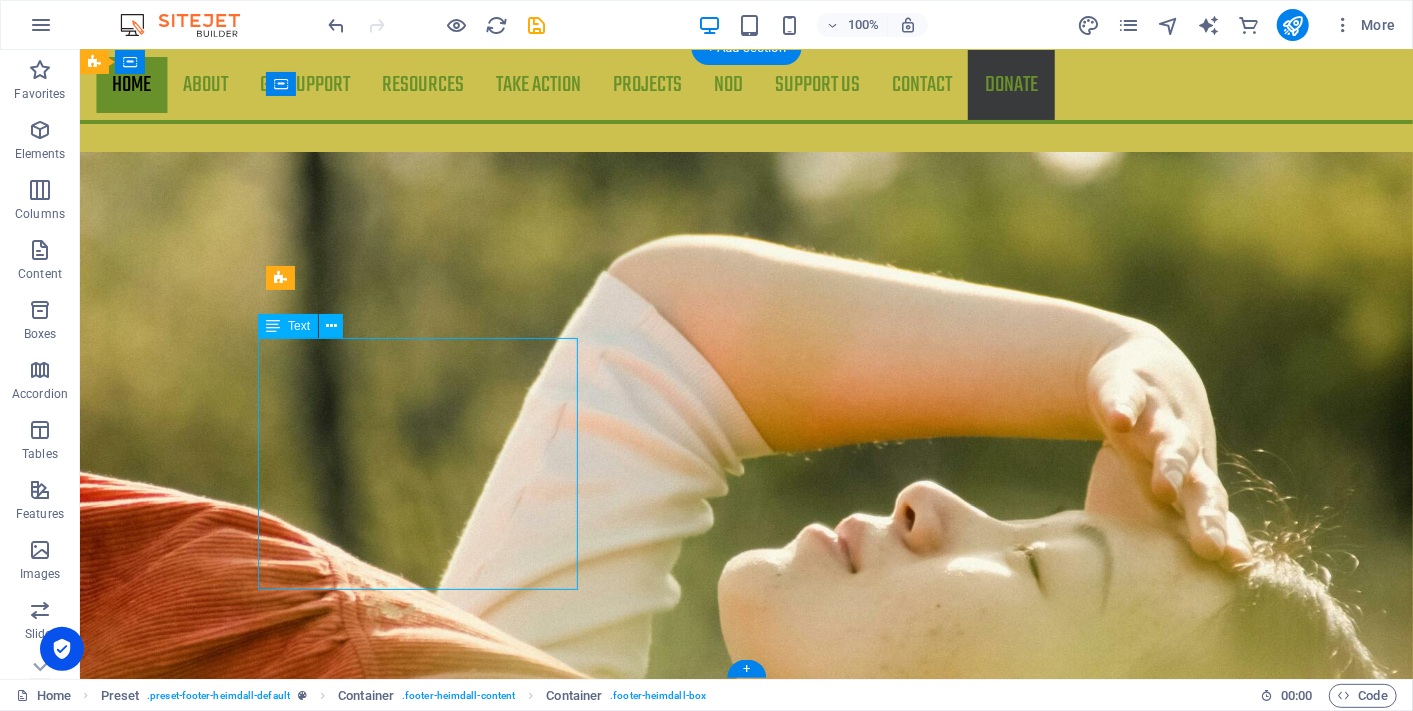 click on "We’re here to support you and share lived experience, but we’re not medical professionals — any medical advice or treatment decisions are best discussed with your healthcare team." at bounding box center [567, 3388] 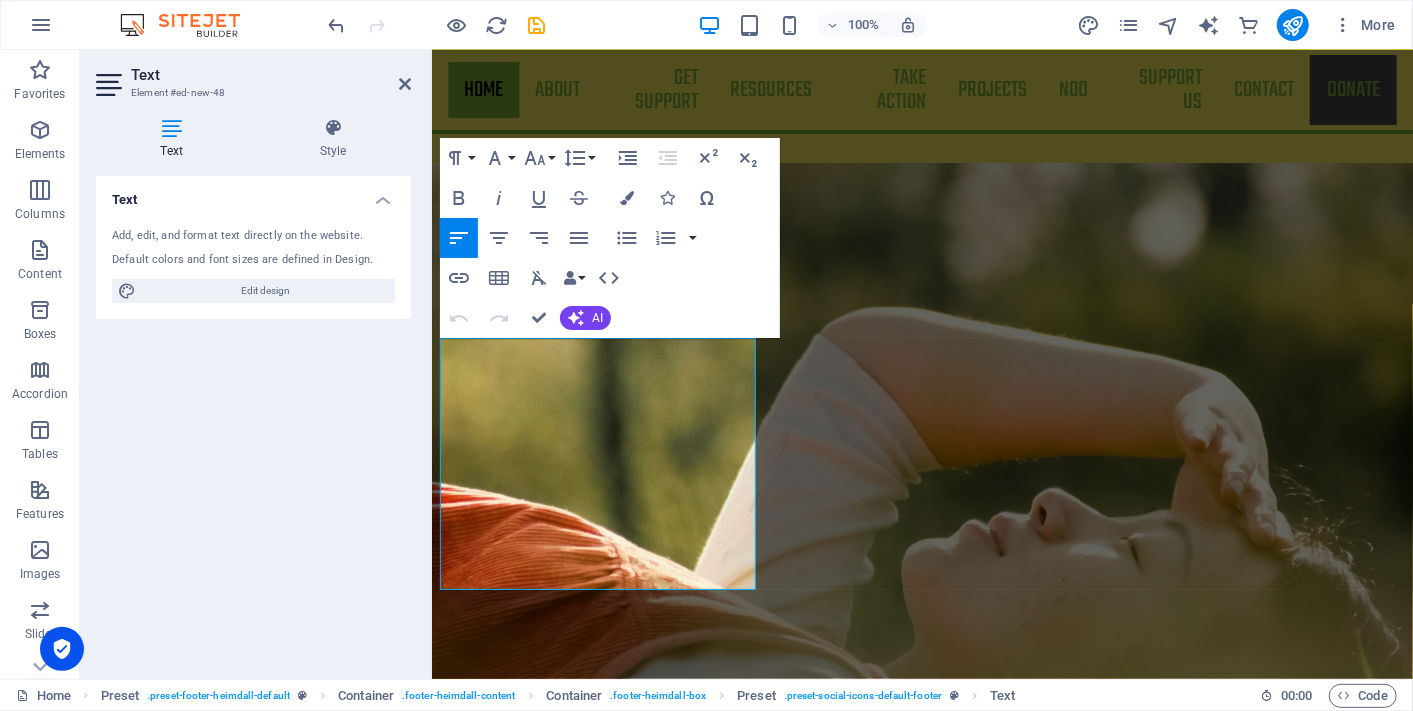 scroll, scrollTop: 3270, scrollLeft: 0, axis: vertical 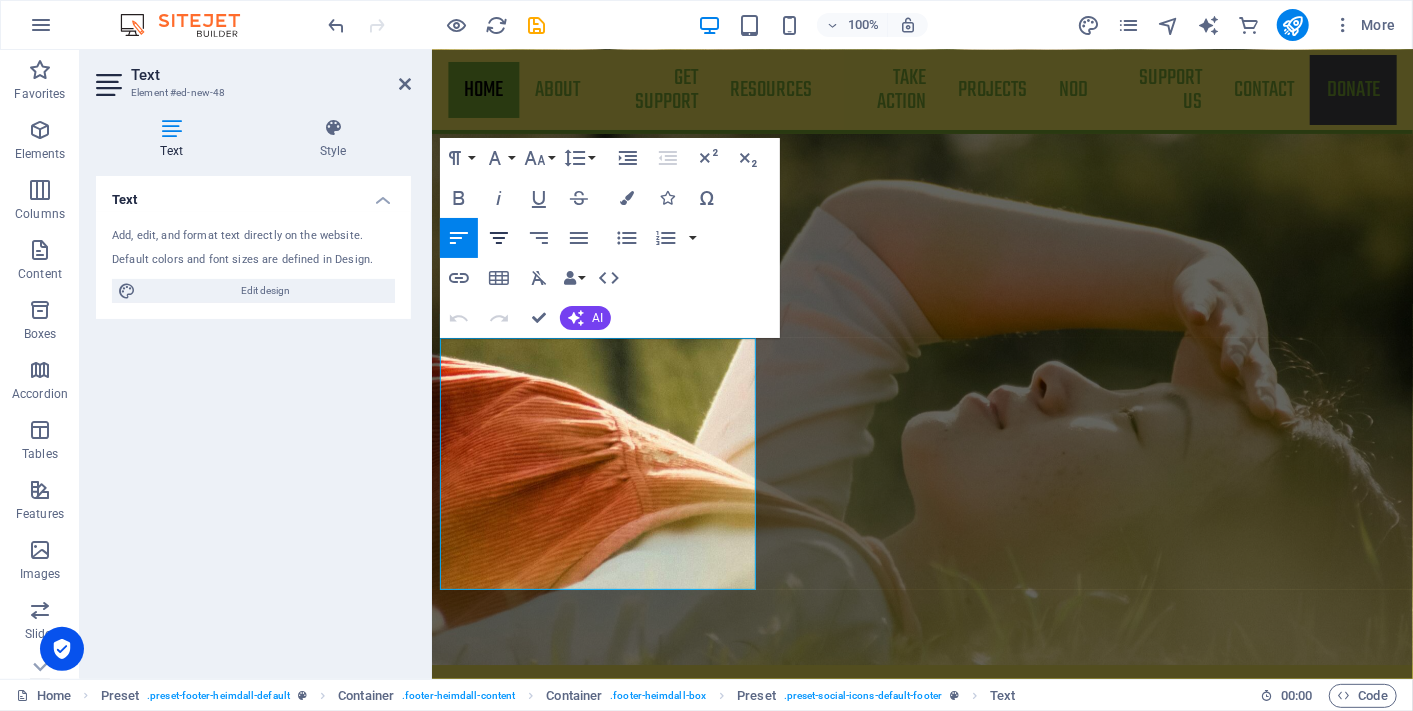 click 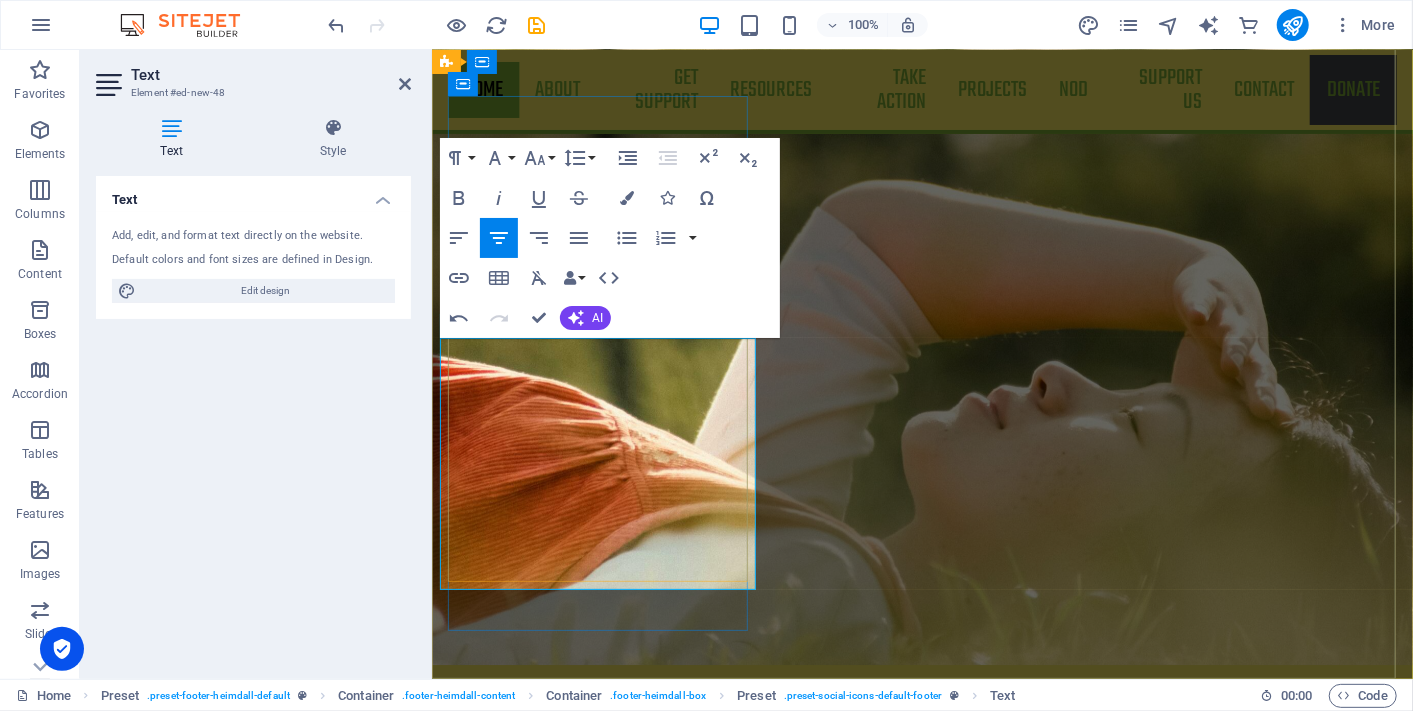 click on "We’re here to support you and share lived experience, but we’re not medical professionals — any medical advice or treatment decisions are best discussed with your healthcare team." at bounding box center (919, 3445) 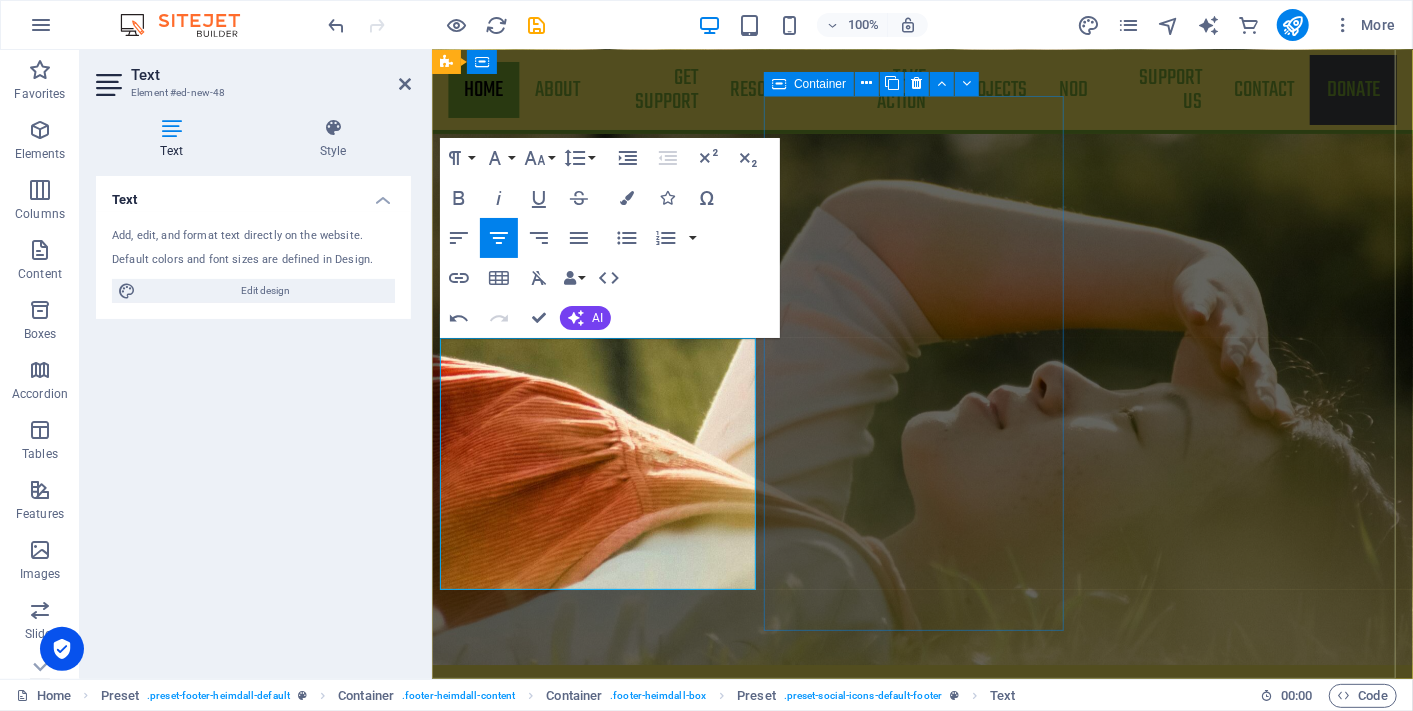 click on "Nurtured By" at bounding box center (919, 3593) 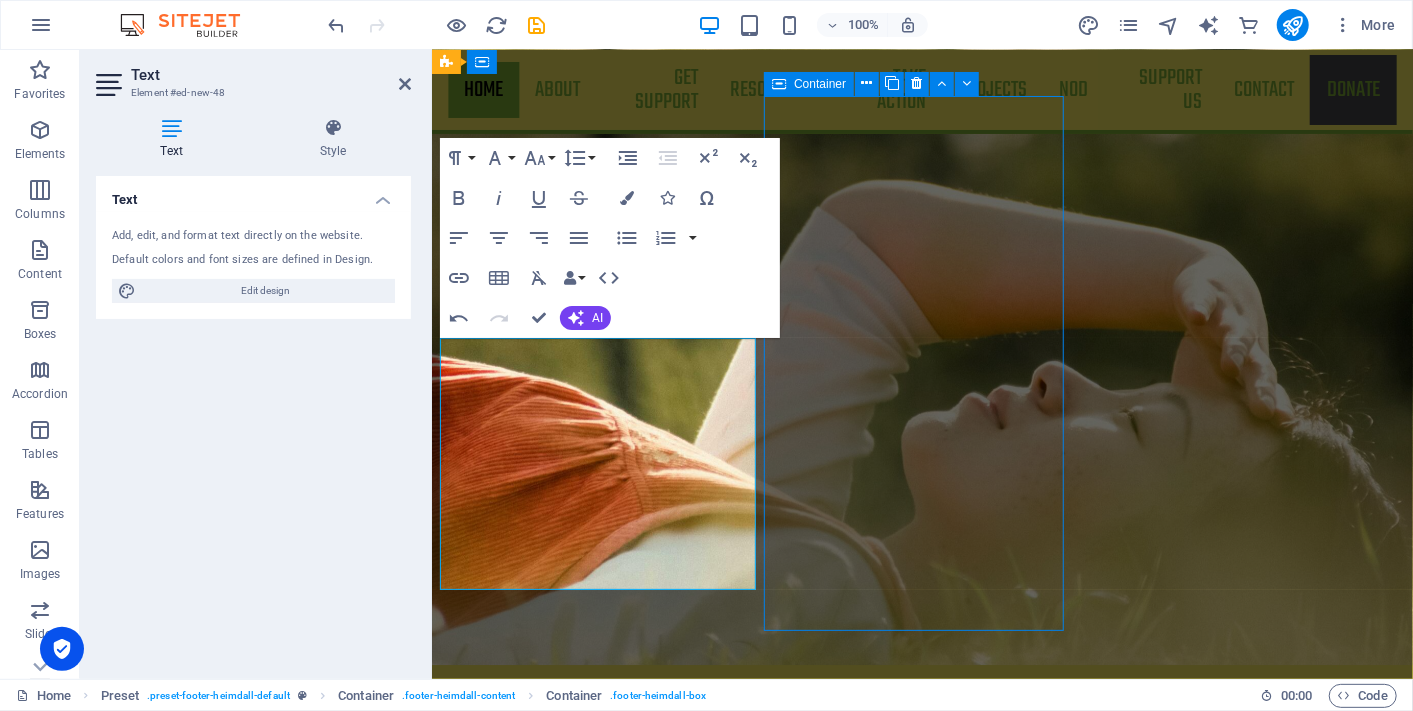 scroll, scrollTop: 3143, scrollLeft: 0, axis: vertical 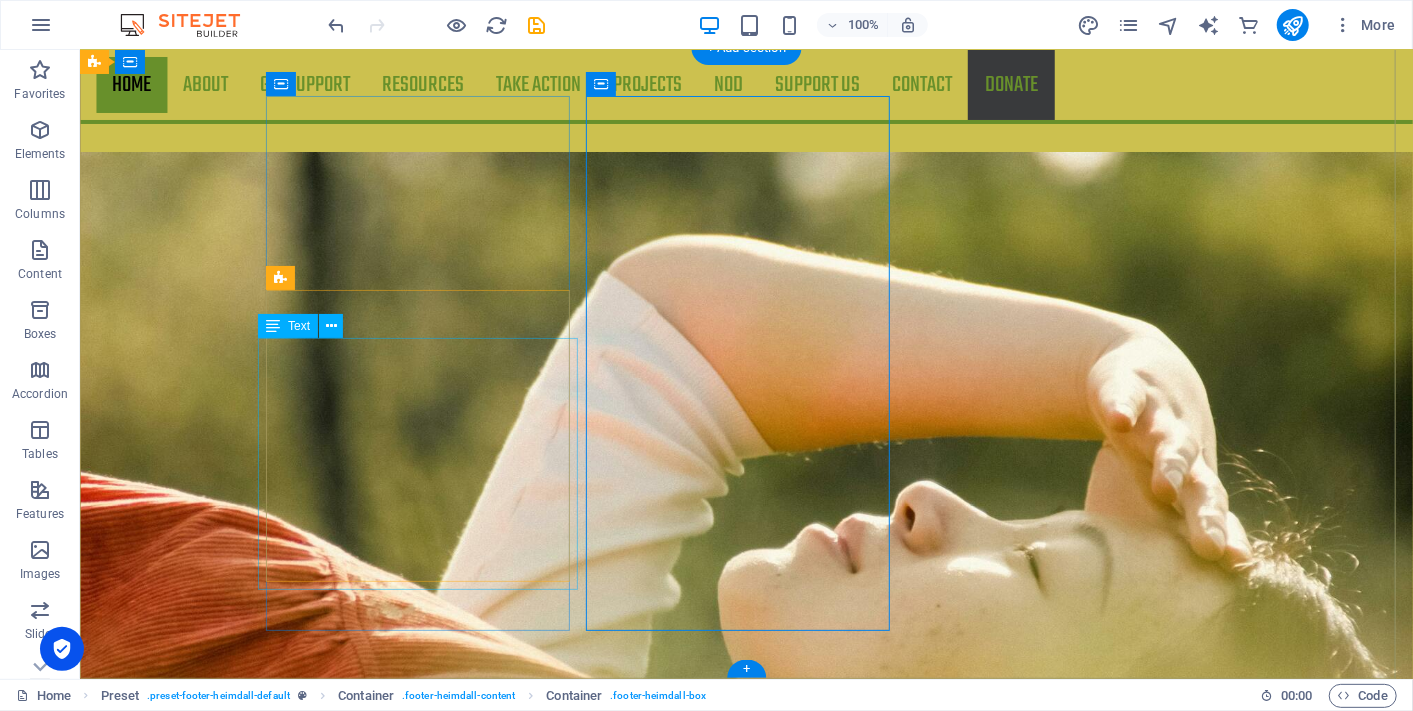 click on "We’re here to support you and share lived experience, but we’re not medical professionals — any medical advice or treatment decisions are best discussed with your healthcare team." at bounding box center [567, 3388] 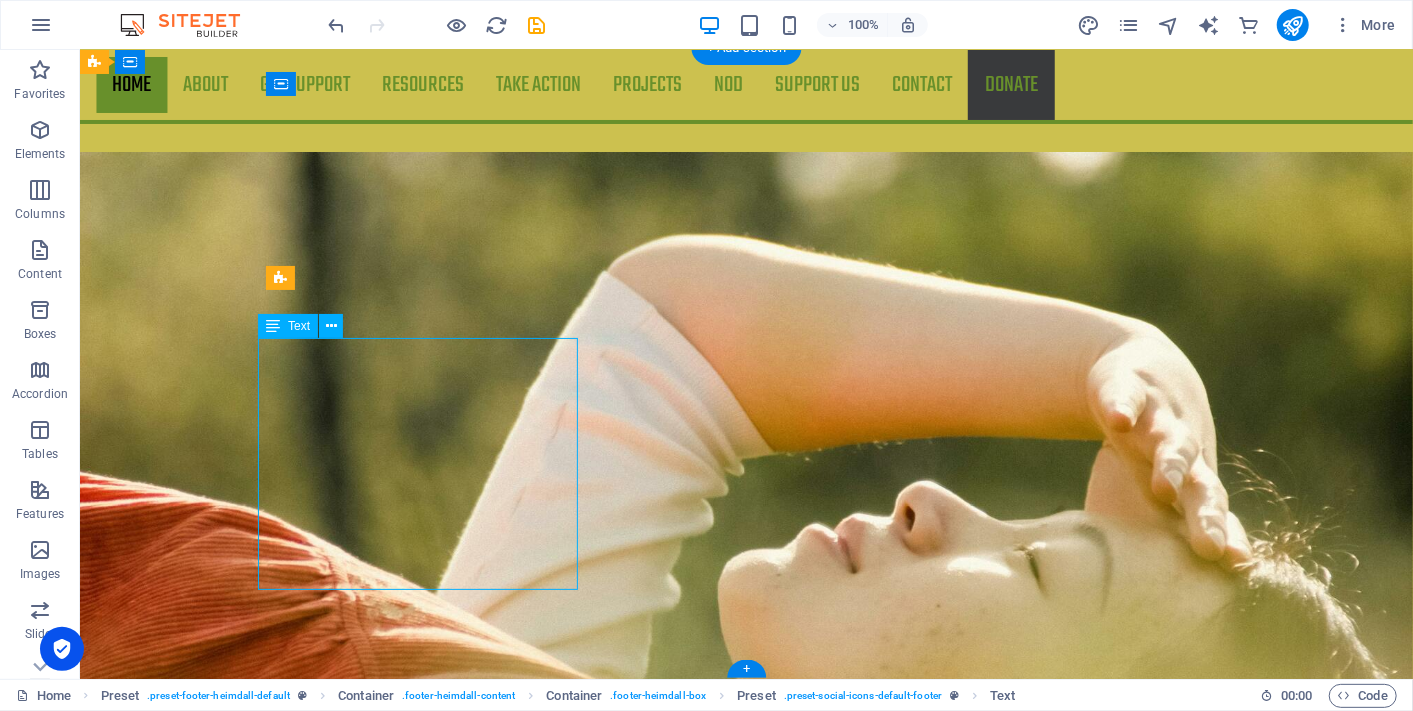 click on "We’re here to support you and share lived experience, but we’re not medical professionals — any medical advice or treatment decisions are best discussed with your healthcare team." at bounding box center [567, 3388] 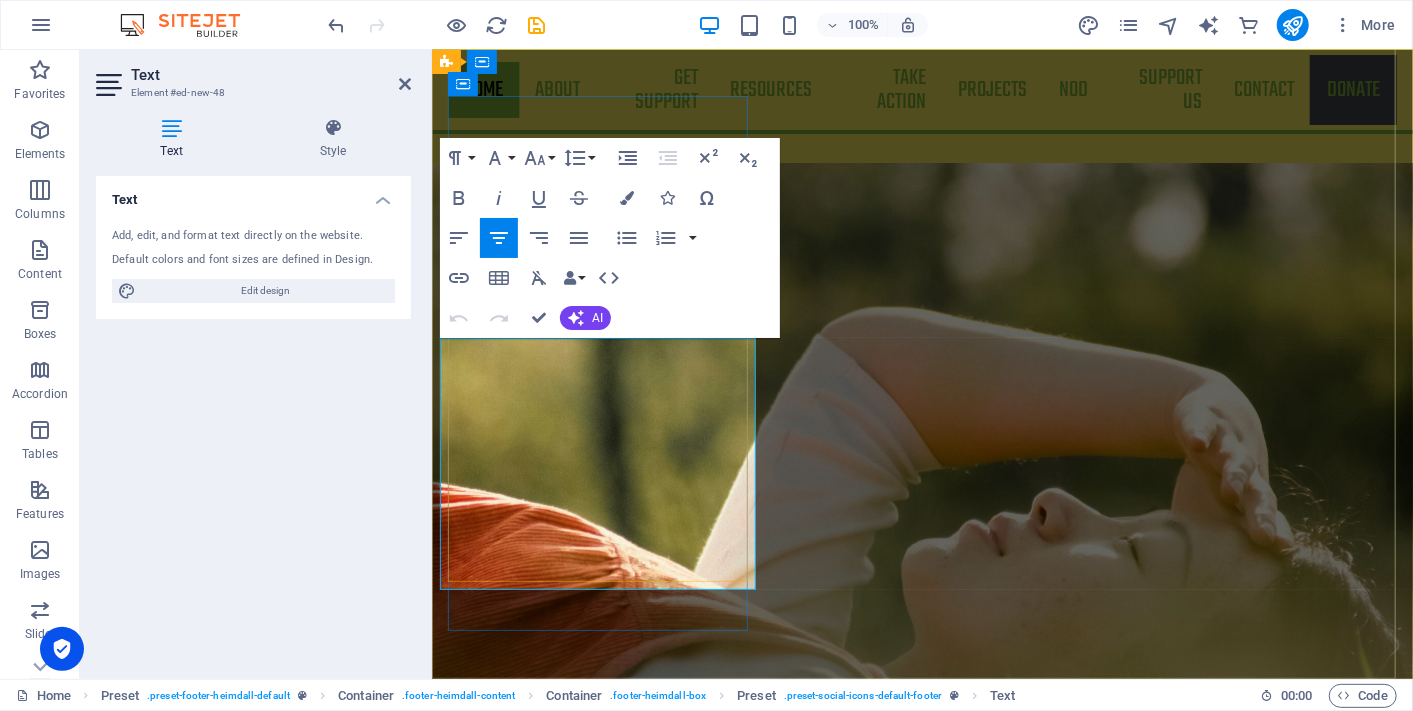 scroll, scrollTop: 3270, scrollLeft: 0, axis: vertical 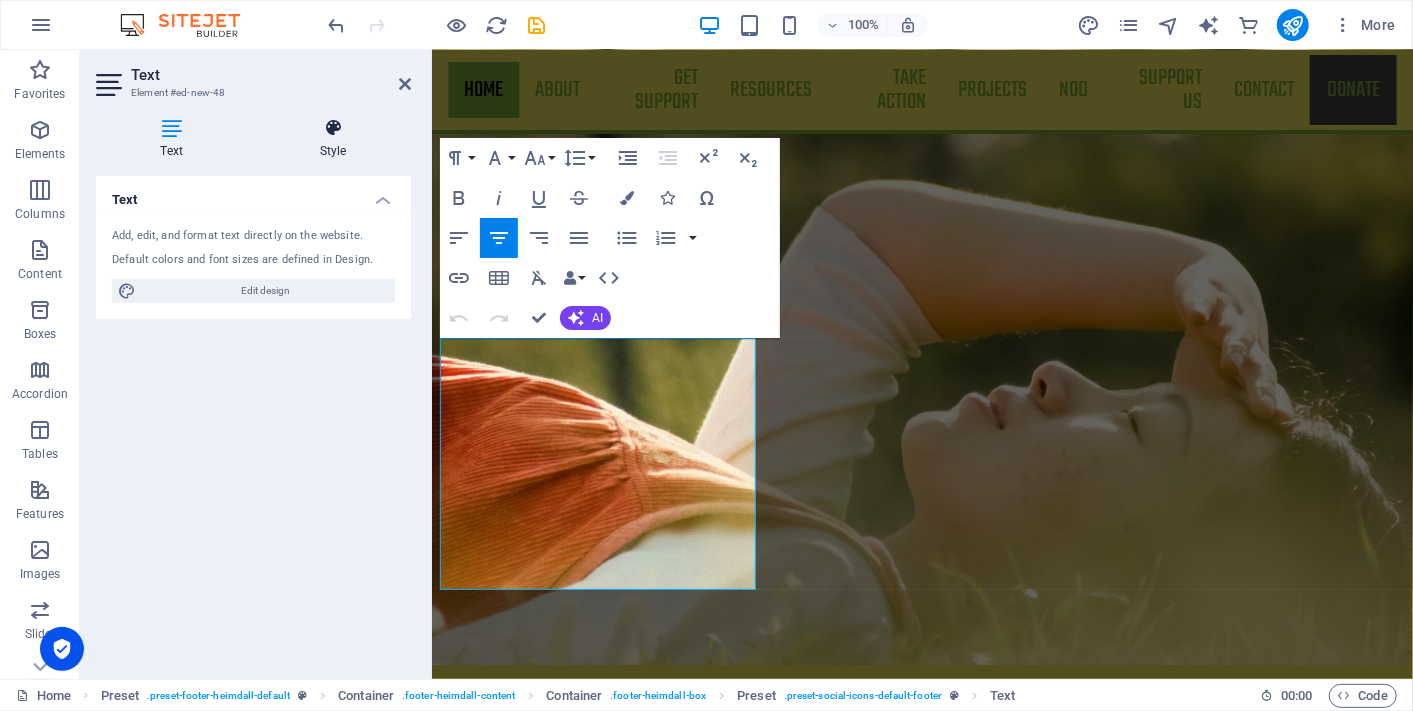 click on "Style" at bounding box center [333, 139] 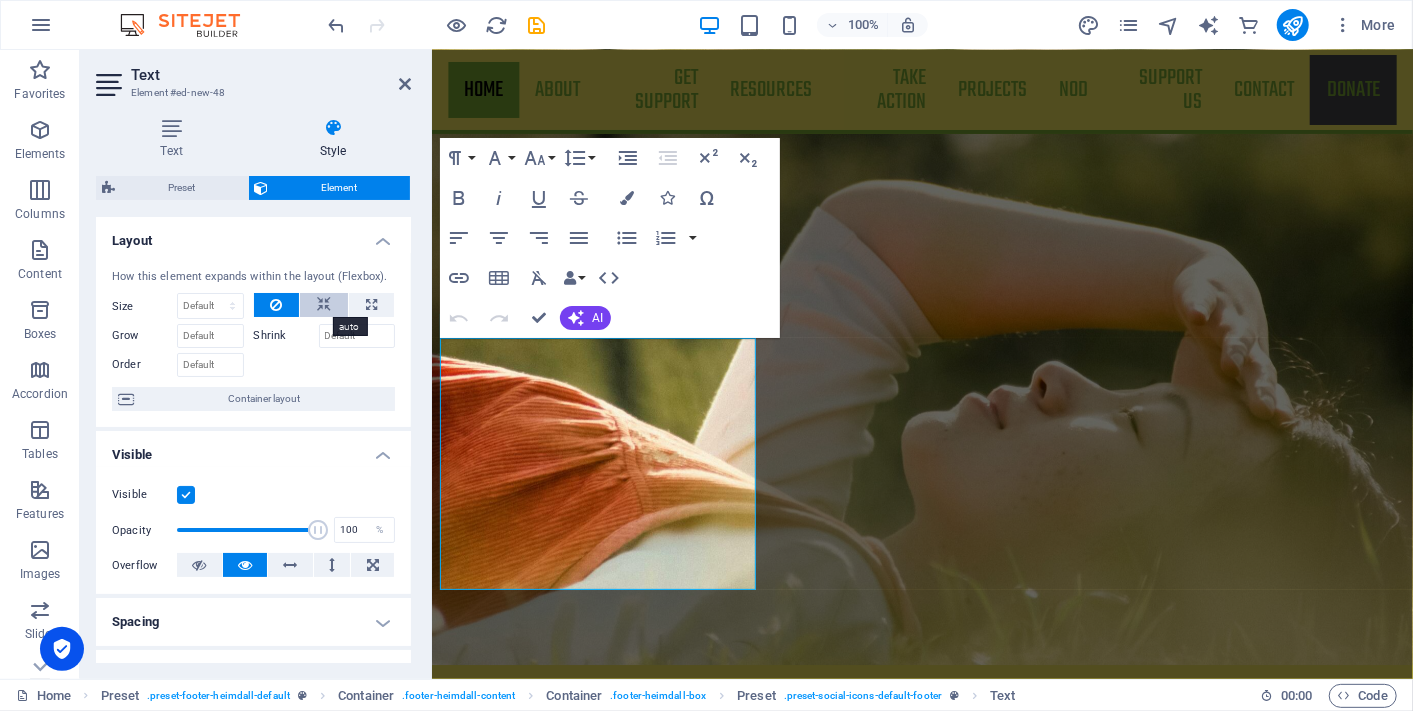 click at bounding box center (324, 305) 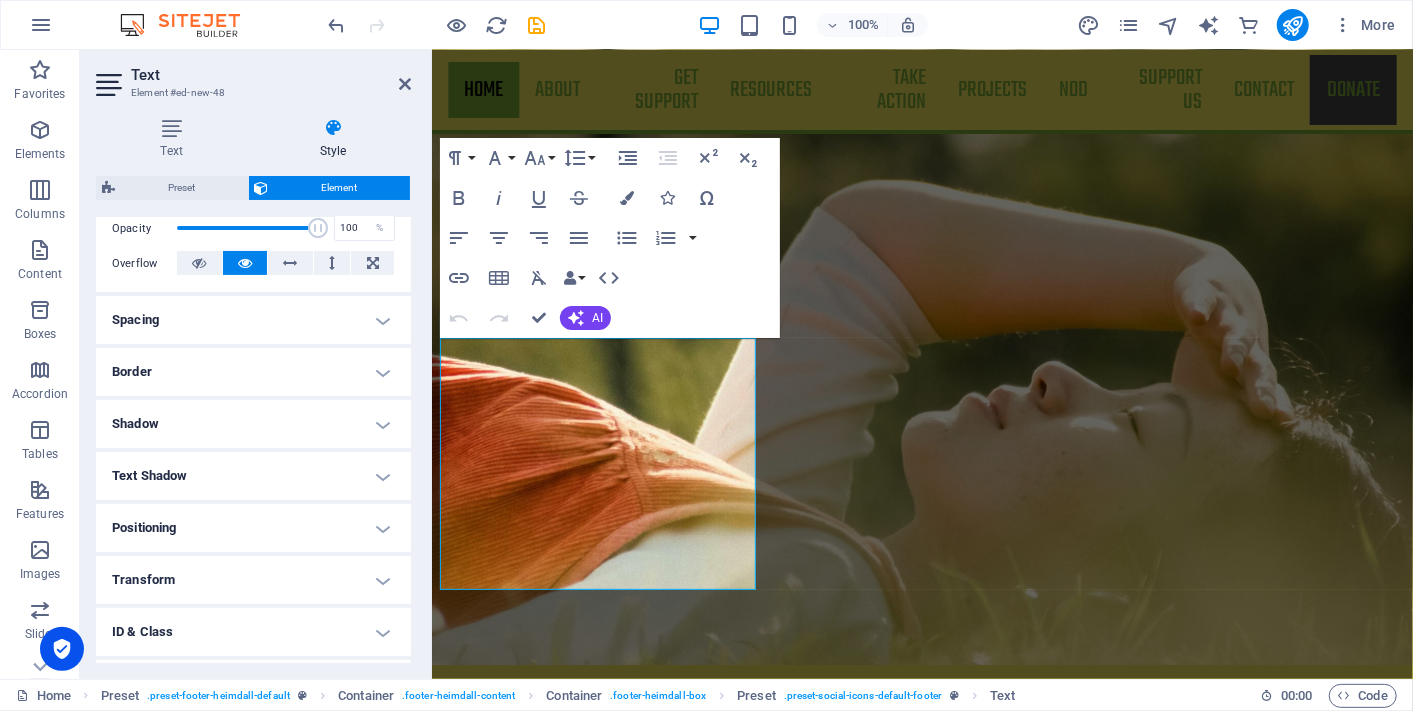 scroll, scrollTop: 333, scrollLeft: 0, axis: vertical 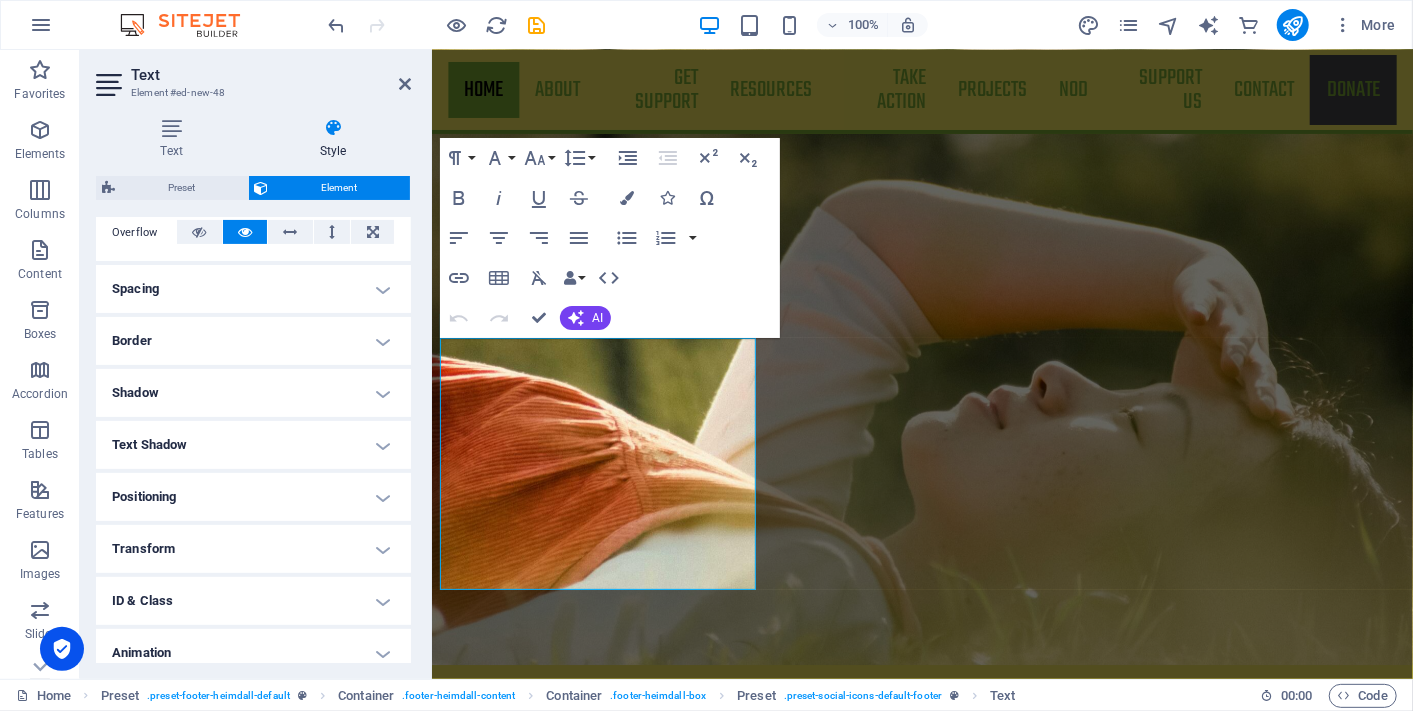 click on "Positioning" at bounding box center [253, 497] 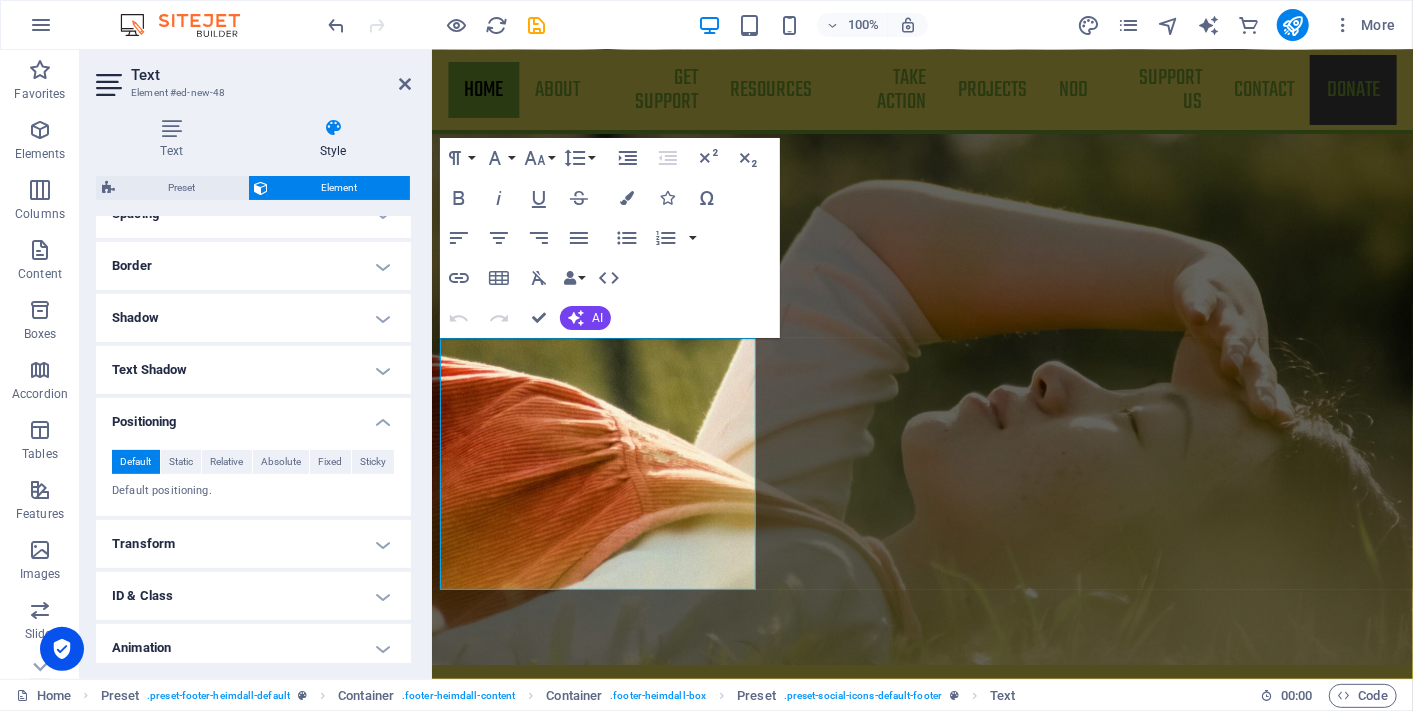 scroll, scrollTop: 467, scrollLeft: 0, axis: vertical 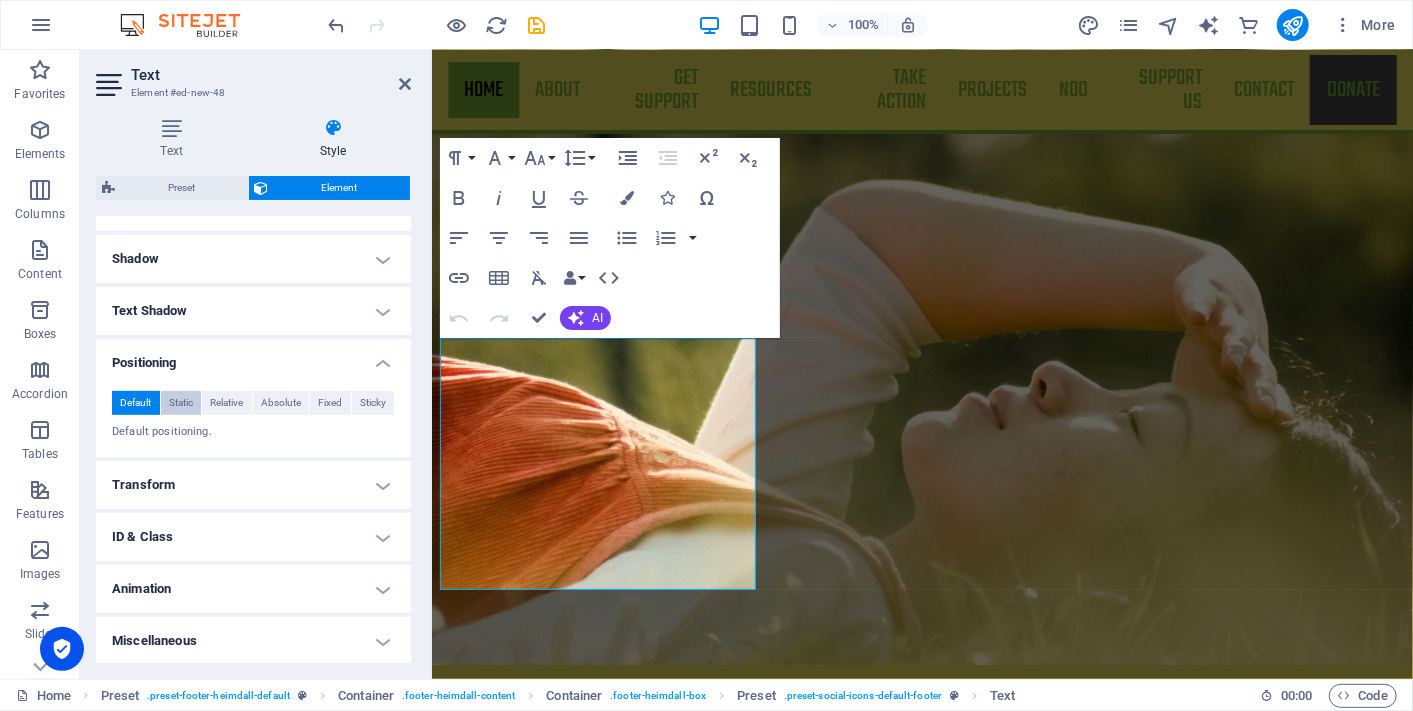 click on "Static" at bounding box center (181, 403) 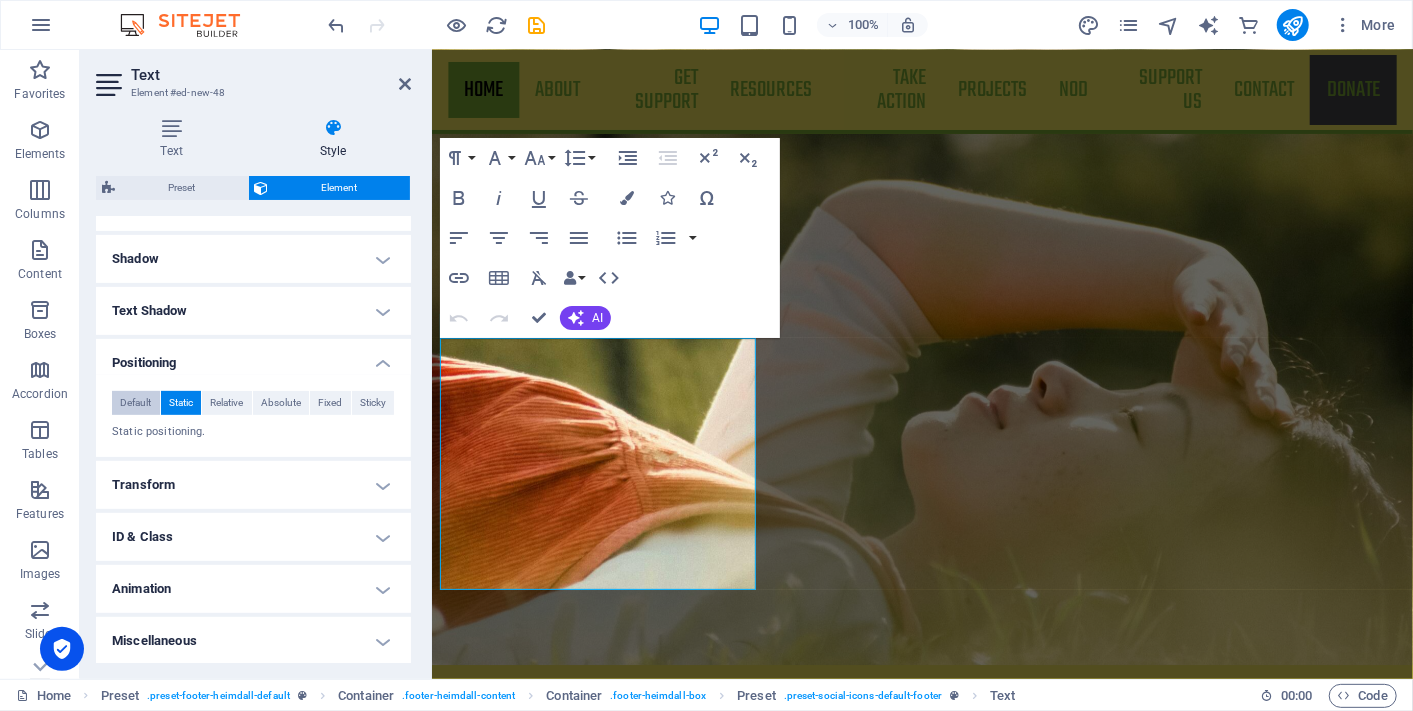 click on "Default" at bounding box center (136, 403) 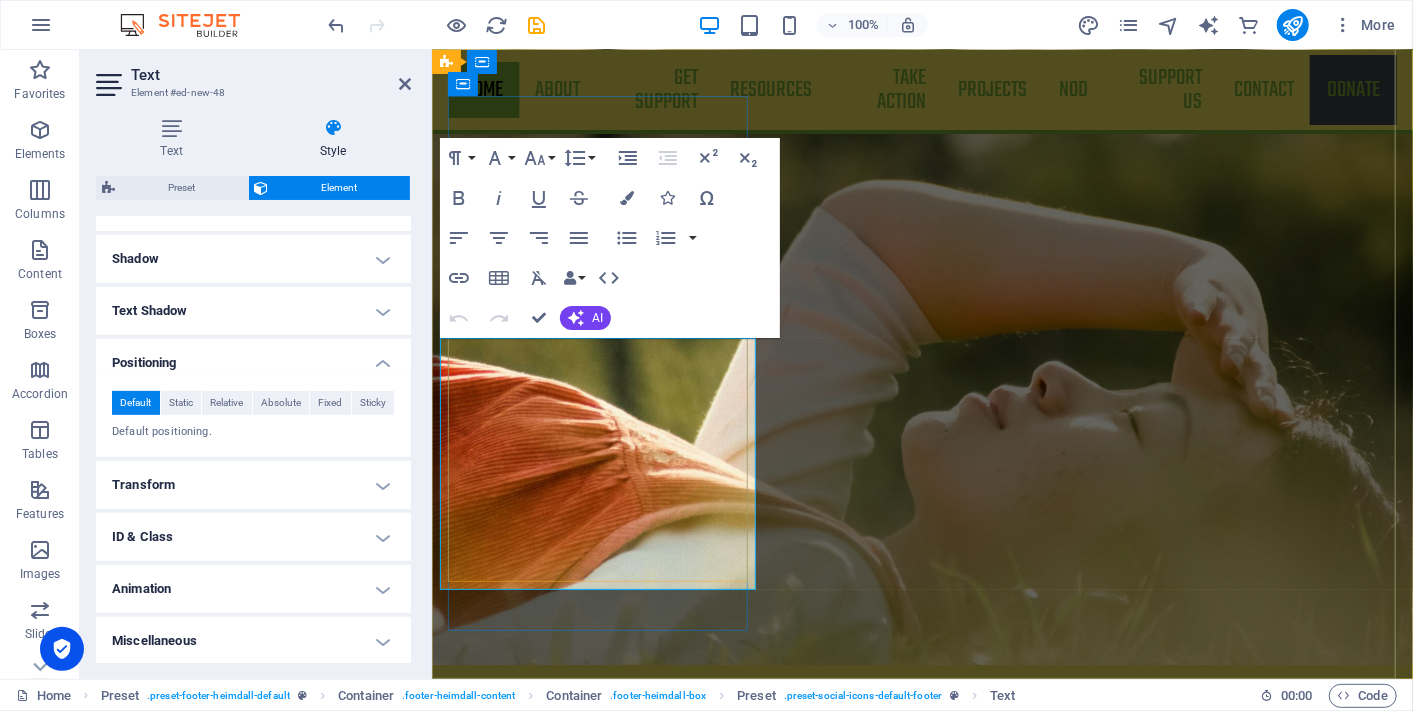 click on "We’re here to support you and share lived experience, but we’re not medical professionals — any medical advice or treatment decisions are best discussed with your healthcare team." at bounding box center (919, 3445) 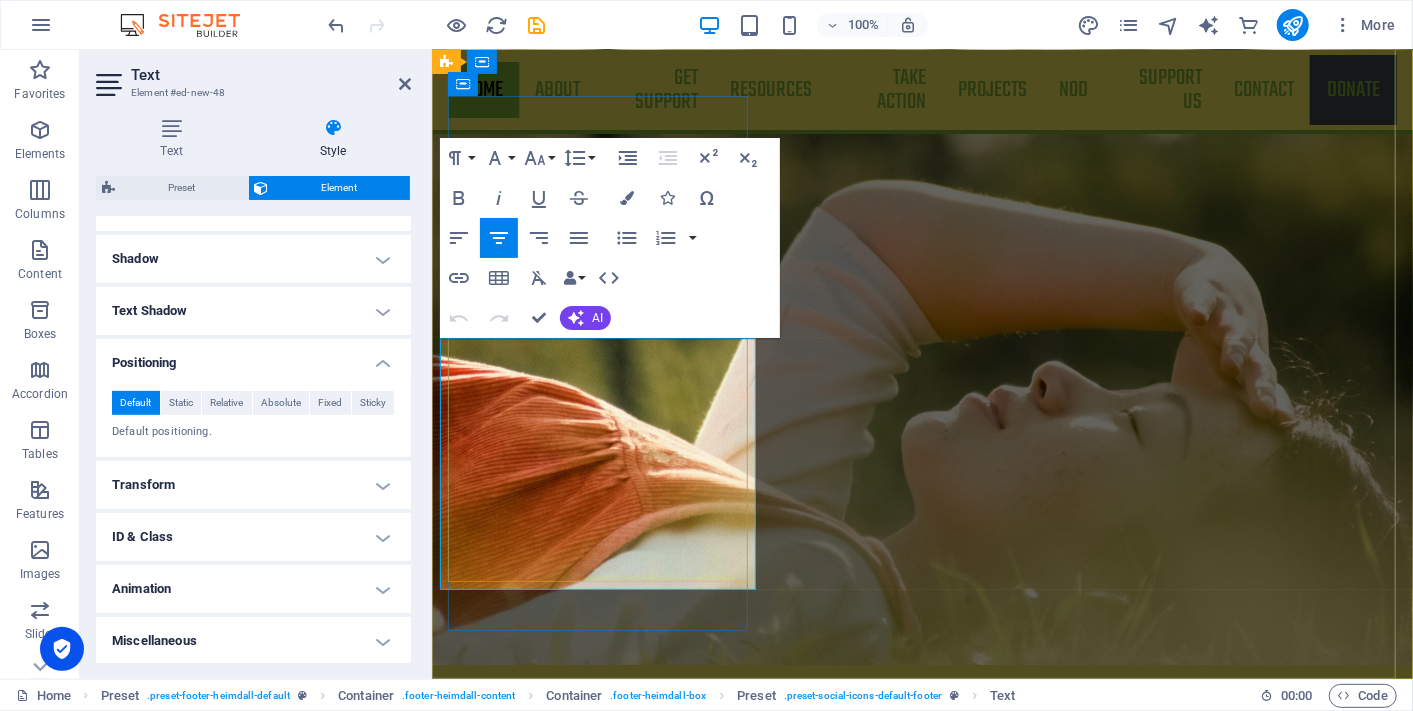 click on "We’re here to support you and share lived experience, but we’re not medical professionals — any medical advice or treatment decisions are best discussed with your healthcare team." at bounding box center [919, 3445] 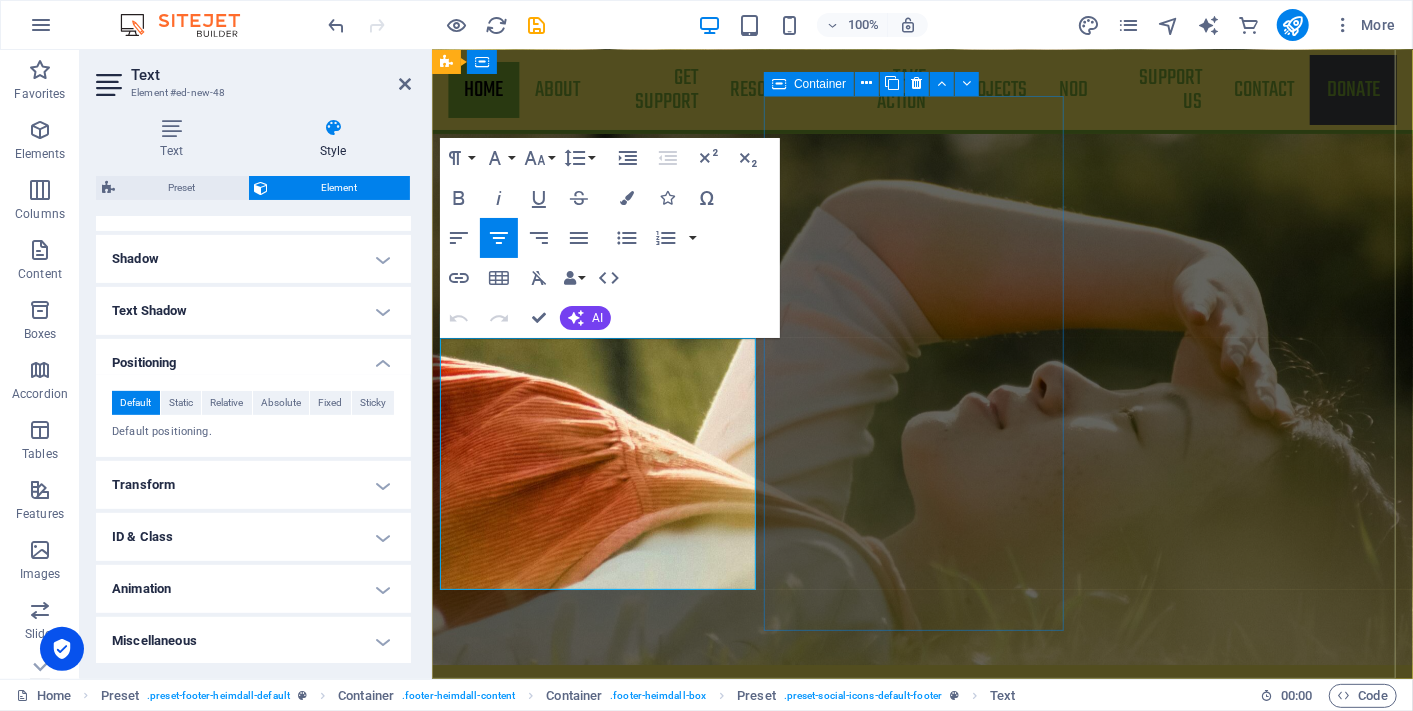click on "Nurtured By" at bounding box center (919, 3593) 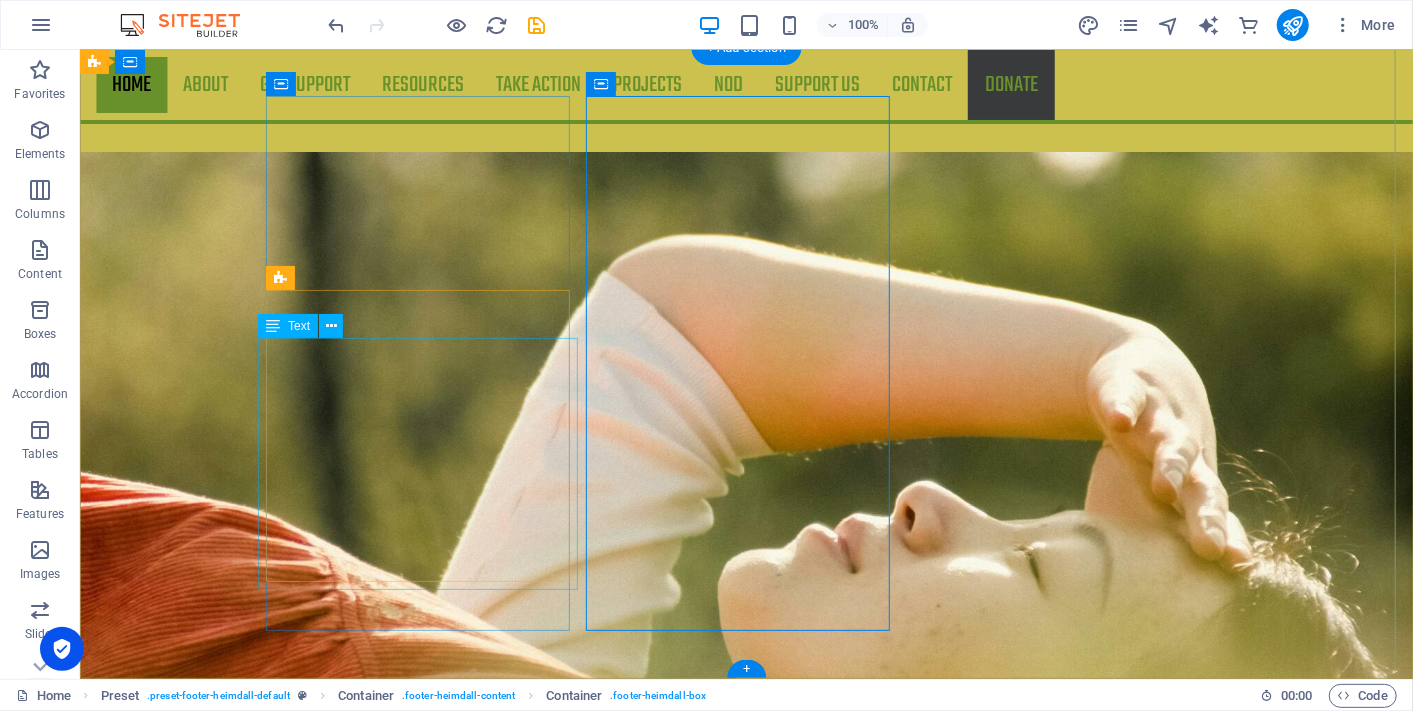 click on "We’re here to support you and share lived experience, but we’re not medical professionals — any medical advice or treatment decisions are best discussed with your healthcare team." at bounding box center [567, 3388] 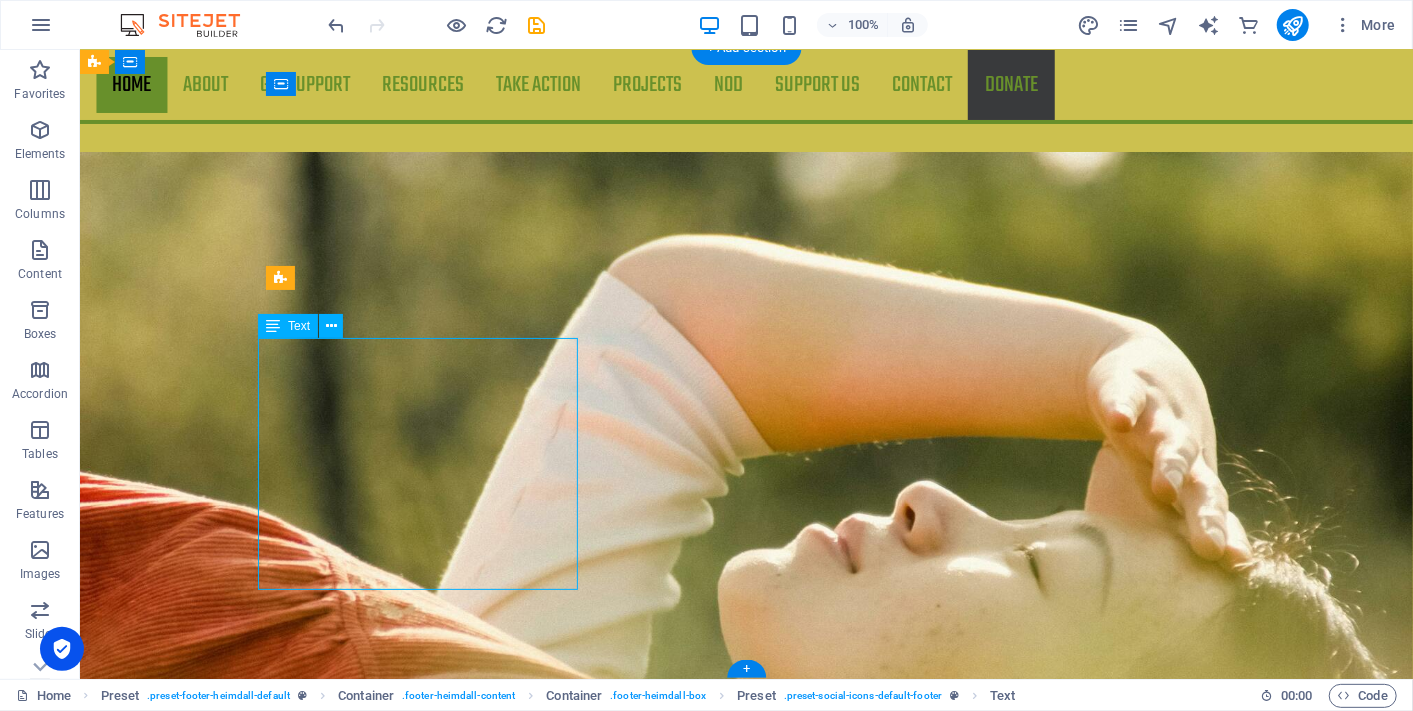 click on "We’re here to support you and share lived experience, but we’re not medical professionals — any medical advice or treatment decisions are best discussed with your healthcare team." at bounding box center [567, 3388] 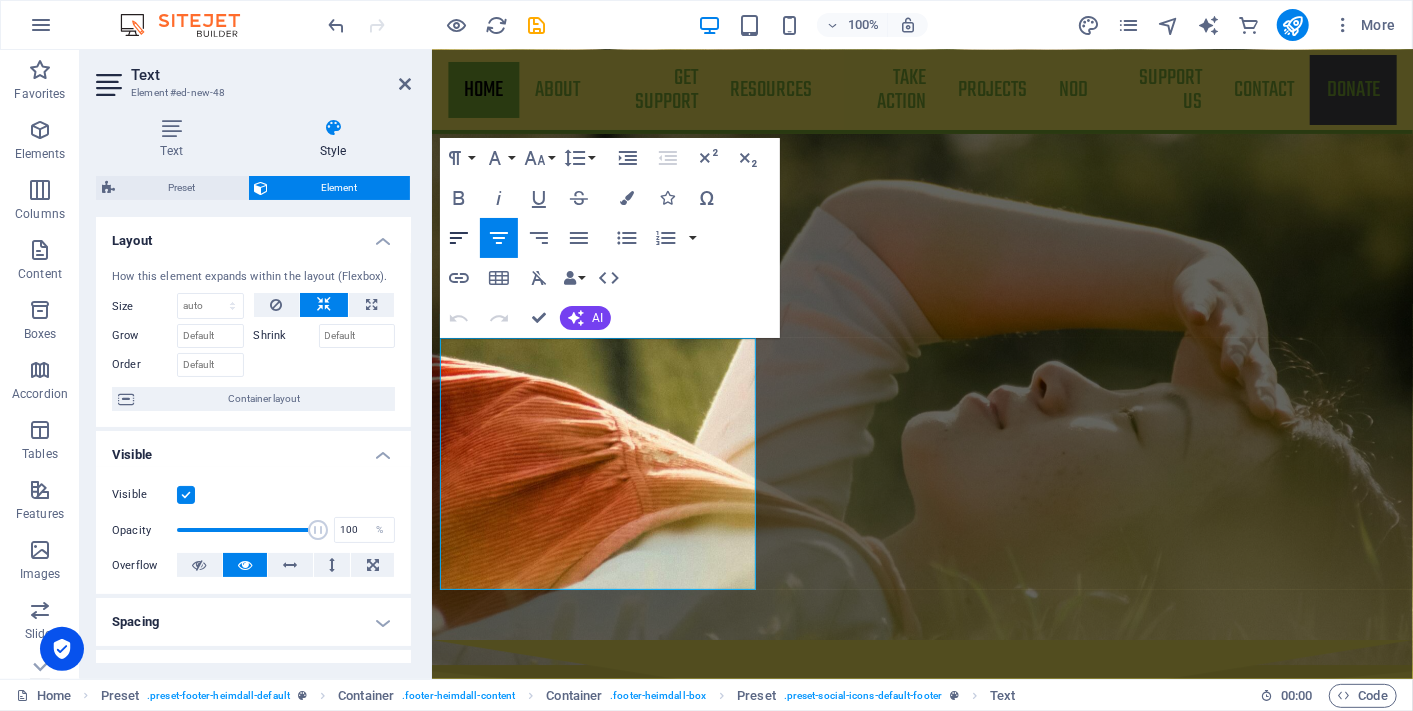 click 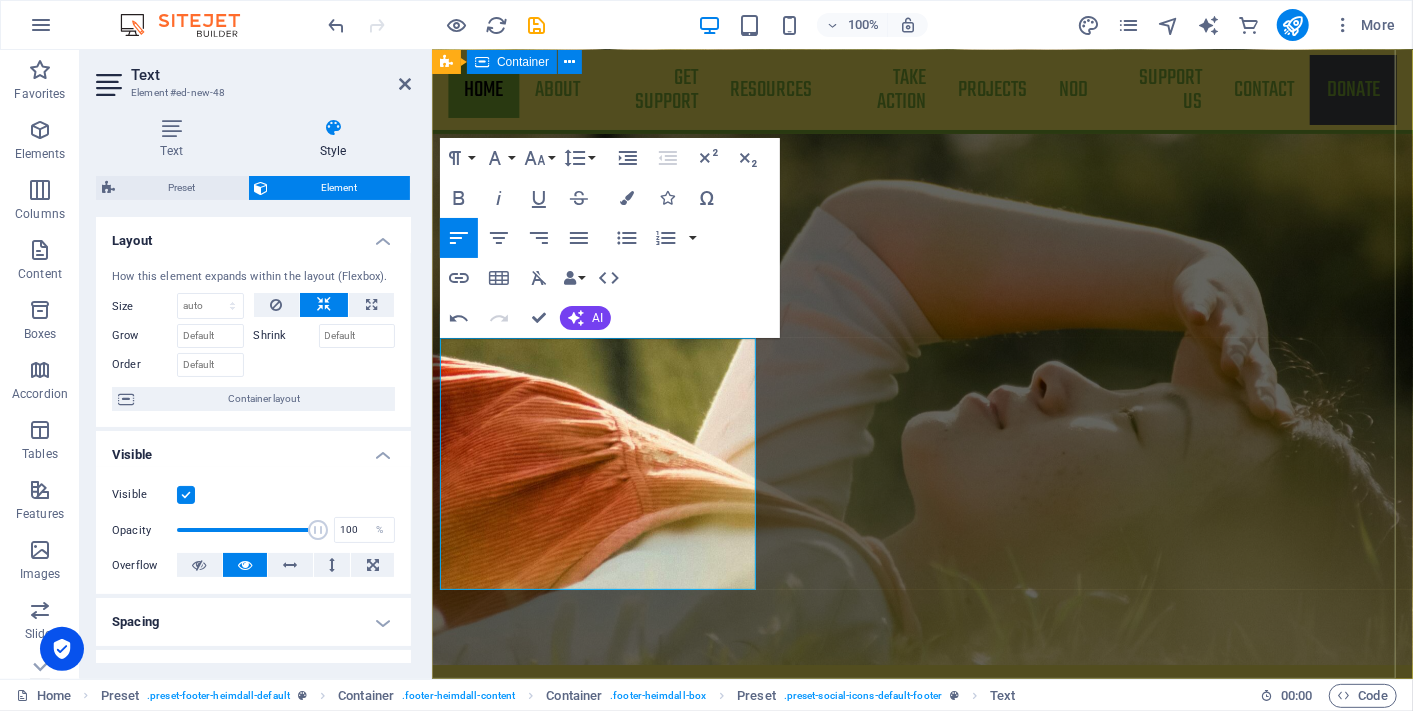 drag, startPoint x: 733, startPoint y: 565, endPoint x: 437, endPoint y: 347, distance: 367.61392 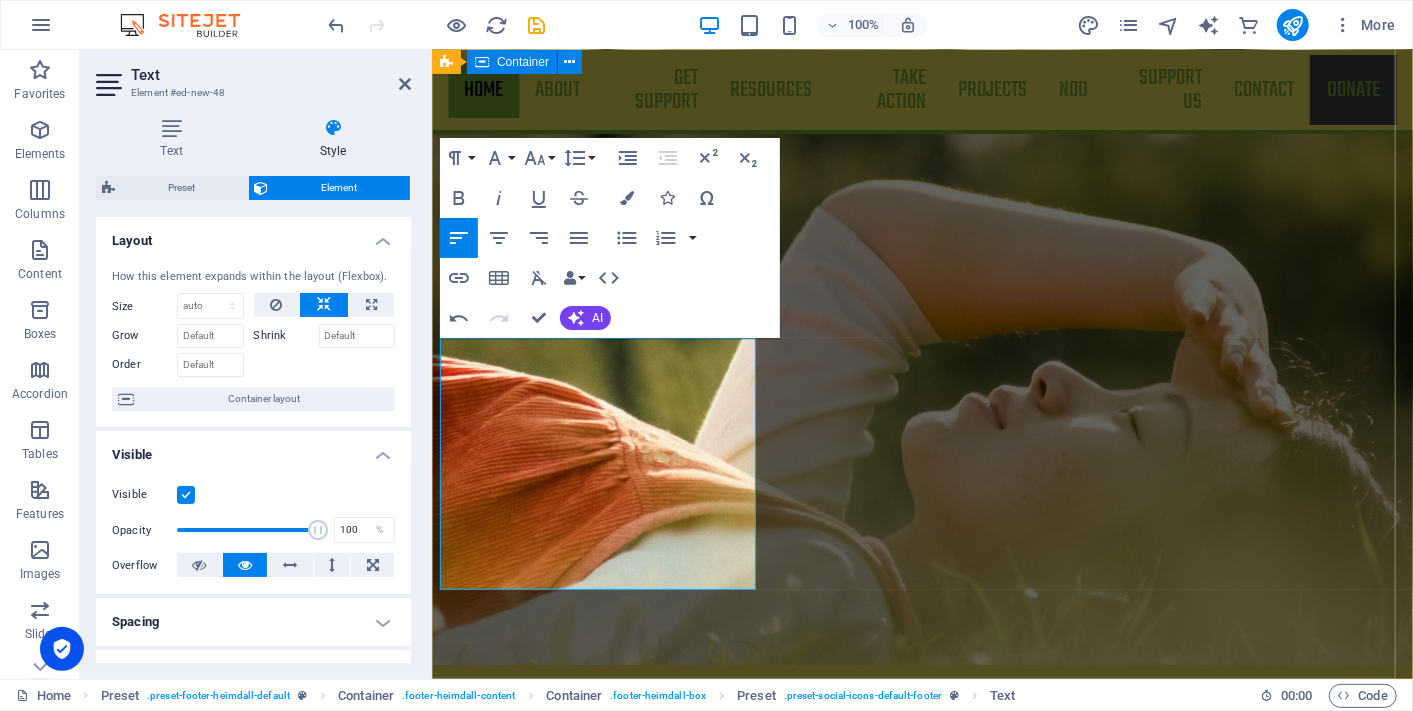click on "Give us a like and a follow on the socials, browse our snoozy little merch shop, or drop us a line. We’re here to support you and share lived experience, but we’re not medical professionals — any medical advice or treatment decisions are best discussed with your healthcare team. Nurtured By Sign up for  The Nudge  Newlsletter E-mail   Yes, I’d like to receive the Napish newsletter in my inbox — gentle updates, useful things, and zero spam. I know I can unsubscribe any time if it’s not my vibe. Unreadable? Regenerate Send" at bounding box center (921, 3578) 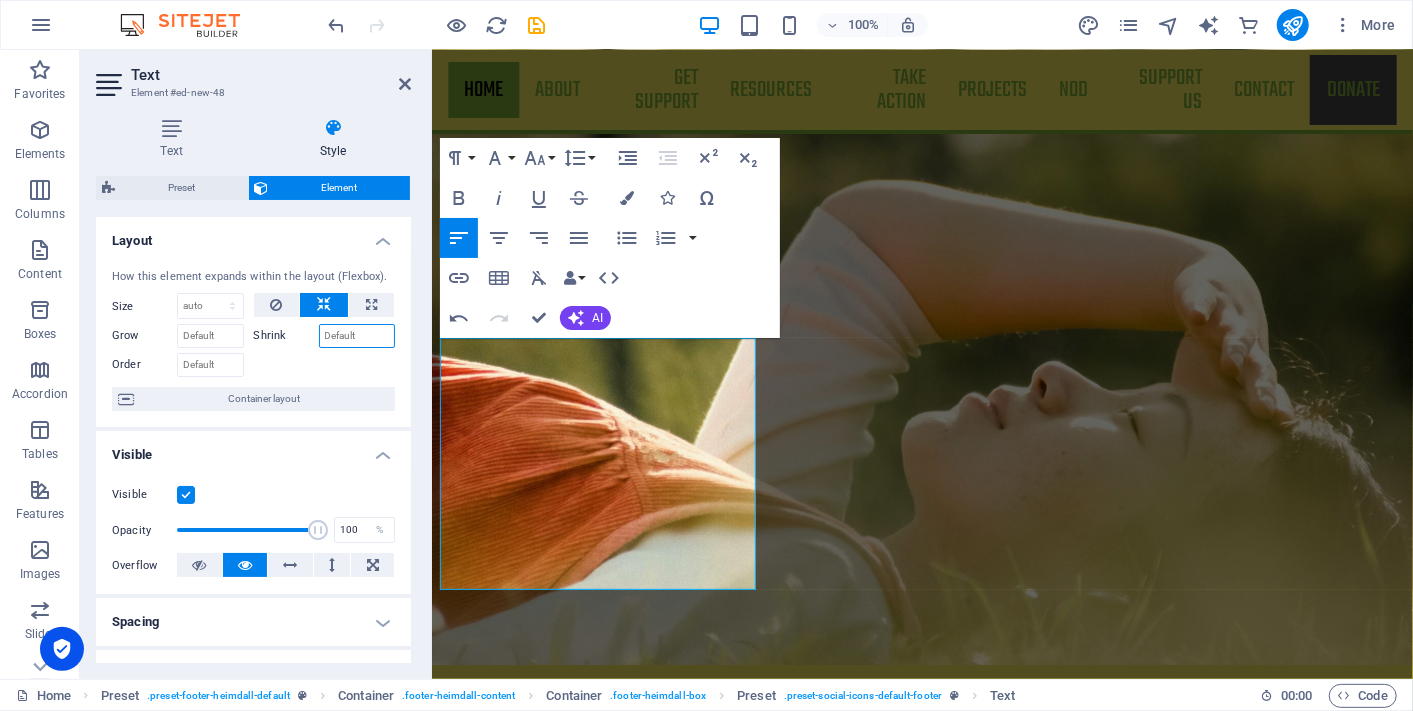 click on "Shrink" at bounding box center [357, 336] 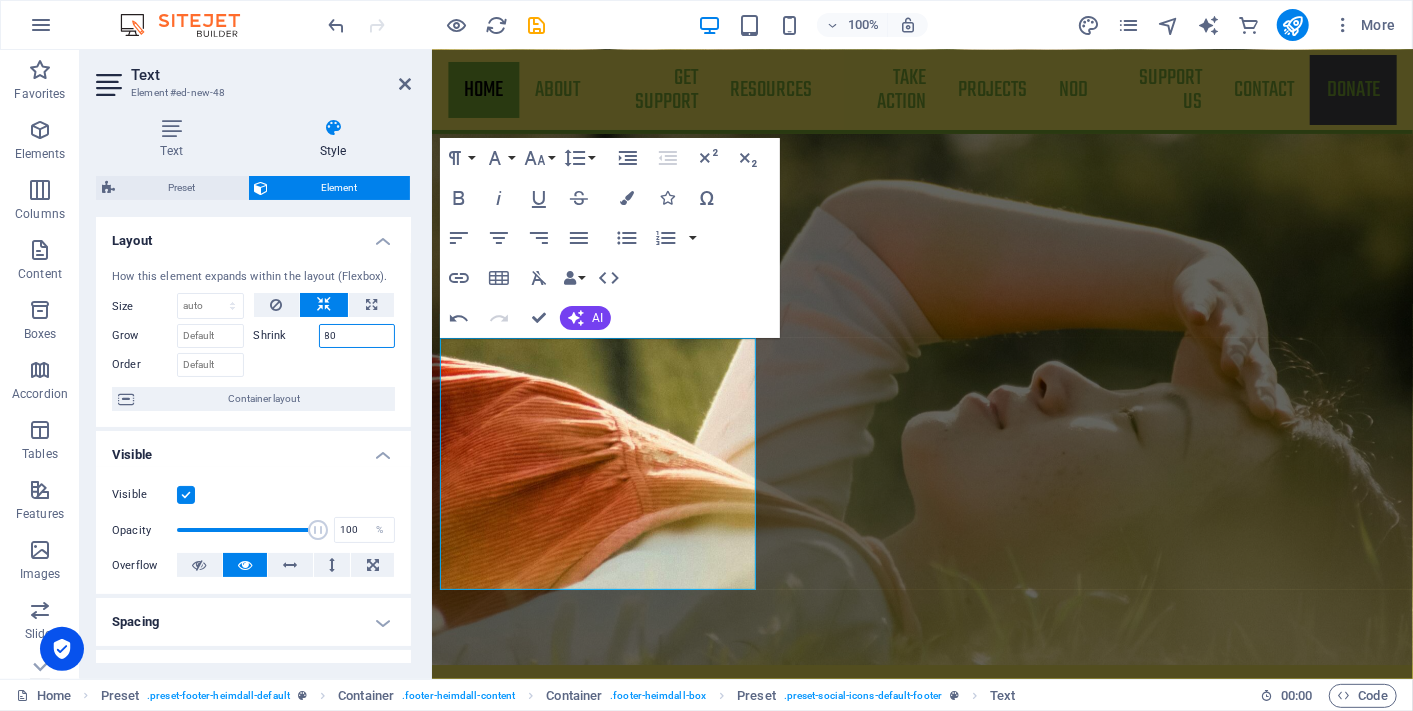 type on "80" 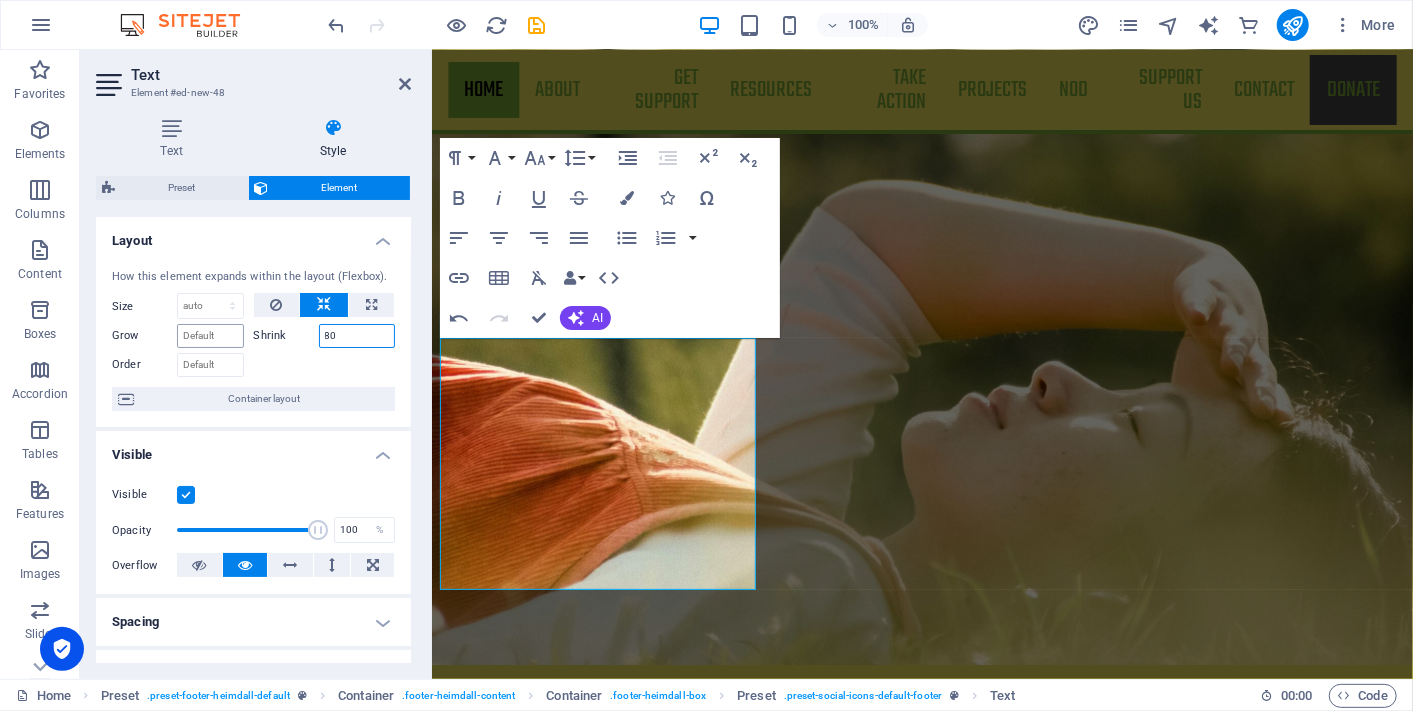 drag, startPoint x: 377, startPoint y: 331, endPoint x: 204, endPoint y: 328, distance: 173.02602 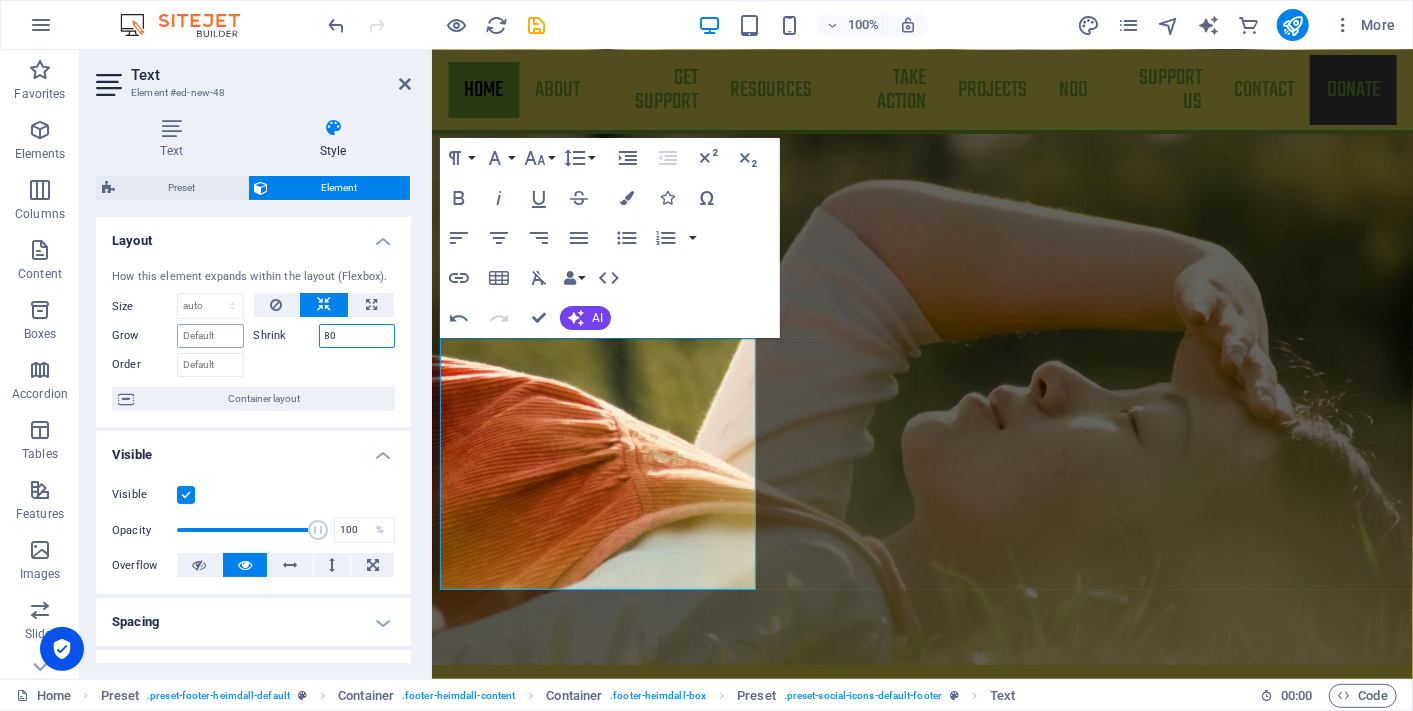 click on "Grow Shrink 80" at bounding box center [253, 333] 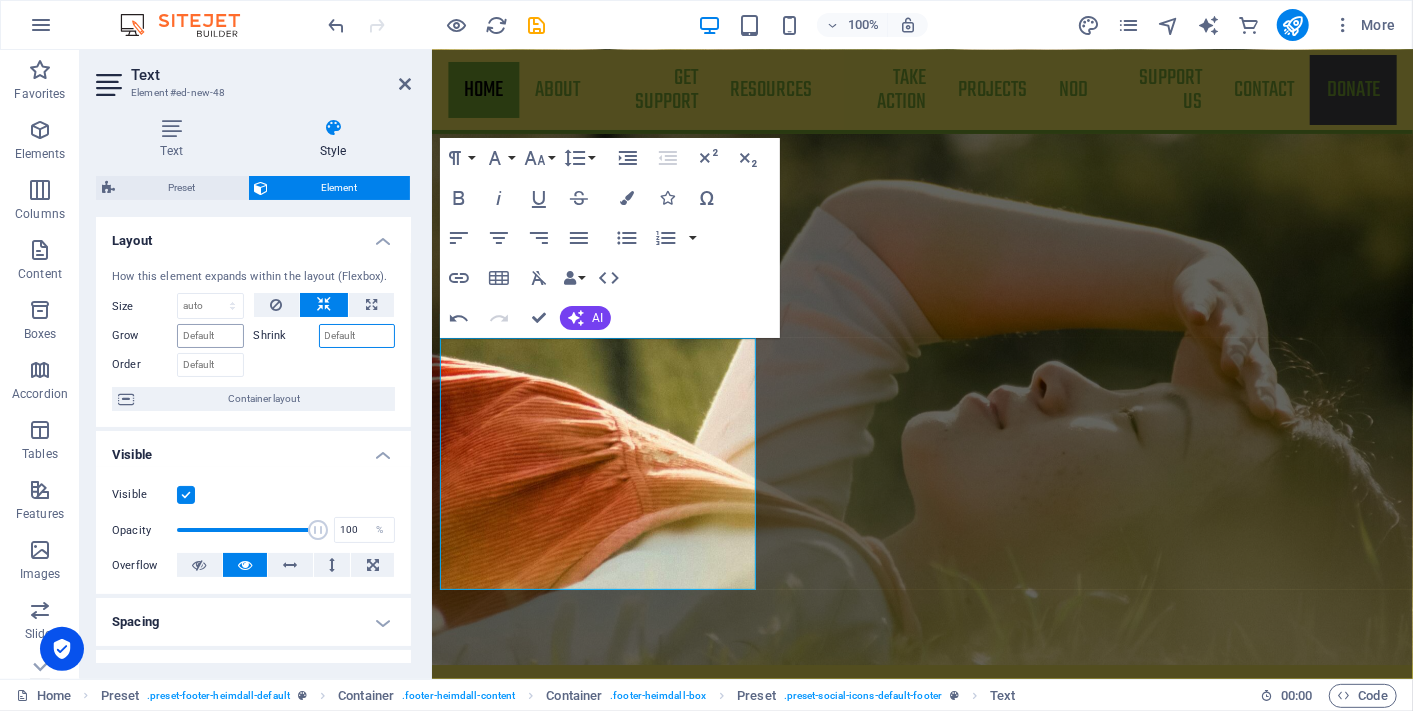 type 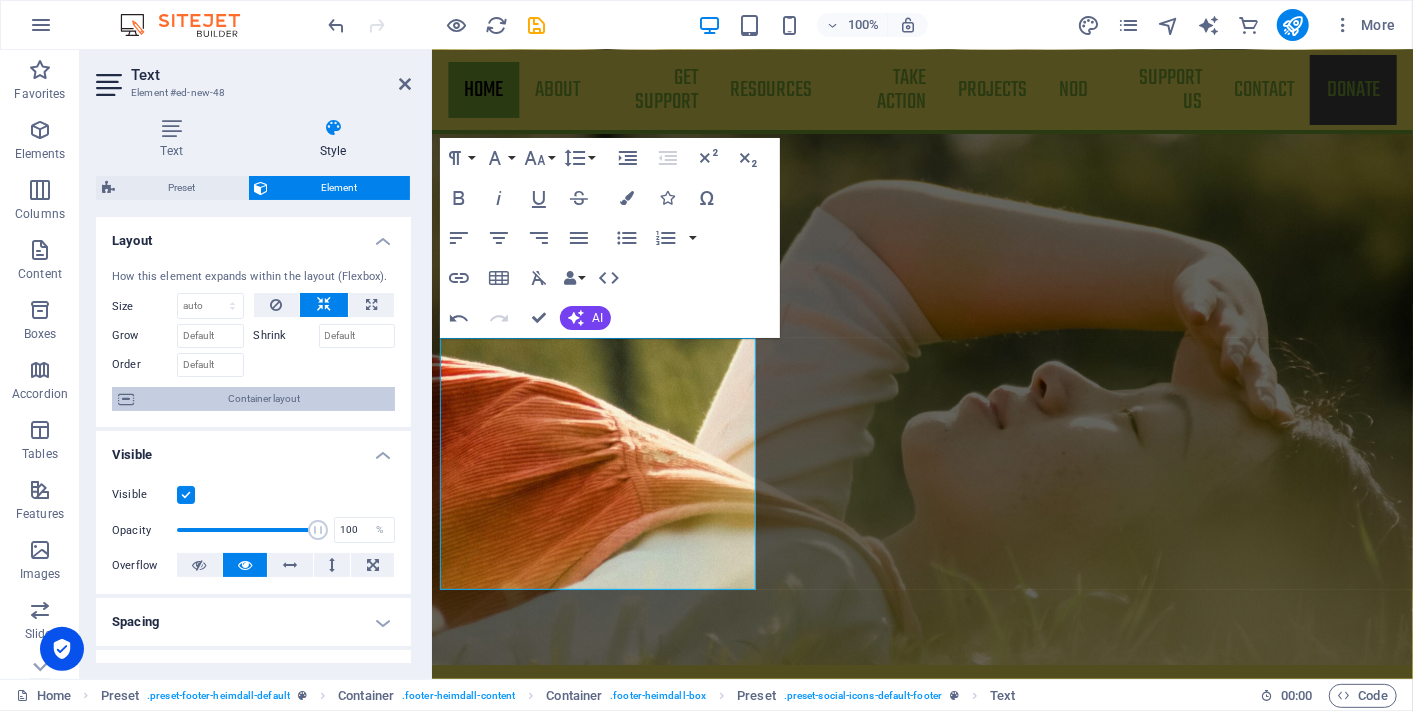 scroll, scrollTop: 111, scrollLeft: 0, axis: vertical 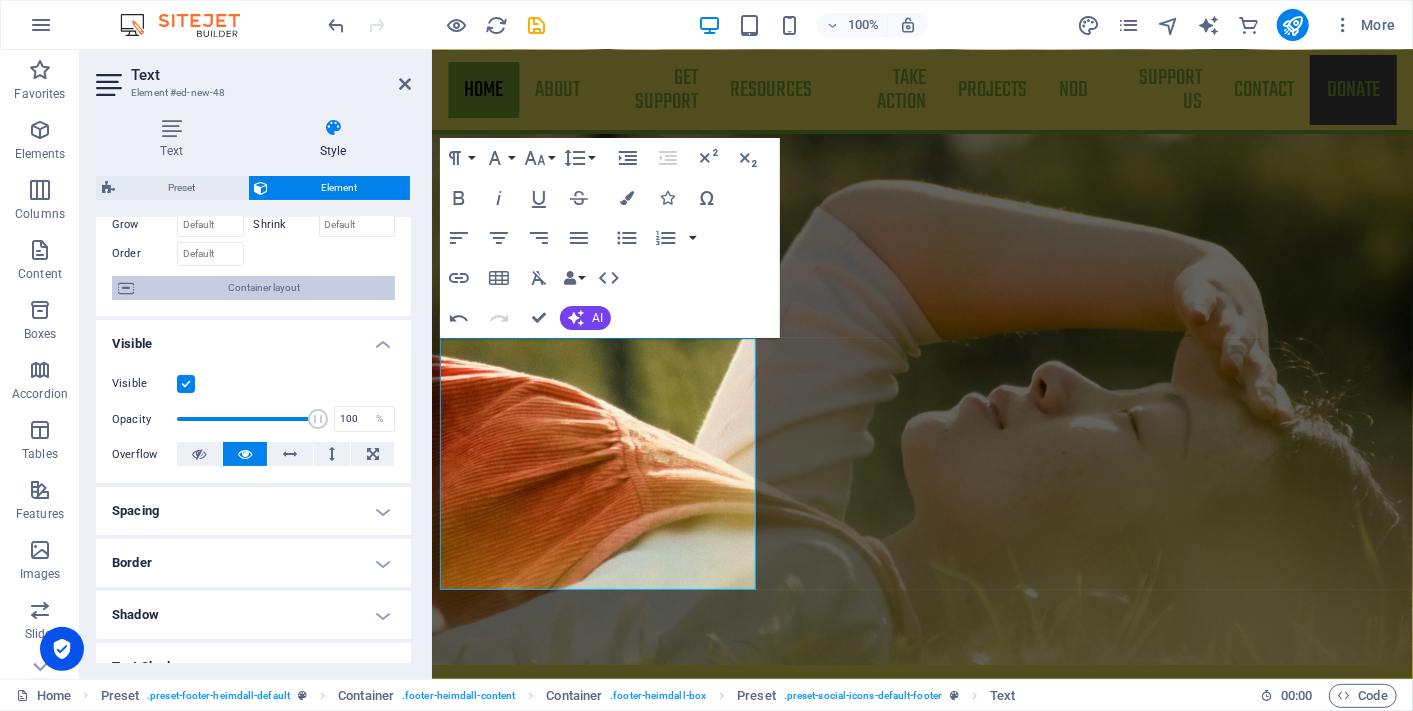 click on "Container layout" at bounding box center [264, 288] 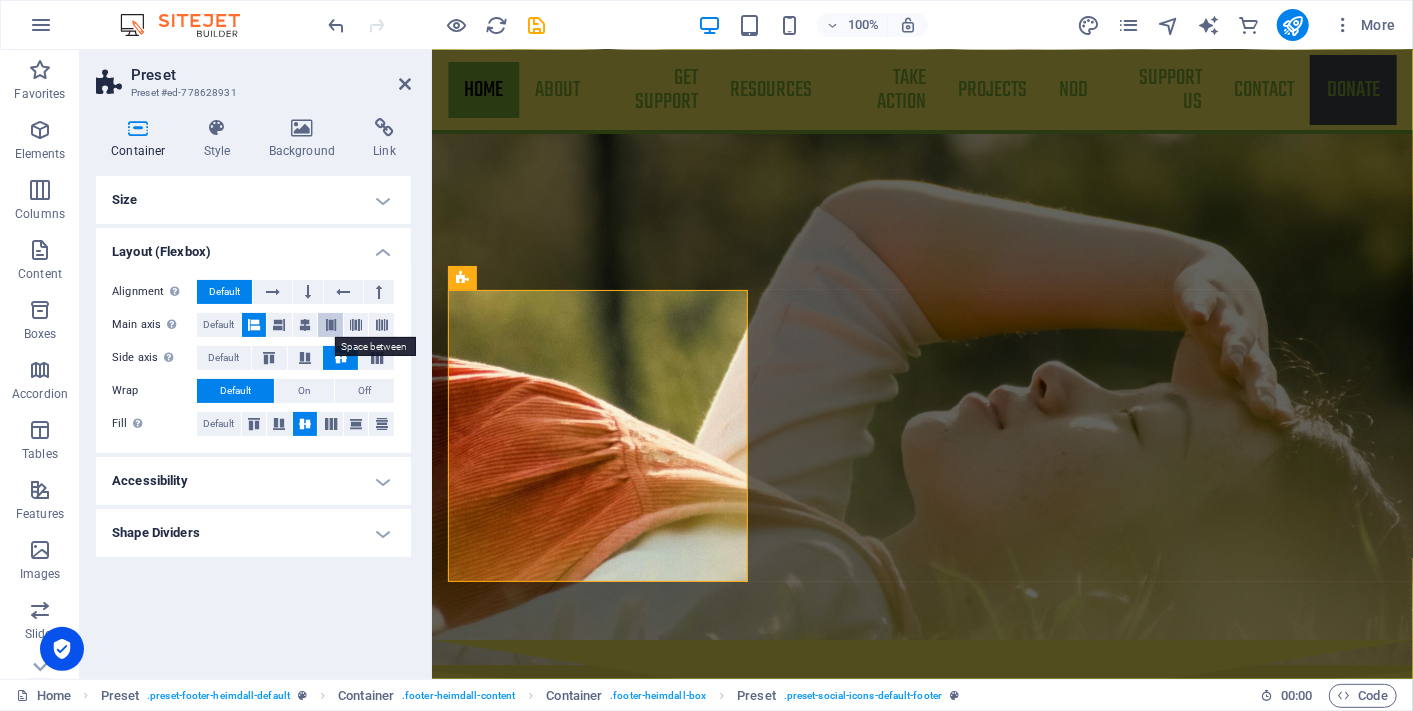 click at bounding box center (331, 325) 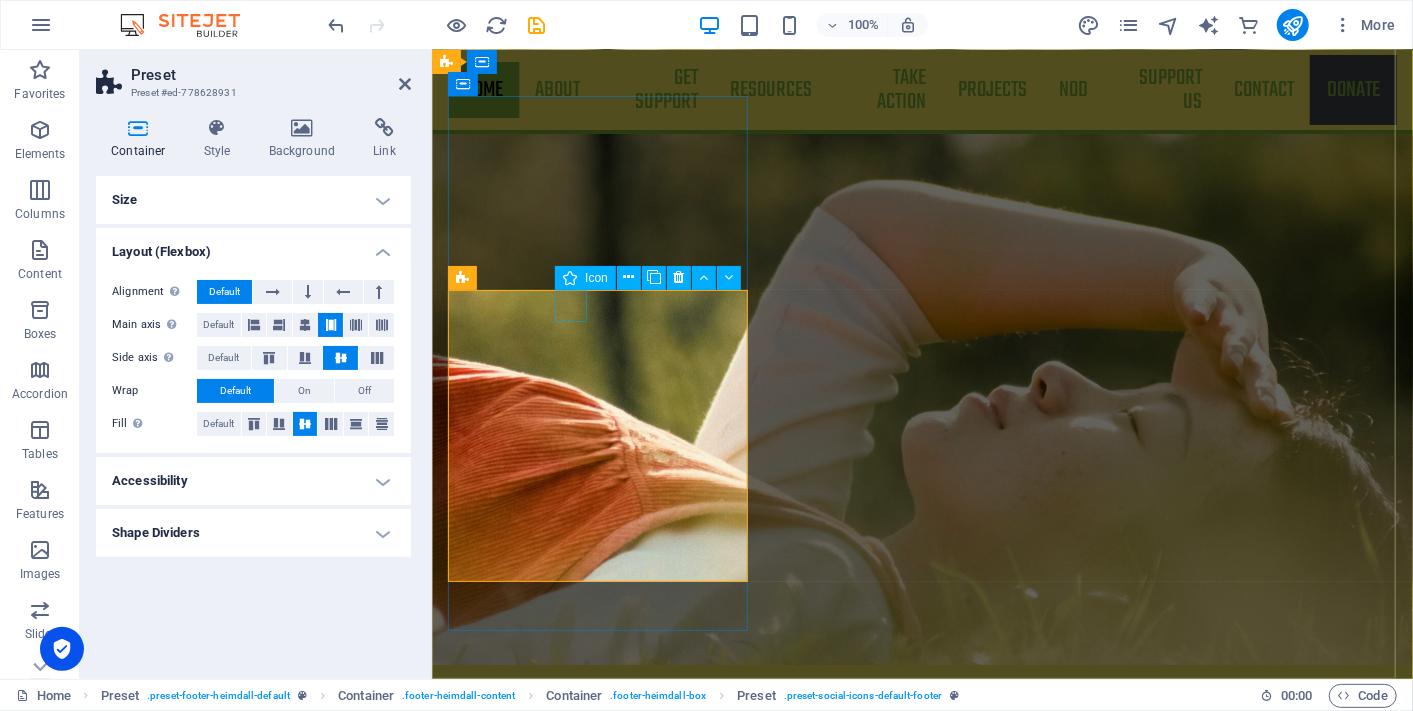 click at bounding box center [919, 3247] 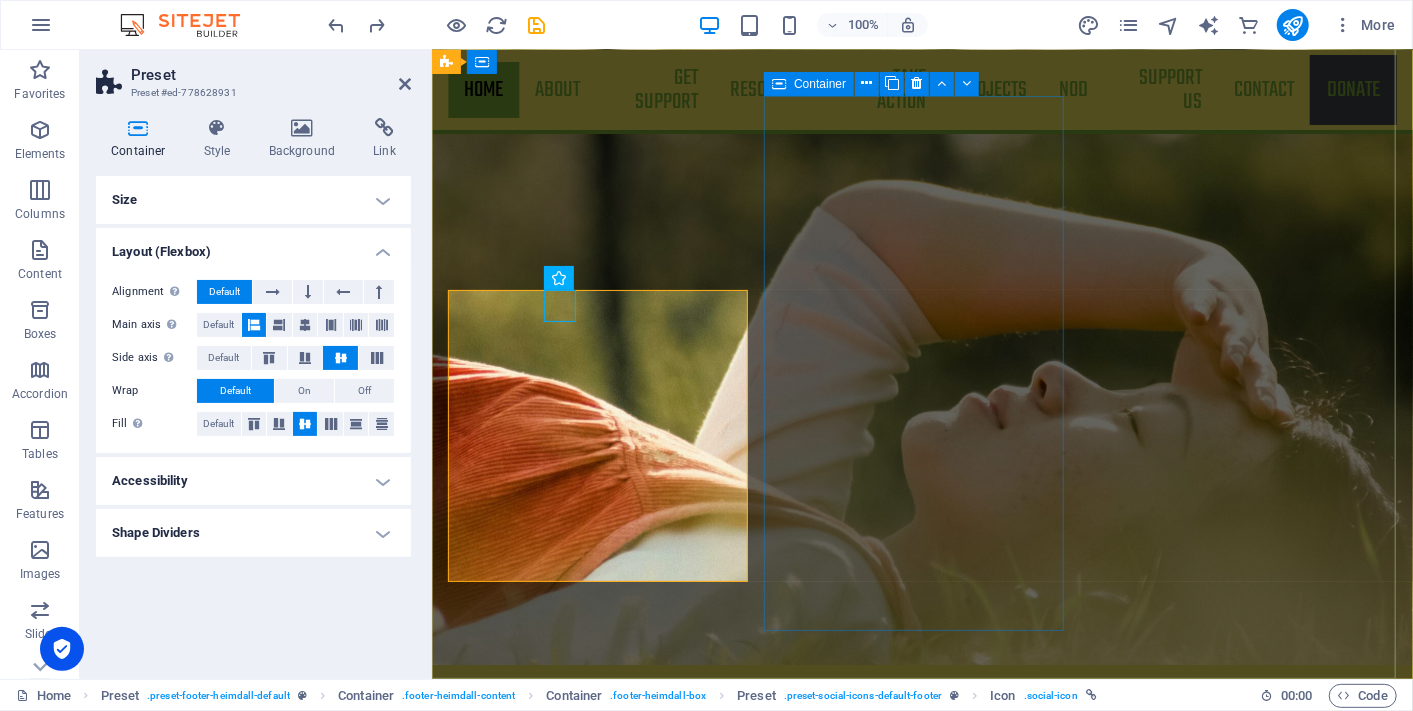 click on "Nurtured By" at bounding box center [919, 3593] 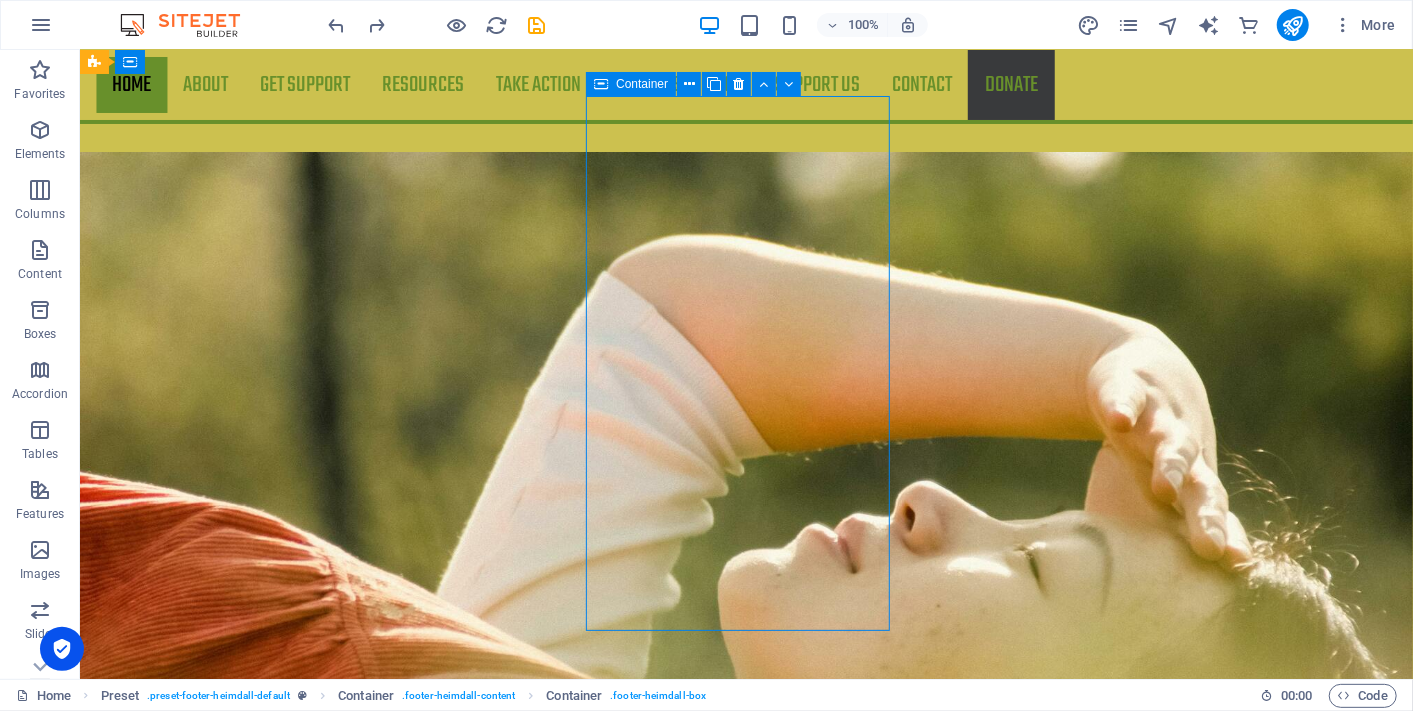 click on "Nurtured By" at bounding box center (567, 3536) 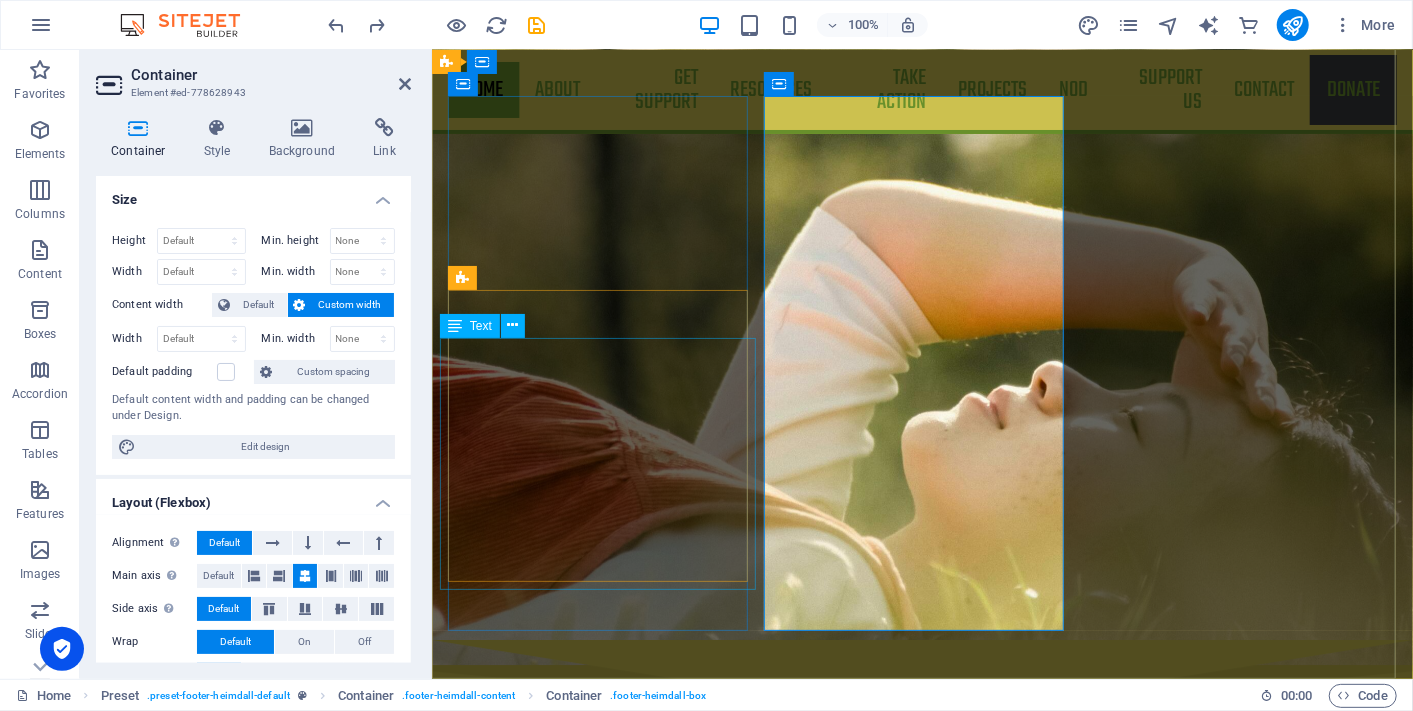 click on "We’re here to support you and share lived experience, but we’re not medical professionals — any medical advice or treatment decisions are best discussed with your healthcare team." at bounding box center [919, 3387] 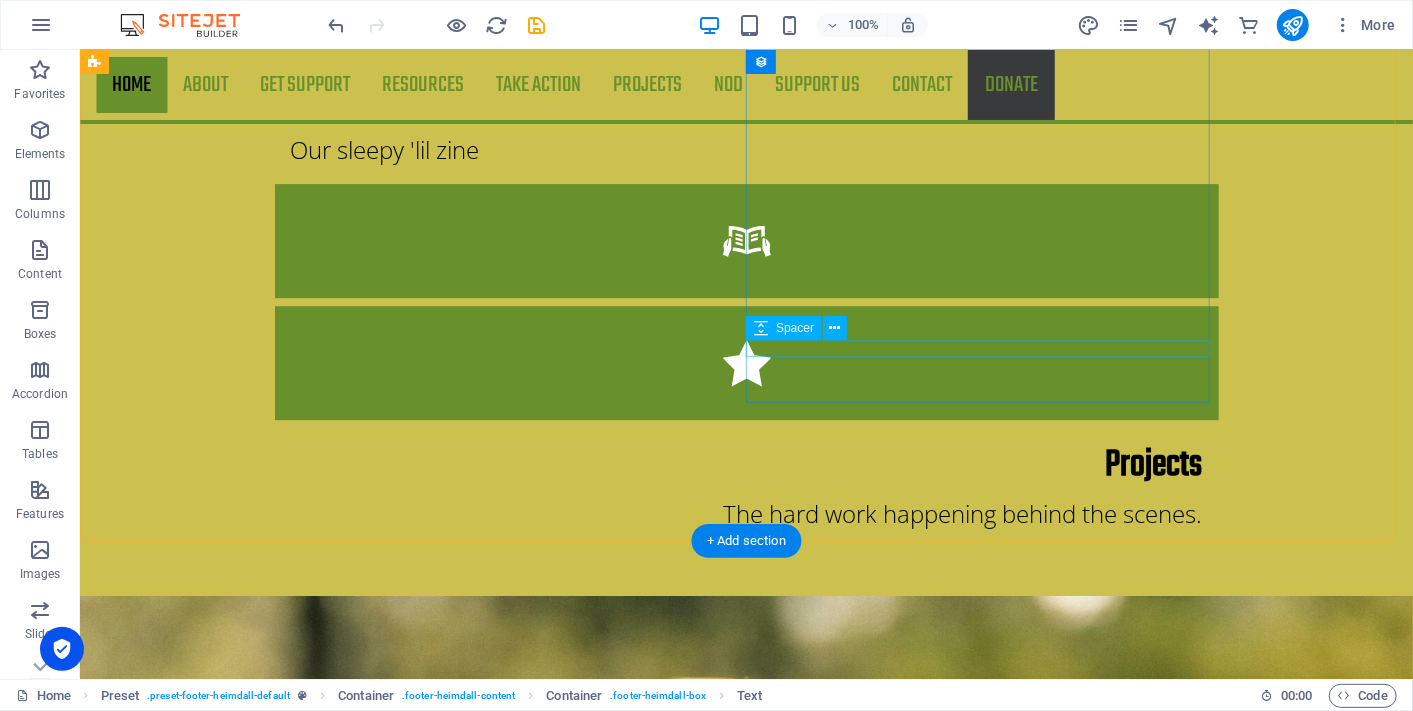 scroll, scrollTop: 2588, scrollLeft: 0, axis: vertical 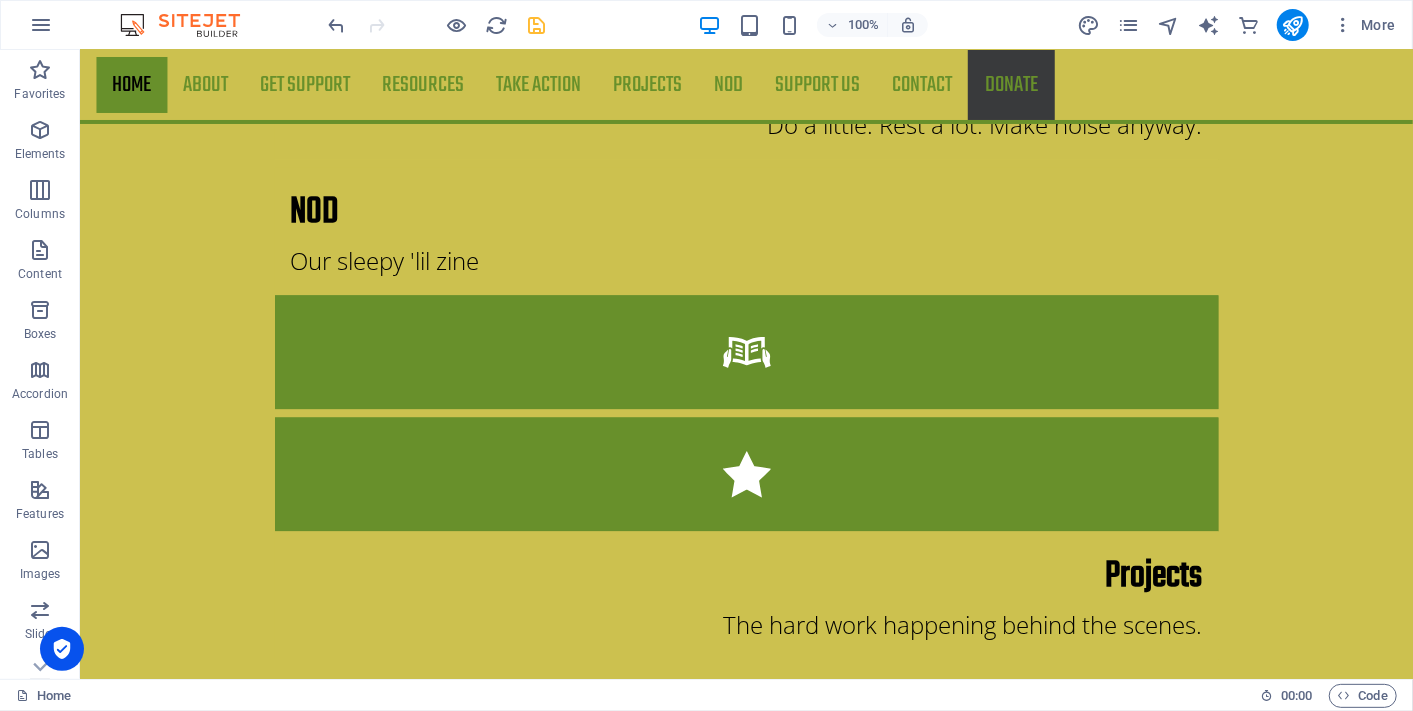 click at bounding box center [537, 25] 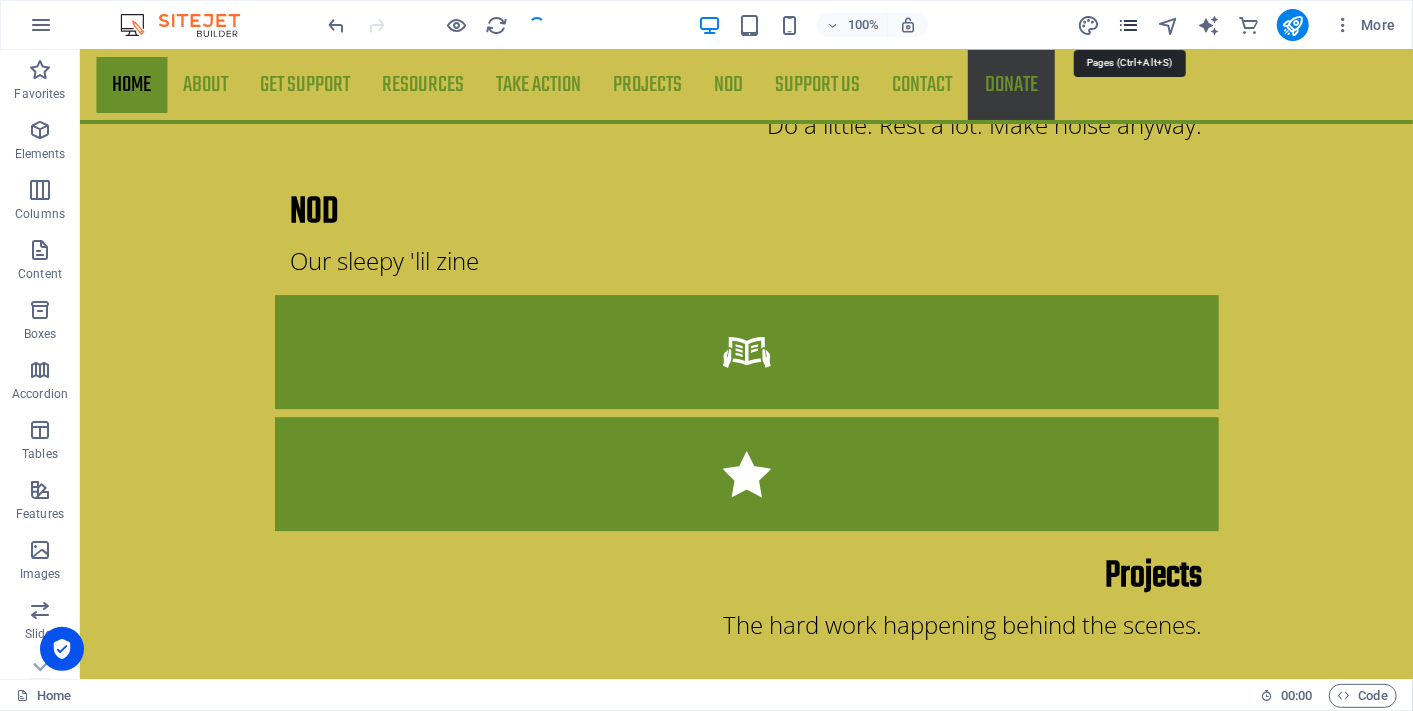 click at bounding box center (1128, 25) 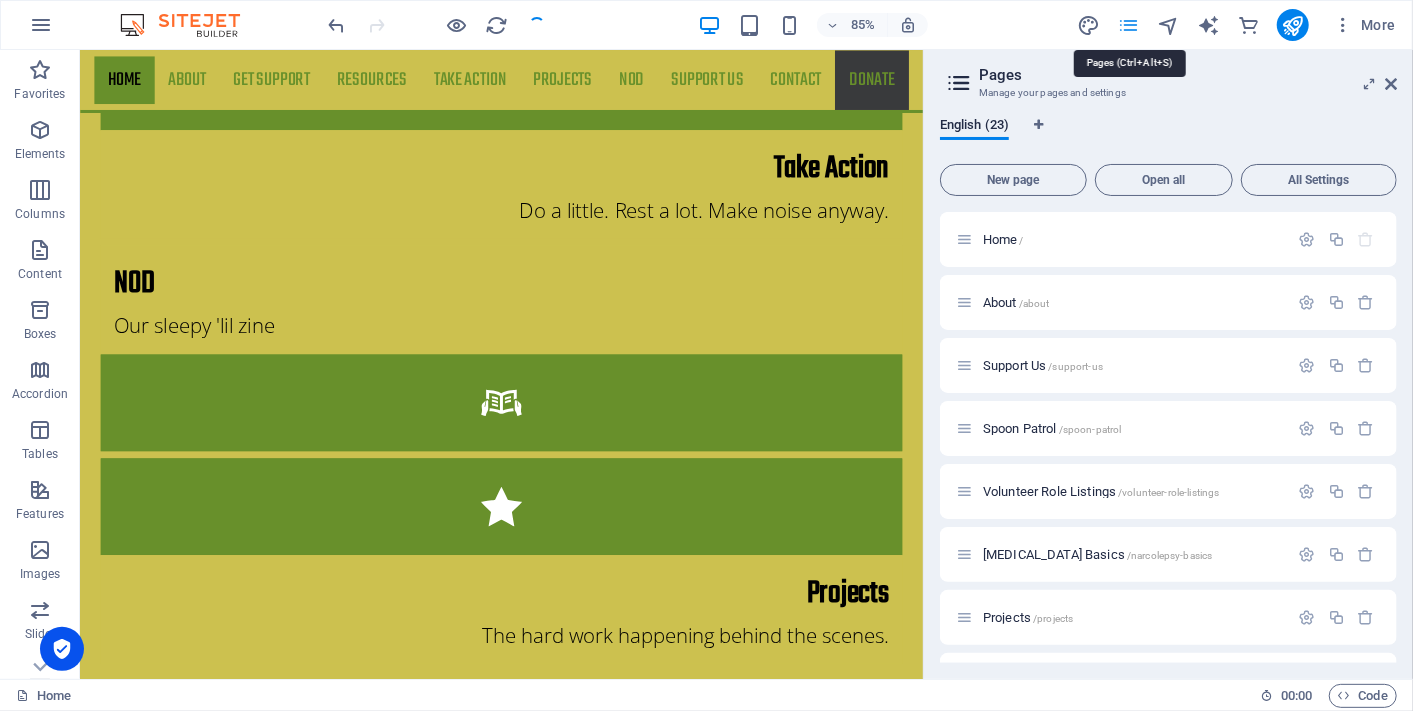 scroll, scrollTop: 2810, scrollLeft: 0, axis: vertical 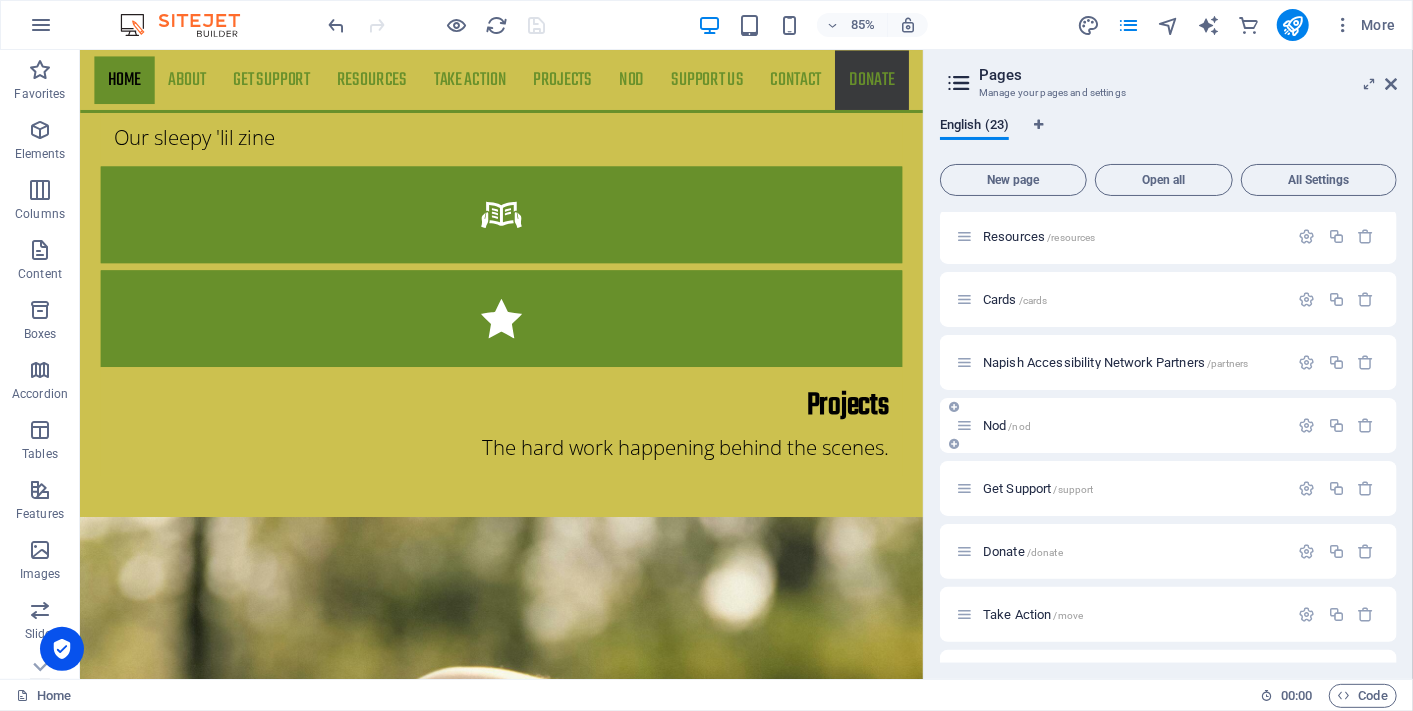 click on "Nod /nod" at bounding box center (1007, 425) 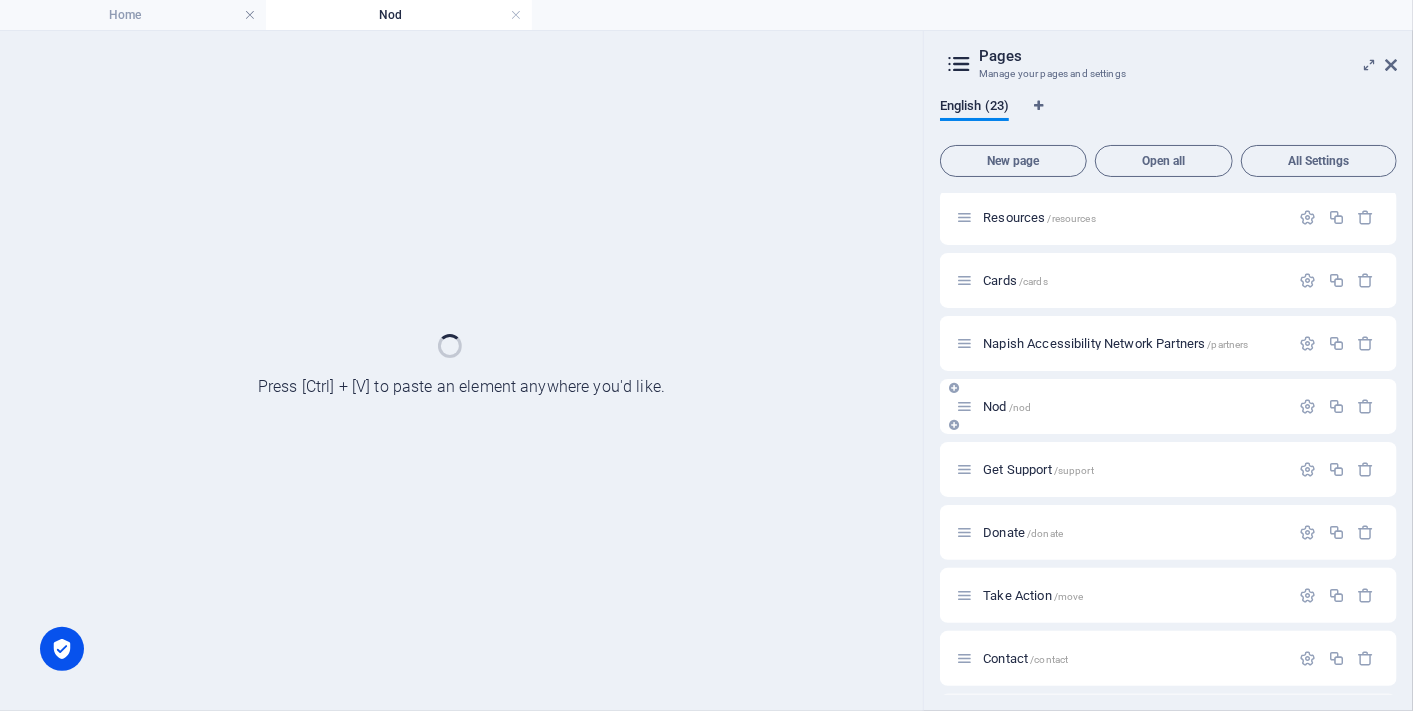 scroll, scrollTop: 0, scrollLeft: 0, axis: both 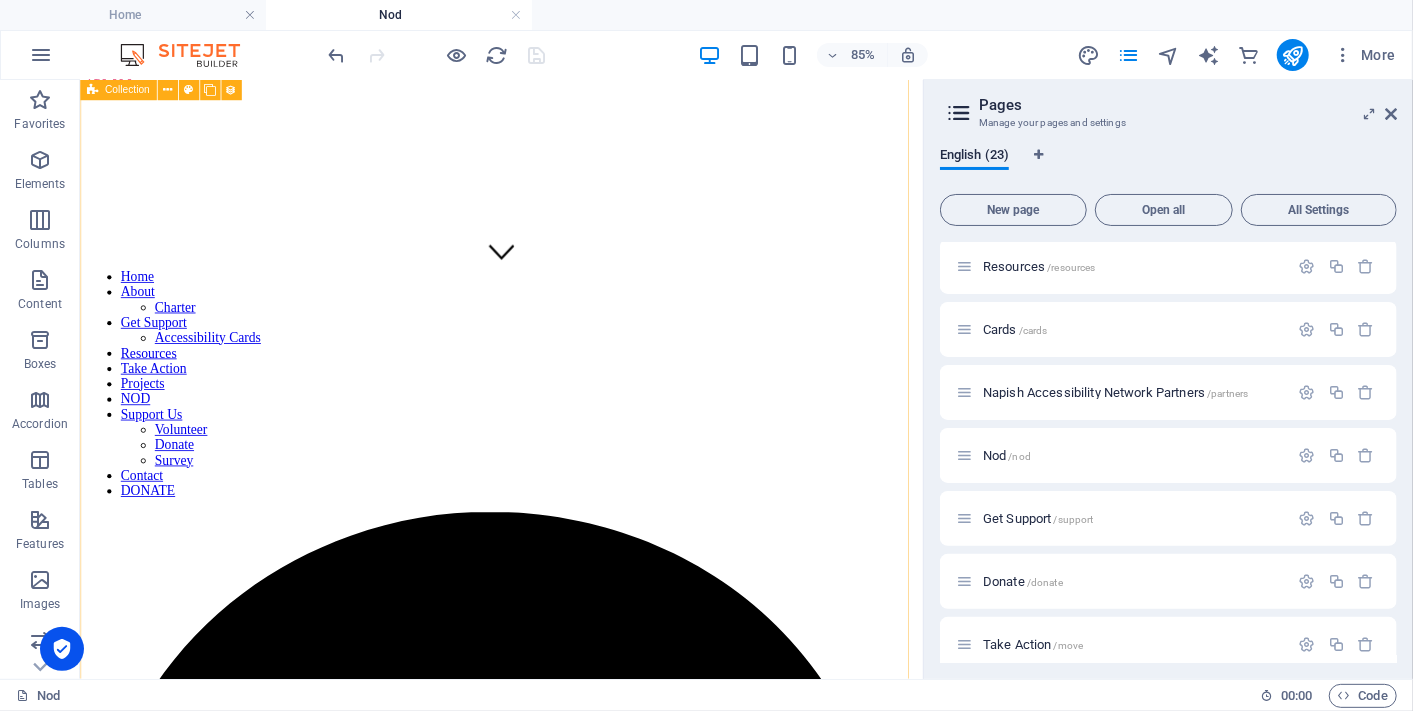 click on "Living on the Liquid Border Between Awake and Asleep Michelle Snooze Stories Jul 14, 2025 Living with narcolepsy means rarely being fully awake or fully asleep — I spend most of my time on the liquid border between the two. It’s confusing, exhausting, but strangely creative. I’ve stopped pretending I’m unaffected and started learning to live in the blur. Sometimes, that blur brings clarity: emotional truth, creative bursts, and a different way of experiencing the world. It’s weird, beautiful, and hard — but it’s mine. Hallucinations: Brought to you by REM at the wrong time Spoon Patrol The Sleep Brief Jul 6, 2025 Hallucinations with narcolepsy aren’t trippy fun or alien encounters — they’re dream fragments bleeding into waking life. Shadowy figures, whispers, floating sensations… all while you’re paralysed and panicking. It’s not psychosis. It’s REM sleep misfiring. Scary? Sometimes. Treatable? Often.  Sleepless in Suburbia: Marriage, mayhem, and mystery naps Phil Snooze Stories" at bounding box center [575, 5269] 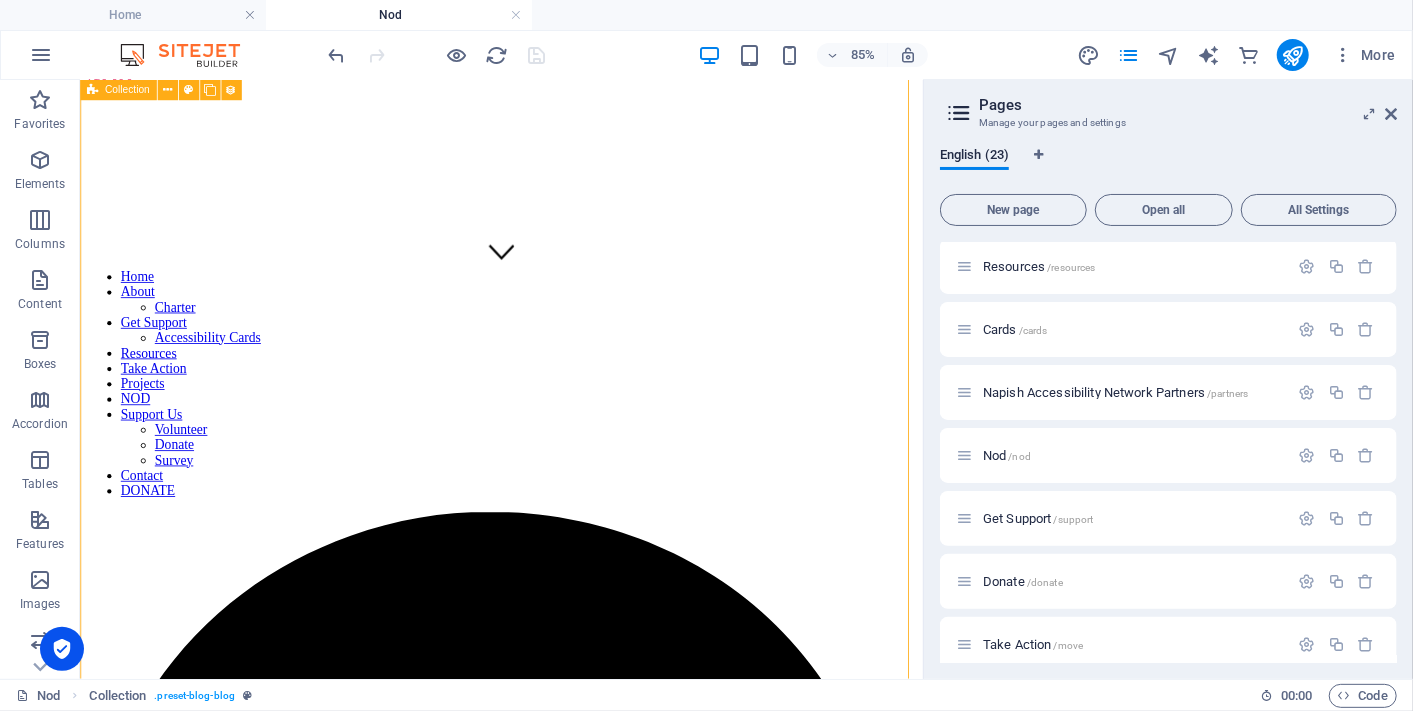 click on "Living on the Liquid Border Between Awake and Asleep Michelle Snooze Stories Jul 14, 2025 Living with narcolepsy means rarely being fully awake or fully asleep — I spend most of my time on the liquid border between the two. It’s confusing, exhausting, but strangely creative. I’ve stopped pretending I’m unaffected and started learning to live in the blur. Sometimes, that blur brings clarity: emotional truth, creative bursts, and a different way of experiencing the world. It’s weird, beautiful, and hard — but it’s mine. Hallucinations: Brought to you by REM at the wrong time Spoon Patrol The Sleep Brief Jul 6, 2025 Hallucinations with narcolepsy aren’t trippy fun or alien encounters — they’re dream fragments bleeding into waking life. Shadowy figures, whispers, floating sensations… all while you’re paralysed and panicking. It’s not psychosis. It’s REM sleep misfiring. Scary? Sometimes. Treatable? Often.  Sleepless in Suburbia: Marriage, mayhem, and mystery naps Phil Snooze Stories" at bounding box center (575, 5269) 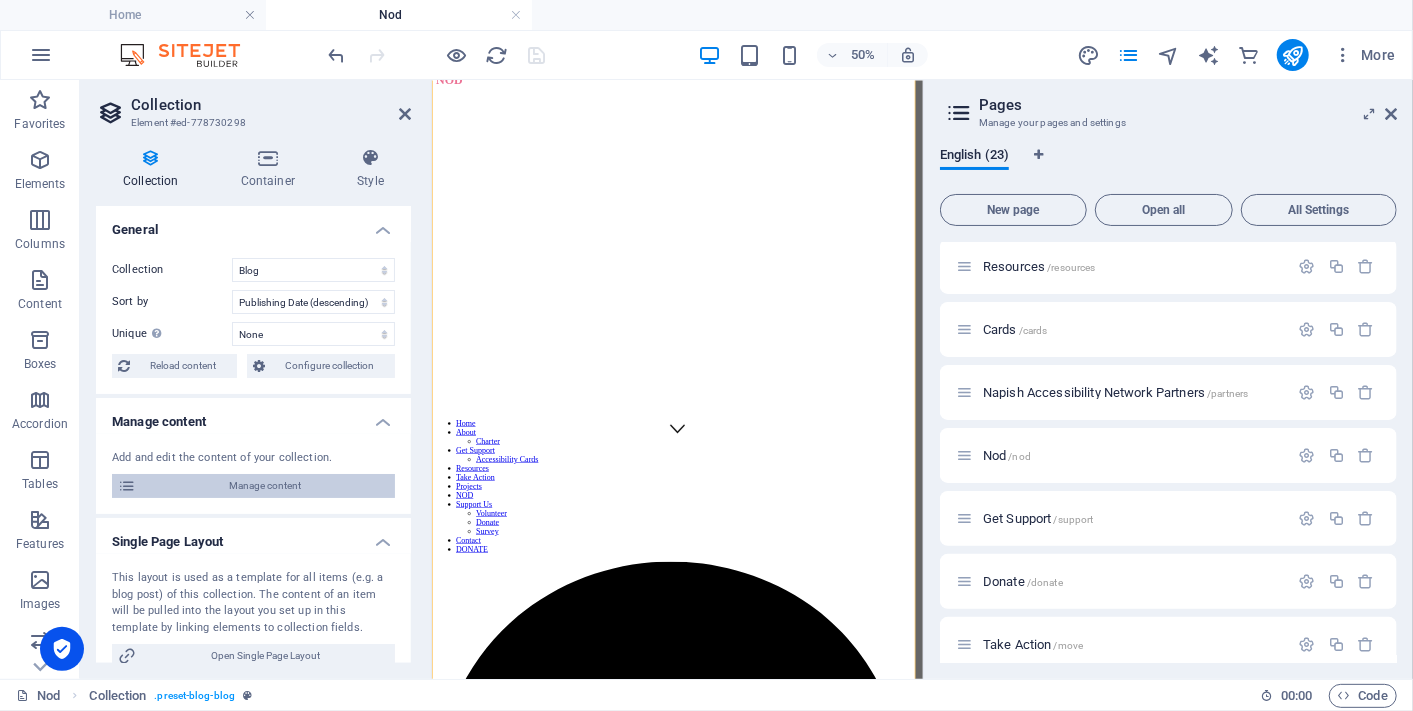 click on "Manage content" at bounding box center (265, 486) 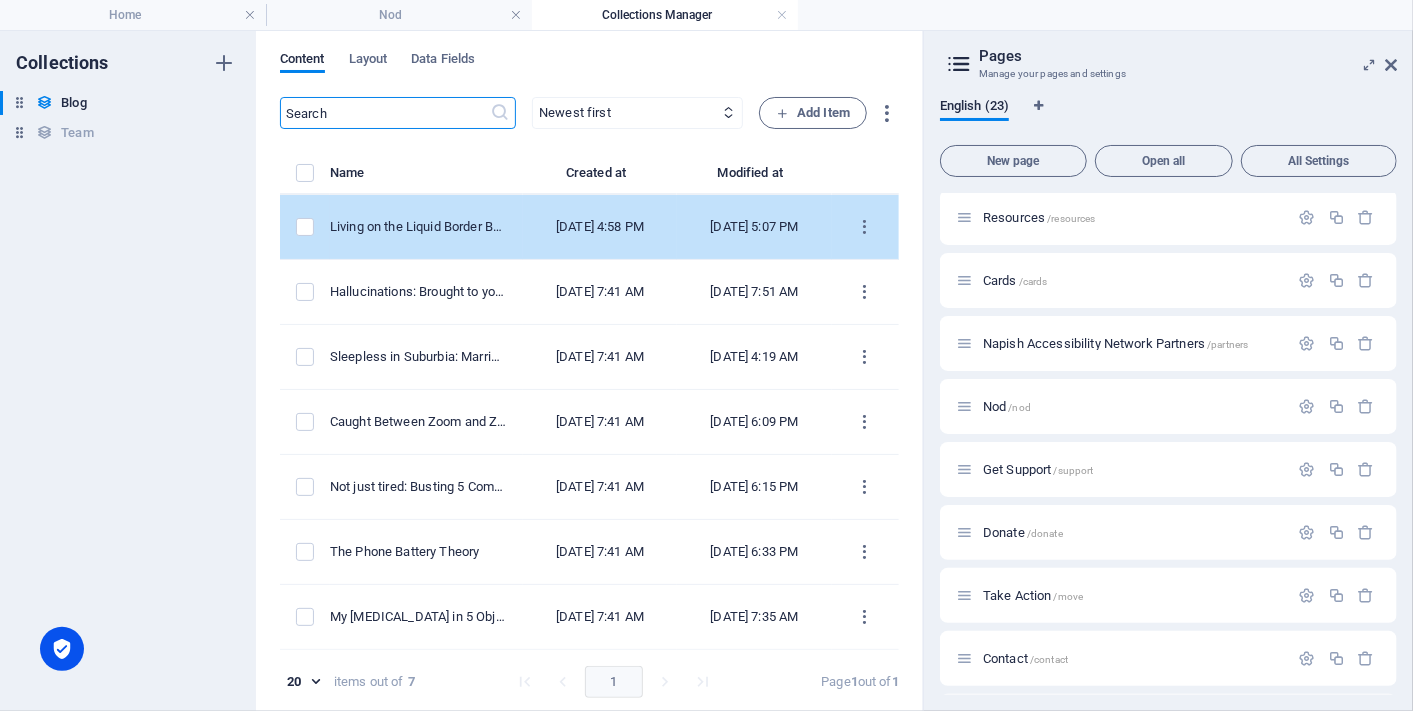 click on "Jul 14, 2025 5:07 PM" at bounding box center (754, 227) 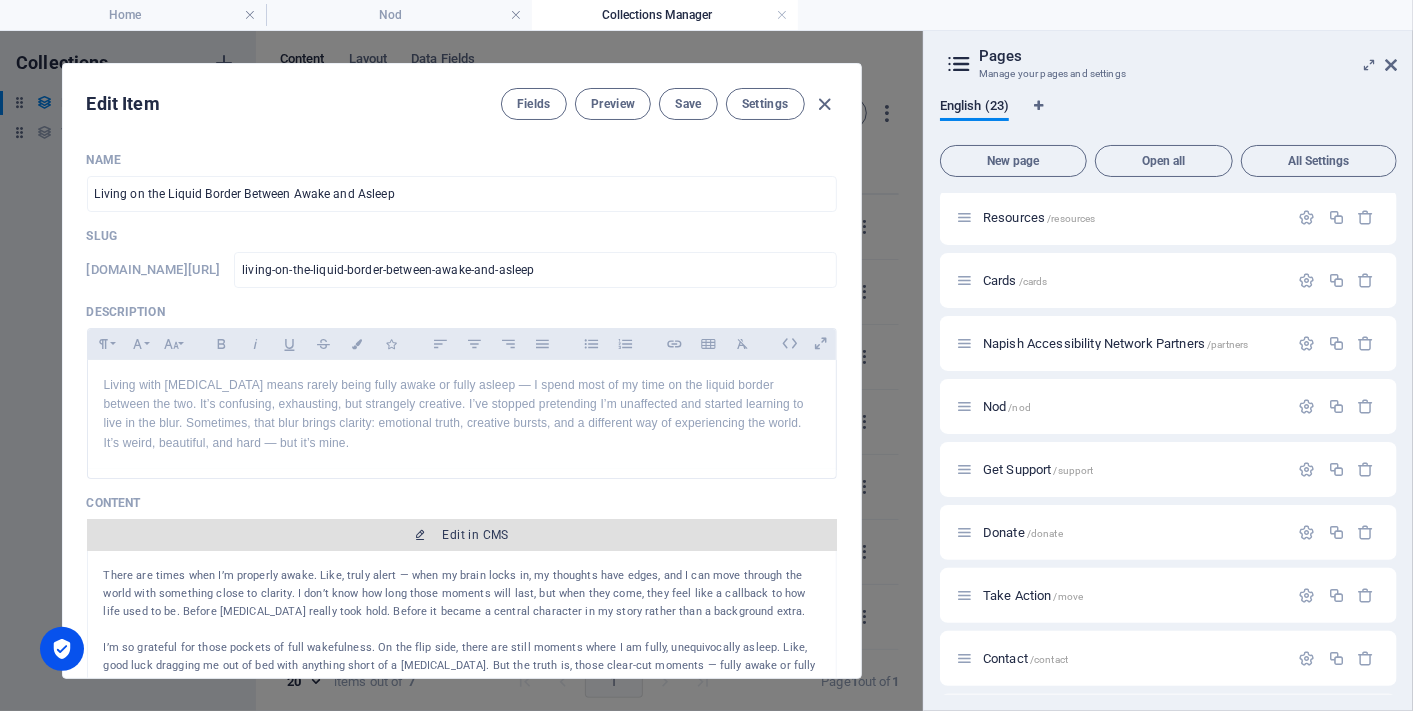 click on "Edit in CMS" at bounding box center (462, 535) 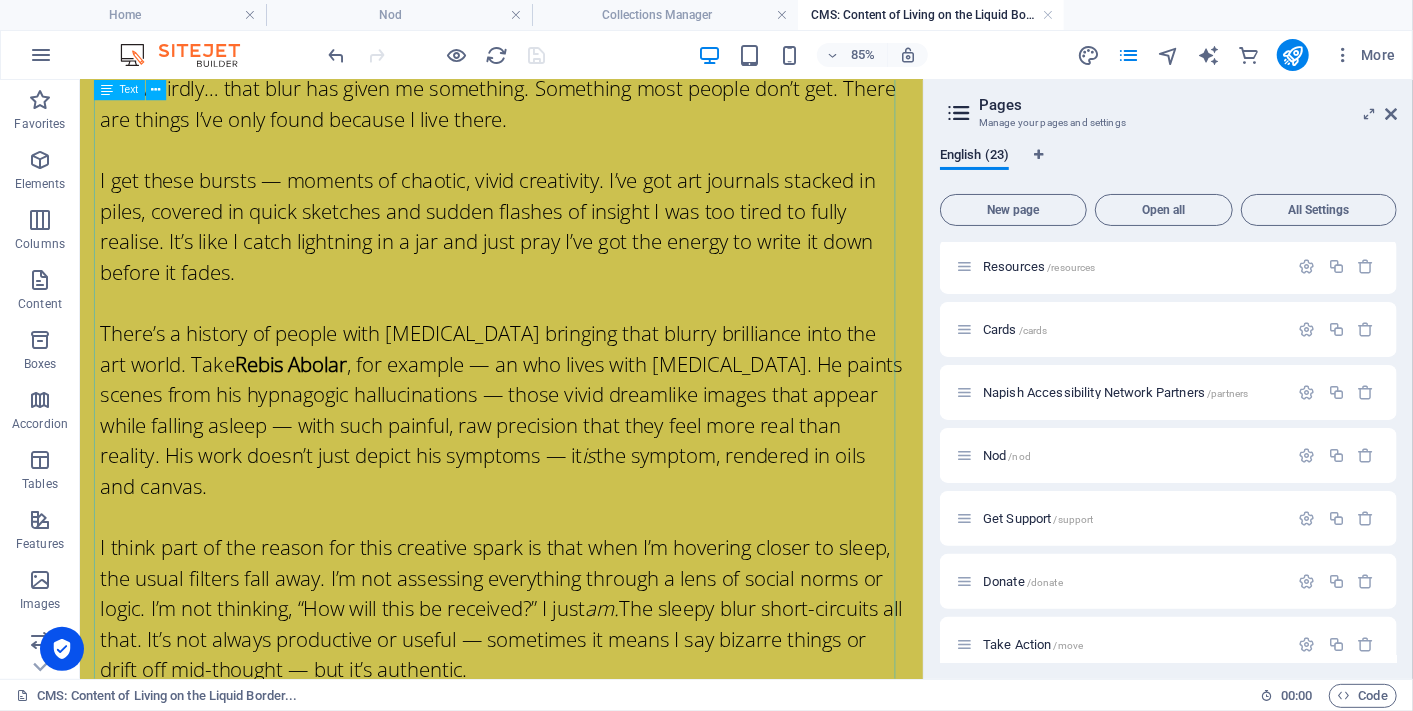 scroll, scrollTop: 1666, scrollLeft: 0, axis: vertical 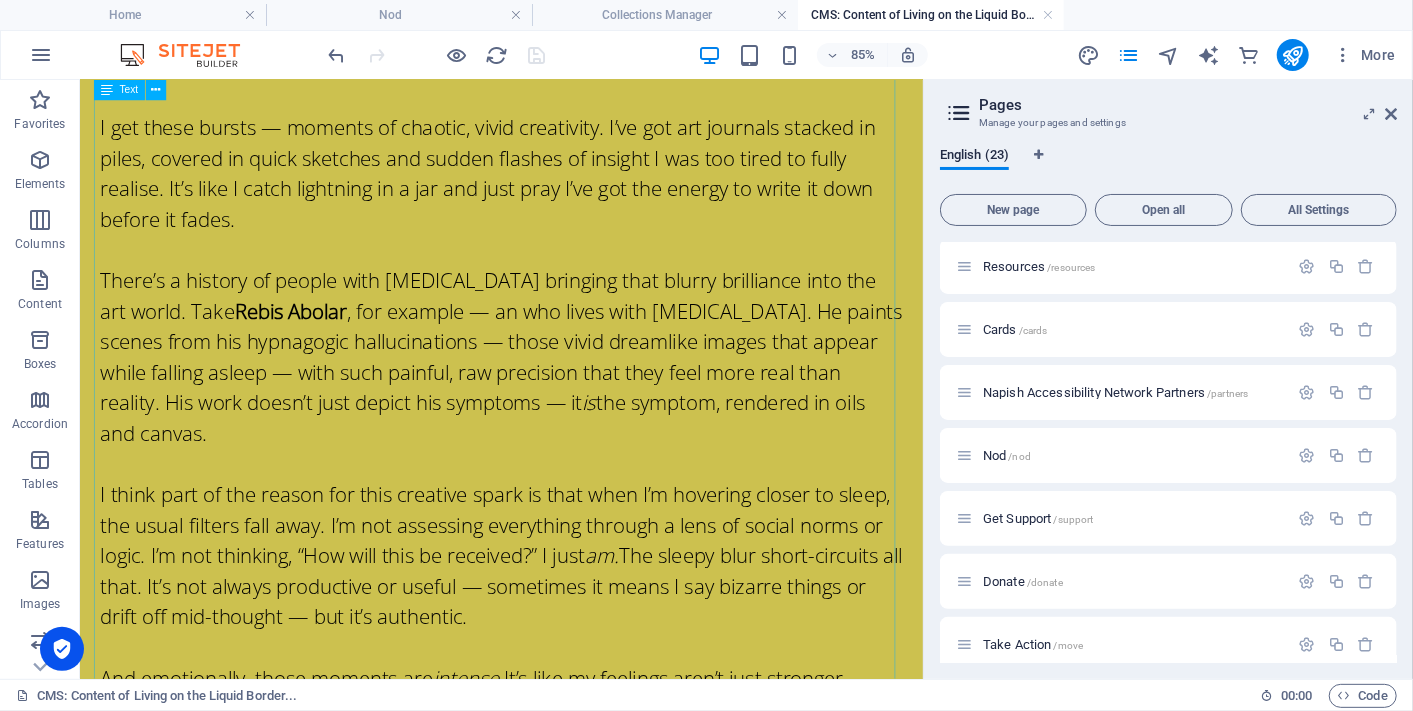 click on "There are times when I’m properly awake. Like, truly alert — when my brain locks in, my thoughts have edges, and I can move through the world with something close to clarity. I don’t know how long those moments will last, but when they come, they feel like a callback to how life used to be. Before narcolepsy really took hold. Before it became a central character in my story rather than a background extra. I’m so grateful for those pockets of full wakefulness. On the flip side, there are still moments where I am fully, unequivocally asleep. Like, good luck dragging me out of bed with anything short of a house fire. But the truth is, those clear-cut moments — fully awake or fully asleep — are rare. During the day, especially when my meds are doing their job, I tend to lean more toward the waking end of the spectrum. But even then, there’s always a cloud overhead. A haze. A slight disconnect between my body and the moment I’m in. The Golden Girls Rebis Abolar is am. intense. Get Out  or   or" at bounding box center [575, -170] 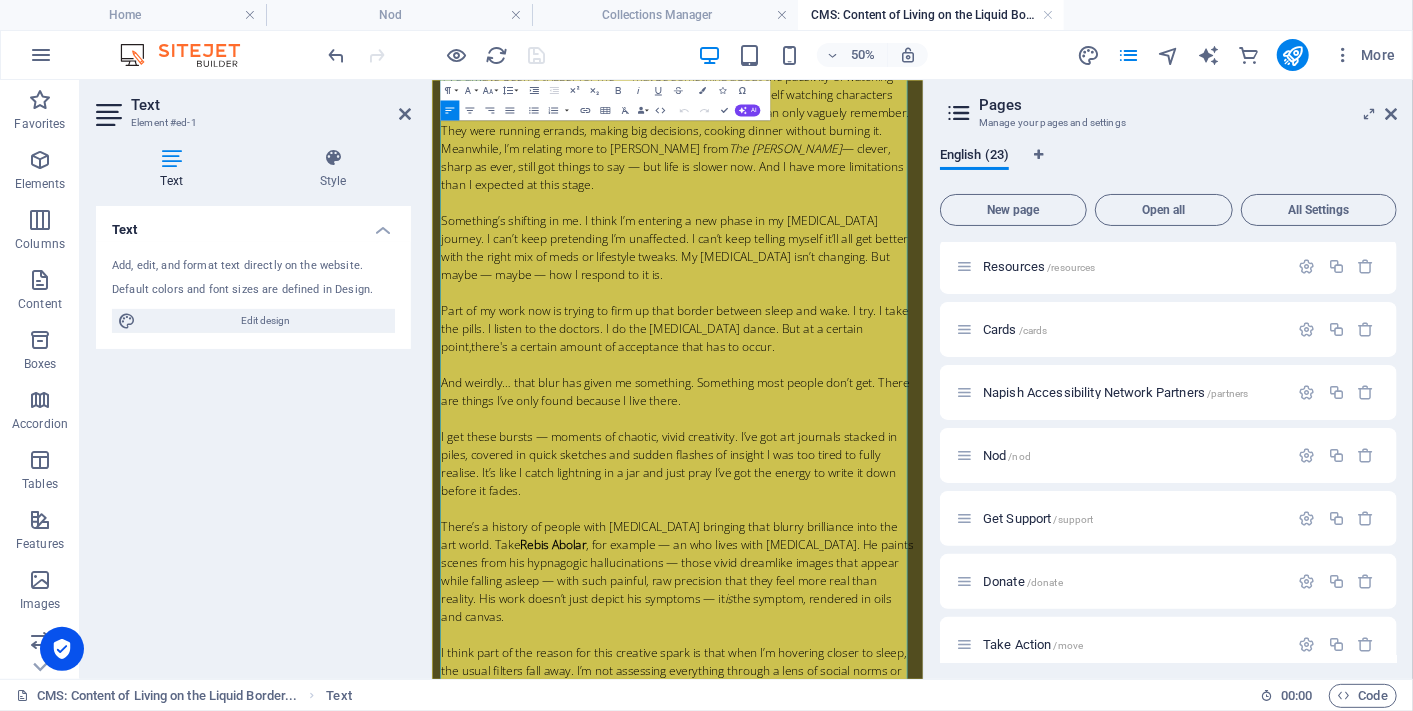 scroll, scrollTop: 1111, scrollLeft: 0, axis: vertical 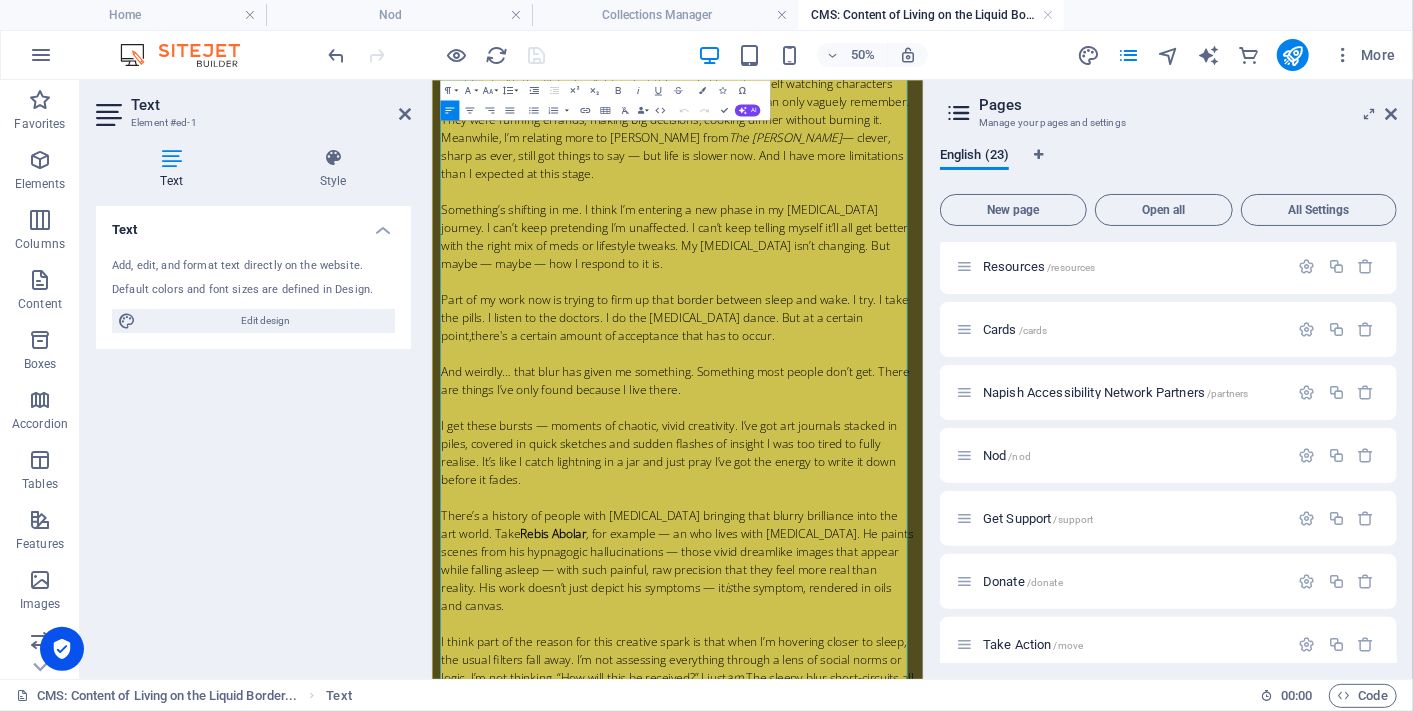 click on "There’s a history of people with narcolepsy bringing that blurry brilliance into the art world. Take  Rebis Abolar , for example — an who lives with narcolepsy. He paints scenes from his hypnagogic hallucinations — those vivid dreamlike images that appear while falling asleep — with such painful, raw precision that they feel more real than reality. His work doesn’t just depict his symptoms — it  is  the symptom, rendered in oils and canvas." at bounding box center [922, 1040] 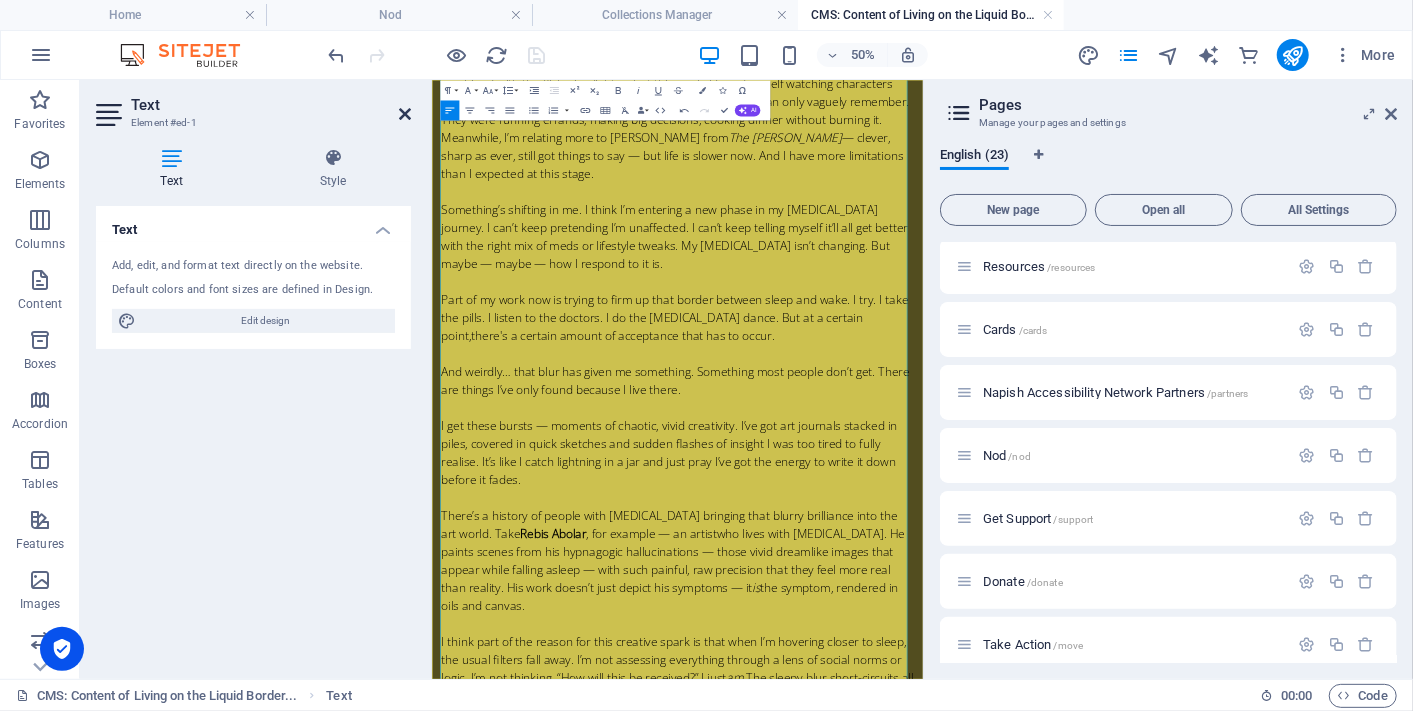 click on "Text Element #ed-1" at bounding box center [253, 106] 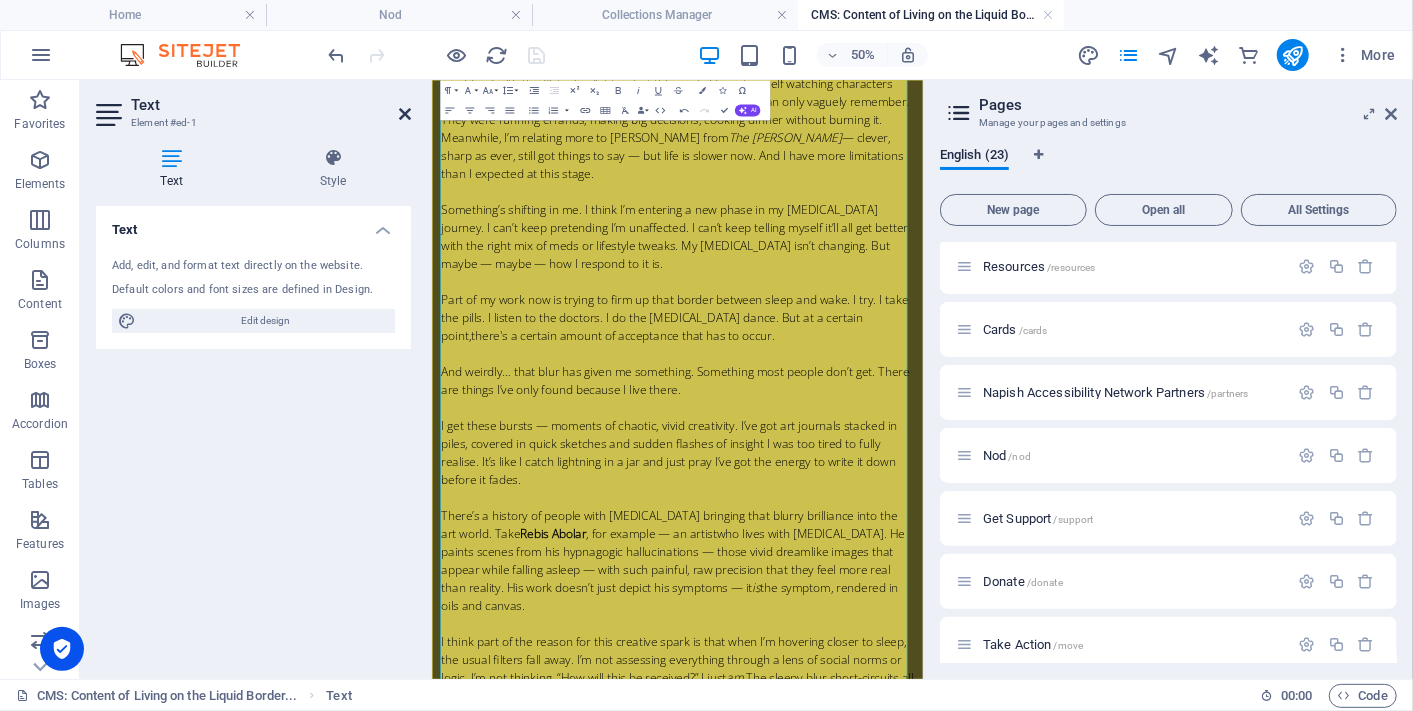 click at bounding box center (405, 114) 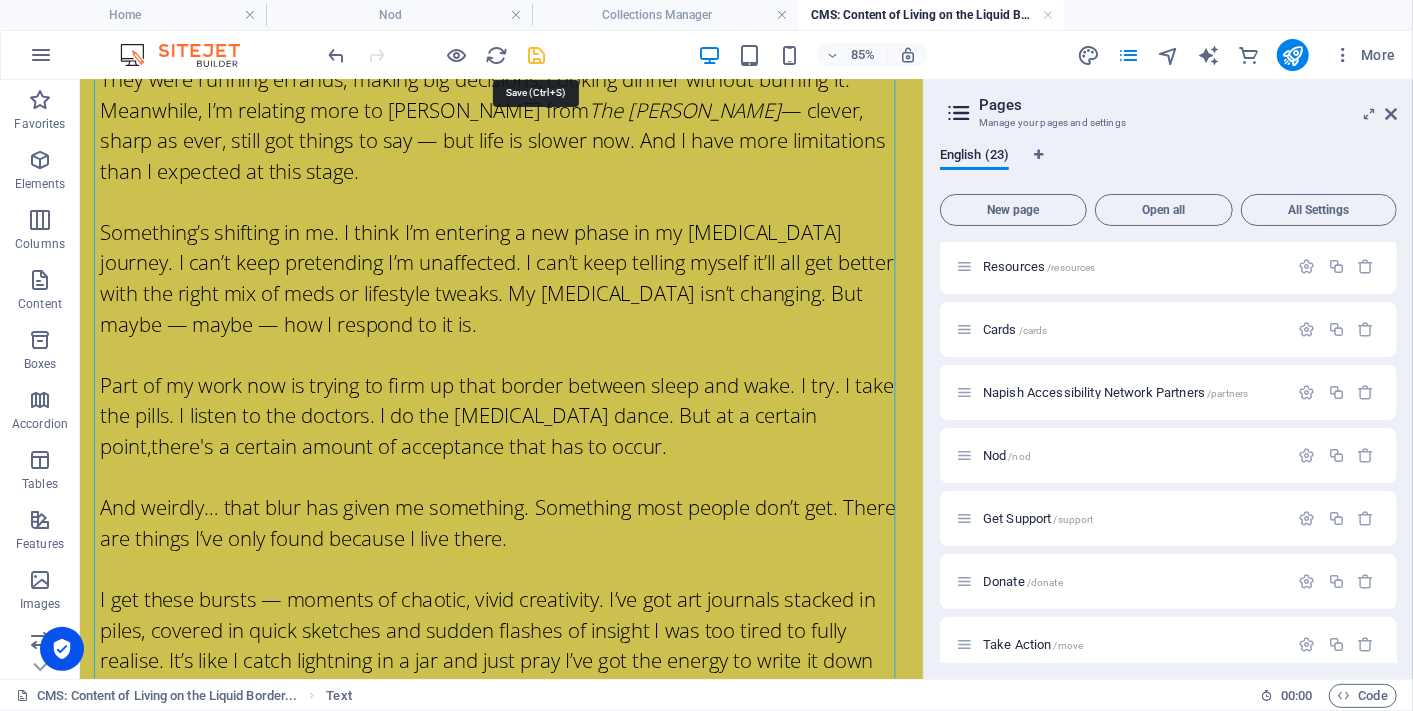 click at bounding box center [537, 55] 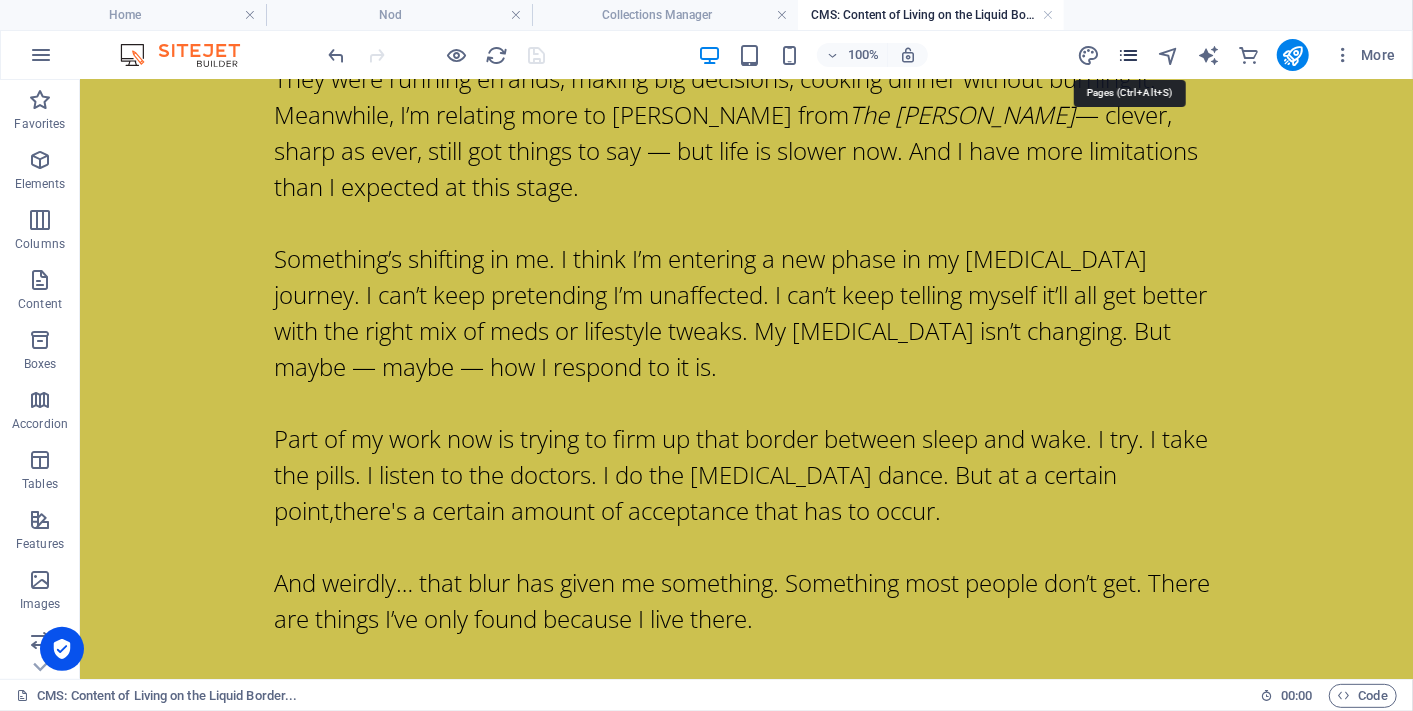 click at bounding box center (1128, 55) 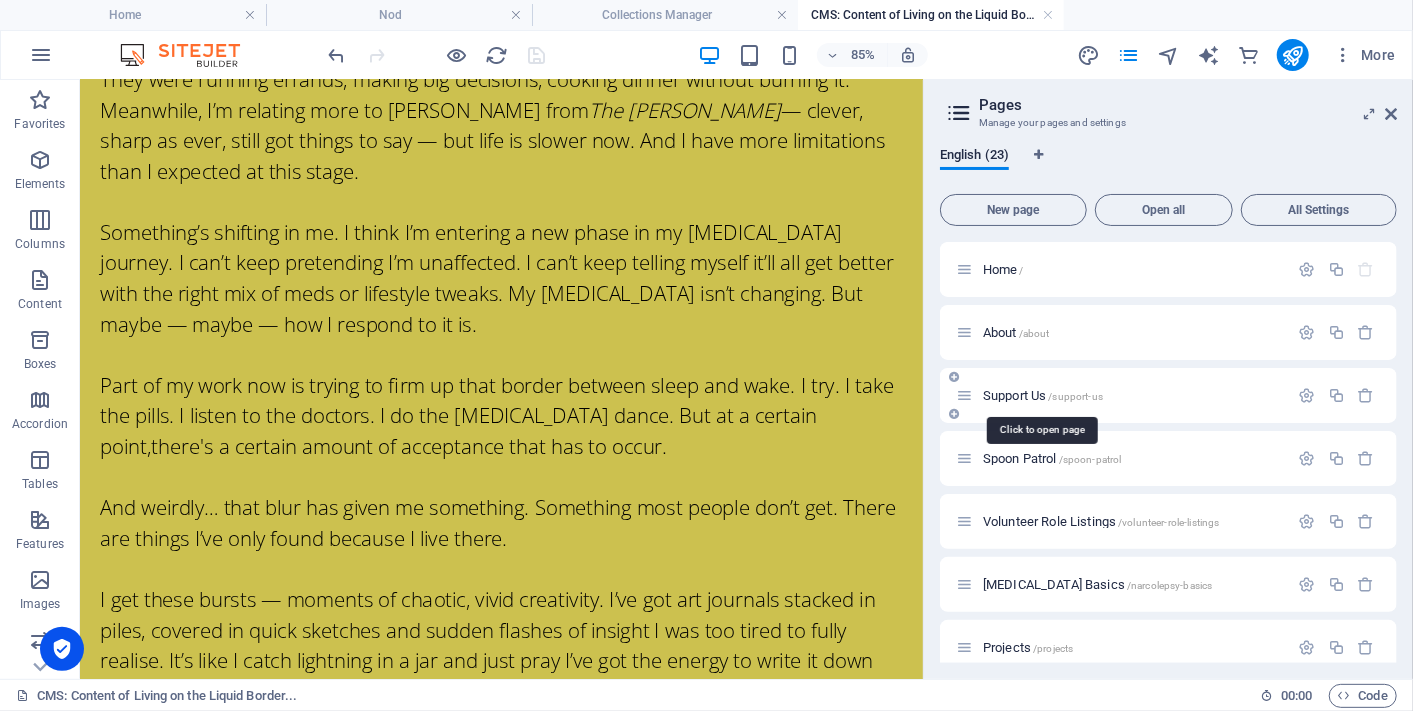 click on "Support Us /support-us" at bounding box center (1043, 395) 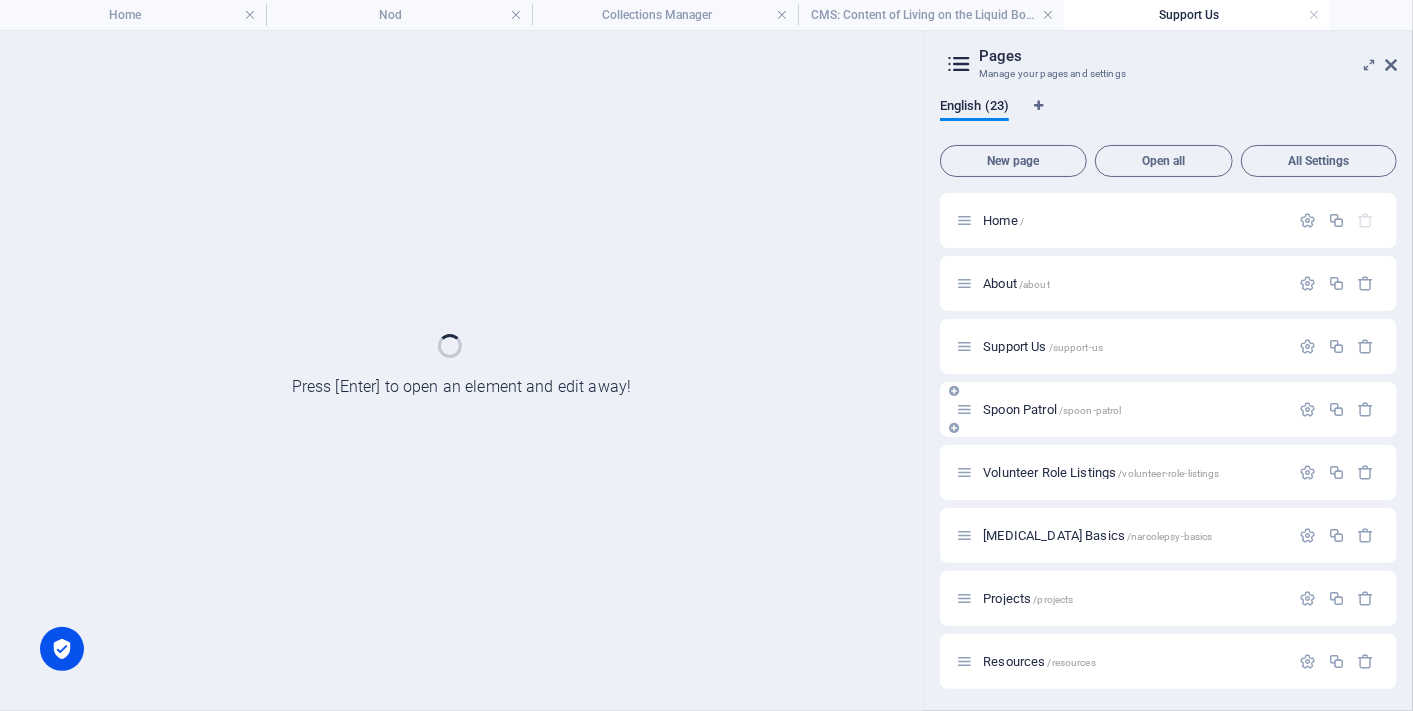 scroll, scrollTop: 0, scrollLeft: 0, axis: both 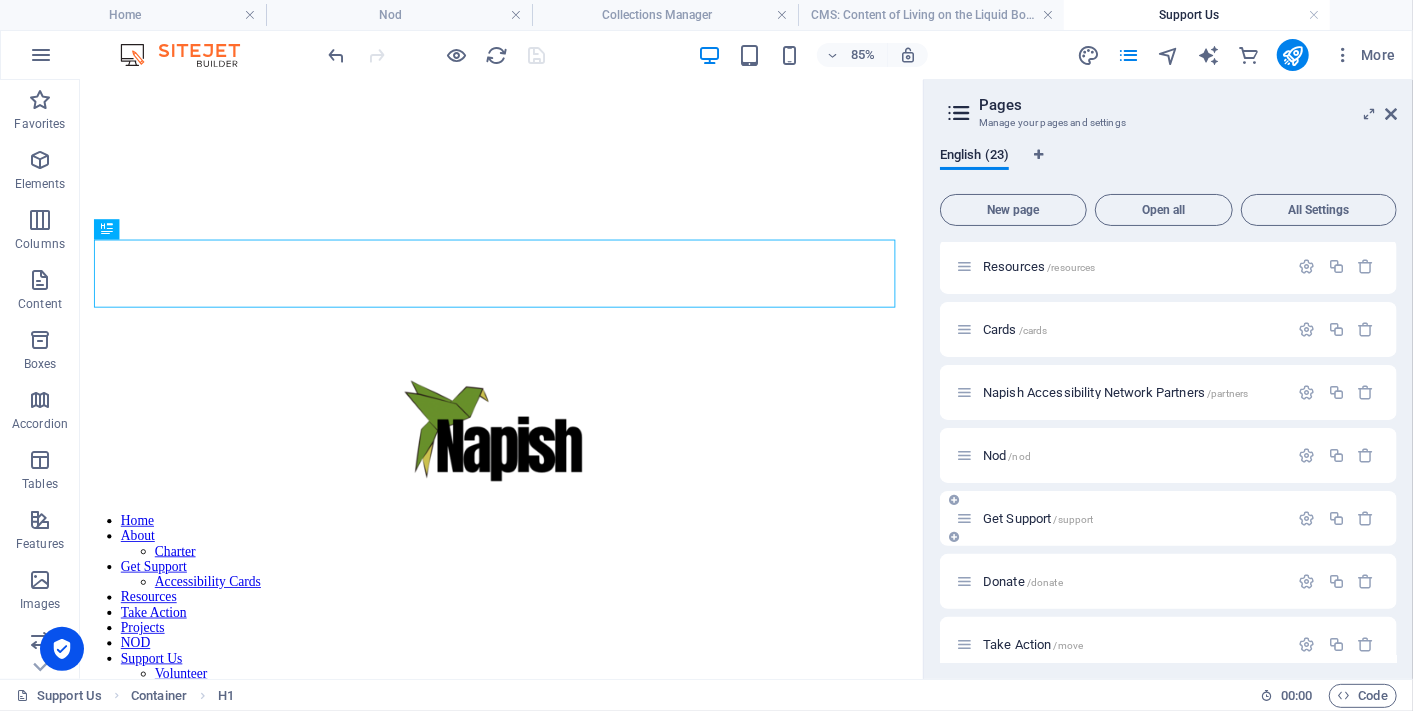 click on "Get Support /support" at bounding box center [1038, 518] 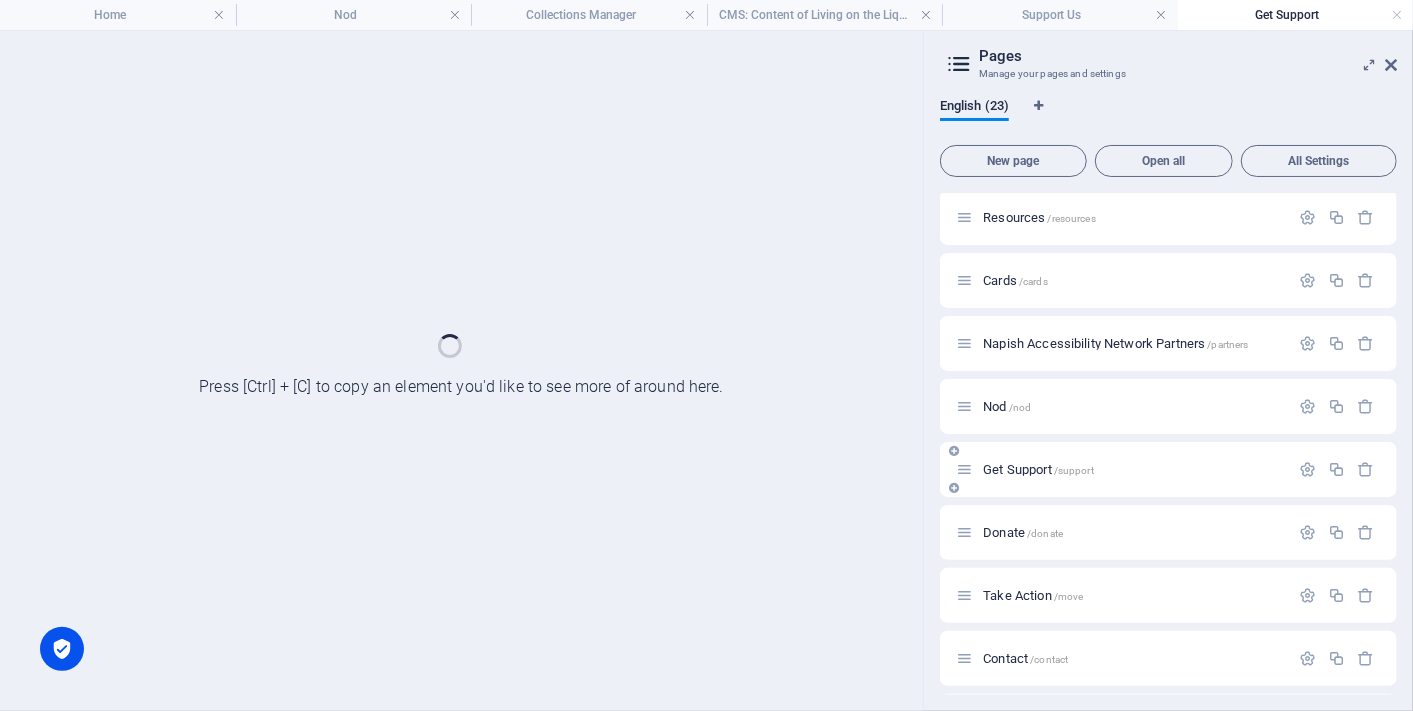 scroll, scrollTop: 0, scrollLeft: 0, axis: both 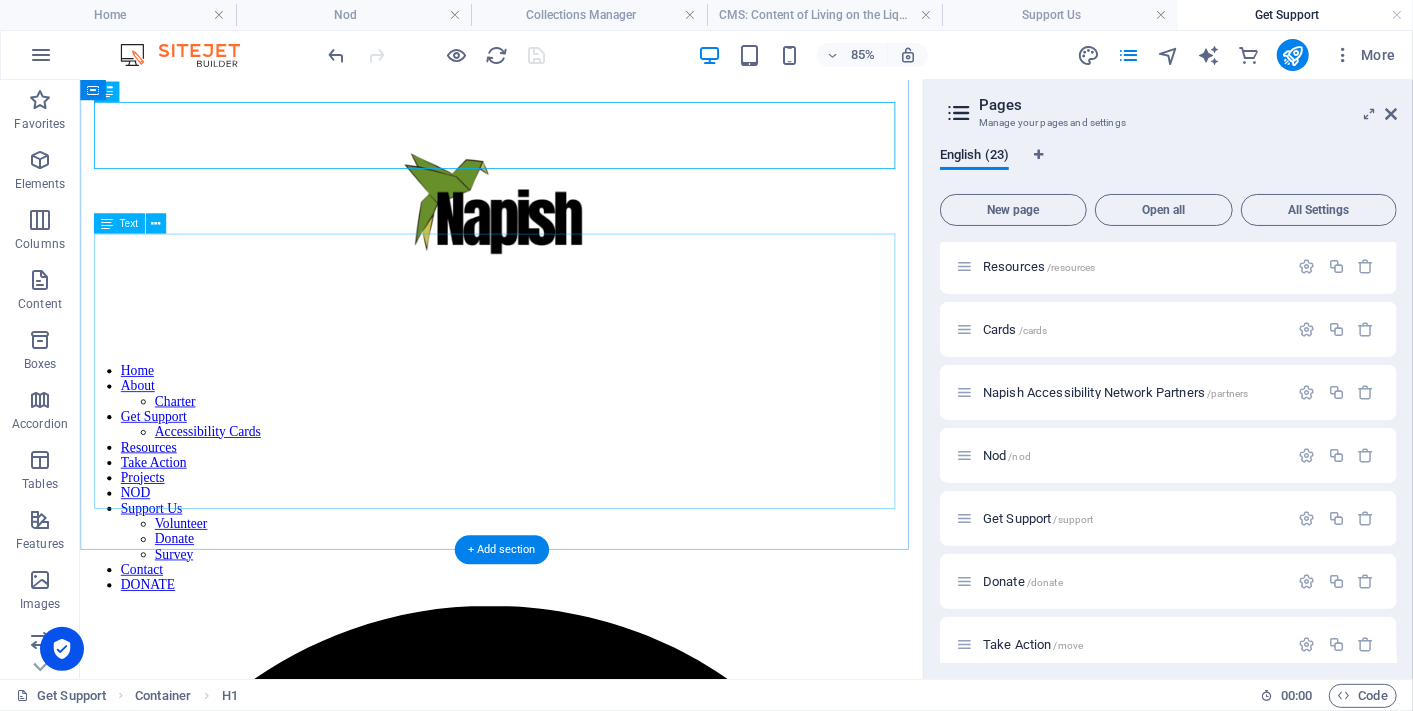click on "We don’t want anyone getting lost or left behind in the weird, winding journey that is life with narcolepsy. If you’re living with narcolepsy (or another type of hypersomnia), we’d love you to become a member. We’ll send you a custom welcome kit with all the bits and pieces to help you navigate things with a little more ease — including the option to get accessibility cards, workbooks, and other tools designed by sleepy people, for sleepy people. You don’t have to figure this out alone. We’ve got you. Although there are paid tiers that help us work harder and better for you, anyone can join at no cost." at bounding box center [575, 4206] 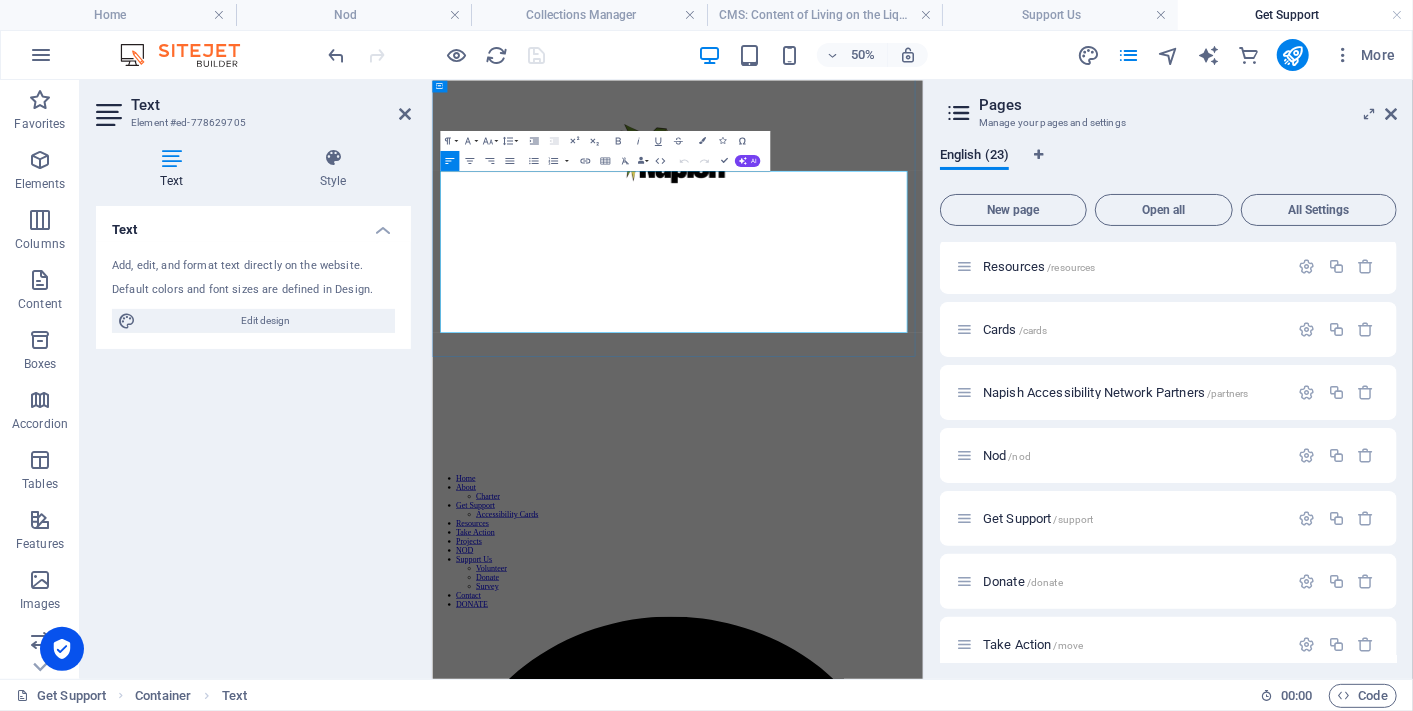 click on "We don’t want anyone getting lost or left behind in the weird, winding journey that is life with narcolepsy. If you’re living with narcolepsy (or another type of hypersomnia), we’d love you to become a member. We’ll send you a custom welcome kit with all the bits and pieces to help you navigate things with a little more ease — including the option to get accessibility cards, workbooks, and other tools designed by sleepy people, for sleepy people. You don’t have to figure this out alone. We’ve got you." at bounding box center [922, 4591] 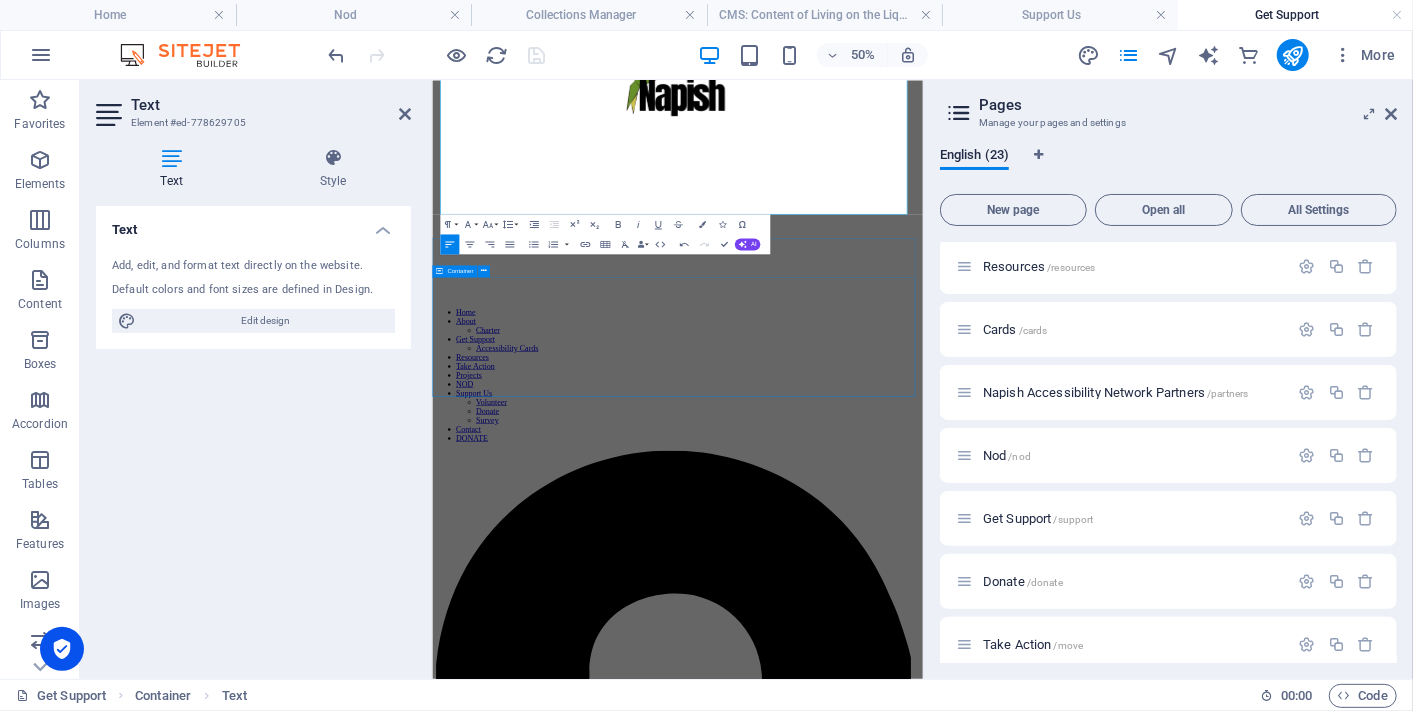 scroll, scrollTop: 1023, scrollLeft: 0, axis: vertical 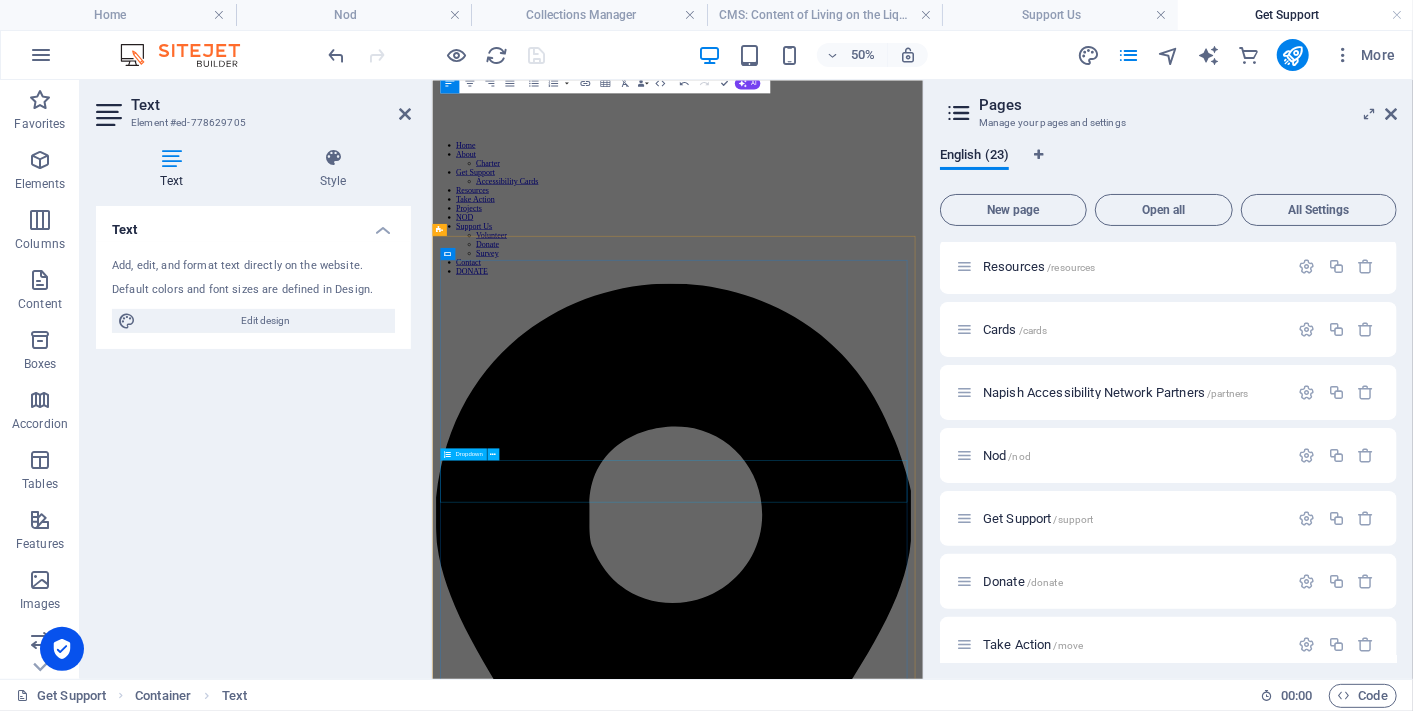 click on "Which best describes you? Select one Diagnosed with a sleep disorder Suspecting I may have a sleep disorder Someone in my life has a sleep disorder Health care professional Other" at bounding box center (922, 5482) 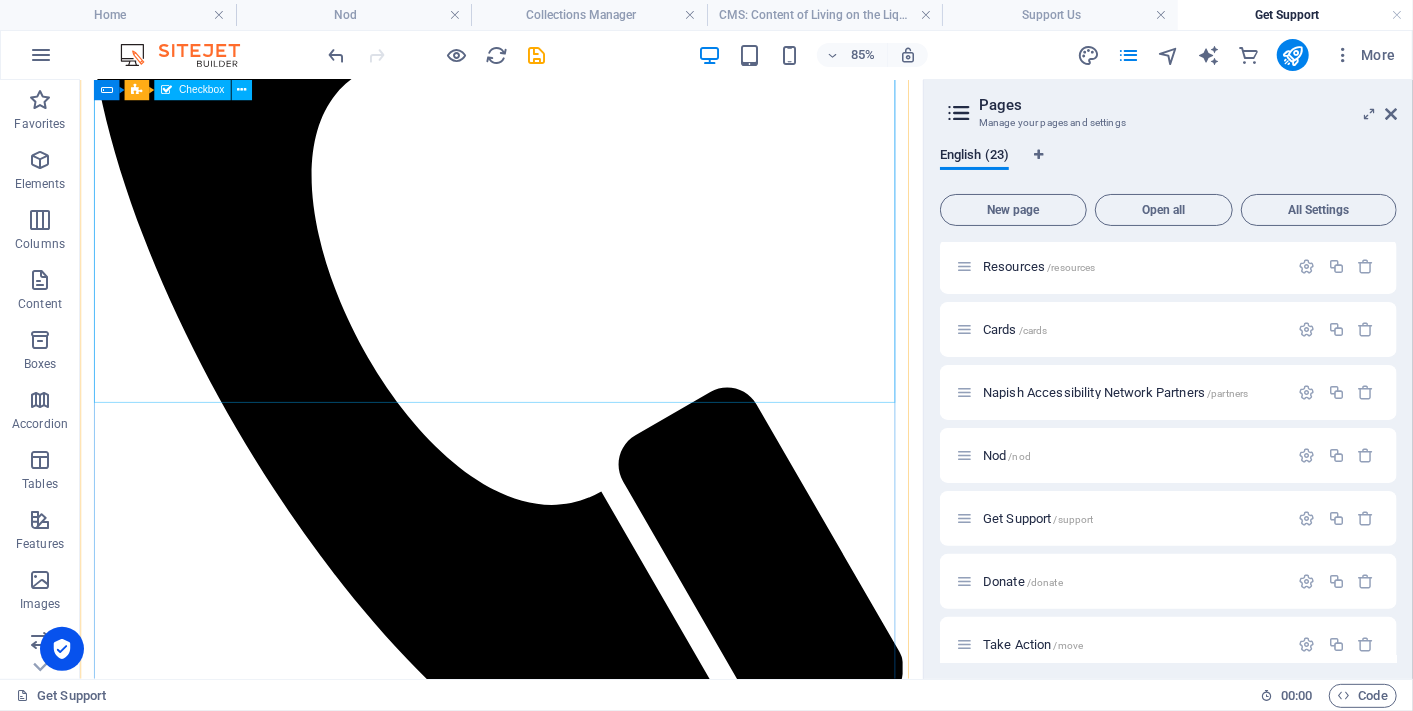 scroll, scrollTop: 2473, scrollLeft: 0, axis: vertical 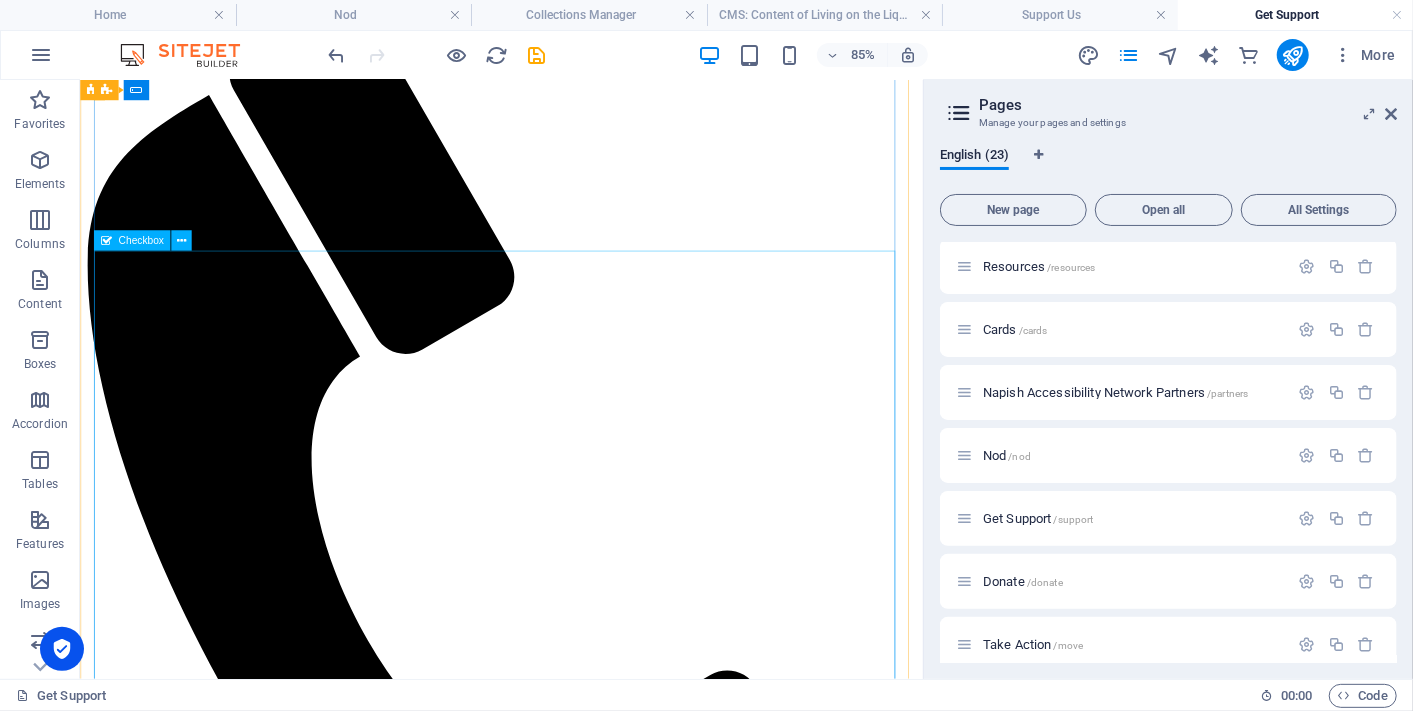 click on "Choose a membership tier   🌱 Just Waking Up — Free You’re here, you’re curious, you’re in. No cost, no pressure — just connection and access to resources.
🪪 Card-Carrying Sleepyhead — $ 20 one-off You get your Napish accessibility card along with your membership.
🌀 In It for the Long Nap — $ 40 annual A paid membership option for those in a position to contribute to our work.
💛 Fully Napped & Funding It — $ 100 annual sponsorship tier You’re backing us not just for yourself, but for others too. This helps us keep resources free for those who need it most — and we’re wildly grateful." at bounding box center (575, 4268) 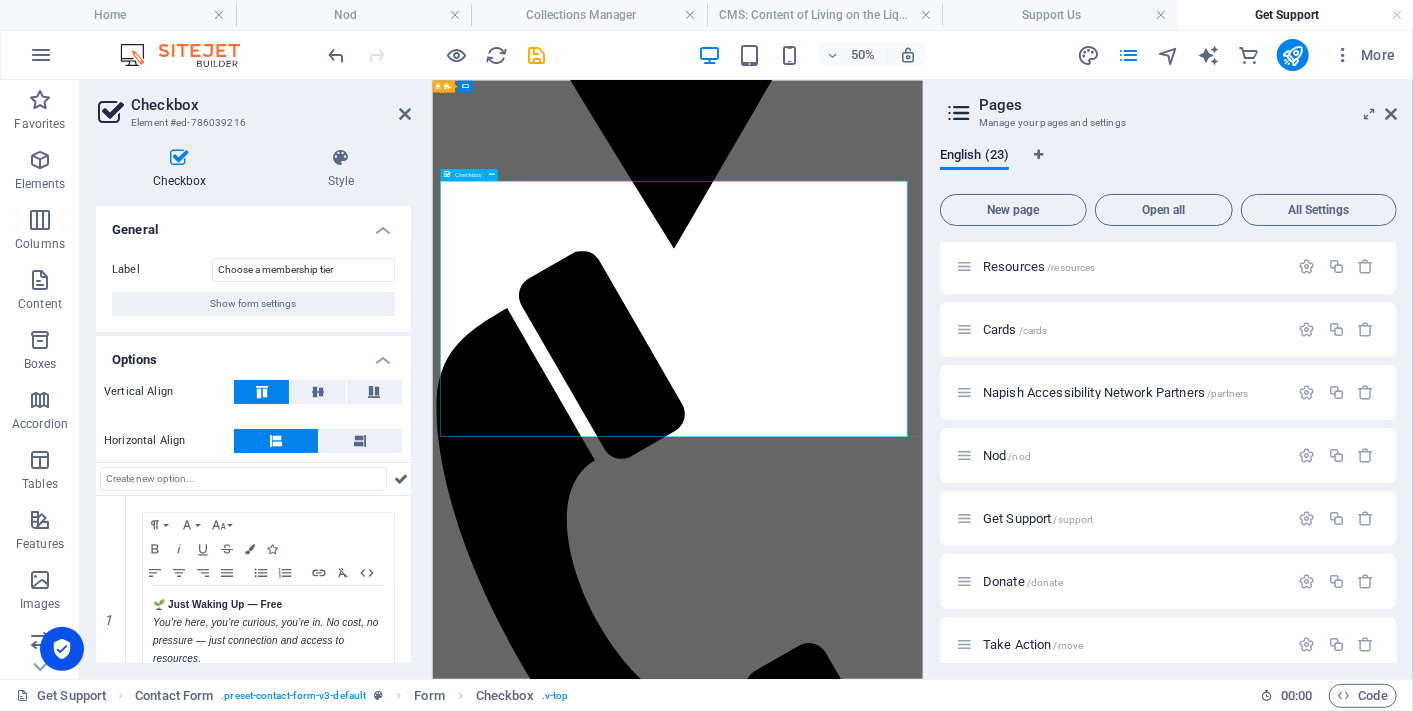 click on "Choose a membership tier   🌱 Just Waking Up — Free You’re here, you’re curious, you’re in. No cost, no pressure — just connection and access to resources.
🪪 Card-Carrying Sleepyhead — $ 20 one-off You get your Napish accessibility card along with your membership.
🌀 In It for the Long Nap — $ 40 annual A paid membership option for those in a position to contribute to our work.
💛 Fully Napped & Funding It — $ 100 annual sponsorship tier You’re backing us not just for yourself, but for others too. This helps us keep resources free for those who need it most — and we’re wildly grateful." at bounding box center (922, 4686) 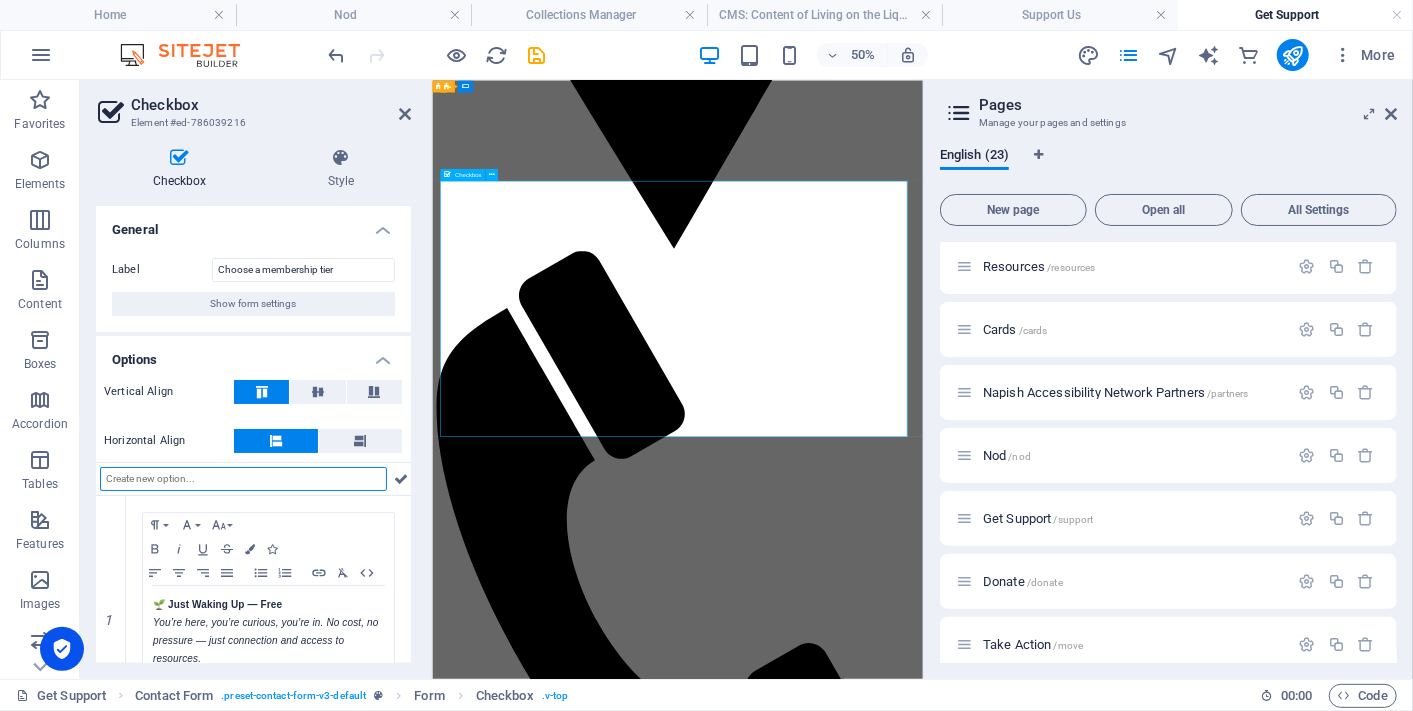 click on "Choose a membership tier   🌱 Just Waking Up — Free You’re here, you’re curious, you’re in. No cost, no pressure — just connection and access to resources.
🪪 Card-Carrying Sleepyhead — $ 20 one-off You get your Napish accessibility card along with your membership.
🌀 In It for the Long Nap — $ 40 annual A paid membership option for those in a position to contribute to our work.
💛 Fully Napped & Funding It — $ 100 annual sponsorship tier You’re backing us not just for yourself, but for others too. This helps us keep resources free for those who need it most — and we’re wildly grateful." at bounding box center (922, 4686) 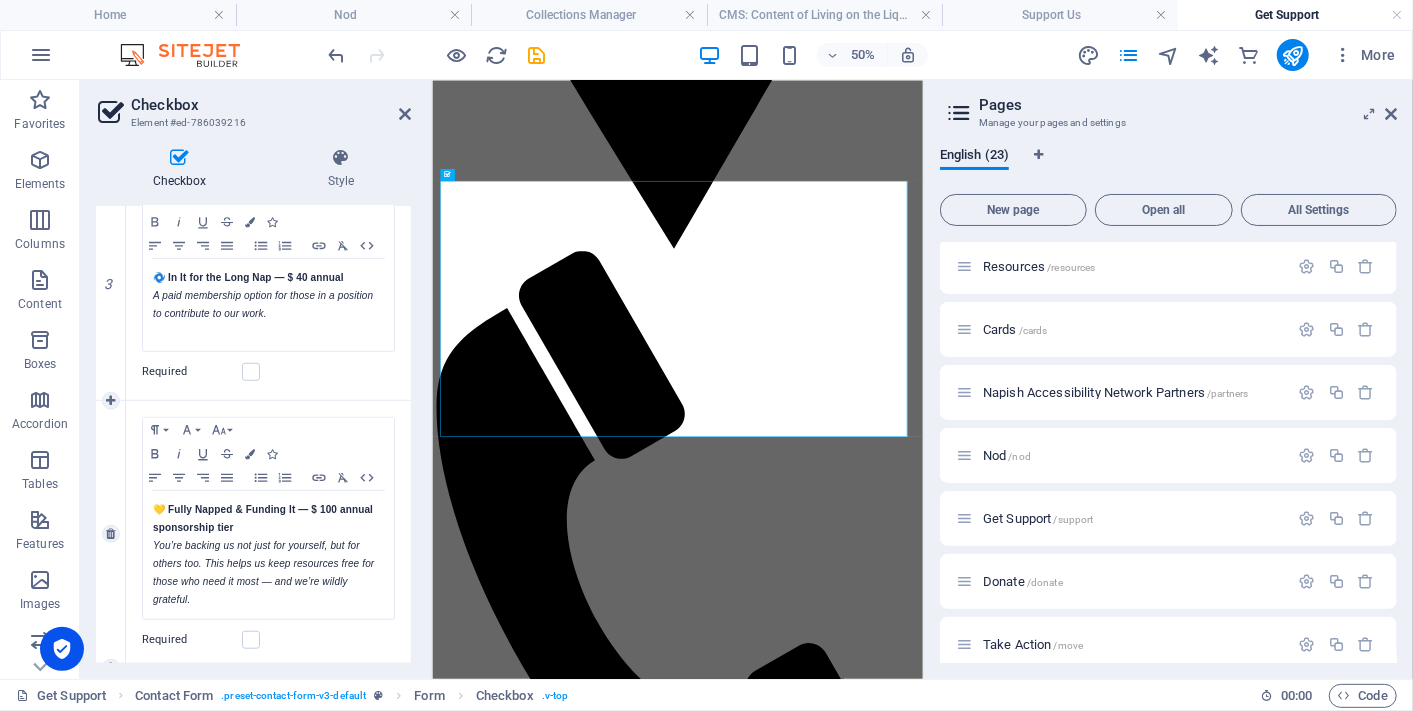 scroll, scrollTop: 818, scrollLeft: 0, axis: vertical 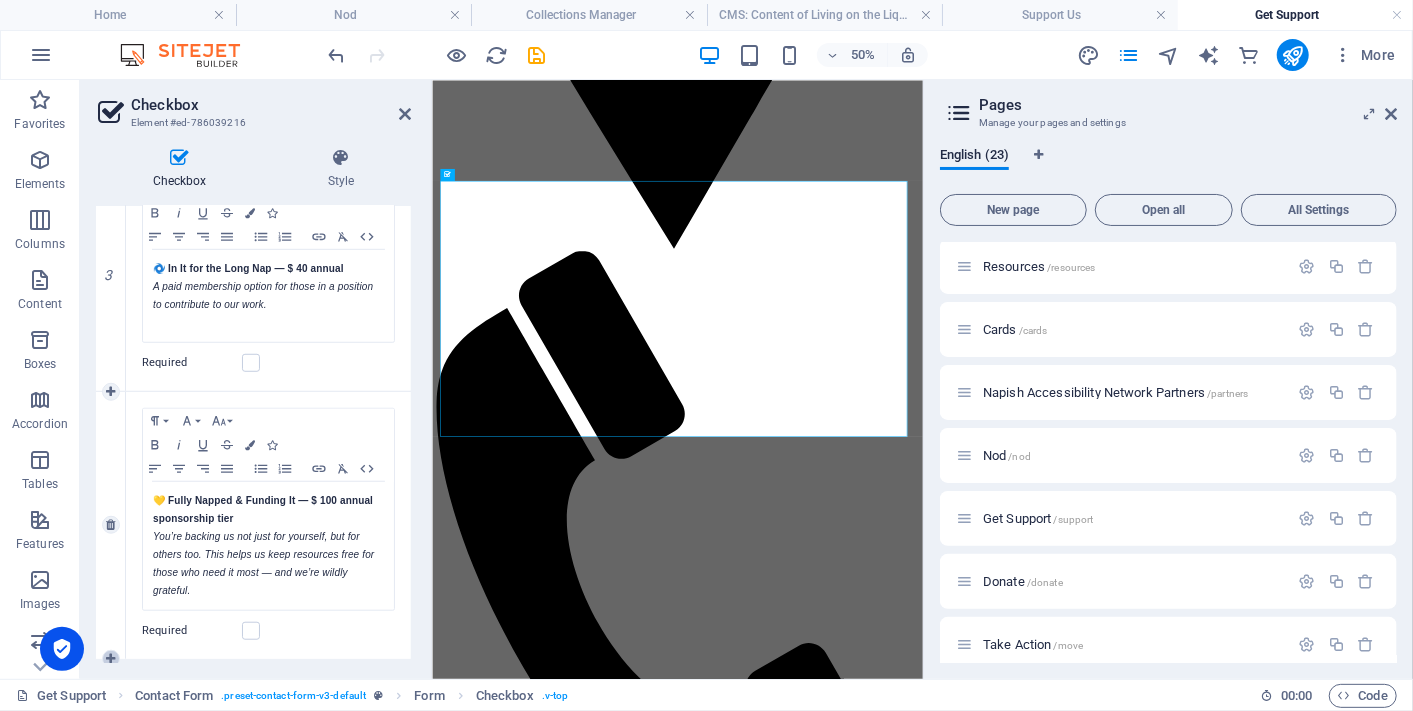 click at bounding box center [110, 659] 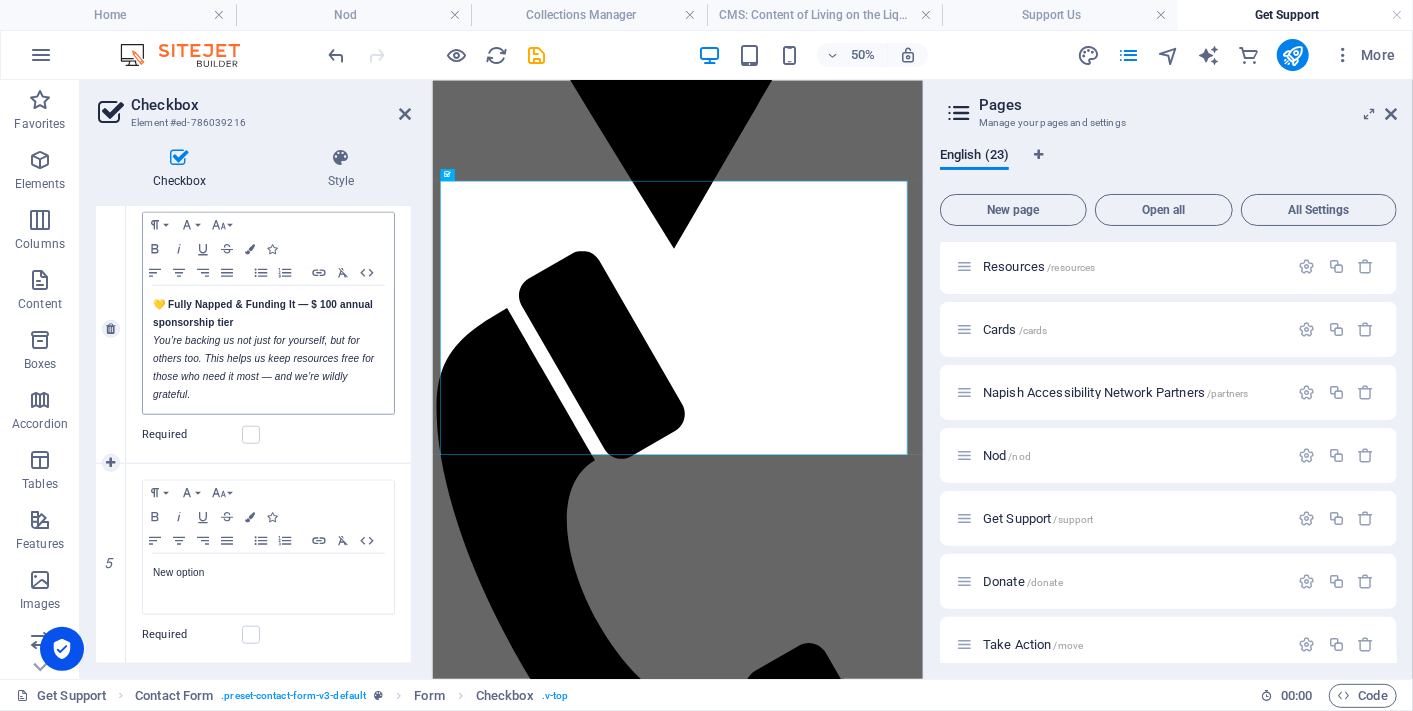scroll, scrollTop: 1008, scrollLeft: 0, axis: vertical 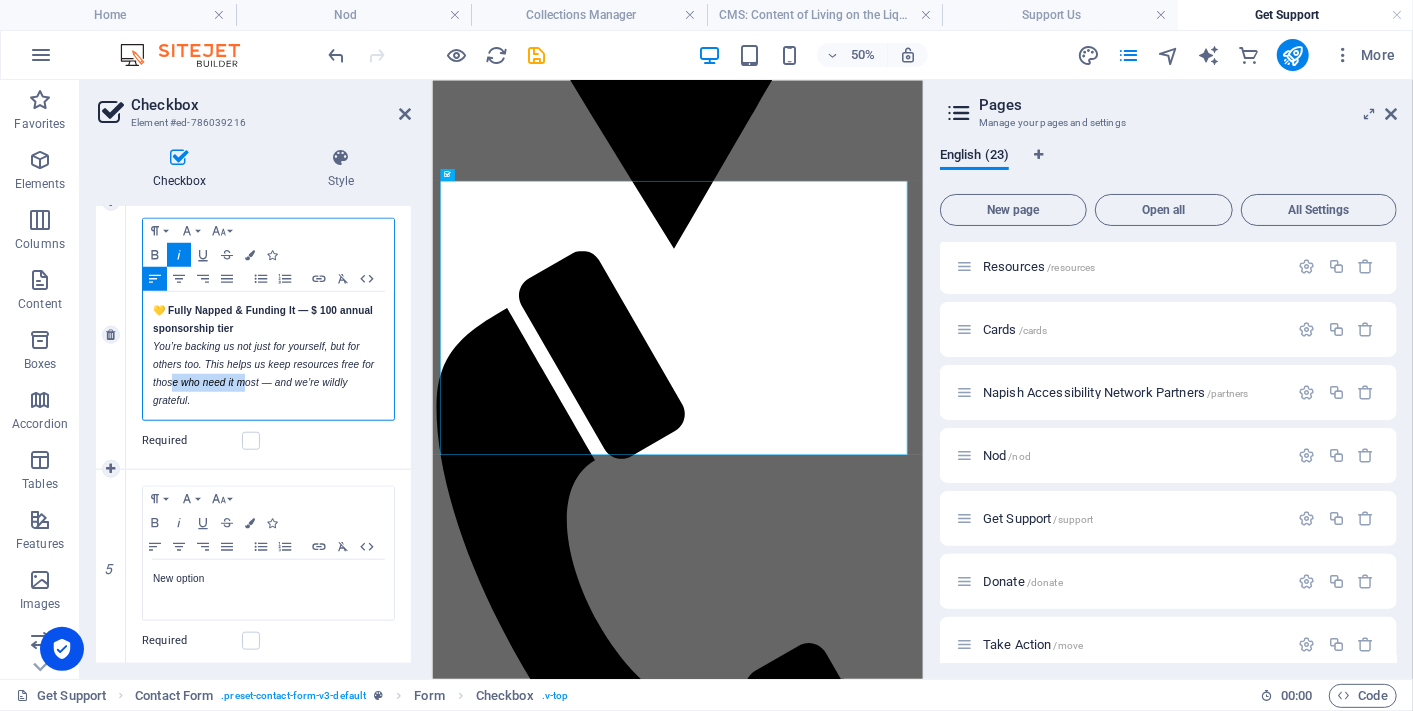 drag, startPoint x: 242, startPoint y: 386, endPoint x: 193, endPoint y: 408, distance: 53.712196 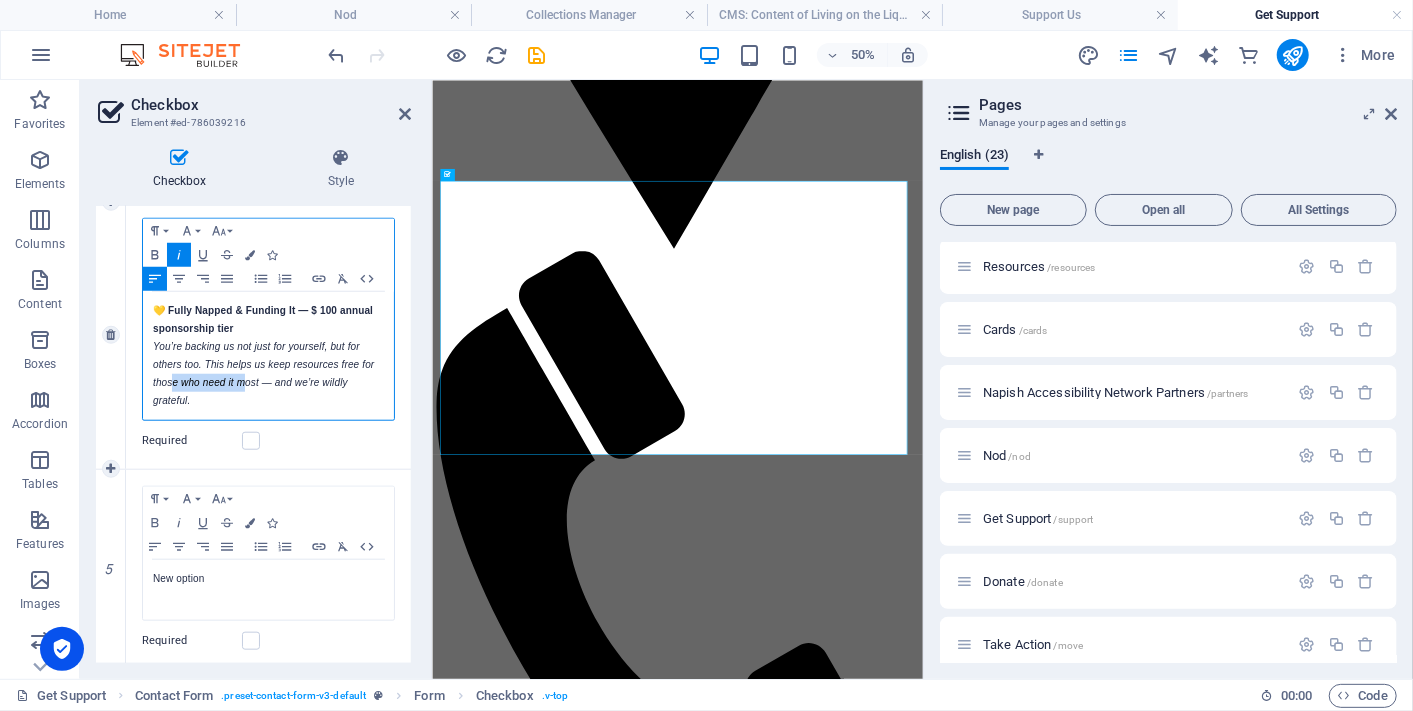 click on "You’re backing us not just for yourself, but for others too. This helps us keep resources free for those who need it most — and we’re wildly grateful." at bounding box center [268, 374] 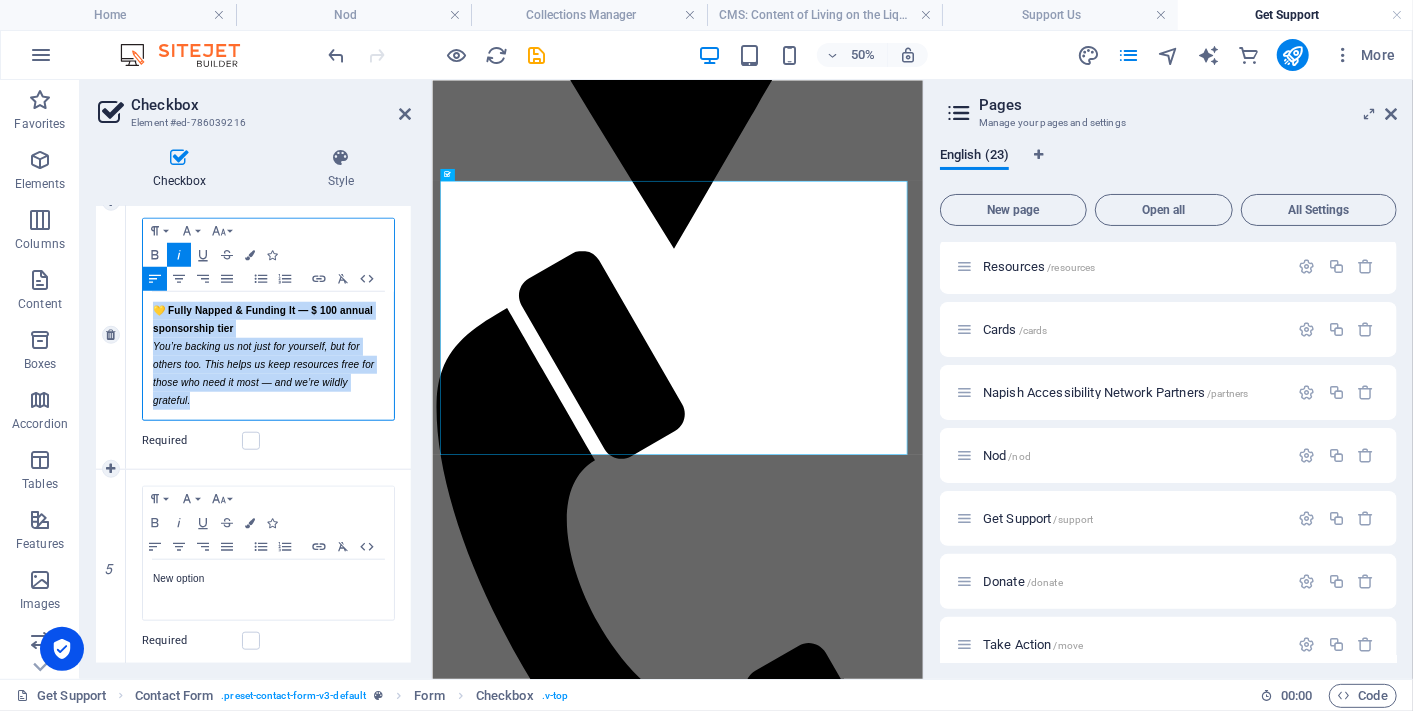 drag, startPoint x: 196, startPoint y: 399, endPoint x: 136, endPoint y: 305, distance: 111.516815 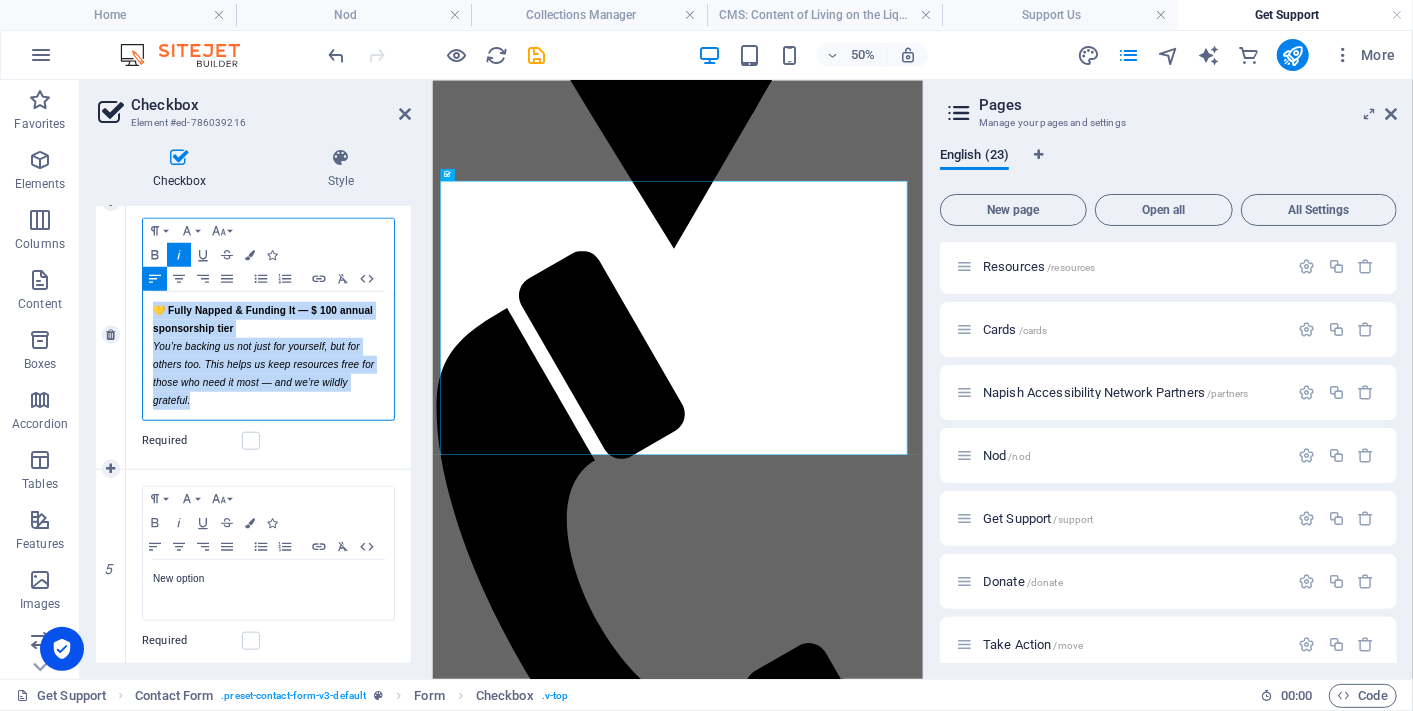 click on "Paragraph Format Normal Heading 1 Heading 2 Heading 3 Heading 4 Heading 5 Heading 6 Code Font Family Arial Georgia Impact Tahoma Times New Roman Verdana Open Sans Teko Font Size 8 9 10 11 12 14 18 24 30 36 48 60 72 96 Bold Italic Underline Strikethrough Colors Icons Align Left Align Center Align Right Align Justify Unordered List Ordered List Insert Link Clear Formatting HTML 💛 Fully Napped & Funding It — $ 100 annual sponsorship tier You’re backing us not just for yourself, but for others too. This helps us keep resources free for those who need it most — and we’re wildly grateful. Required" at bounding box center (268, 335) 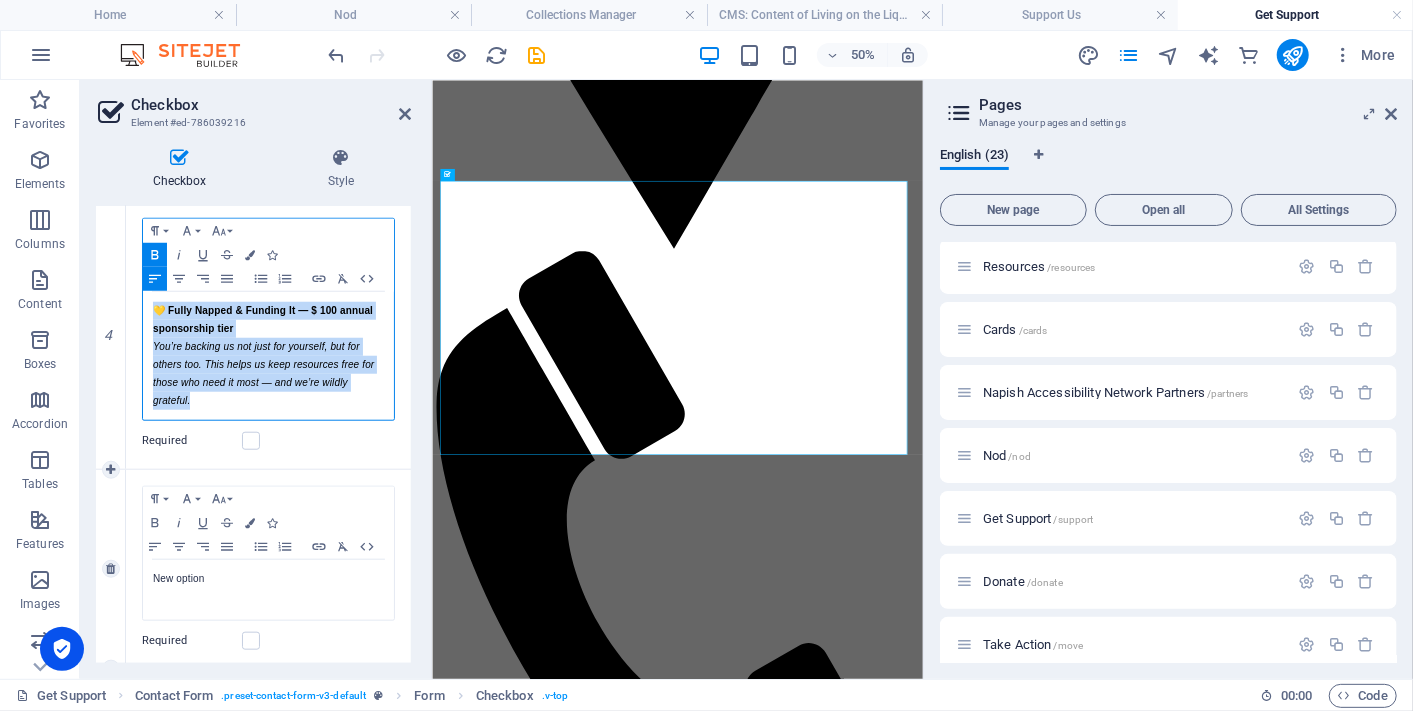 copy on "💛 Fully Napped & Funding It — $ 100 annual sponsorship tier You’re backing us not just for yourself, but for others too. This helps us keep resources free for those who need it most — and we’re wildly grateful." 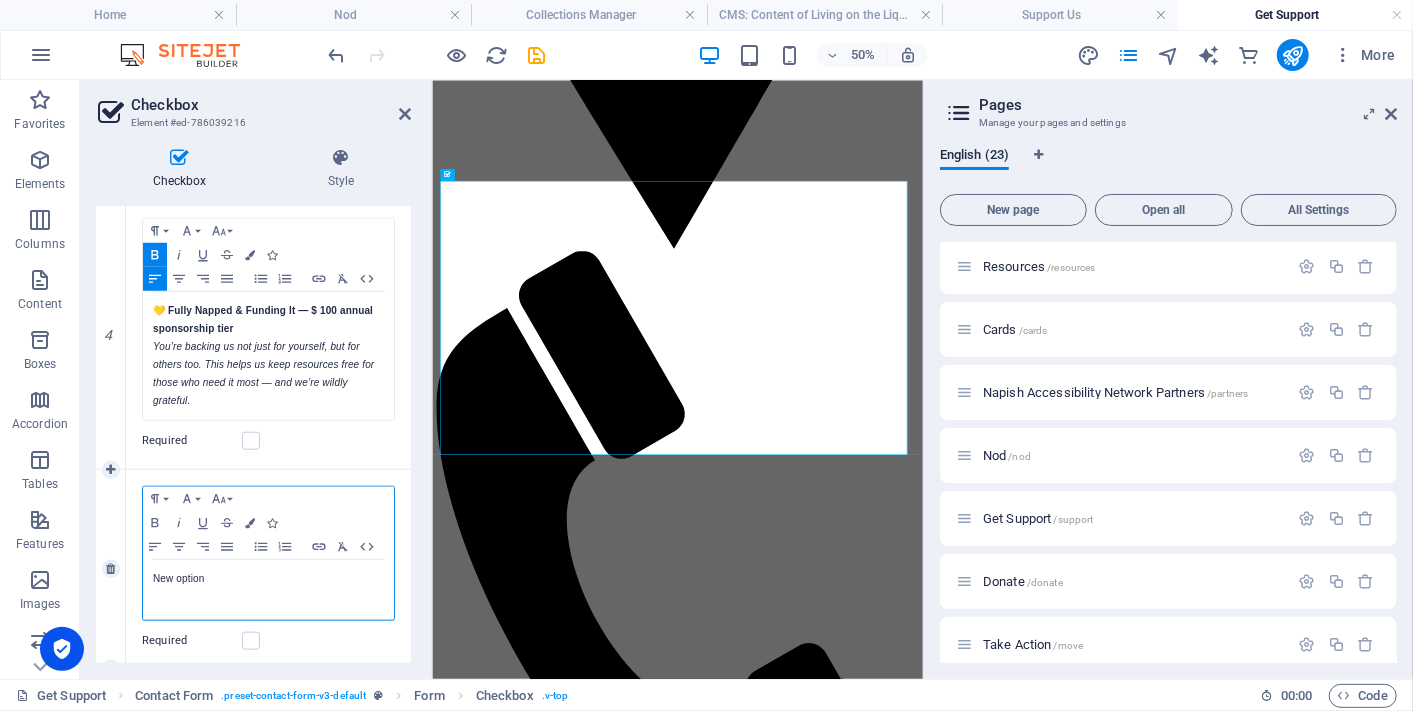 click on "New option" at bounding box center [268, 579] 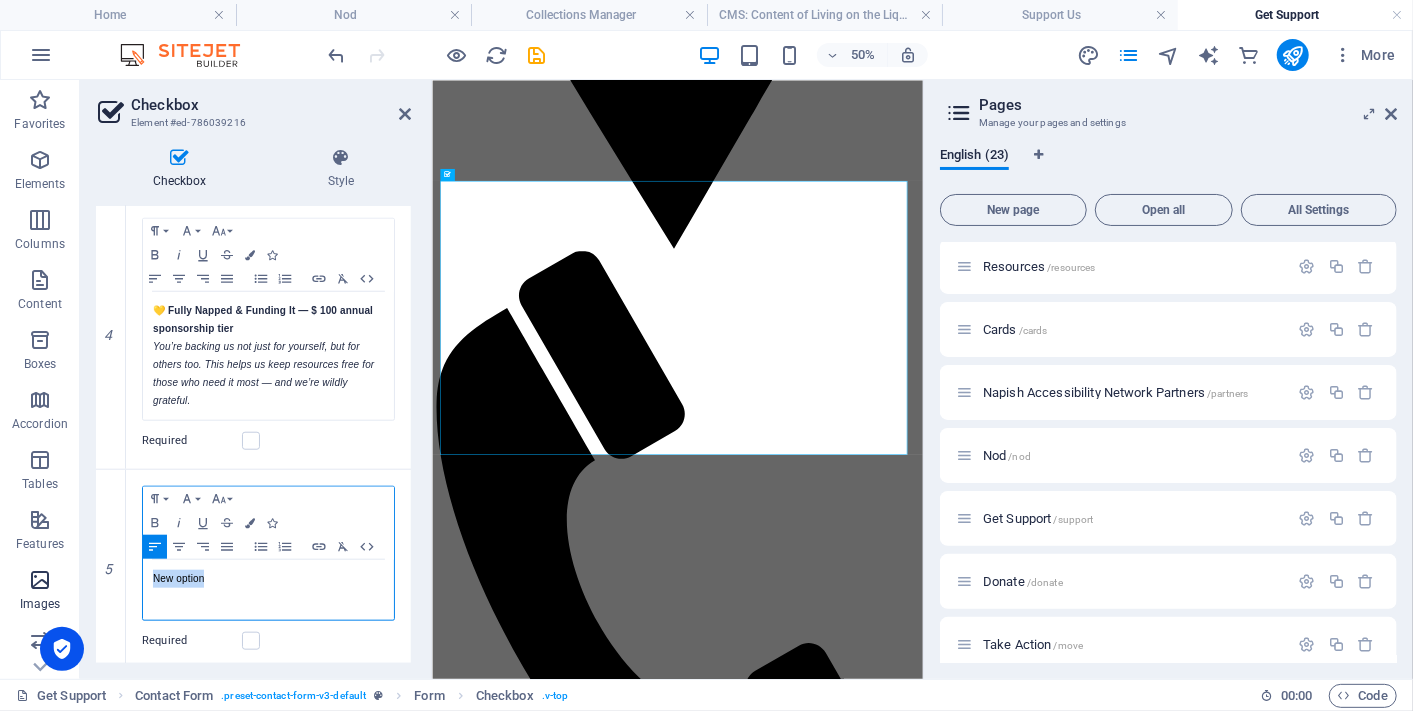 drag, startPoint x: 225, startPoint y: 574, endPoint x: 74, endPoint y: 574, distance: 151 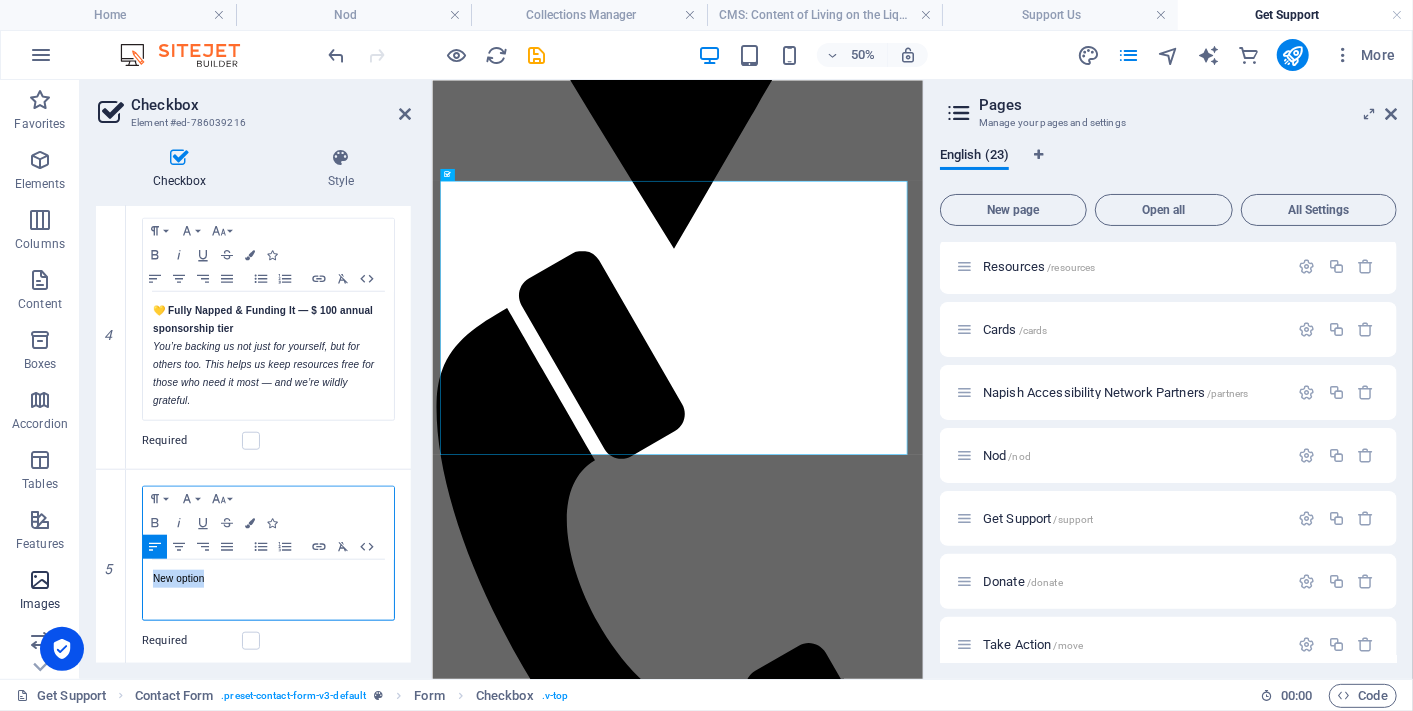 click on "Favorites Elements Columns Content Boxes Accordion Tables Features Images Slider Header Footer Forms Marketing Collections Commerce Checkbox Element #ed-786039216 Checkbox Style General Label Choose a membership tier Show form settings Options Vertical Align Horizontal Align 1 Paragraph Format Normal Heading 1 Heading 2 Heading 3 Heading 4 Heading 5 Heading 6 Code Font Family Arial Georgia Impact Tahoma Times New Roman Verdana Open Sans Teko Font Size 8 9 10 11 12 14 18 24 30 36 48 60 72 96 Bold Italic Underline Strikethrough Colors Icons Align Left Align Center Align Right Align Justify Unordered List Ordered List Insert Link Clear Formatting HTML 🌱 Just Waking Up — Free You’re here, you’re curious, you’re in. No cost, no pressure — just connection and access to resources. Required 2 Paragraph Format Normal Heading 1 Heading 2 Heading 3 Heading 4 Heading 5 Heading 6 Code Font Family Arial Georgia Impact Tahoma Times New Roman Verdana Open Sans Teko Font Size 8 9 10 11 12 14 18 24 30 36 48 60 72" at bounding box center [461, 379] 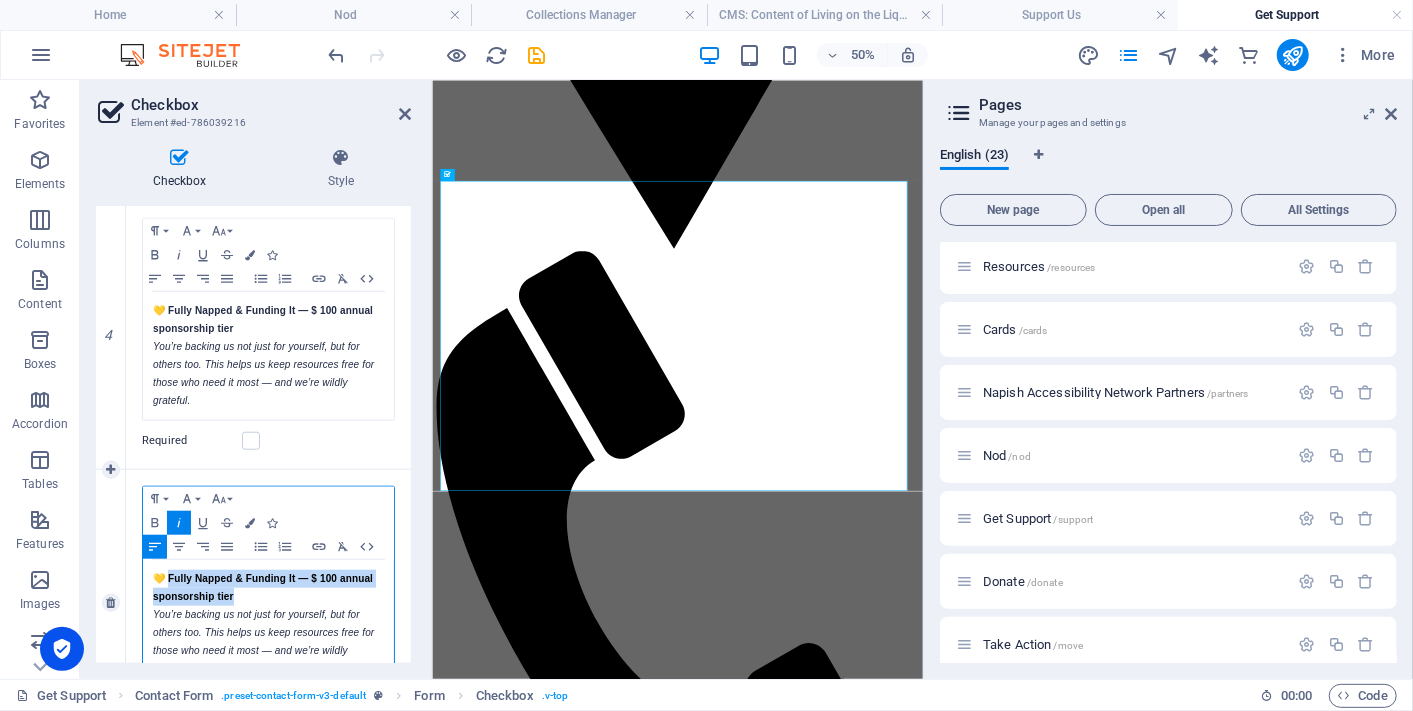 drag, startPoint x: 268, startPoint y: 585, endPoint x: 172, endPoint y: 569, distance: 97.3242 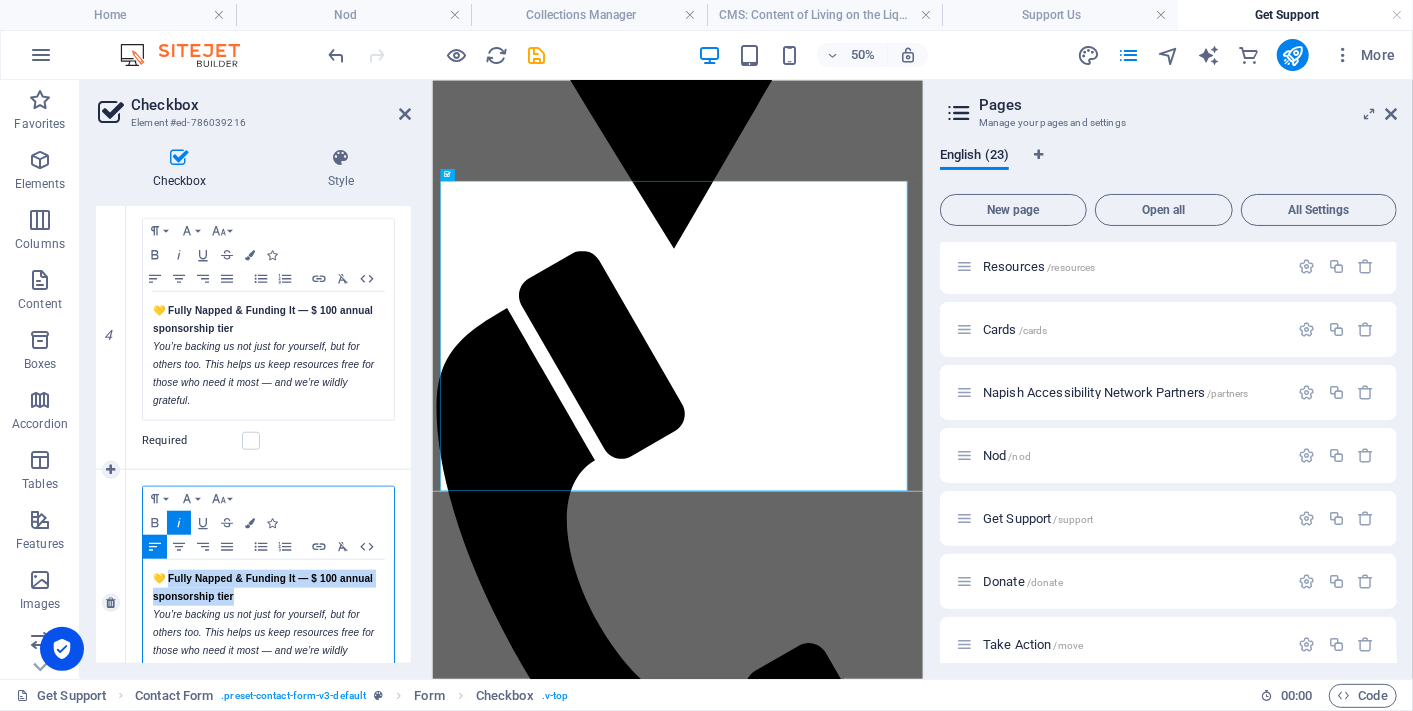 click on "💛 Fully Napped & Funding It — $ 100 annual sponsorship tier" at bounding box center (268, 588) 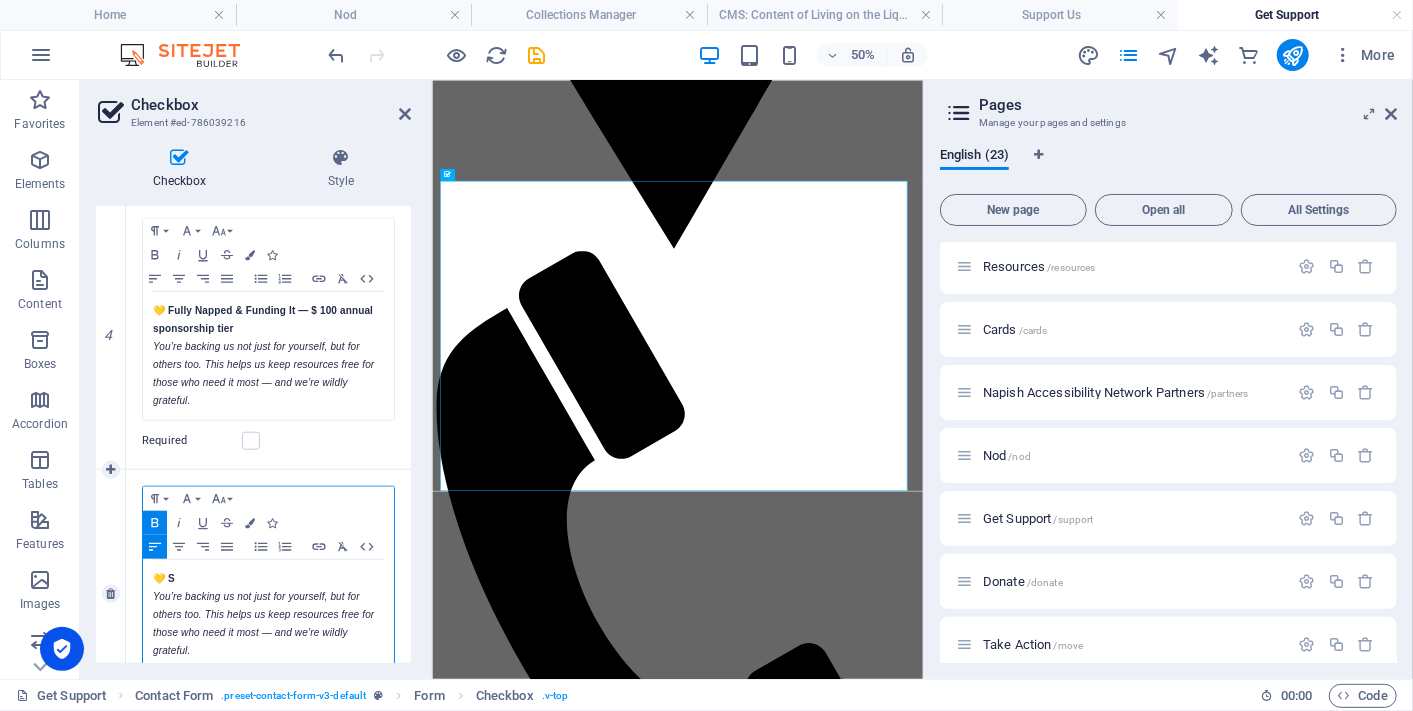 type 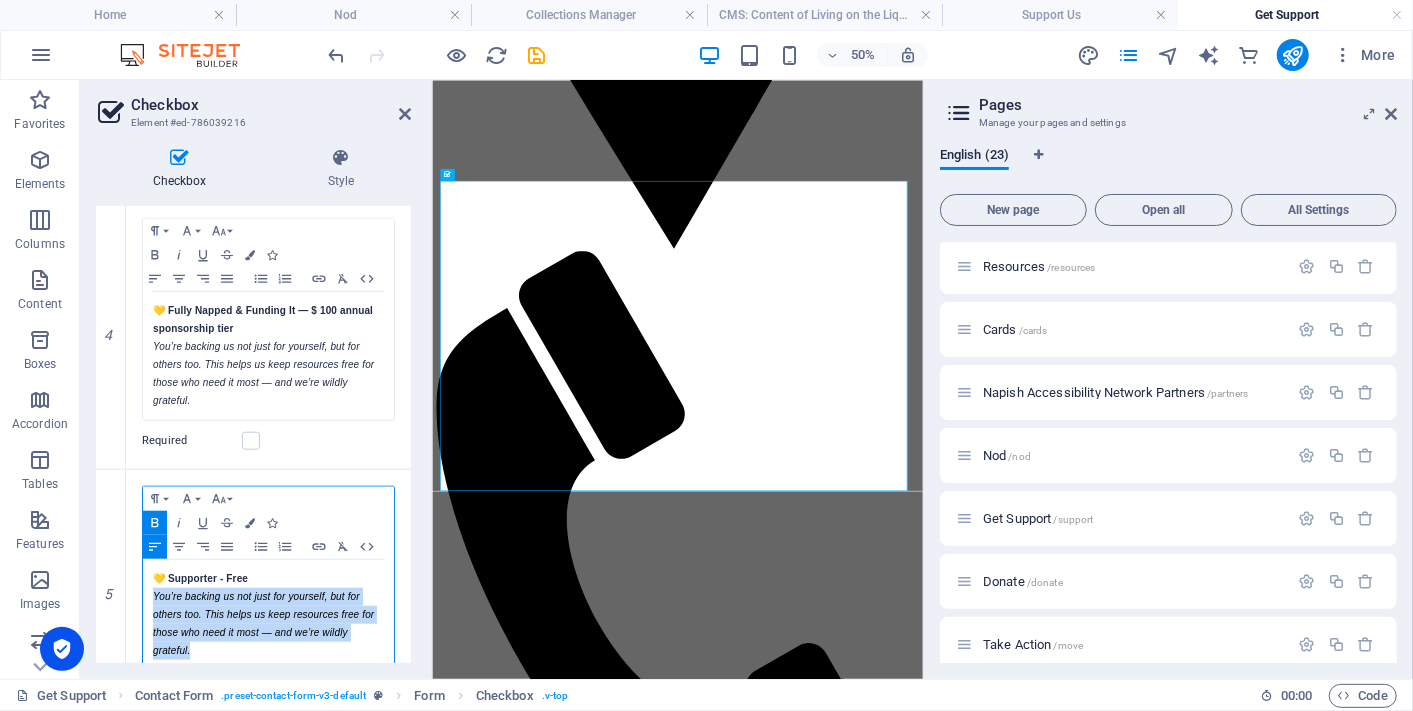 drag, startPoint x: 218, startPoint y: 648, endPoint x: 410, endPoint y: 648, distance: 192 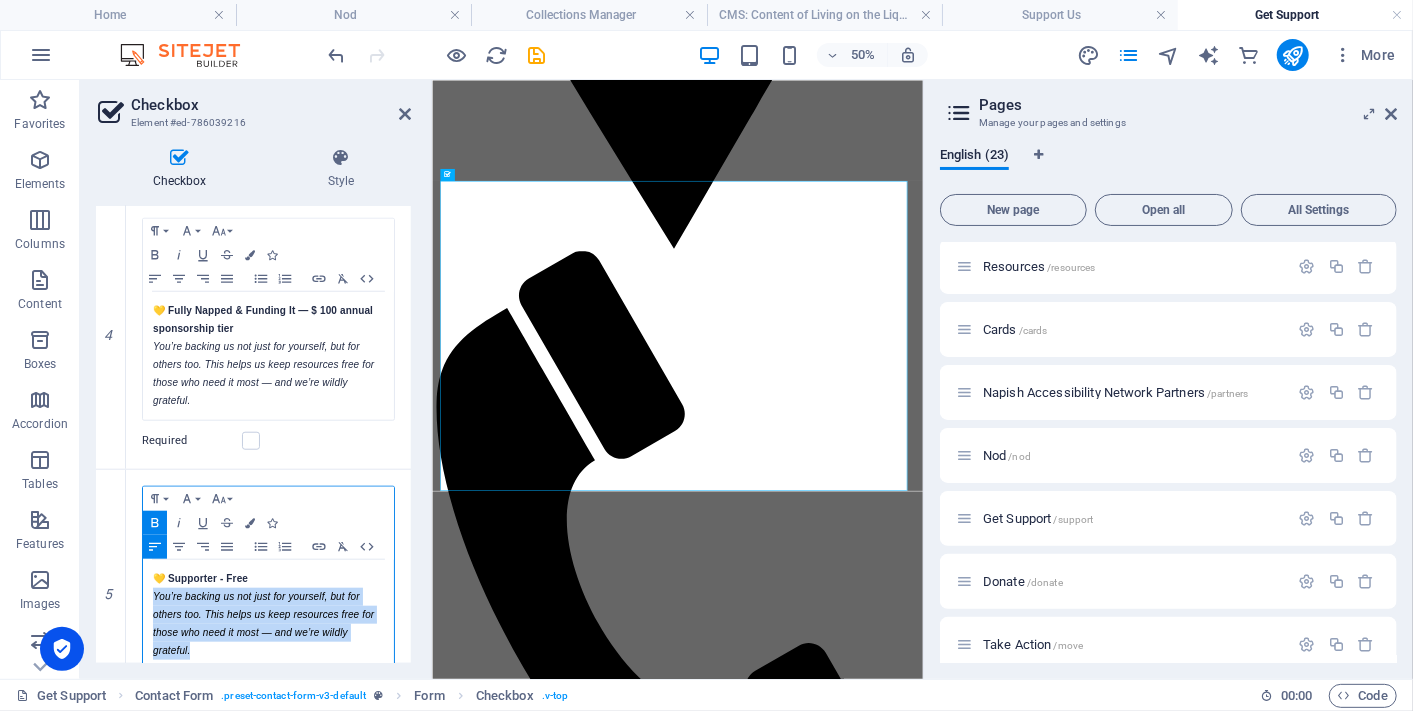 click on "You’re backing us not just for yourself, but for others too. This helps us keep resources free for those who need it most — and we’re wildly grateful." at bounding box center (268, 624) 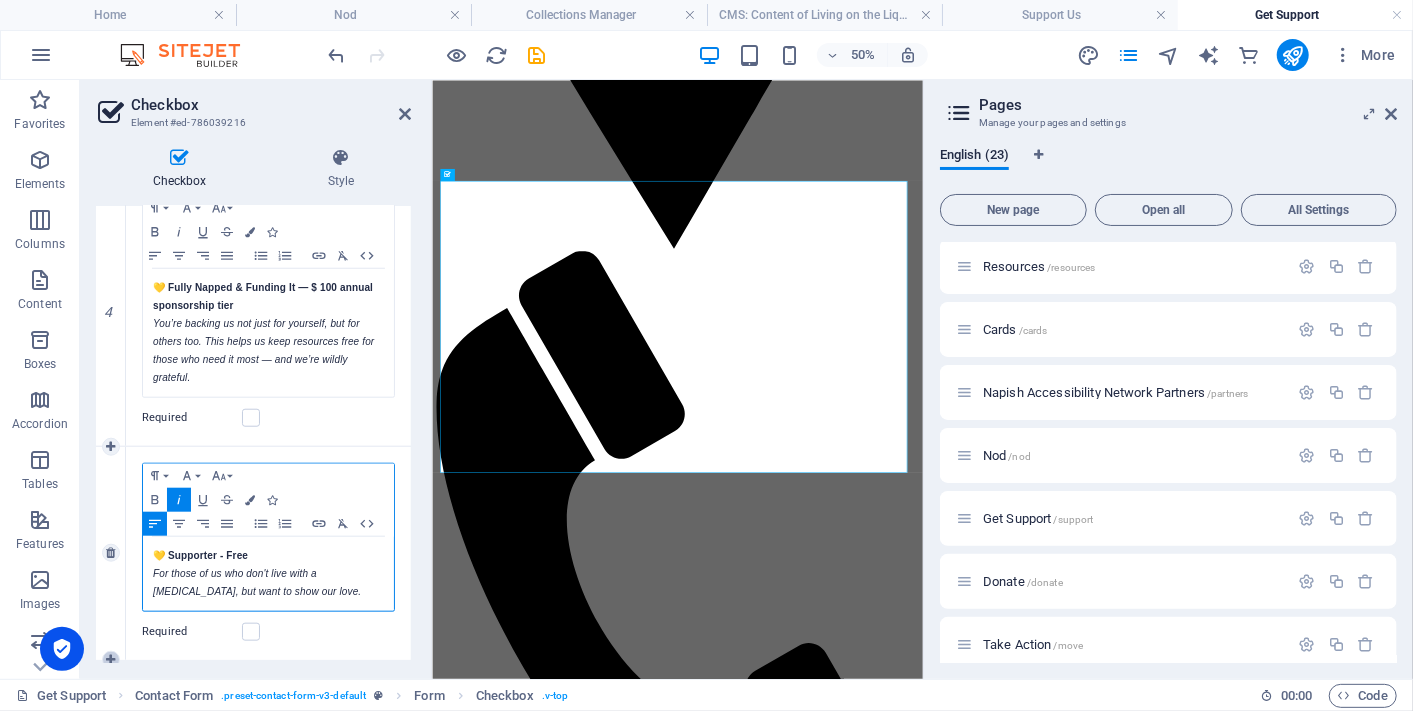 scroll, scrollTop: 1031, scrollLeft: 0, axis: vertical 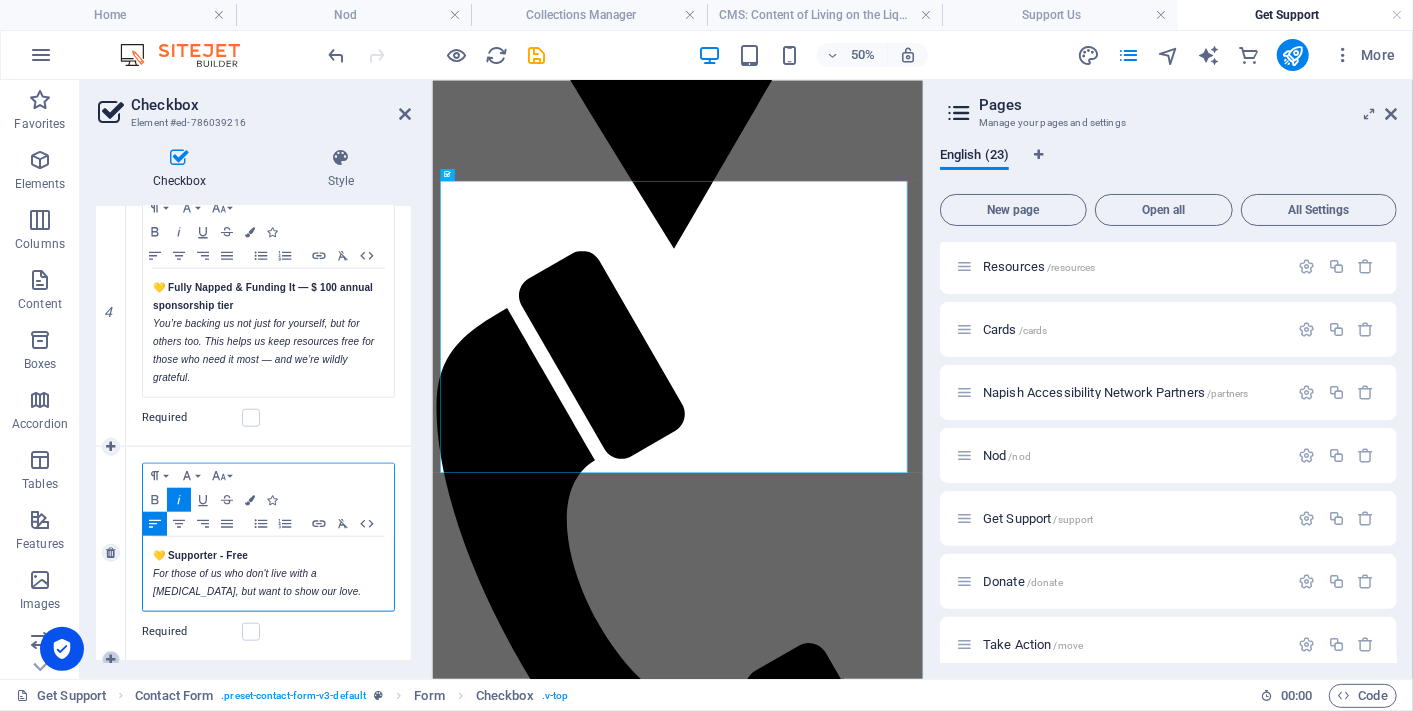 click at bounding box center (110, 660) 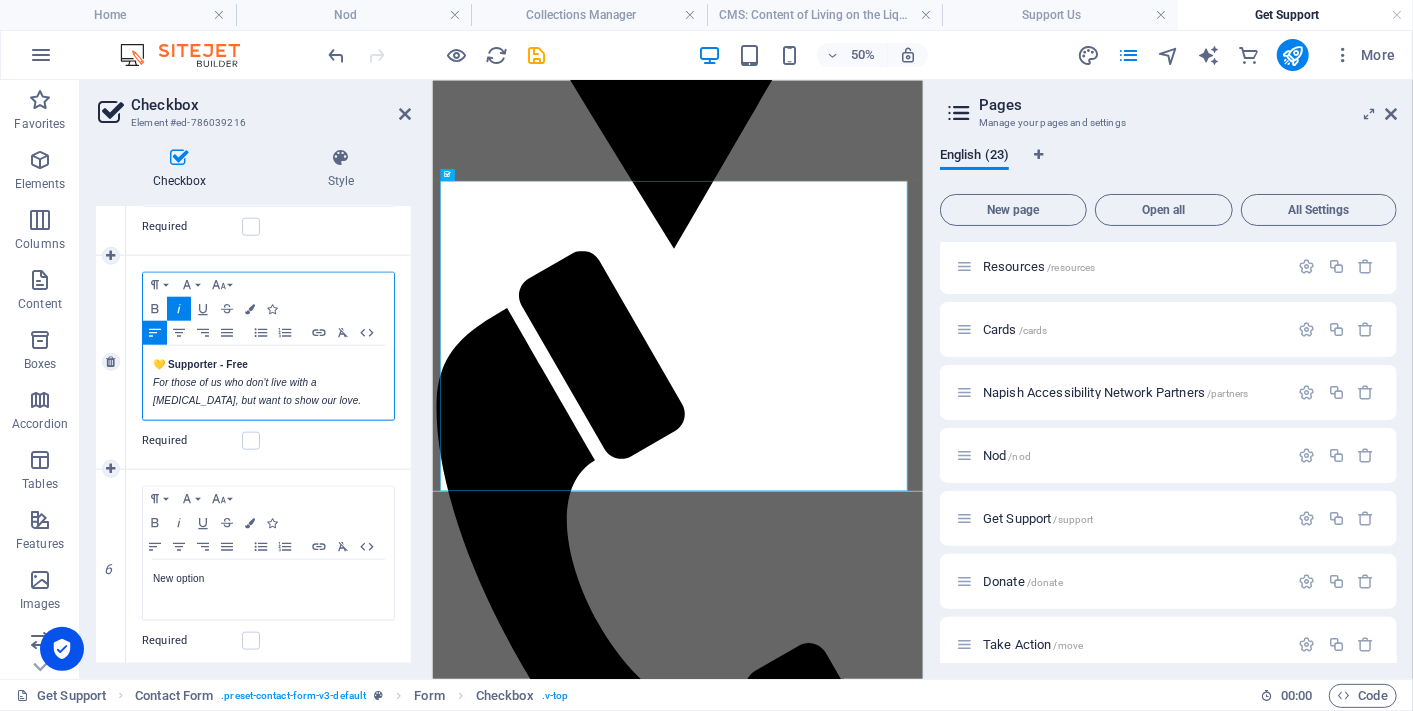 scroll, scrollTop: 1221, scrollLeft: 0, axis: vertical 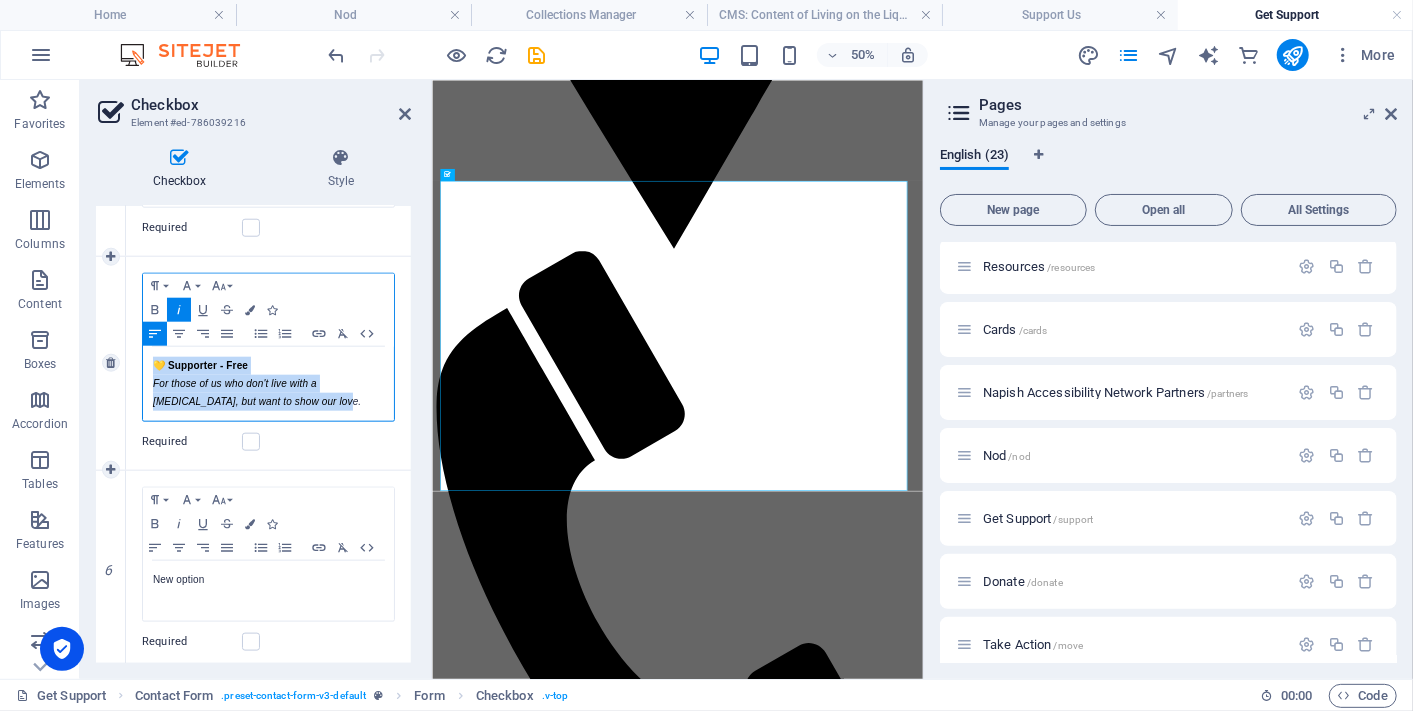 drag, startPoint x: 309, startPoint y: 397, endPoint x: 125, endPoint y: 368, distance: 186.2713 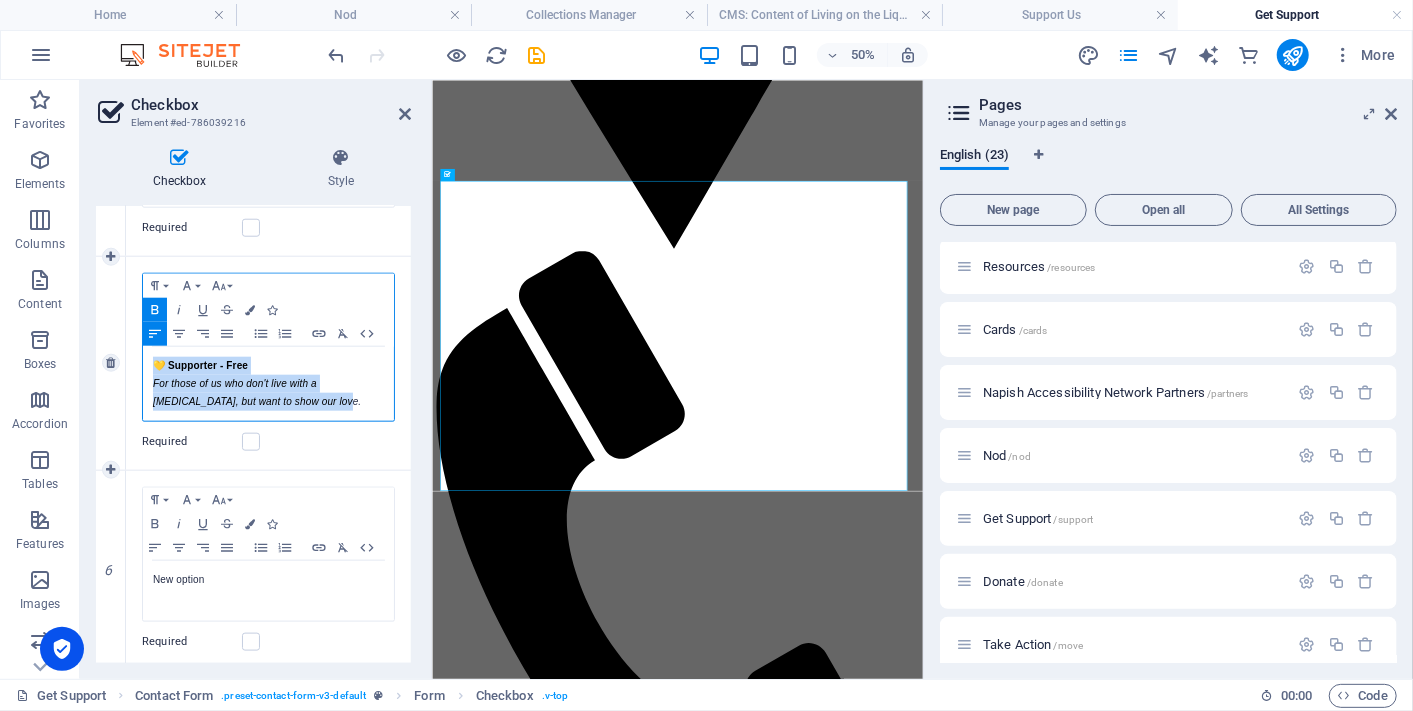 copy on "💛 Supporter - Free For those of us who don't live with a sleep disorder, but want to show our lov" 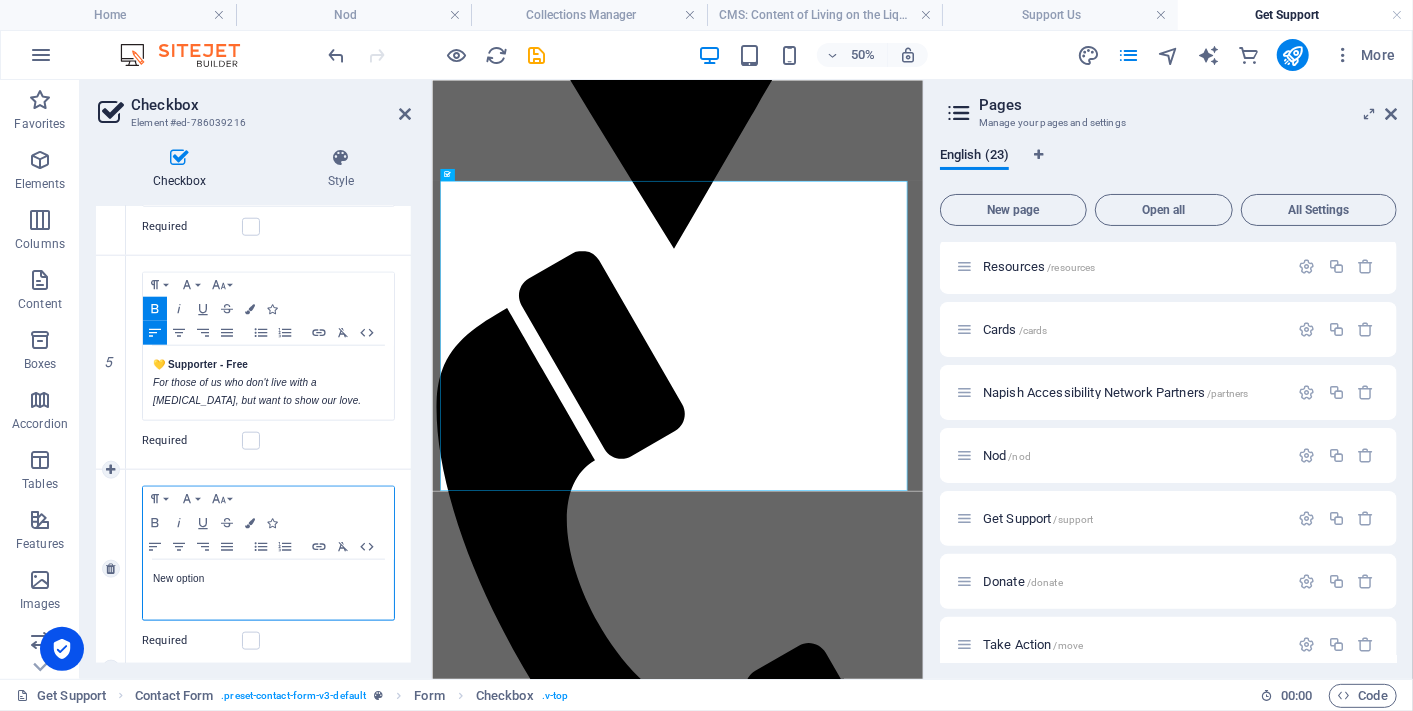 click on "New option" at bounding box center (268, 579) 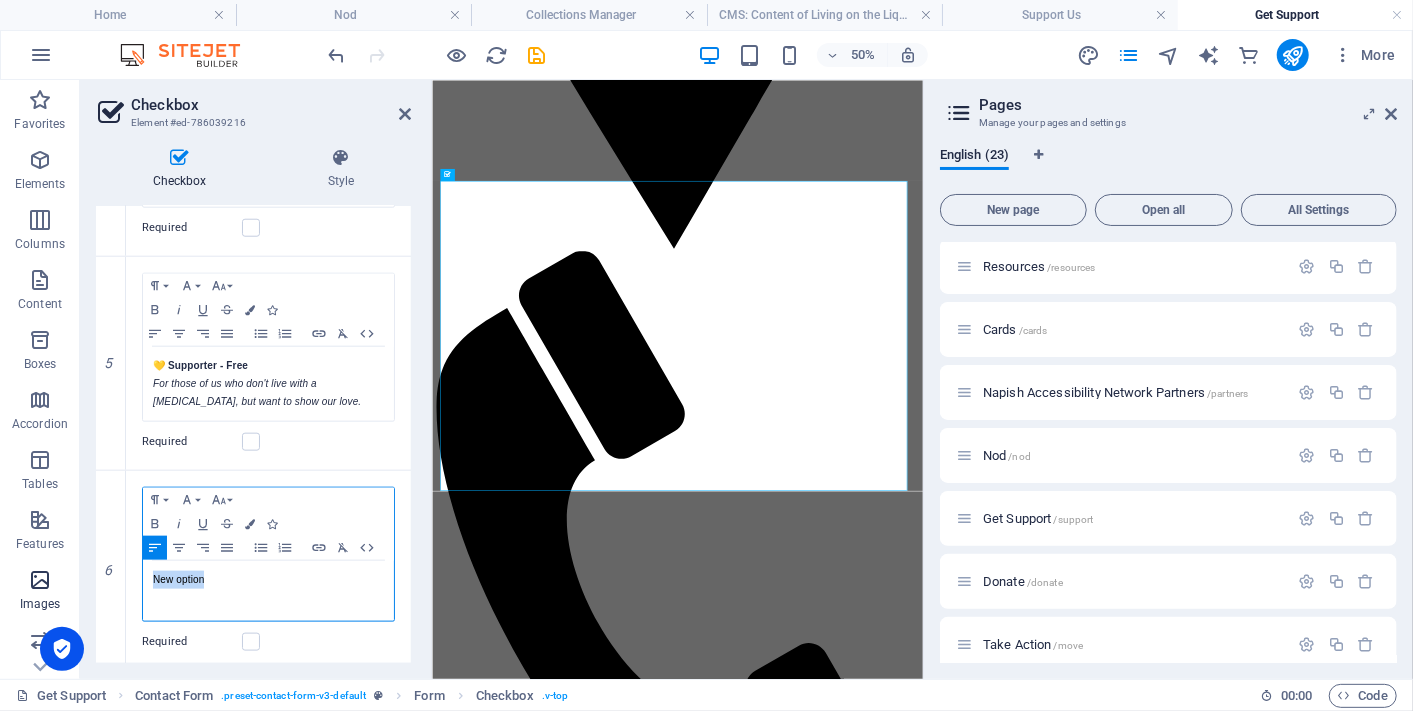 click on "Favorites Elements Columns Content Boxes Accordion Tables Features Images Slider Header Footer Forms Marketing Collections Commerce Checkbox Element #ed-786039216 Checkbox Style General Label Choose a membership tier Show form settings Options Vertical Align Horizontal Align 1 Paragraph Format Normal Heading 1 Heading 2 Heading 3 Heading 4 Heading 5 Heading 6 Code Font Family Arial Georgia Impact Tahoma Times New Roman Verdana Open Sans Teko Font Size 8 9 10 11 12 14 18 24 30 36 48 60 72 96 Bold Italic Underline Strikethrough Colors Icons Align Left Align Center Align Right Align Justify Unordered List Ordered List Insert Link Clear Formatting HTML 🌱 Just Waking Up — Free You’re here, you’re curious, you’re in. No cost, no pressure — just connection and access to resources. Required 2 Paragraph Format Normal Heading 1 Heading 2 Heading 3 Heading 4 Heading 5 Heading 6 Code Font Family Arial Georgia Impact Tahoma Times New Roman Verdana Open Sans Teko Font Size 8 9 10 11 12 14 18 24 30 36 48 60 72" at bounding box center [461, 379] 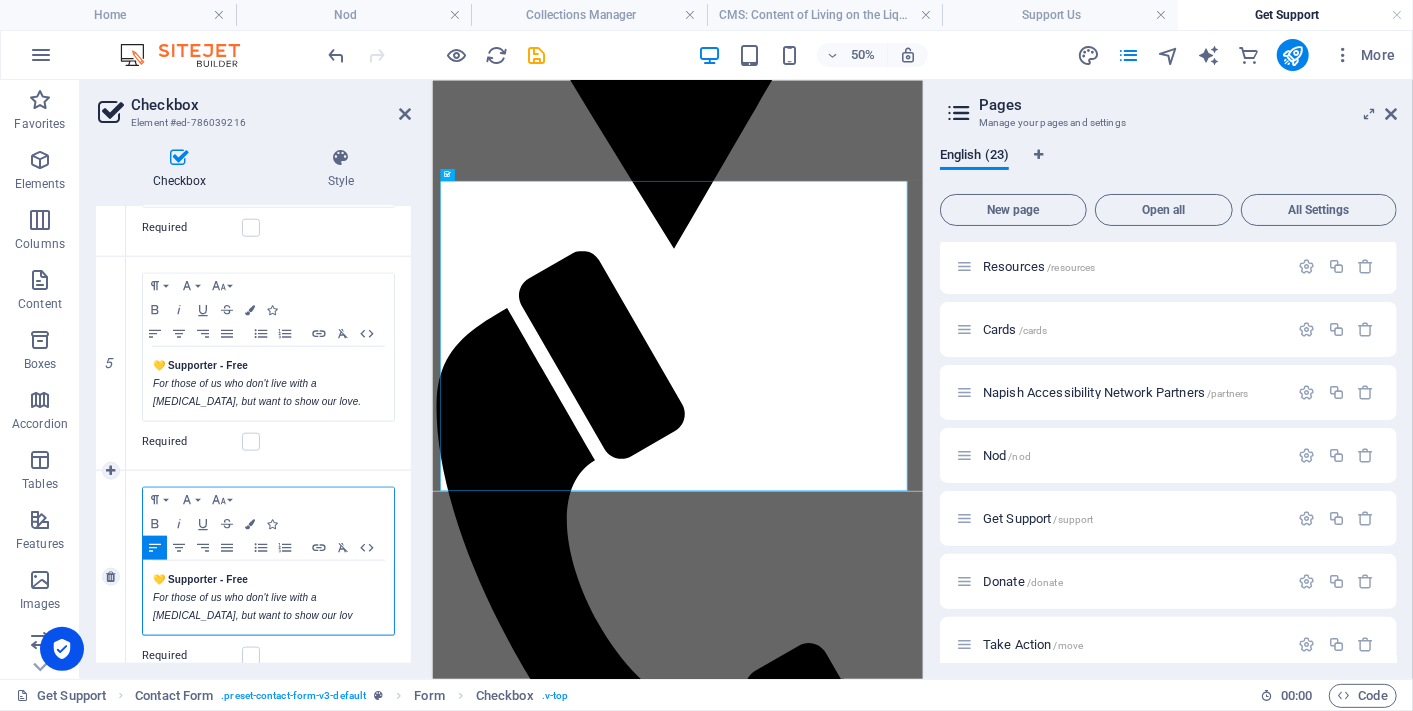 scroll, scrollTop: 1222, scrollLeft: 0, axis: vertical 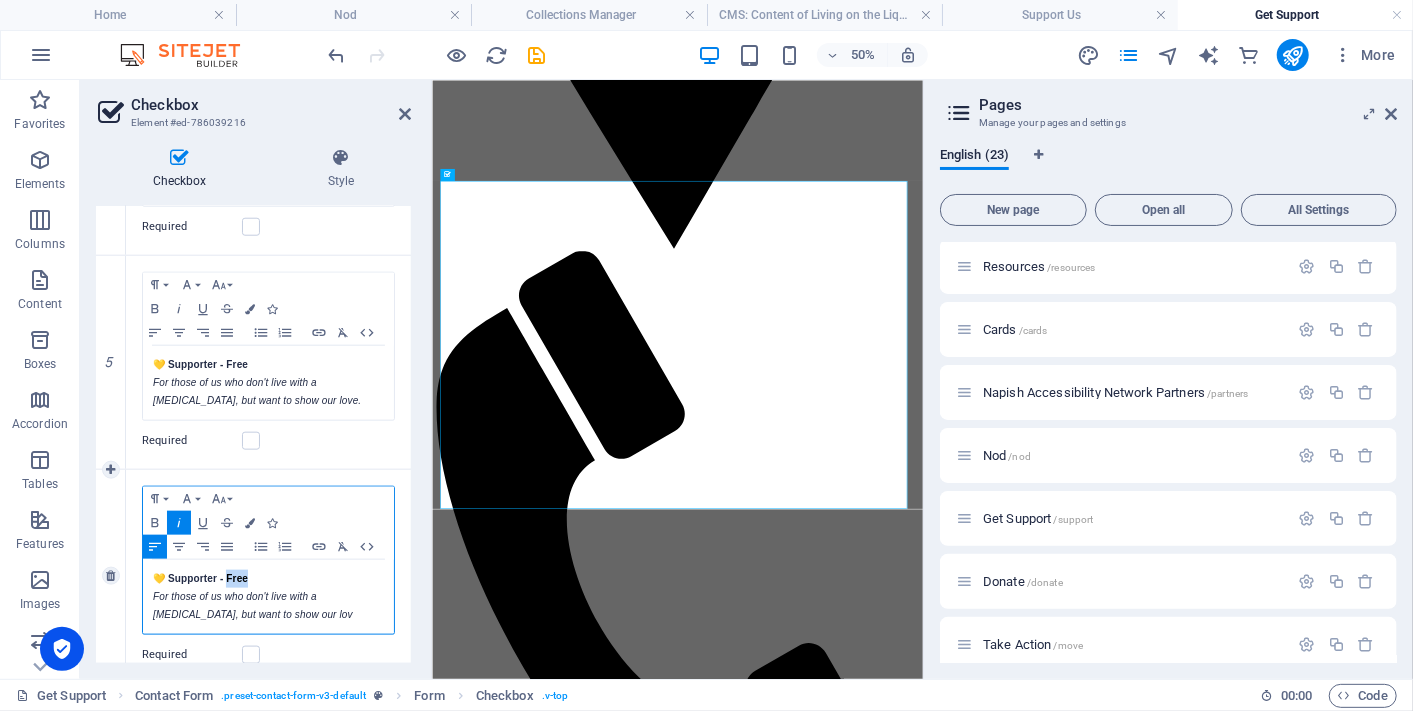 drag, startPoint x: 289, startPoint y: 570, endPoint x: 227, endPoint y: 565, distance: 62.201286 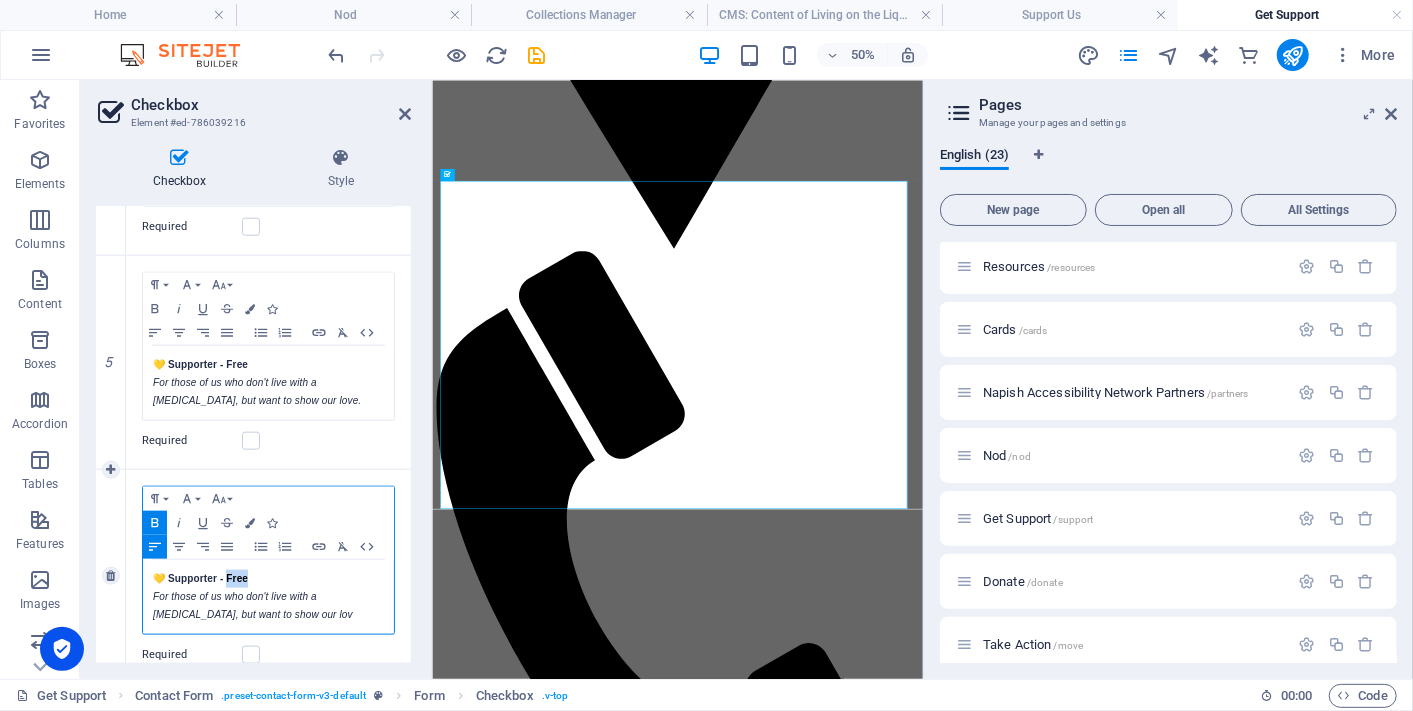 type 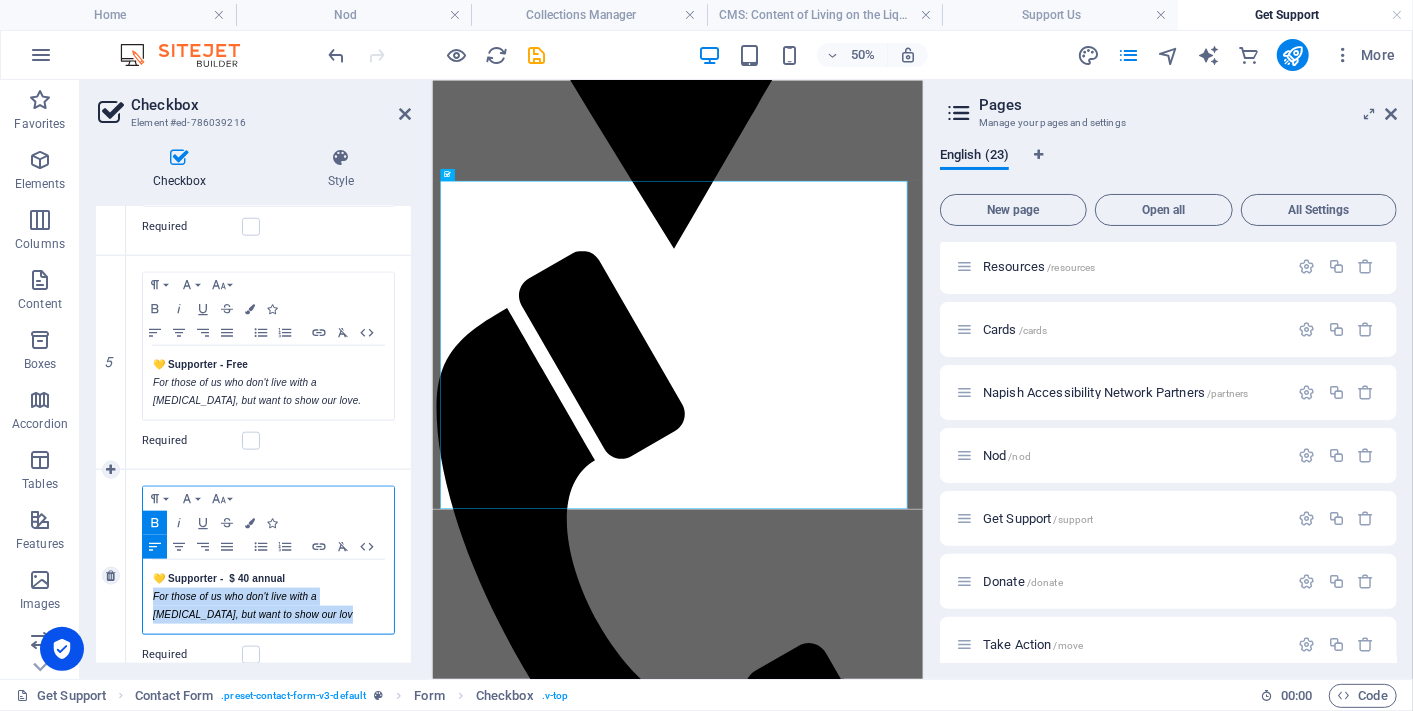 drag, startPoint x: 282, startPoint y: 607, endPoint x: 150, endPoint y: 594, distance: 132.63861 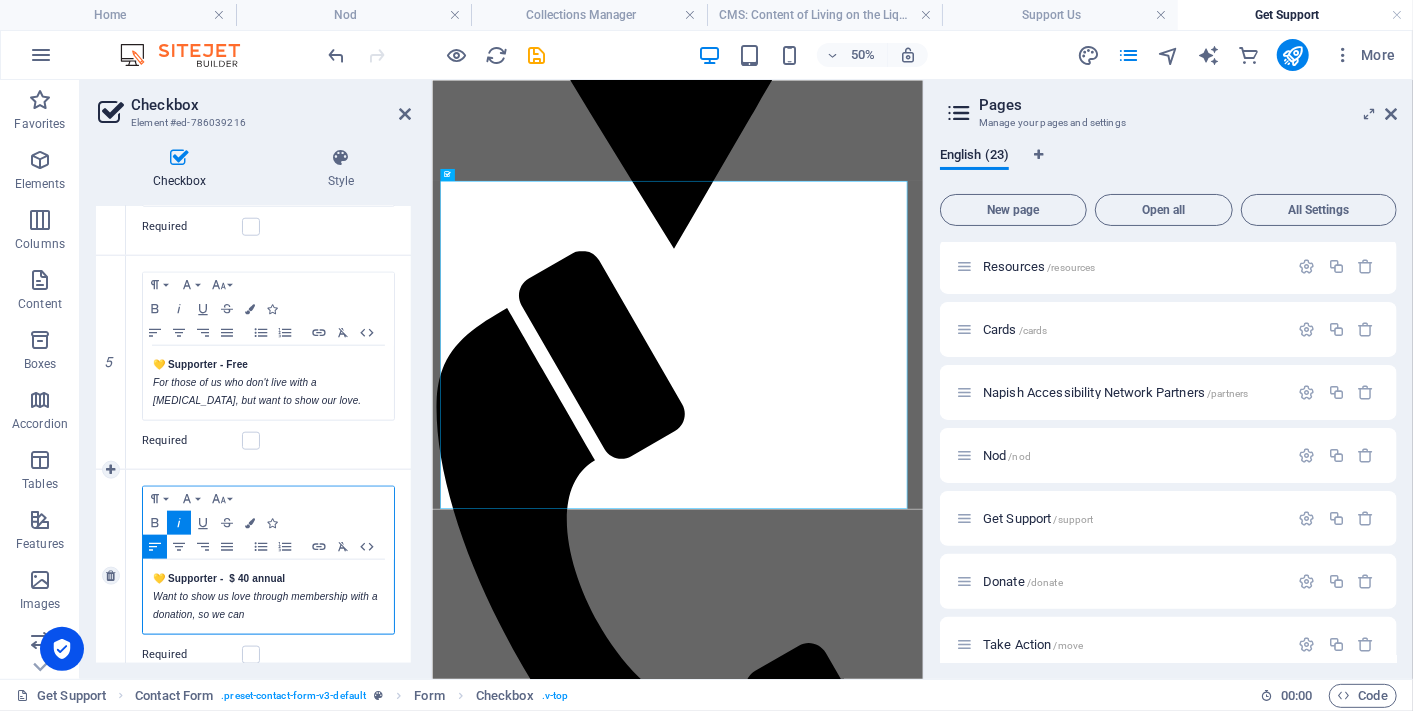drag, startPoint x: 254, startPoint y: 610, endPoint x: 188, endPoint y: 609, distance: 66.007576 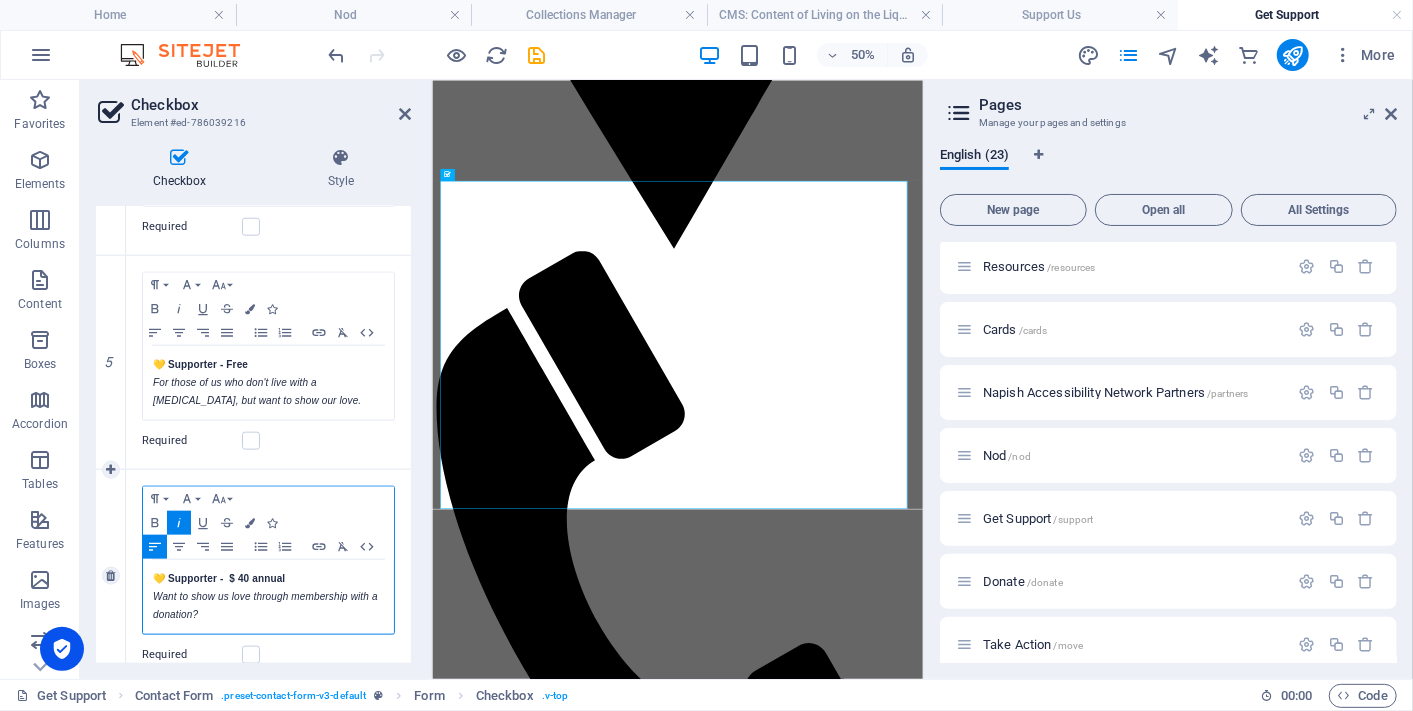 click on "Want to show us love through membership with a donation?" at bounding box center (268, 606) 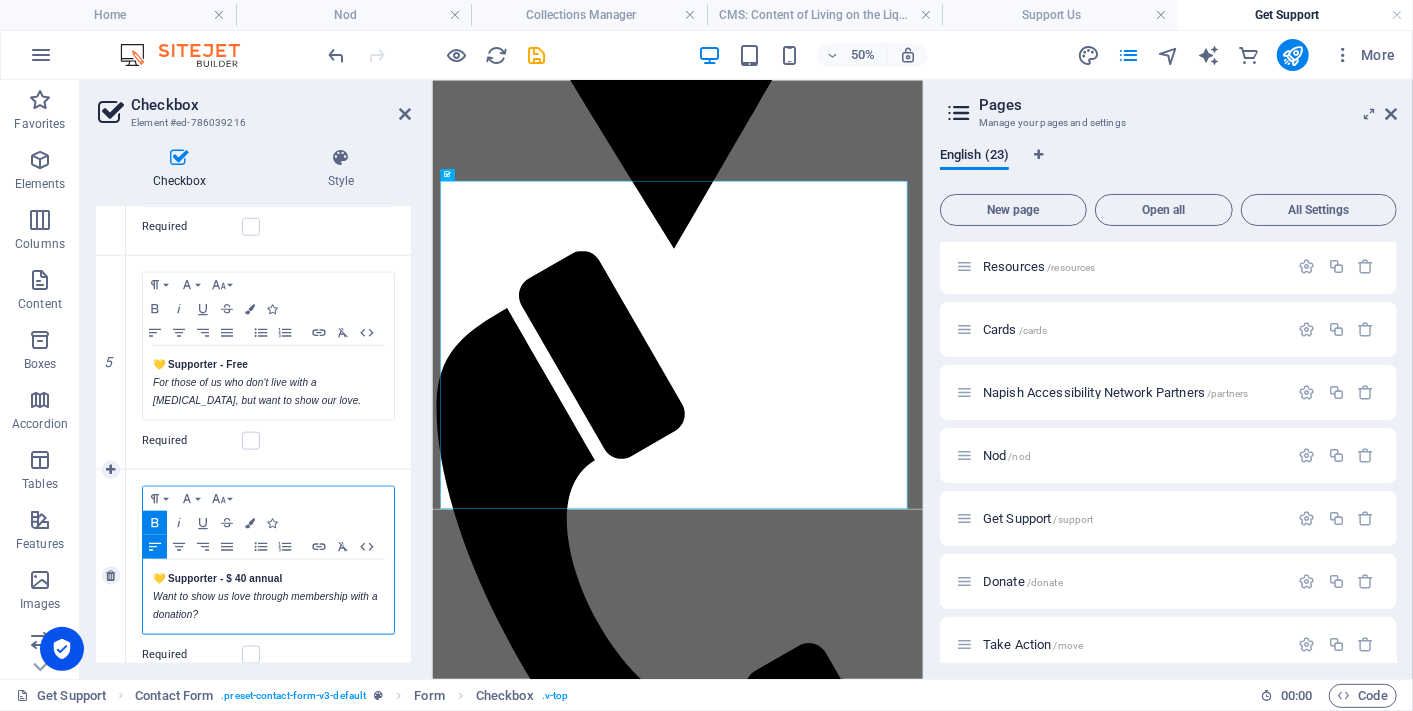 click on "💛 Supporter - $ 40 annual" at bounding box center [217, 578] 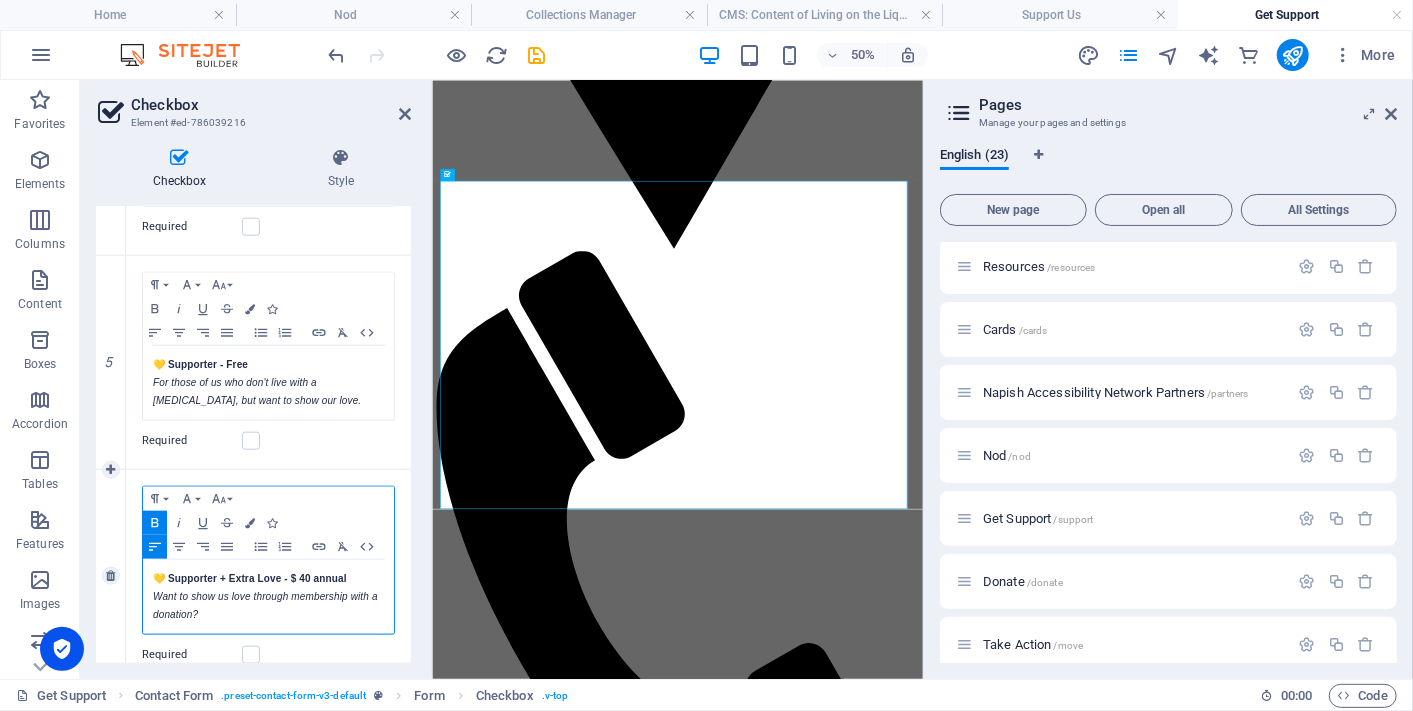 click on "Want to show us love through membership with a donation?" at bounding box center (268, 606) 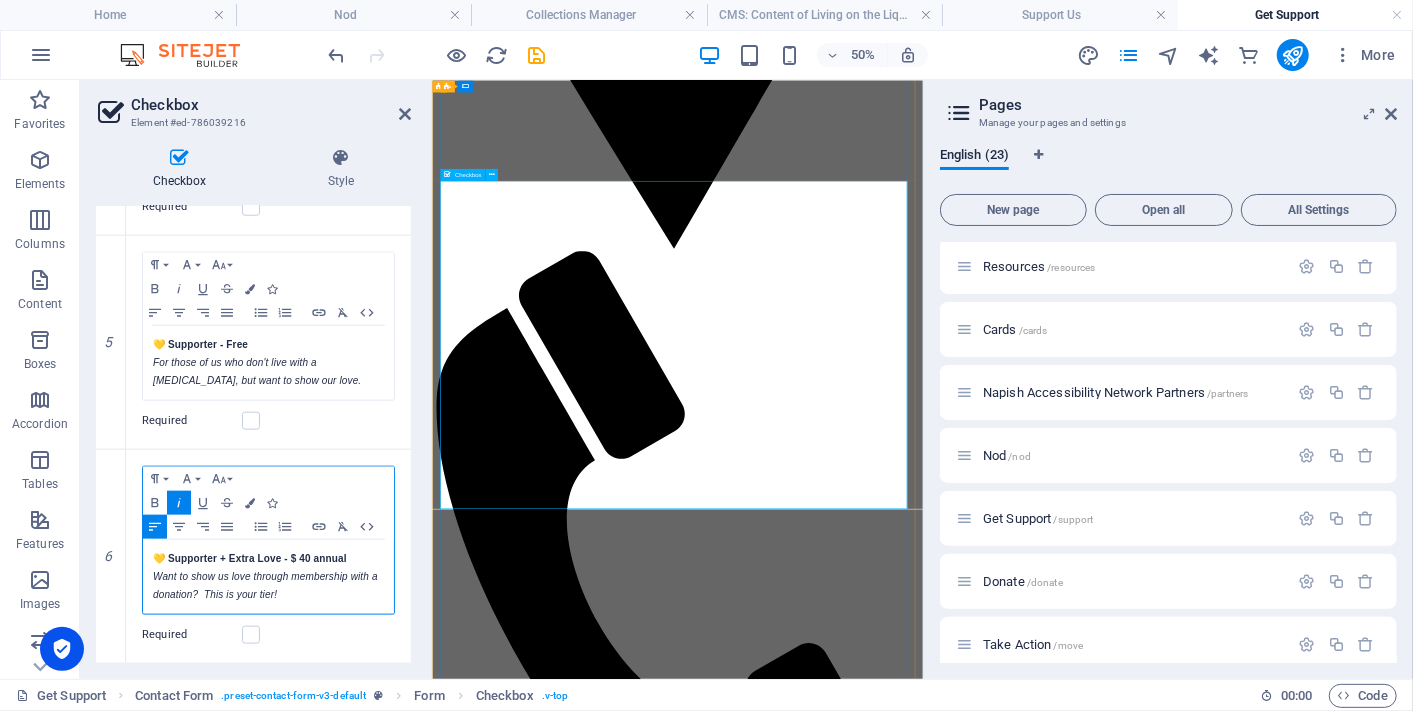 scroll, scrollTop: 1235, scrollLeft: 0, axis: vertical 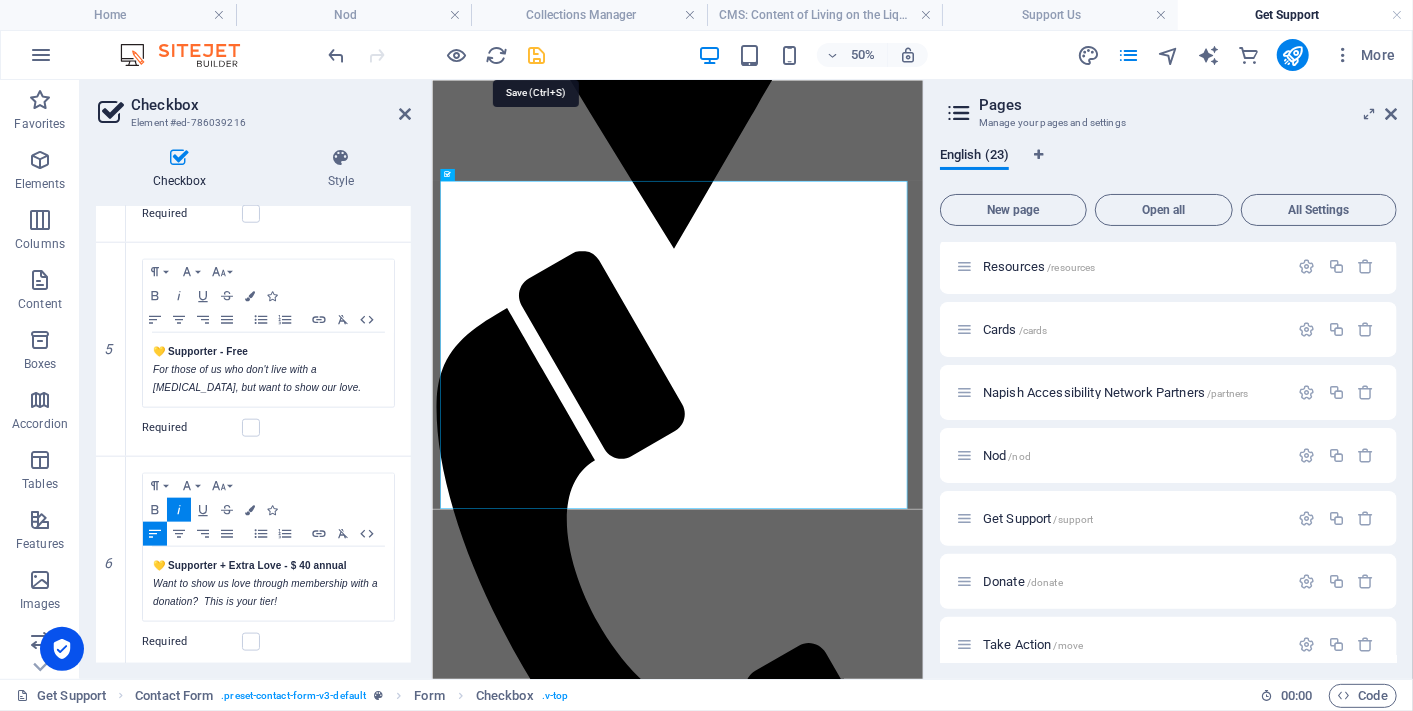 click at bounding box center [537, 55] 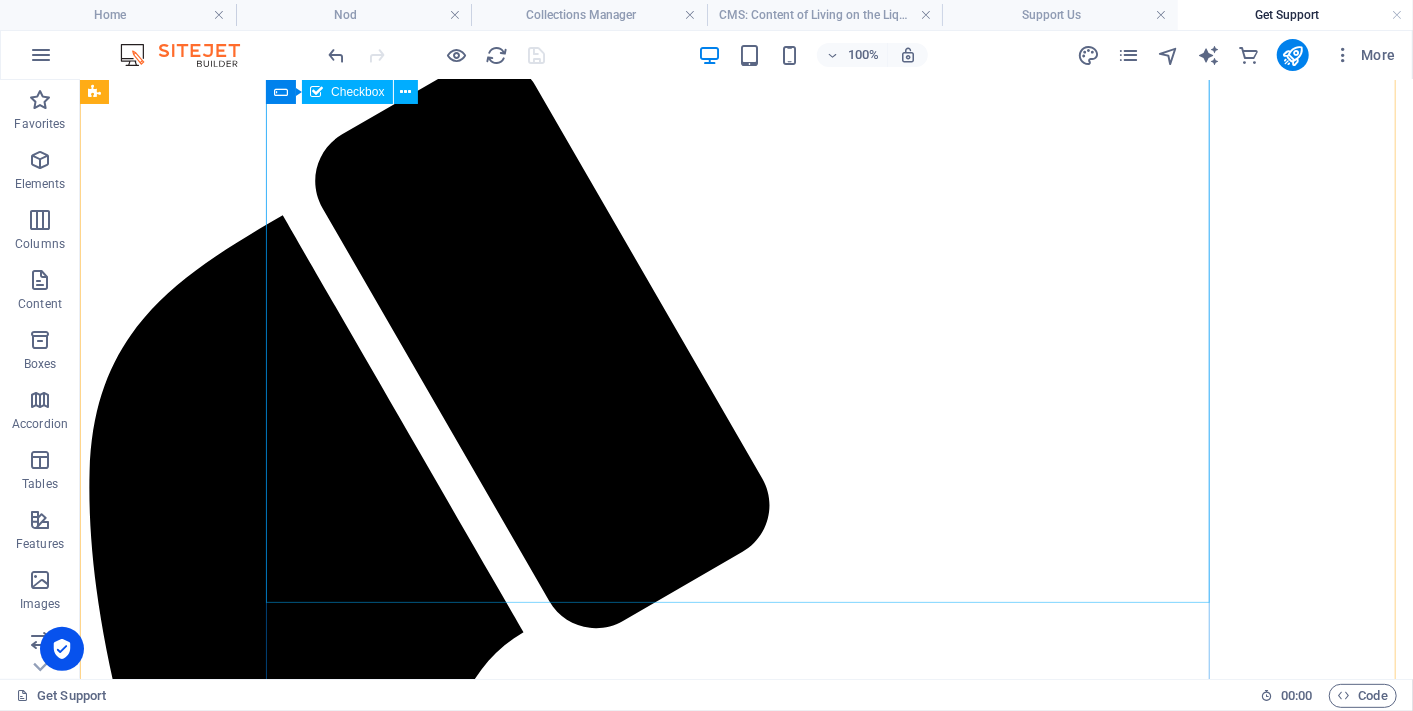 scroll, scrollTop: 2906, scrollLeft: 0, axis: vertical 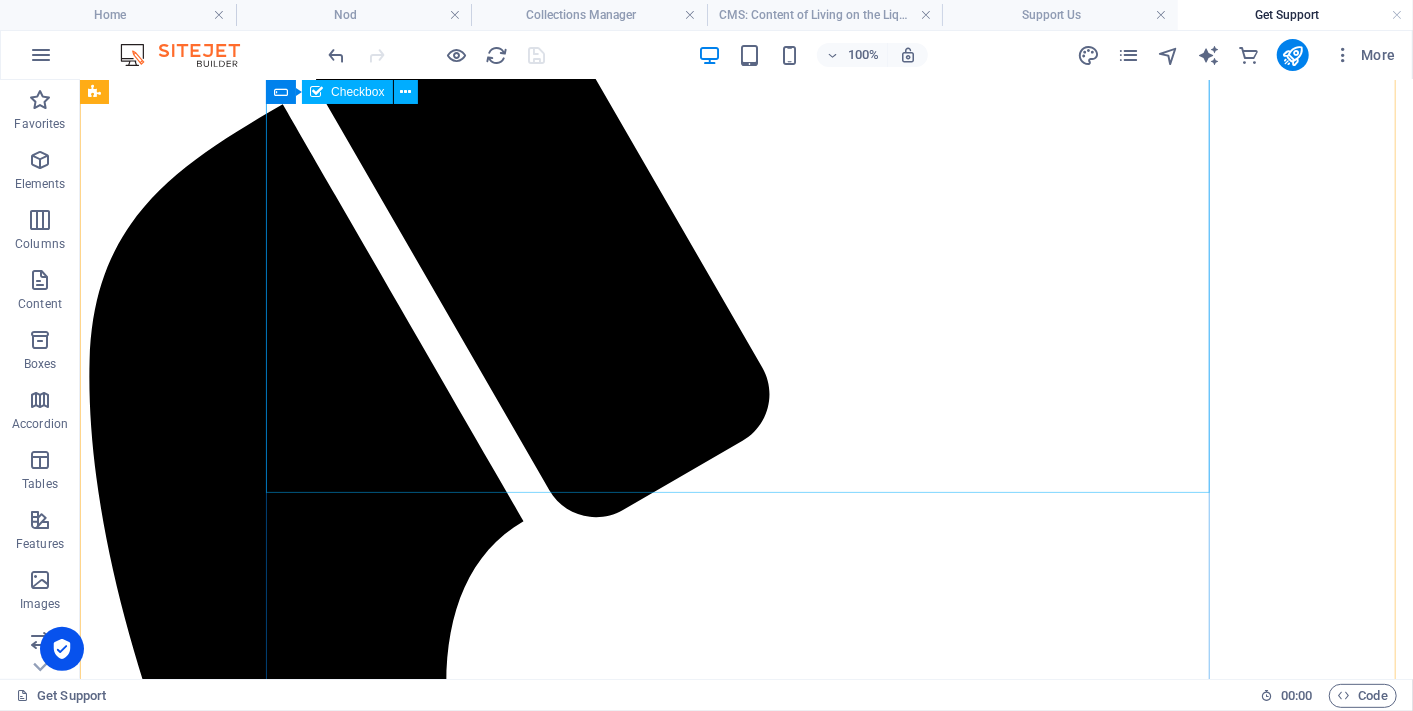 click on "Choose a membership tier   🌱 Just Waking Up — Free You’re here, you’re curious, you’re in. No cost, no pressure — just connection and access to resources.   🪪 Card-Carrying Sleepyhead — $ 20 one-off You get your Napish accessibility card along with your membership.   🌀 In It for the Long Nap — $ 40 annual A paid membership option for those in a position to contribute to our work.   💛 Fully Napped & Funding It — $ 100 annual sponsorship tier You’re backing us not just for yourself, but for others too. This helps us keep resources free for those who need it most — and we’re wildly grateful.   💛 Supporter - Free For those of us who don't live with a sleep disorder, but want to show our love.   💛 Supporter + Extra Love - $ 40 annual Want to show us love through membership with a donation?  This is your tier!" at bounding box center (745, 4908) 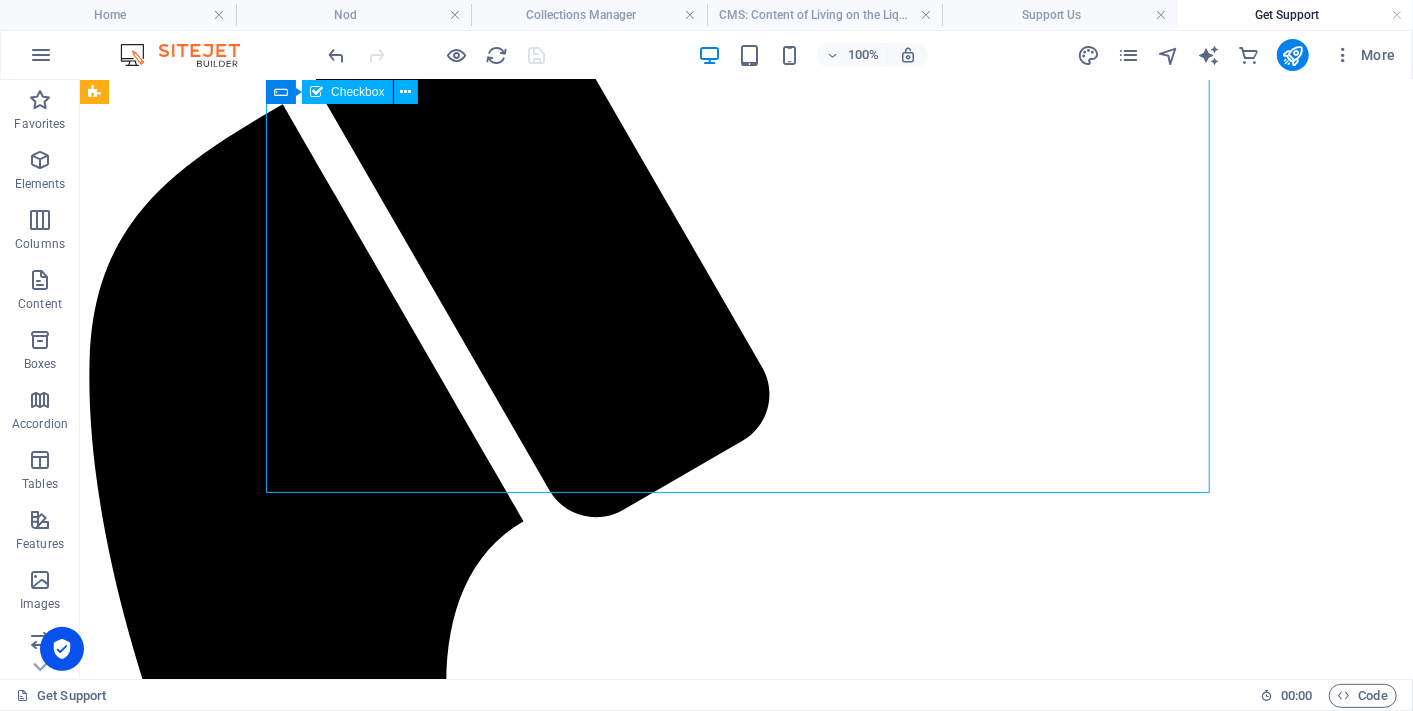 click on "Choose a membership tier   🌱 Just Waking Up — Free You’re here, you’re curious, you’re in. No cost, no pressure — just connection and access to resources.   🪪 Card-Carrying Sleepyhead — $ 20 one-off You get your Napish accessibility card along with your membership.   🌀 In It for the Long Nap — $ 40 annual A paid membership option for those in a position to contribute to our work.   💛 Fully Napped & Funding It — $ 100 annual sponsorship tier You’re backing us not just for yourself, but for others too. This helps us keep resources free for those who need it most — and we’re wildly grateful.   💛 Supporter - Free For those of us who don't live with a sleep disorder, but want to show our love.   💛 Supporter + Extra Love - $ 40 annual Want to show us love through membership with a donation?  This is your tier!" at bounding box center [745, 4908] 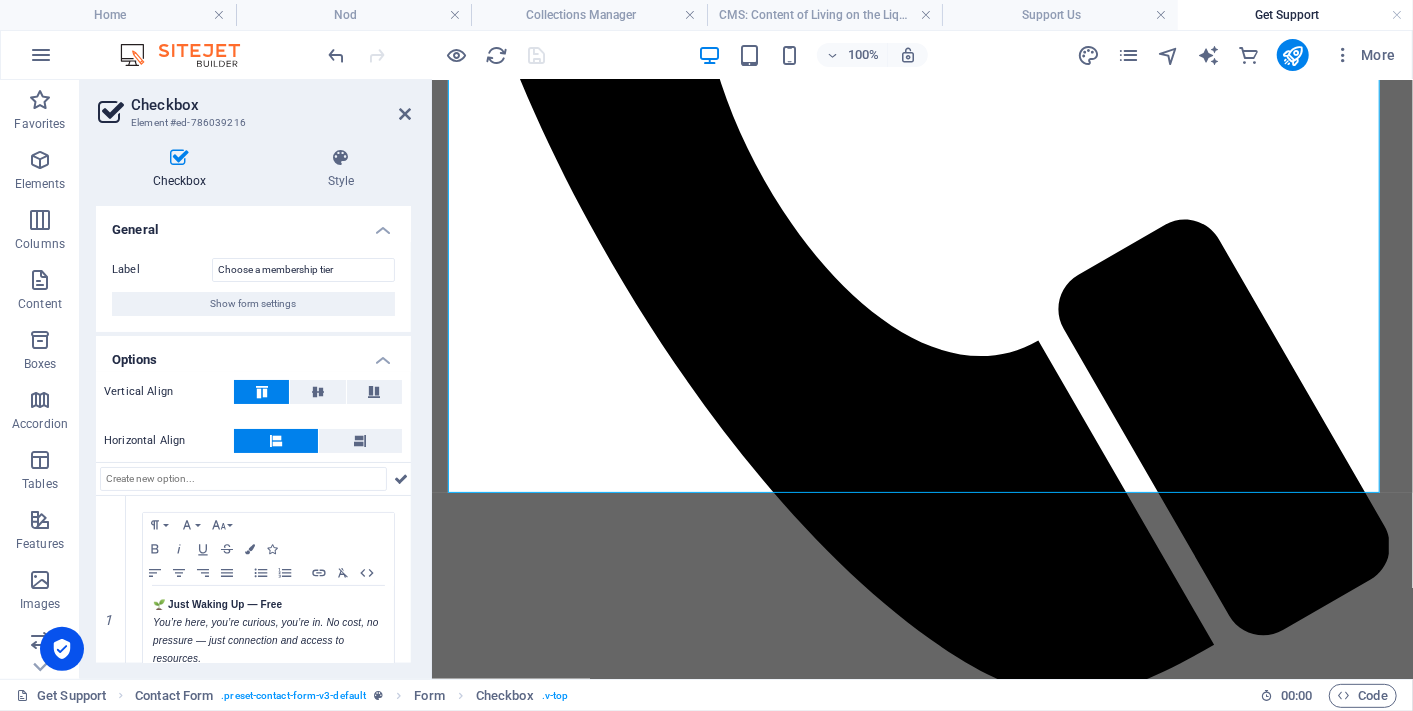 scroll, scrollTop: 2917, scrollLeft: 0, axis: vertical 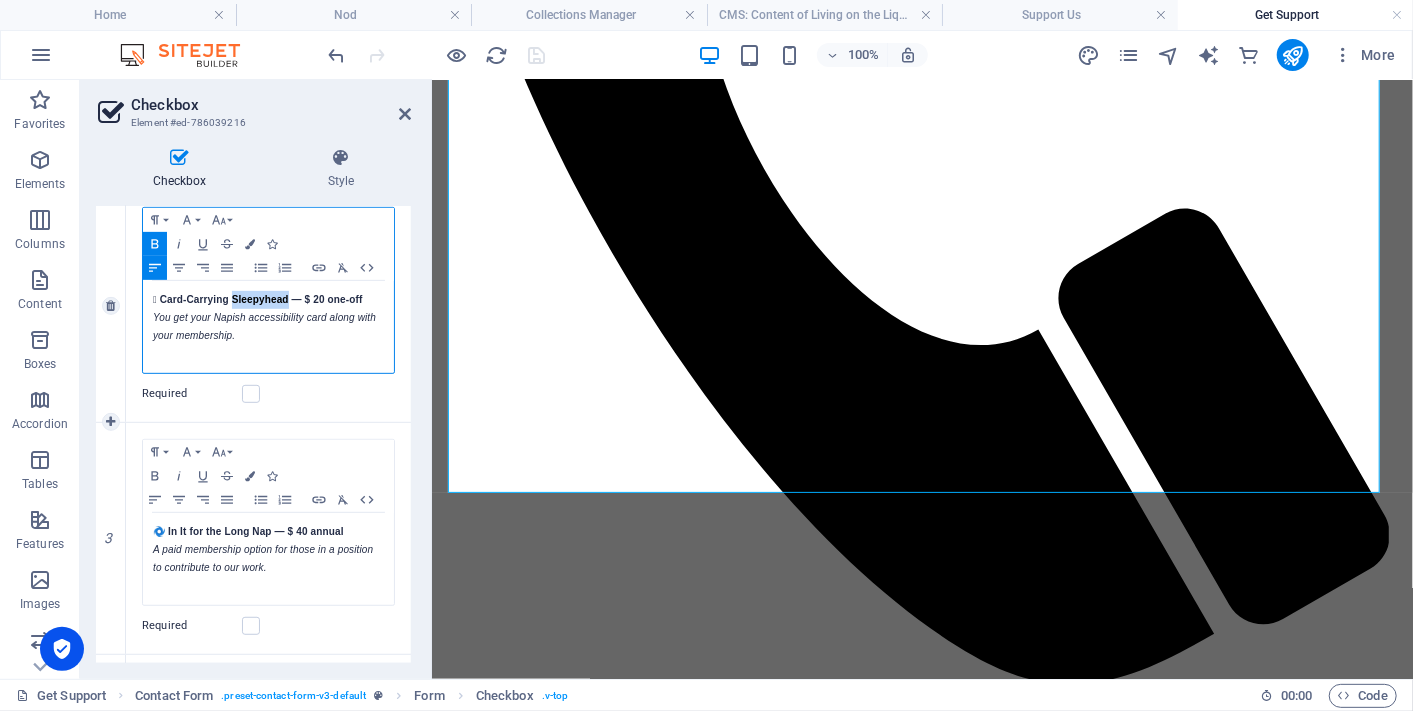 click on "🪪 Card-Carrying Sleepyhead — $ 20 one-off" at bounding box center (257, 299) 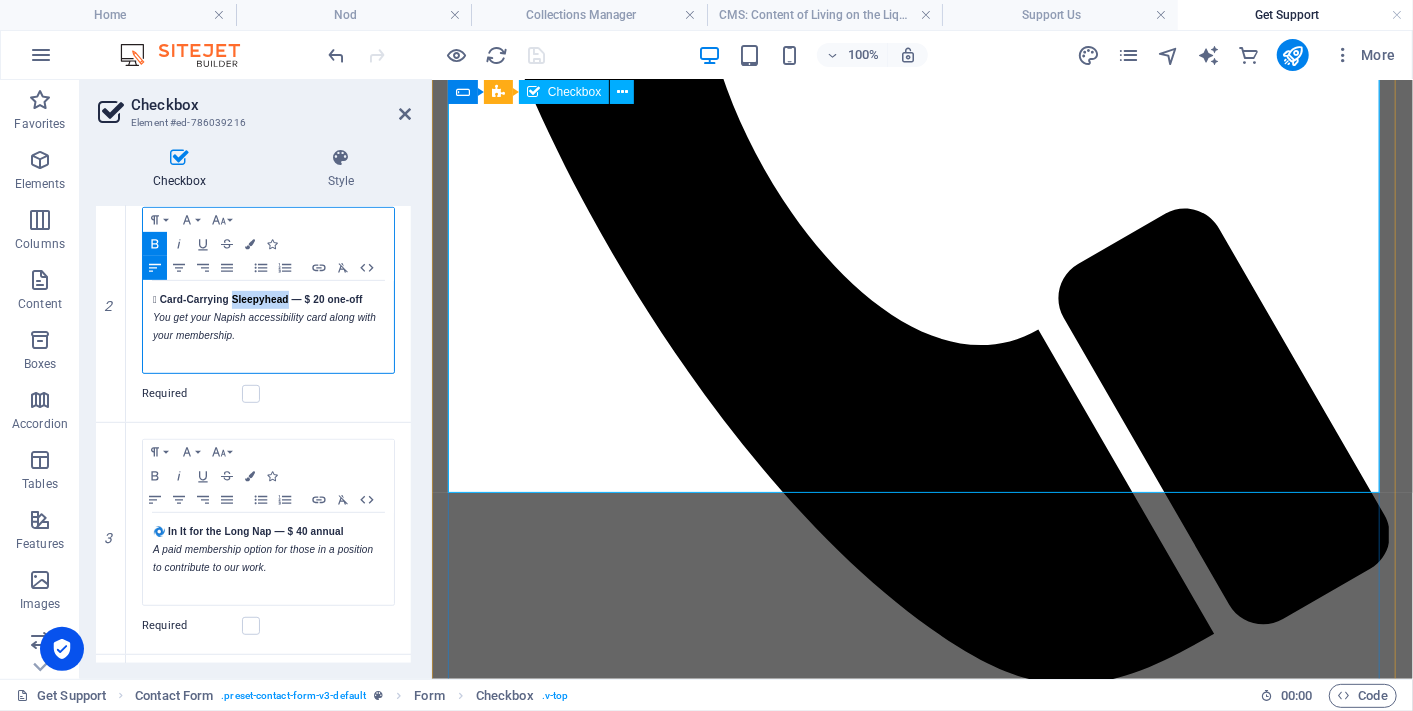 type 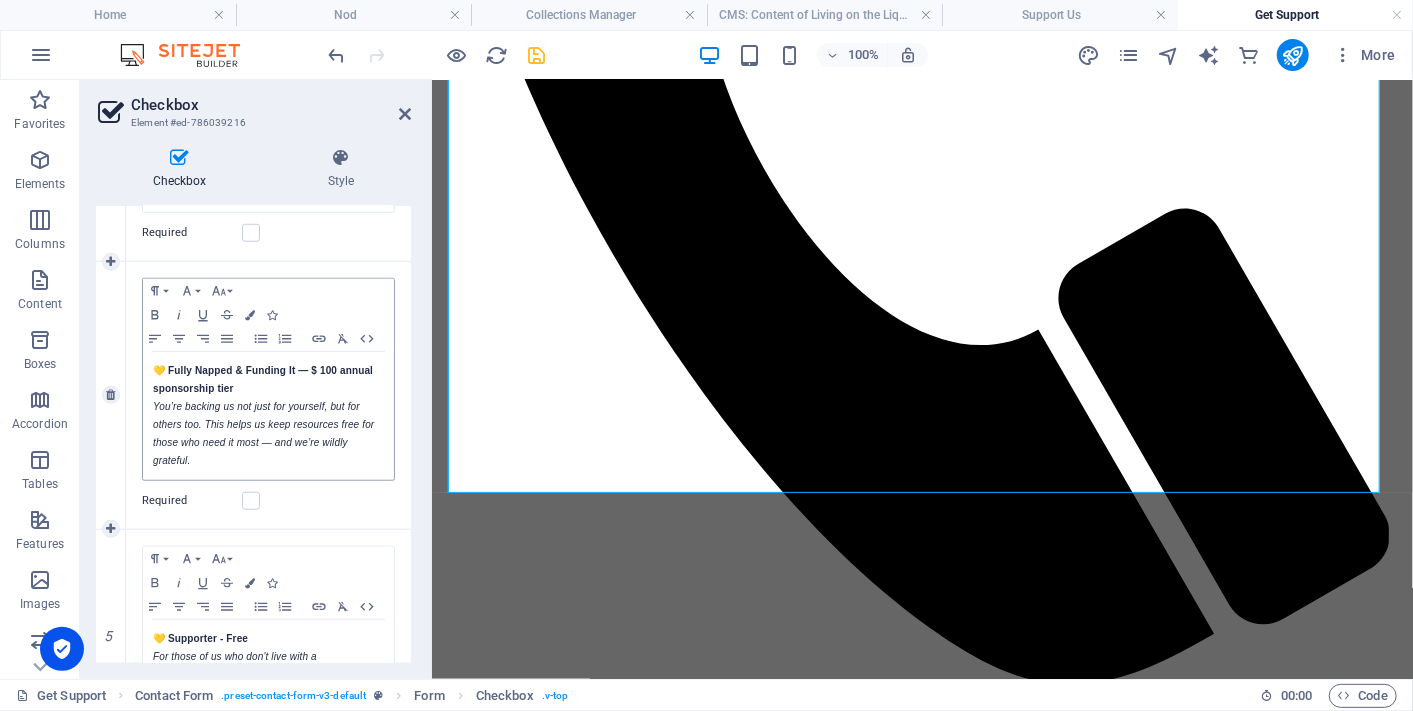 scroll, scrollTop: 1000, scrollLeft: 0, axis: vertical 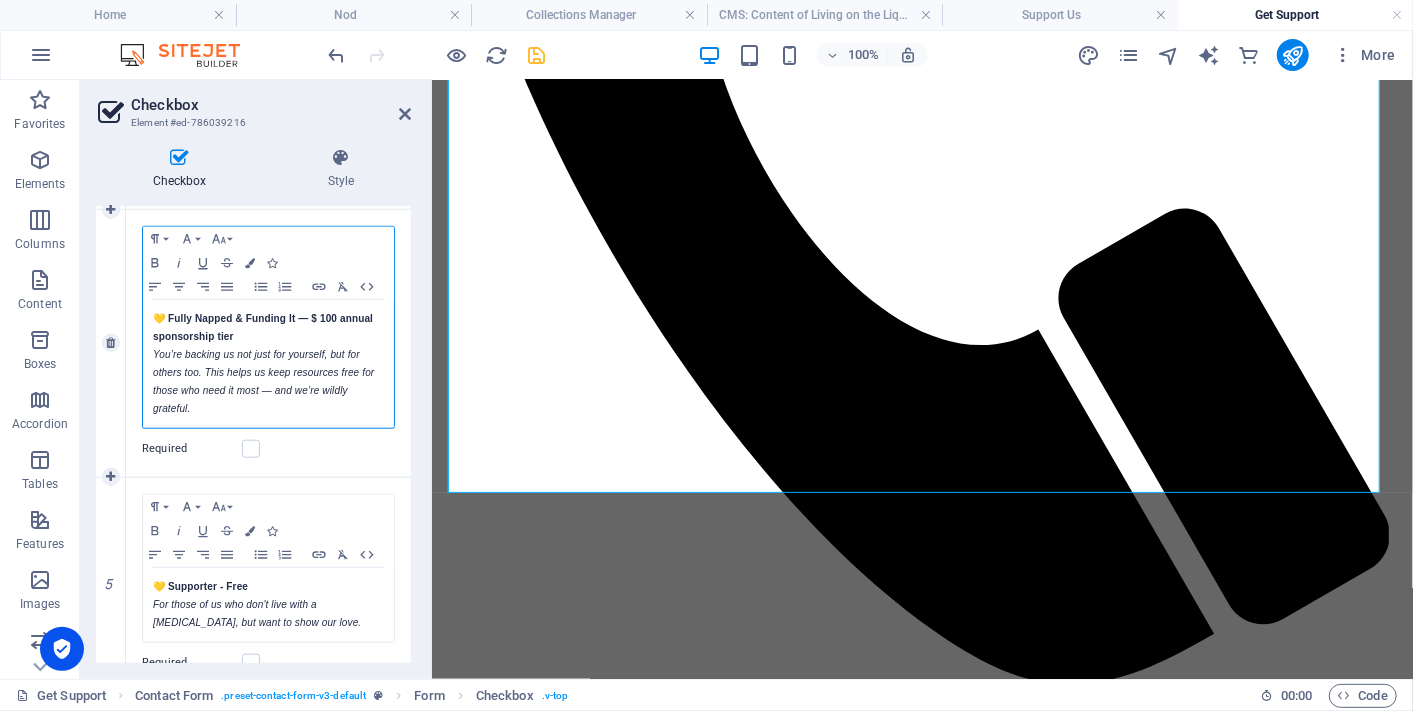 click on "You’re backing us not just for yourself, but for others too. This helps us keep resources free for those who need it most — and we’re wildly grateful." at bounding box center (268, 382) 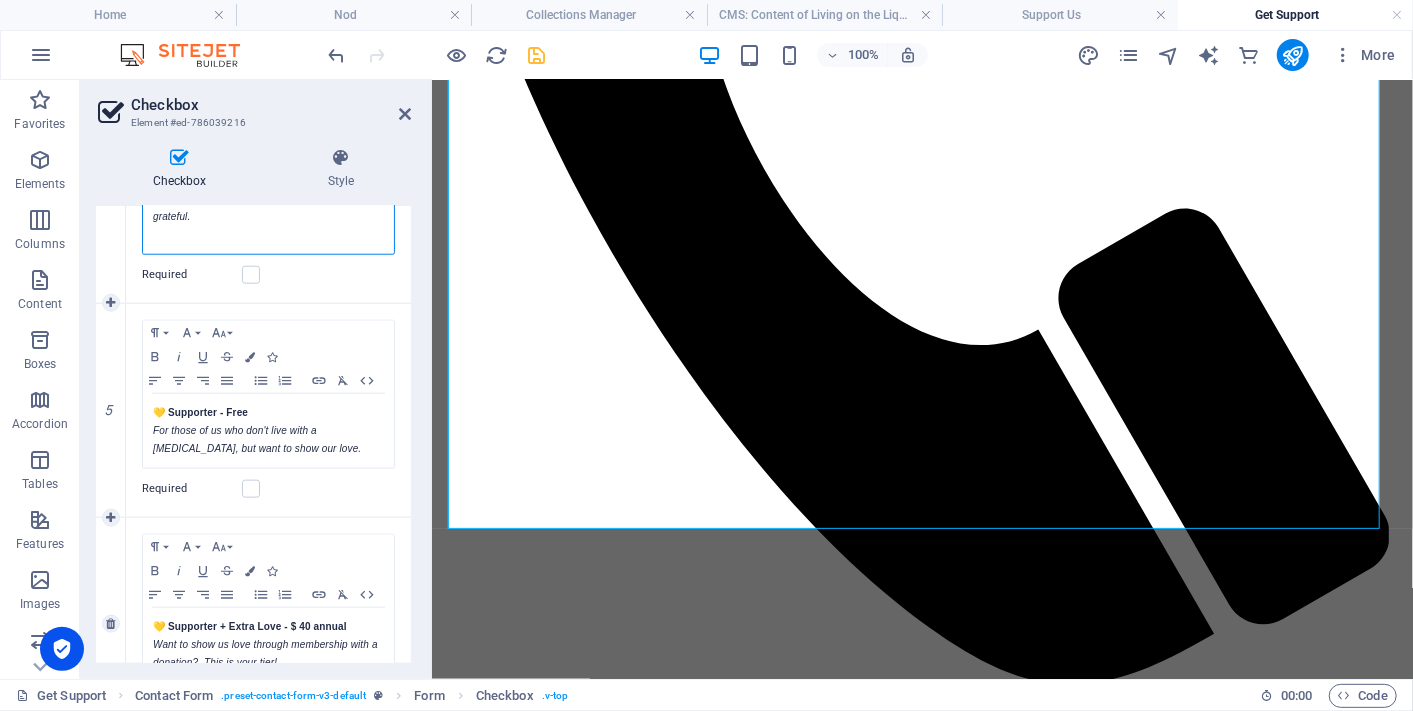 scroll, scrollTop: 1254, scrollLeft: 0, axis: vertical 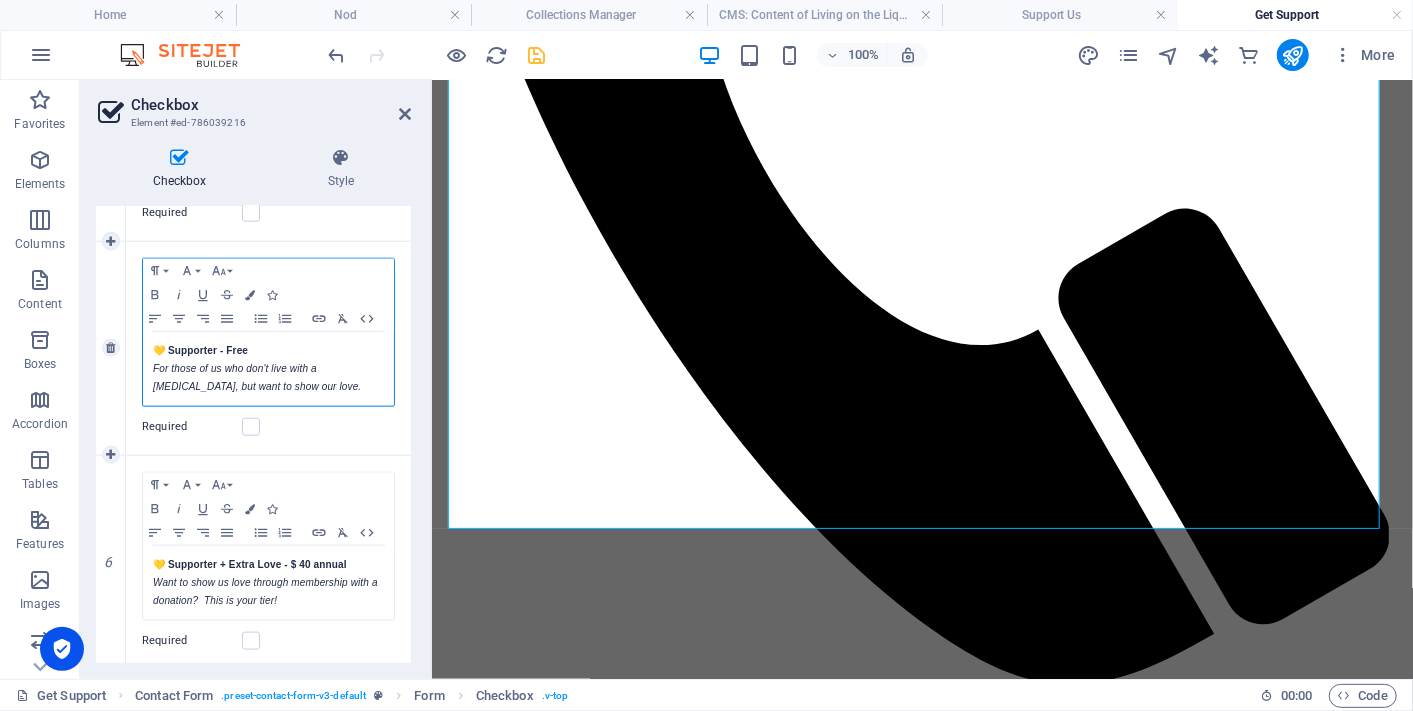 click on "For those of us who don't live with a sleep disorder, but want to show our love." at bounding box center [268, 378] 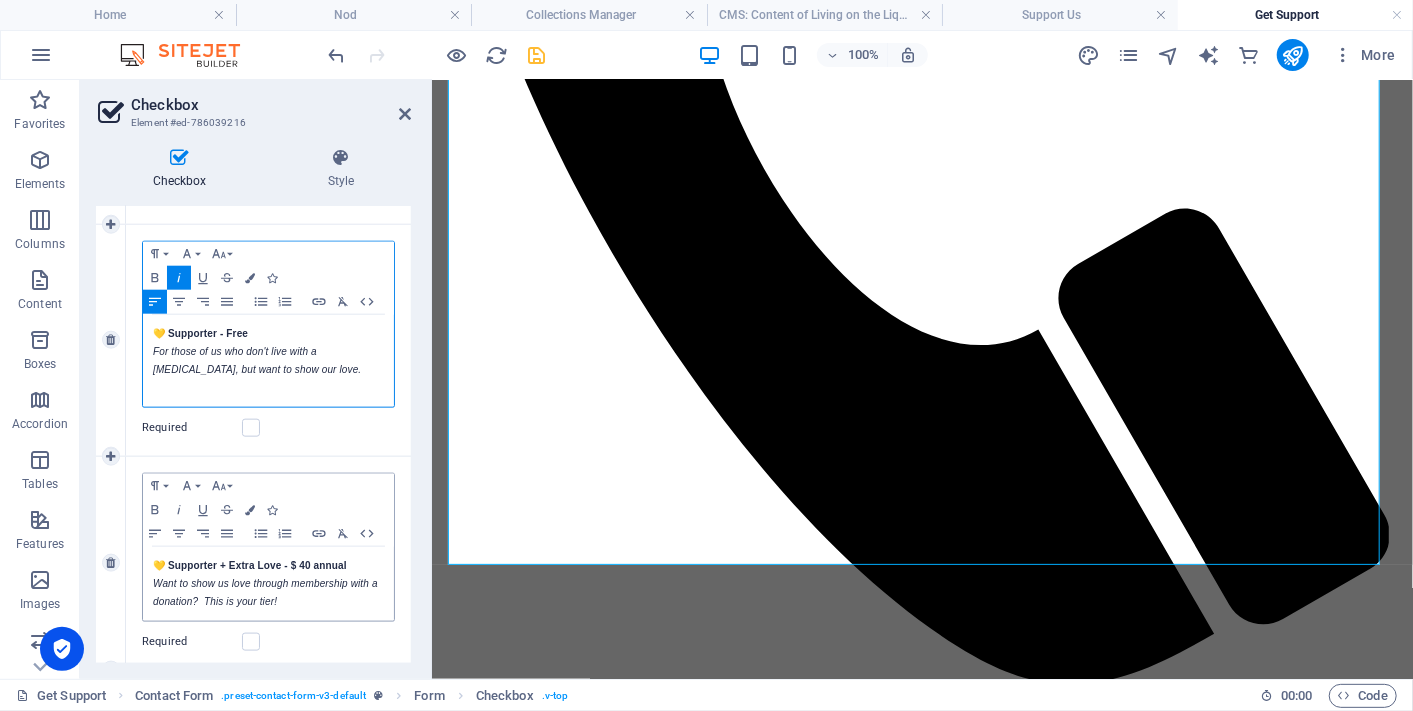 scroll, scrollTop: 1280, scrollLeft: 0, axis: vertical 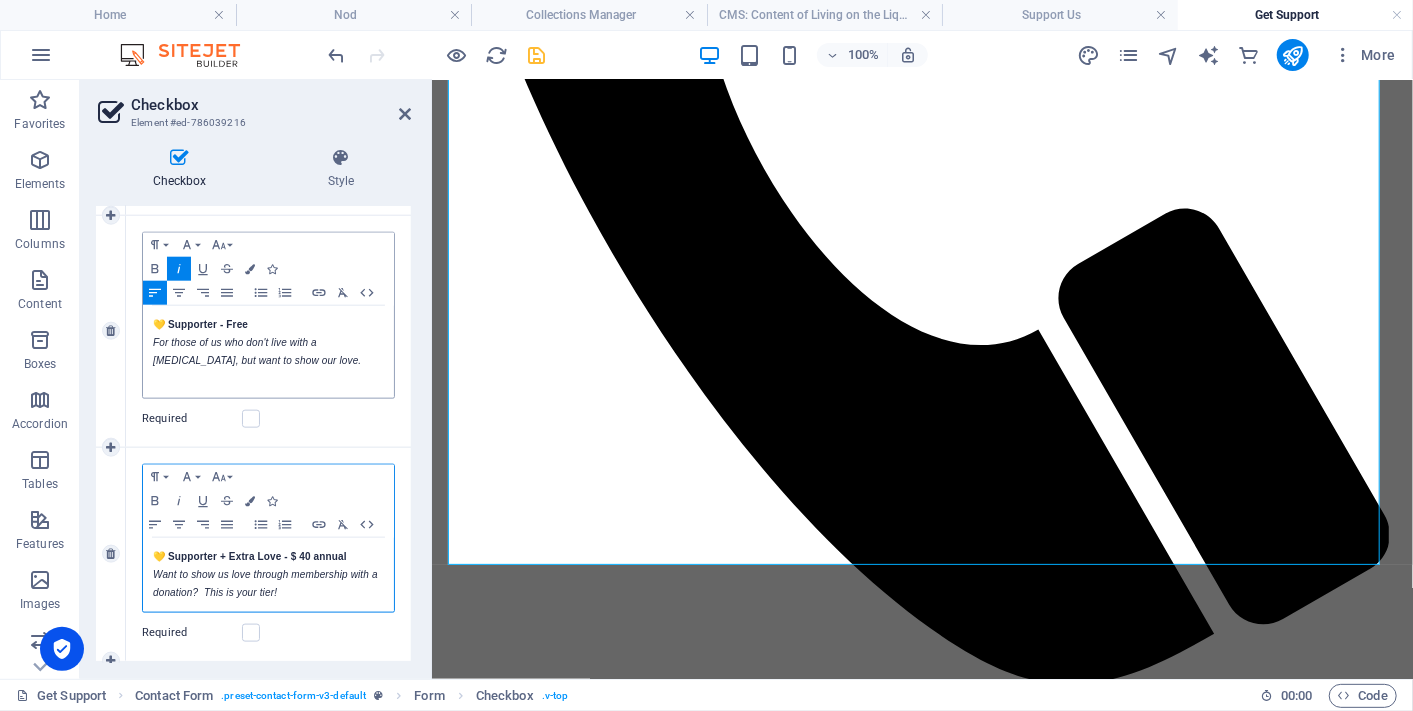 click on "Want to show us love through membership with a donation?  This is your tier!" at bounding box center (268, 584) 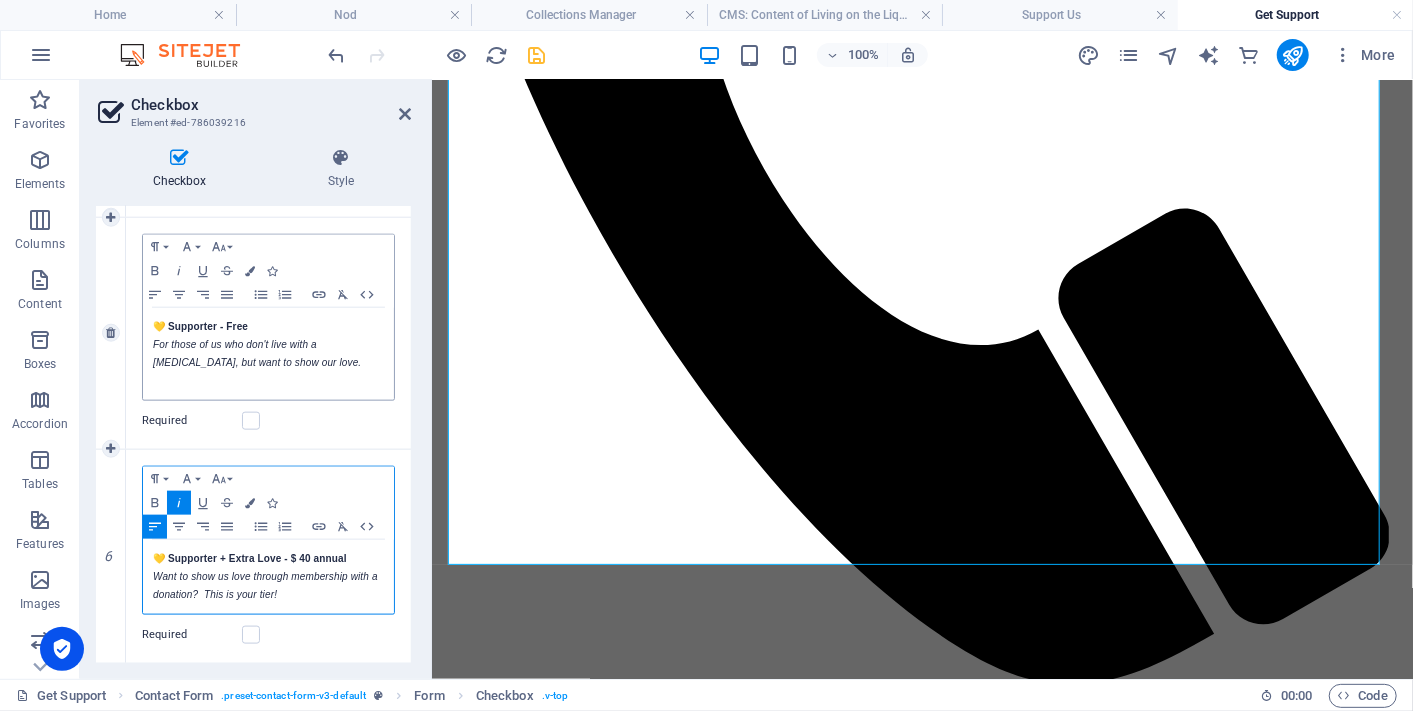 scroll, scrollTop: 1271, scrollLeft: 0, axis: vertical 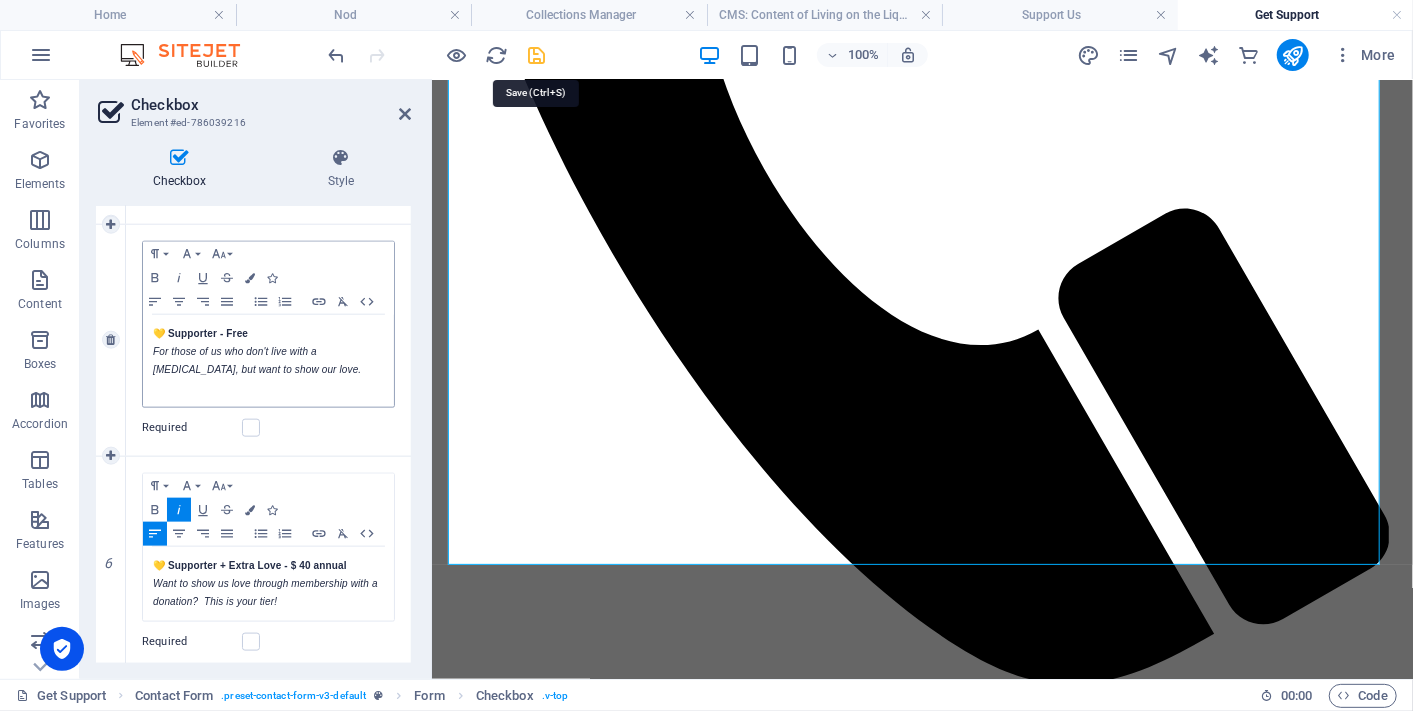 click at bounding box center (537, 55) 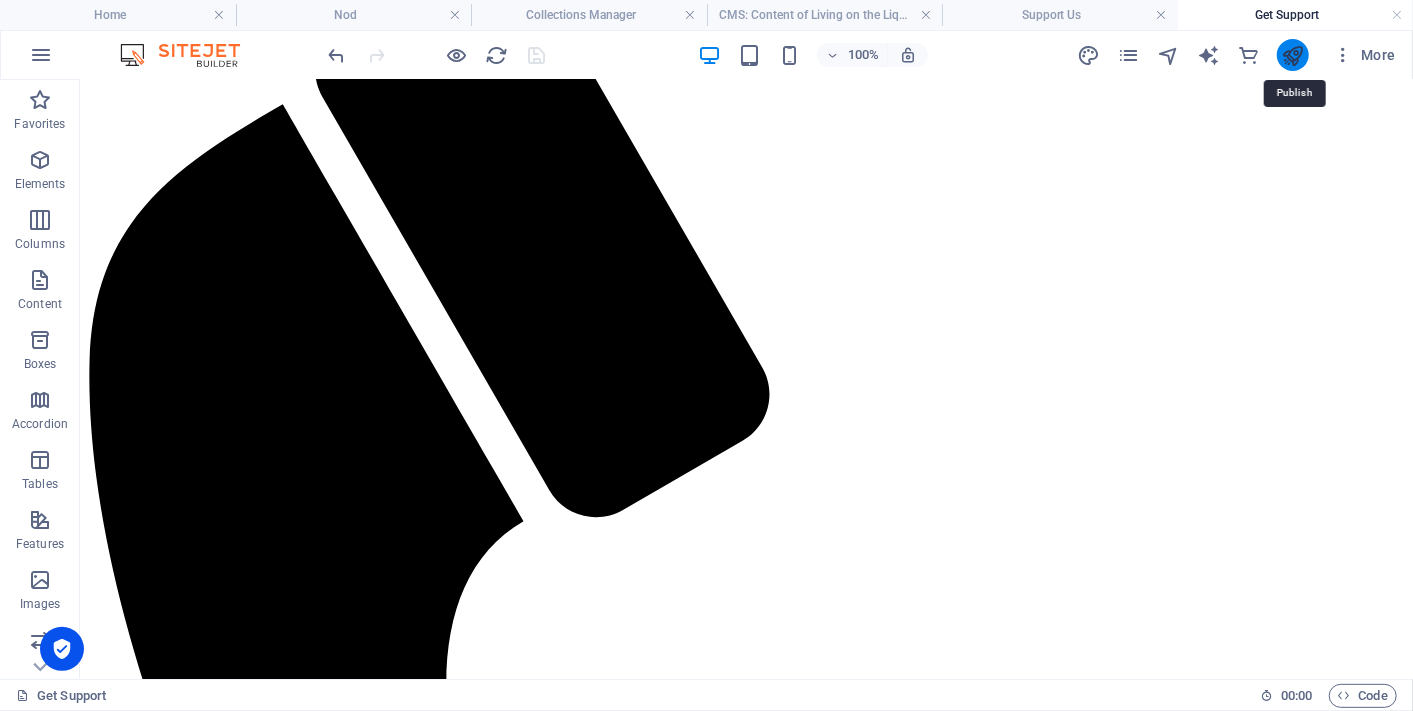 click at bounding box center (1292, 55) 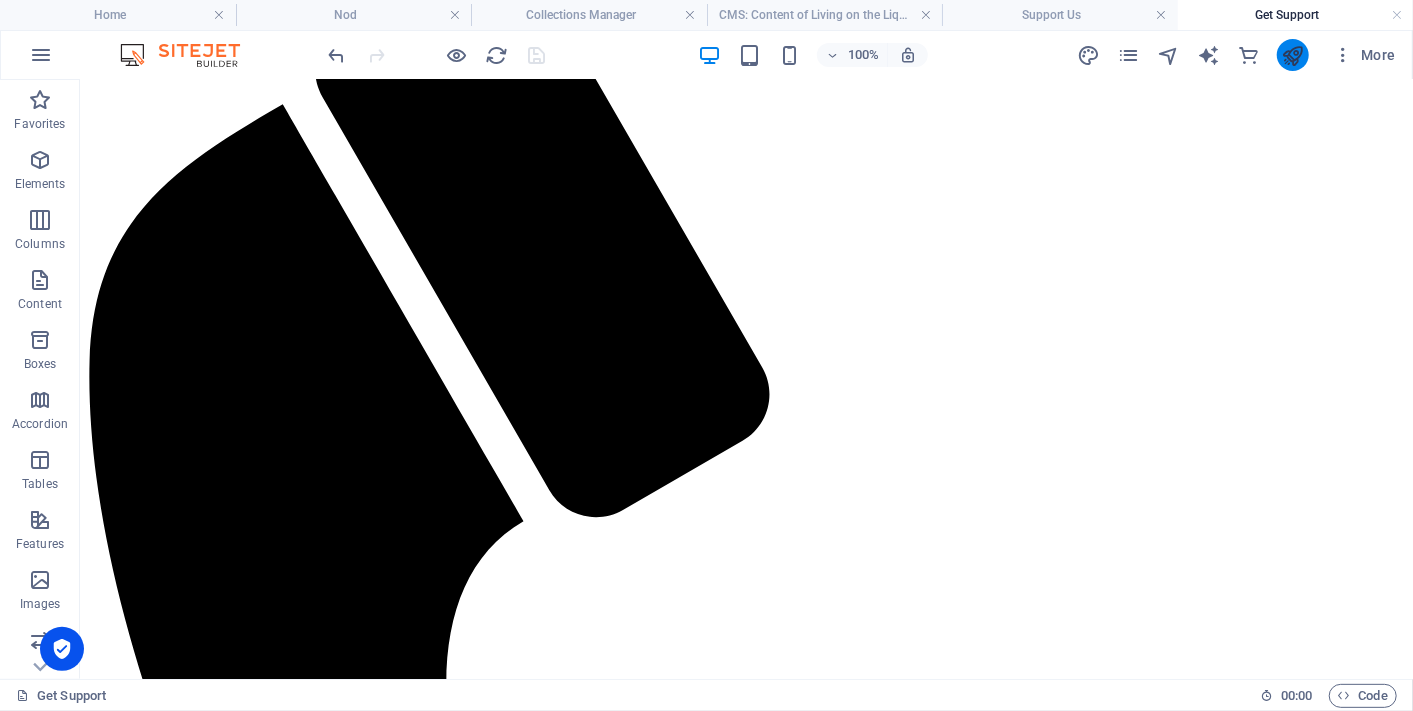 click at bounding box center (1293, 55) 